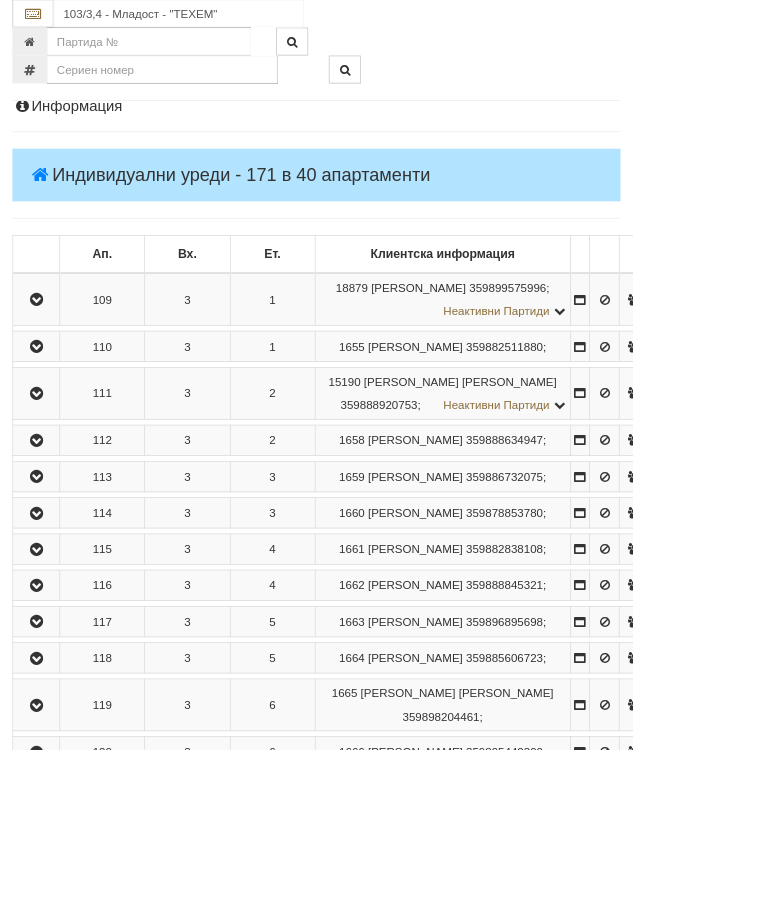 scroll, scrollTop: 0, scrollLeft: 0, axis: both 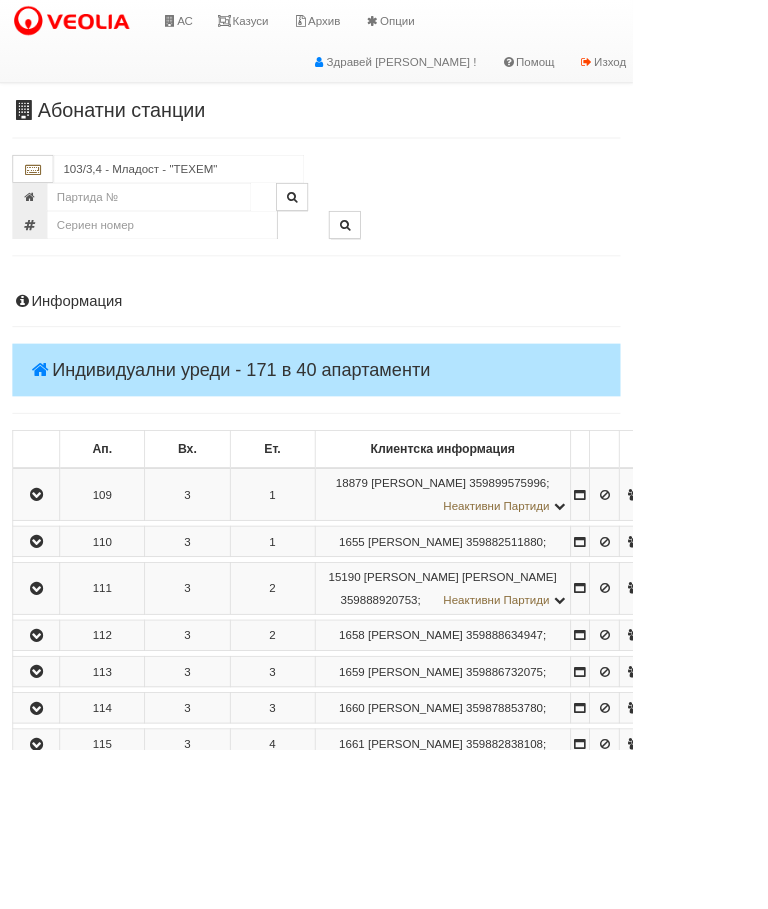 click on "АС" at bounding box center (215, 25) 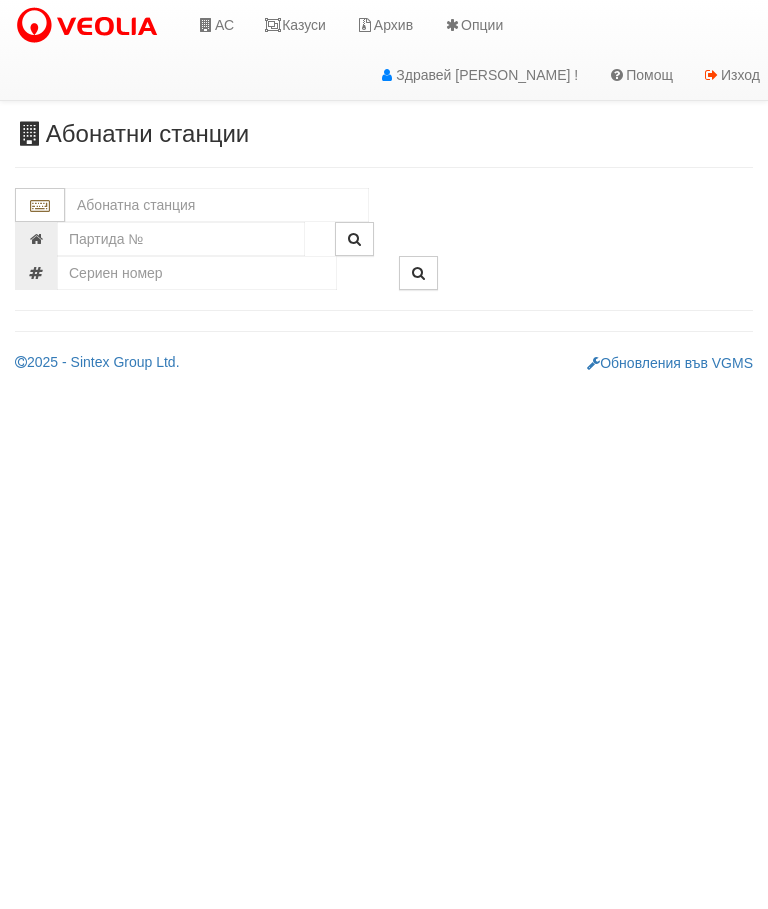 scroll, scrollTop: 0, scrollLeft: 0, axis: both 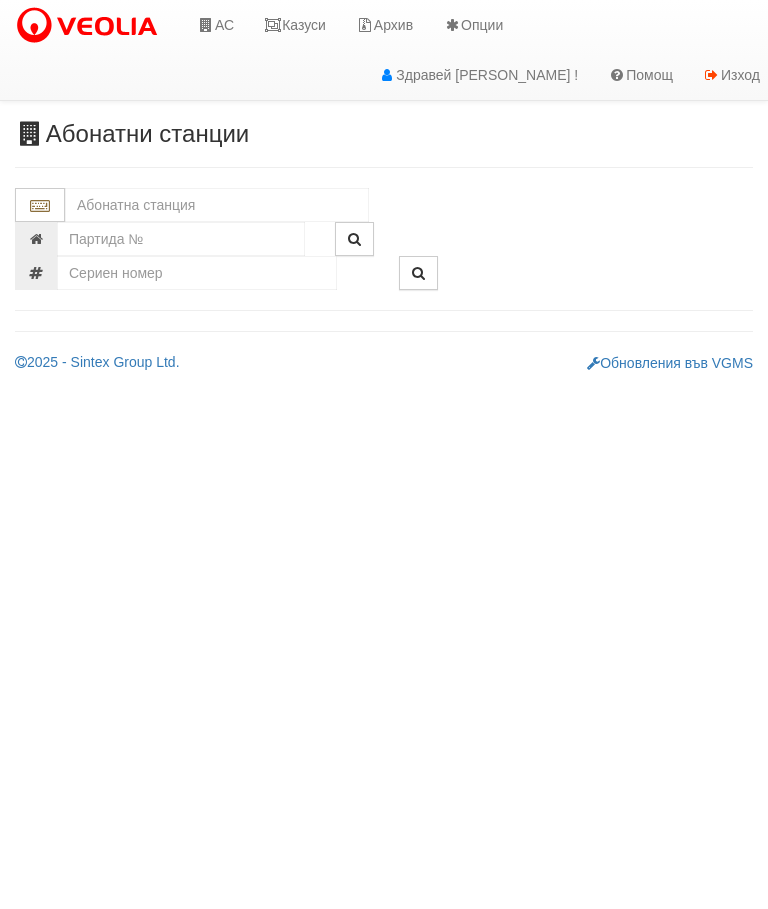 click at bounding box center (217, 205) 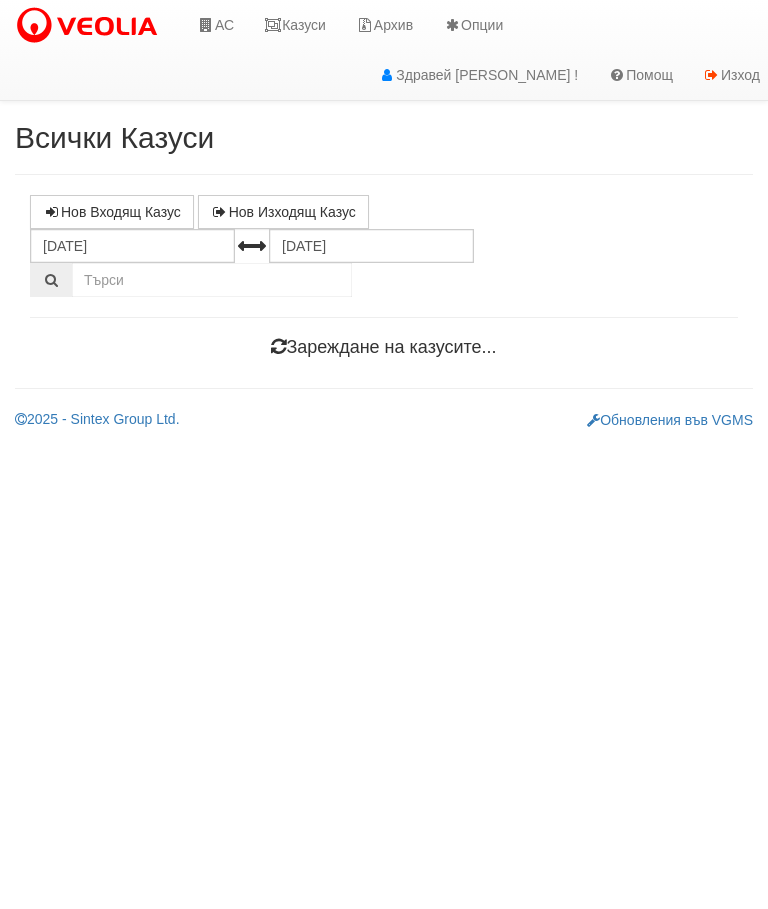 scroll, scrollTop: 0, scrollLeft: 0, axis: both 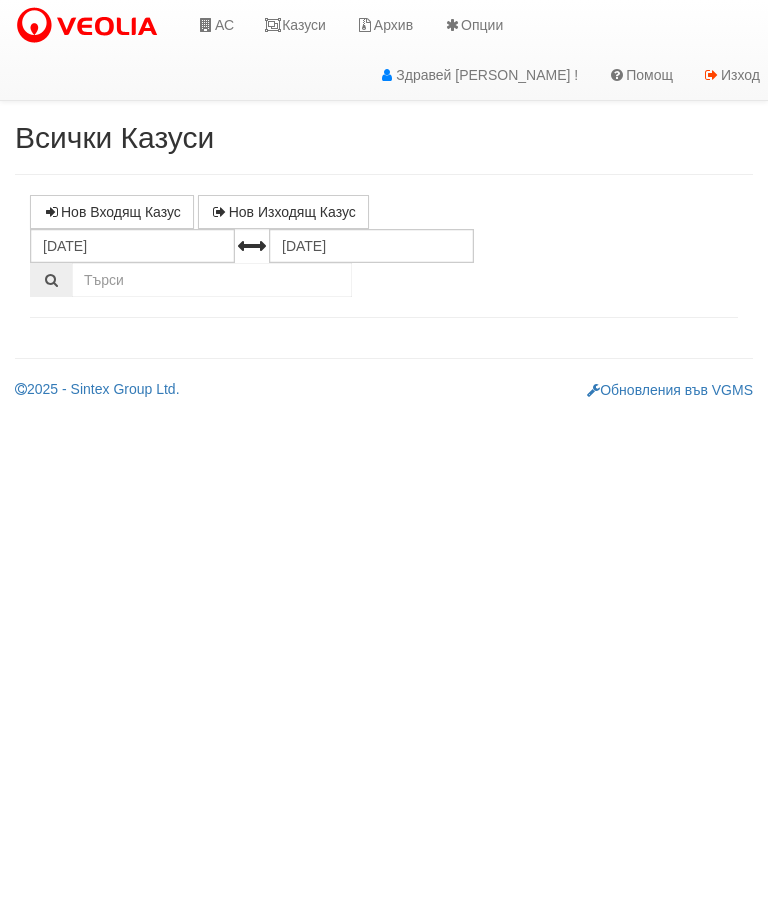 select on "10" 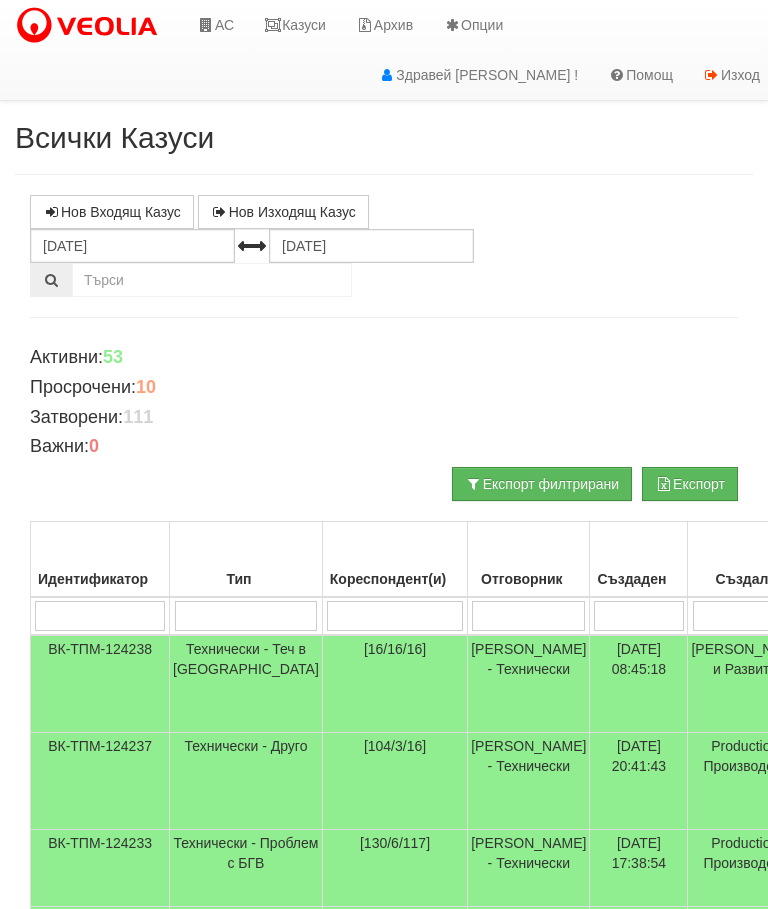 click at bounding box center (395, 616) 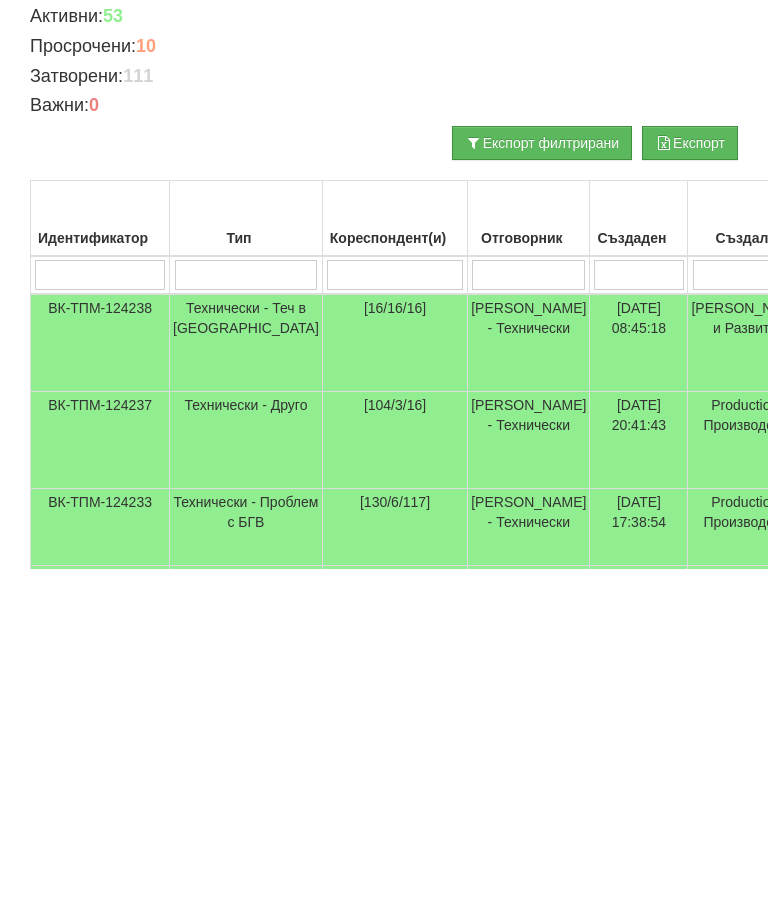 type on "2" 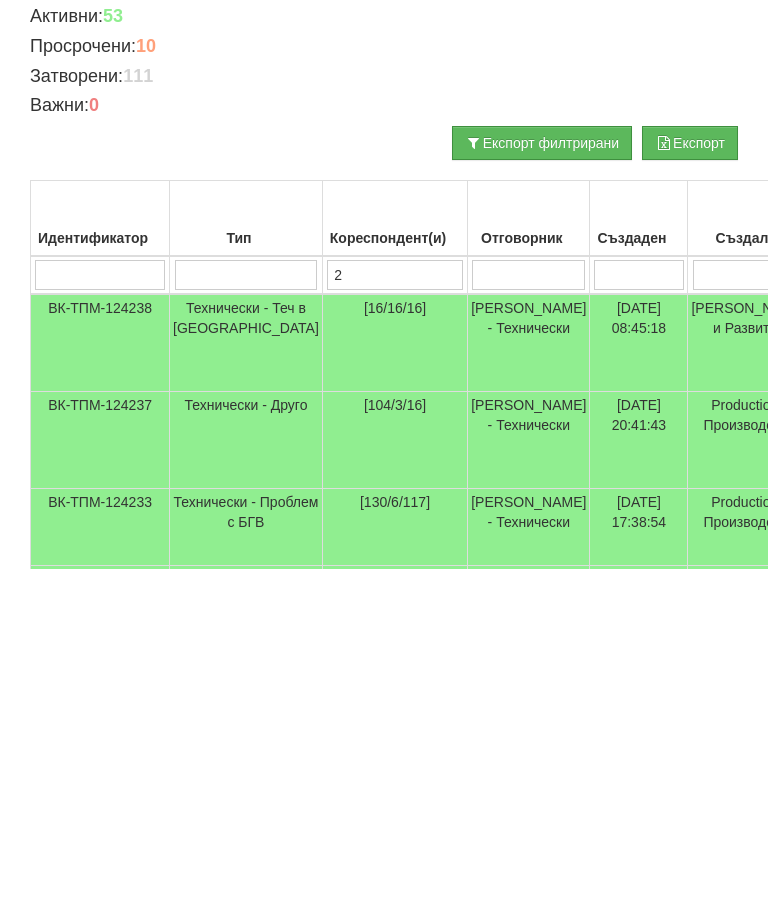type on "2" 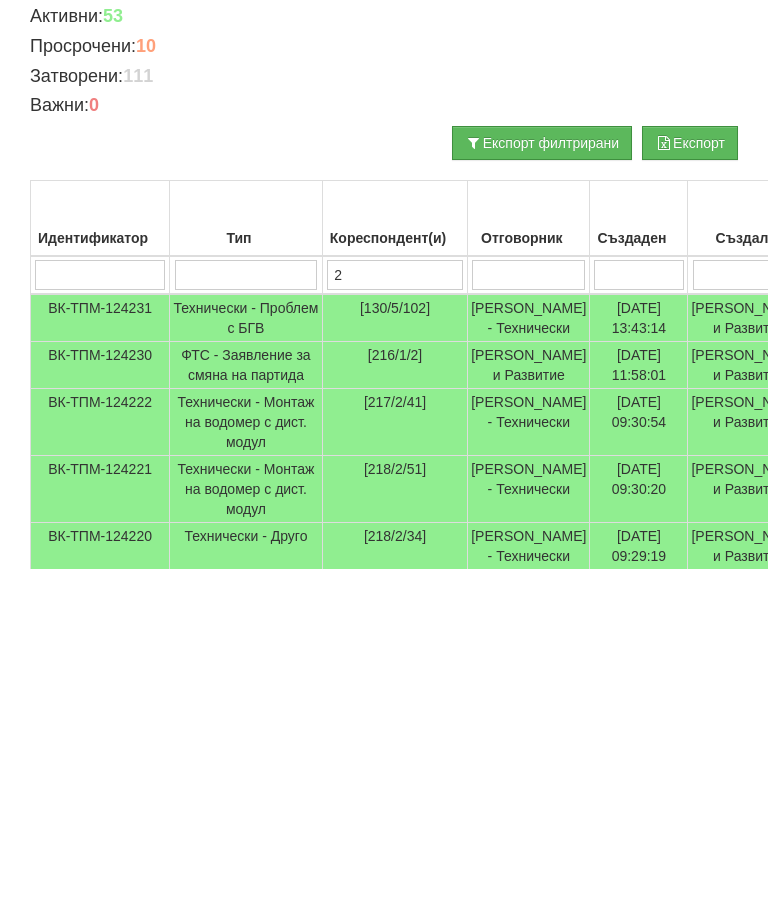 type on "26" 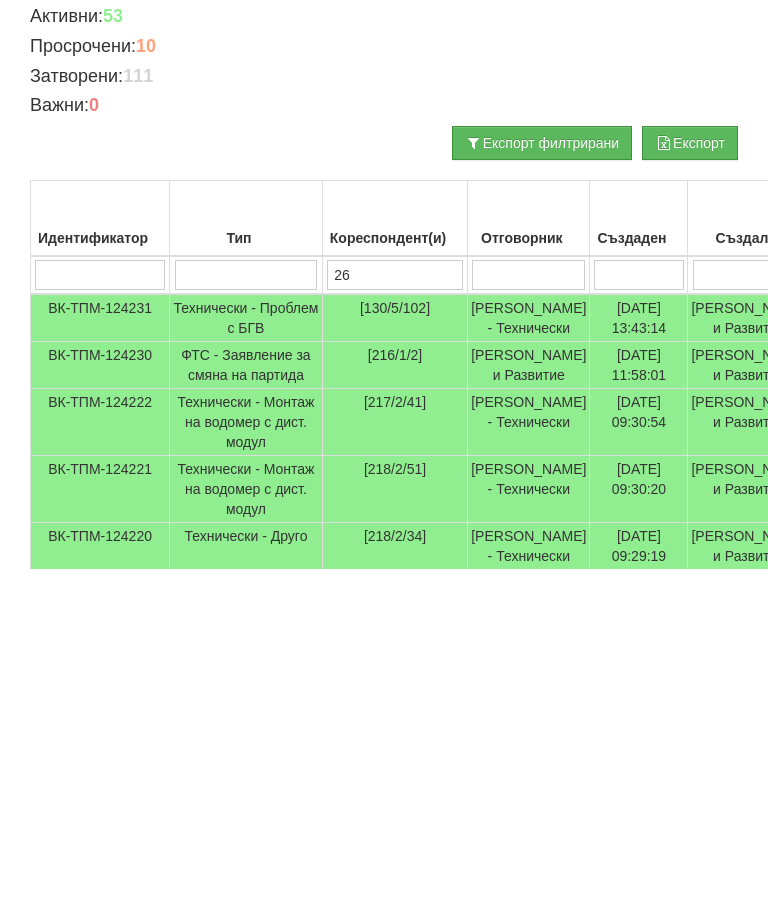 type on "26" 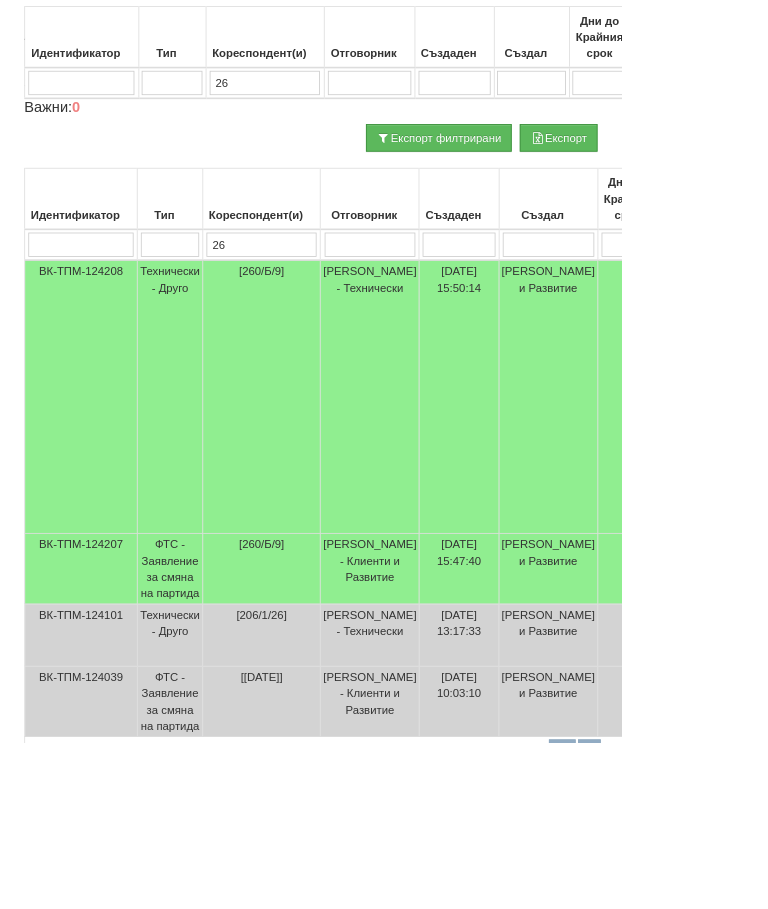 scroll, scrollTop: 376, scrollLeft: 0, axis: vertical 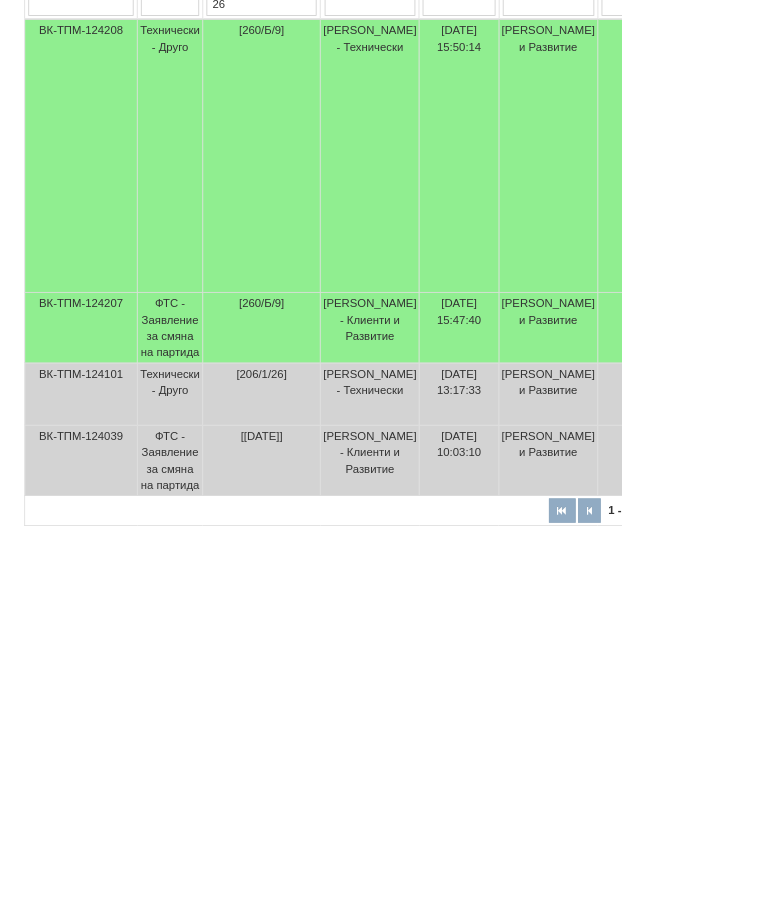 click at bounding box center [858, 866] 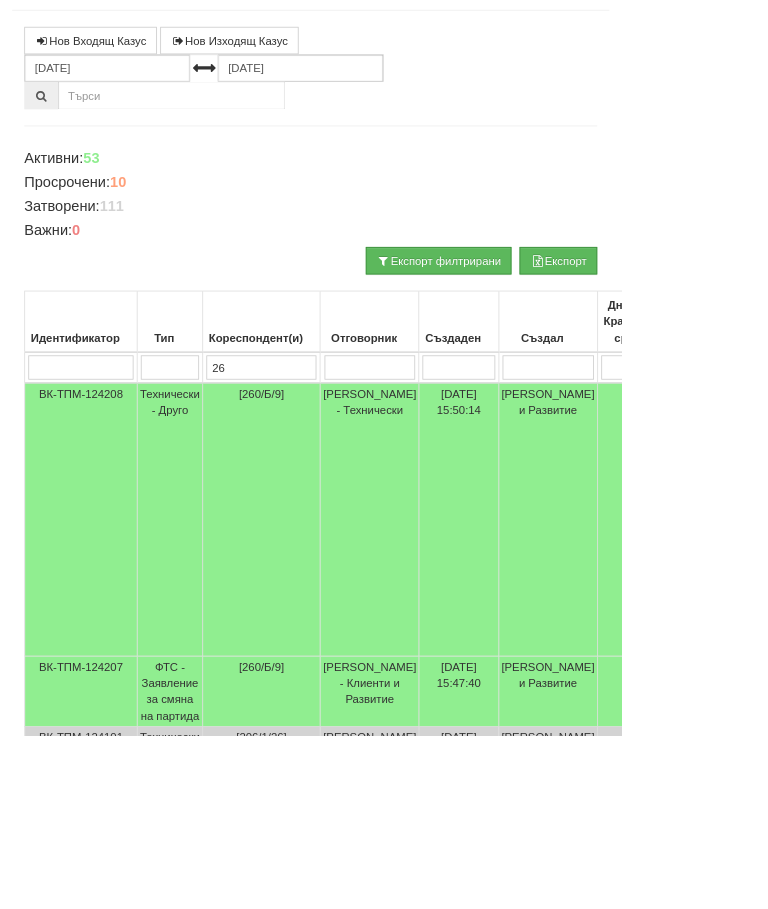 click on "26" at bounding box center (323, 454) 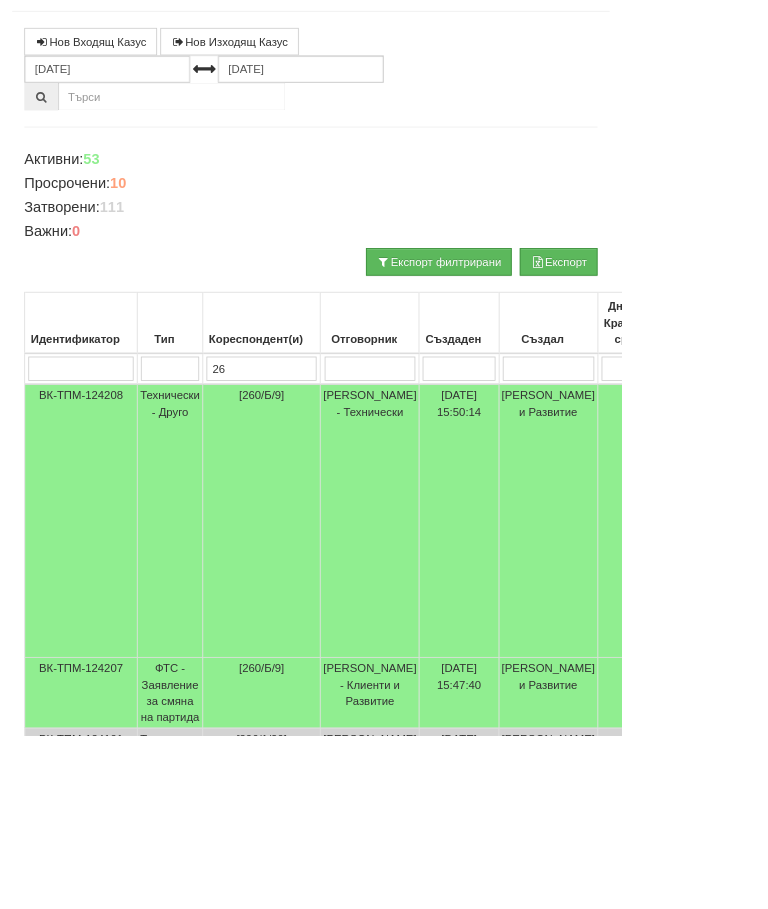 type on "2" 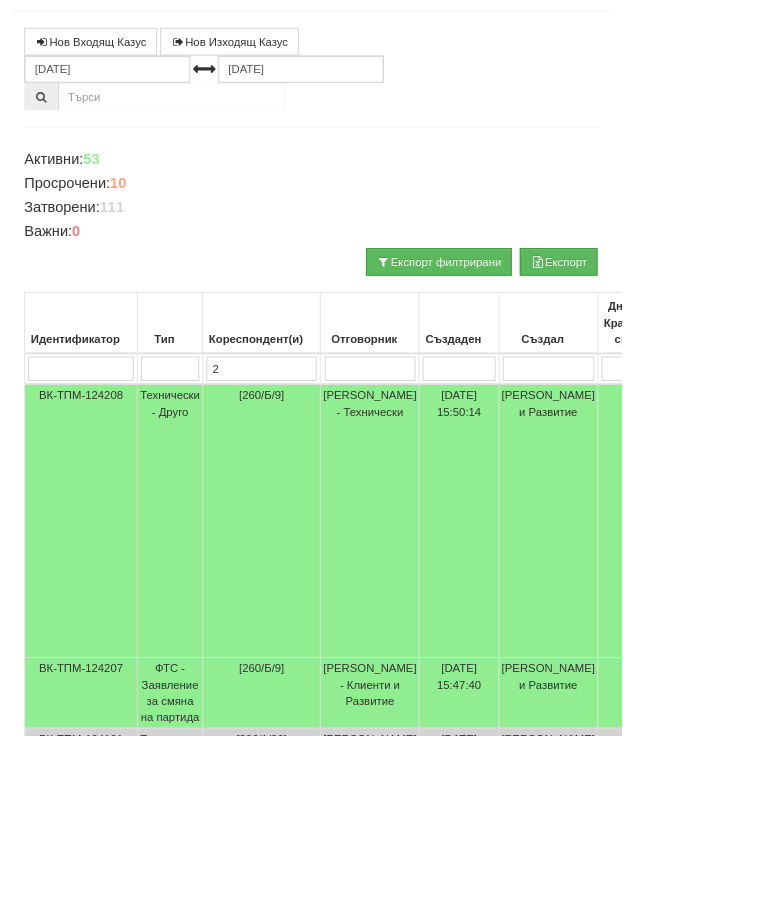 type 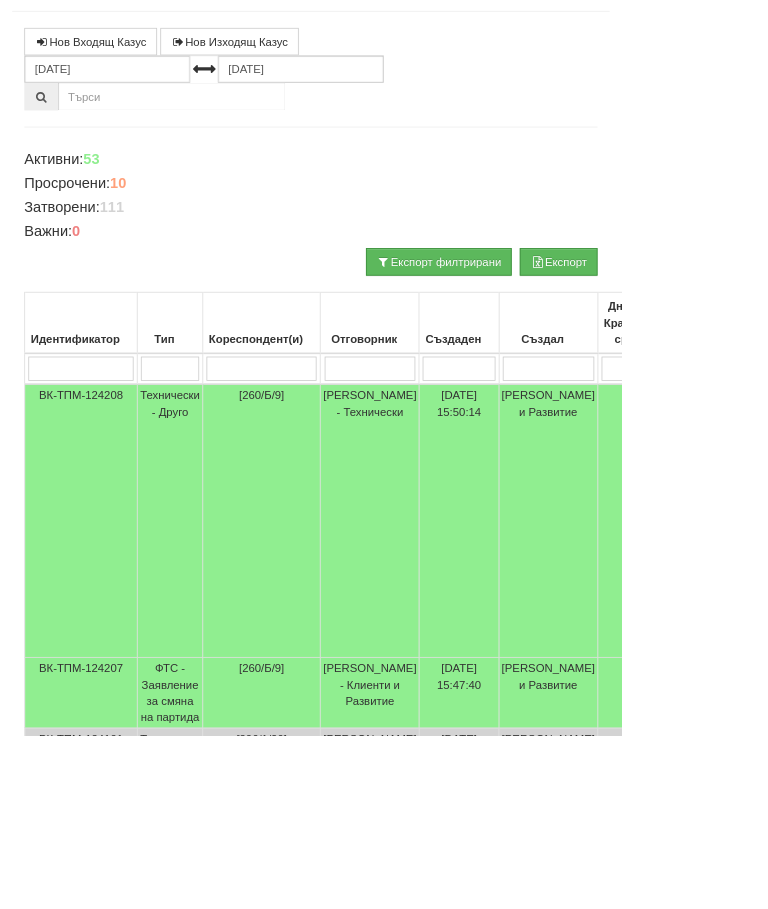 type 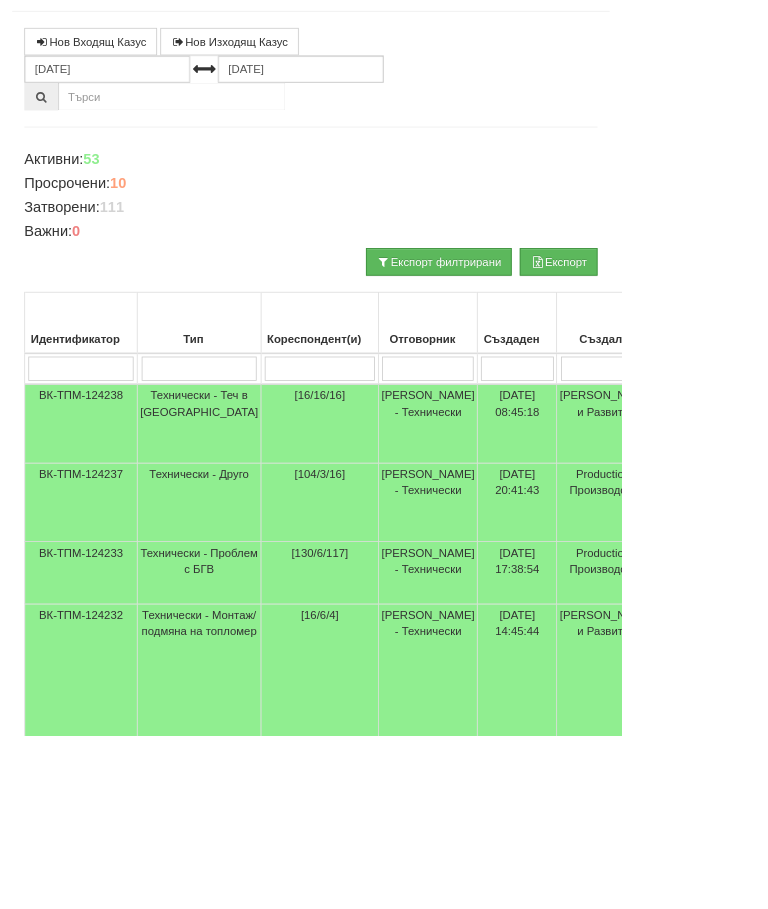type on "0" 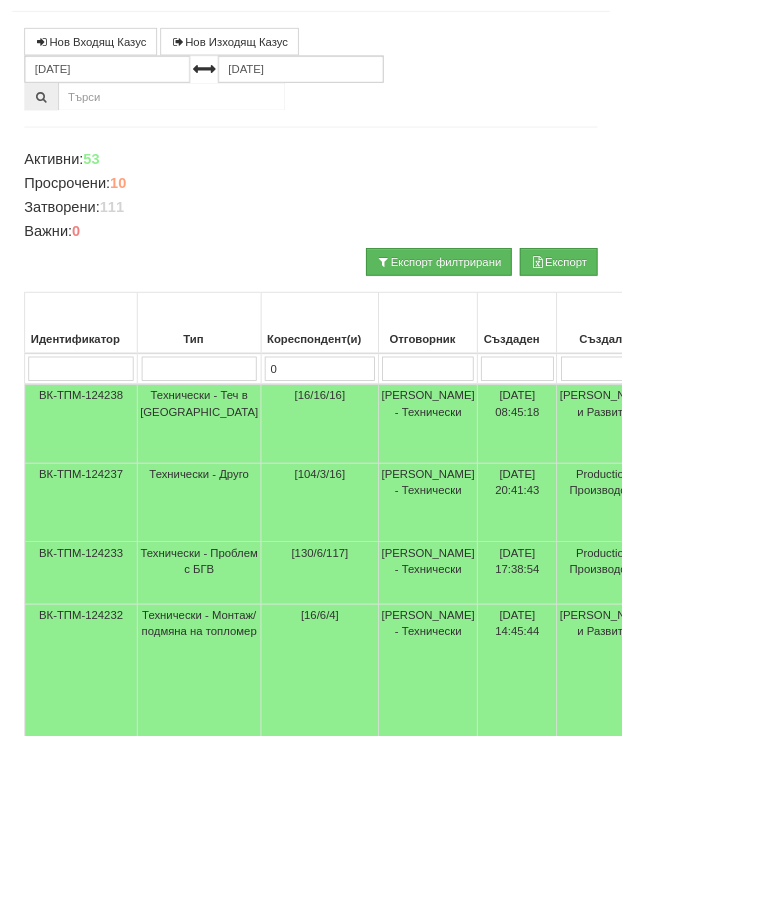 type on "0" 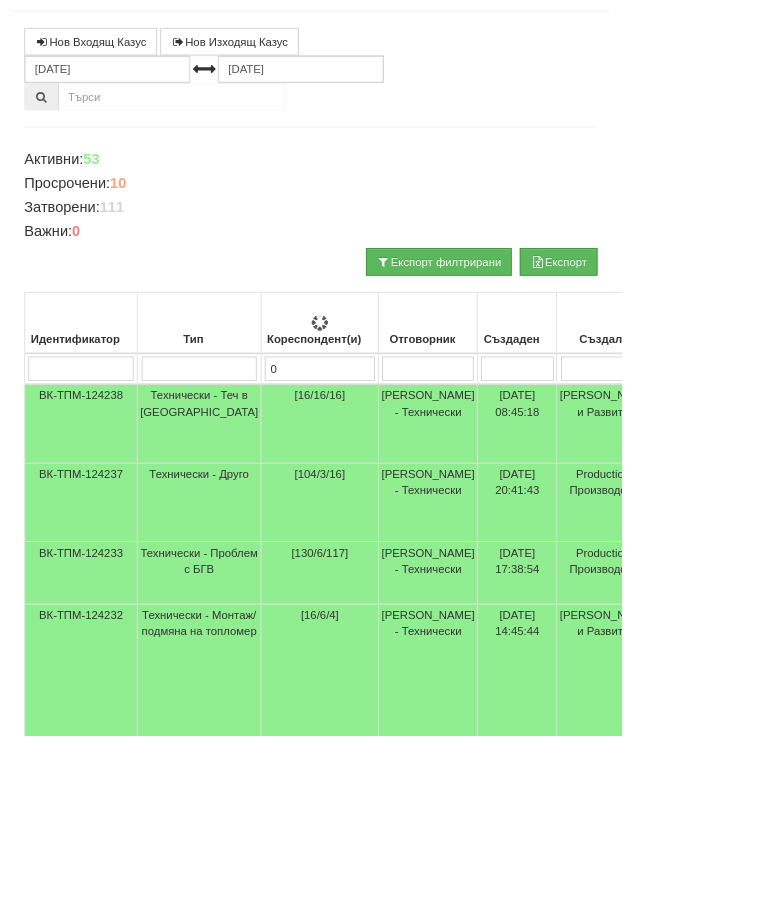 type on "02" 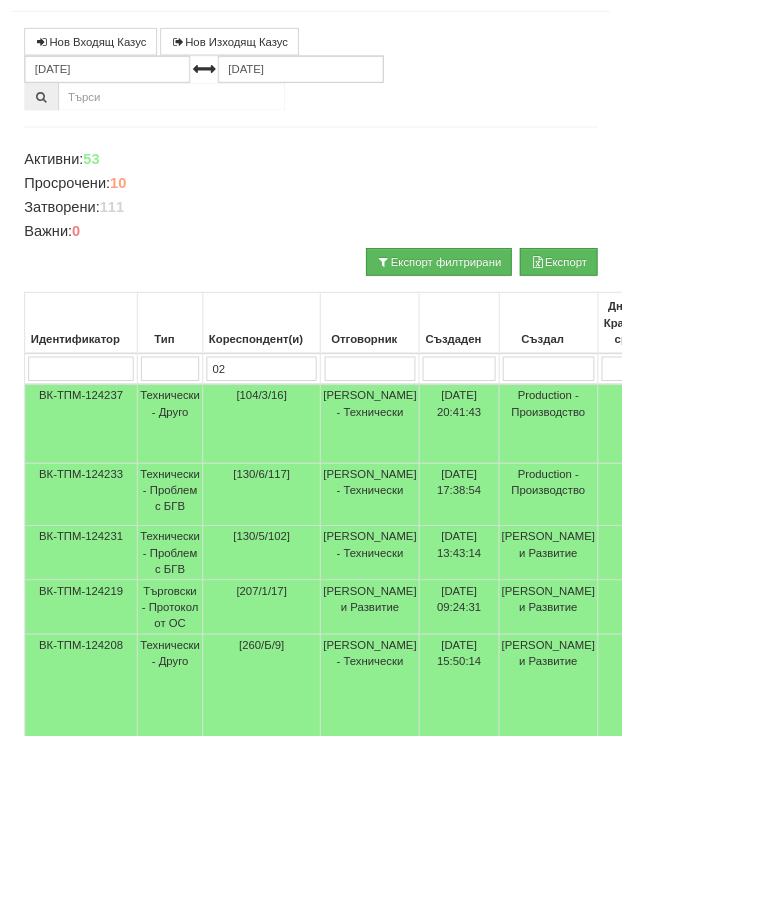 type on "02" 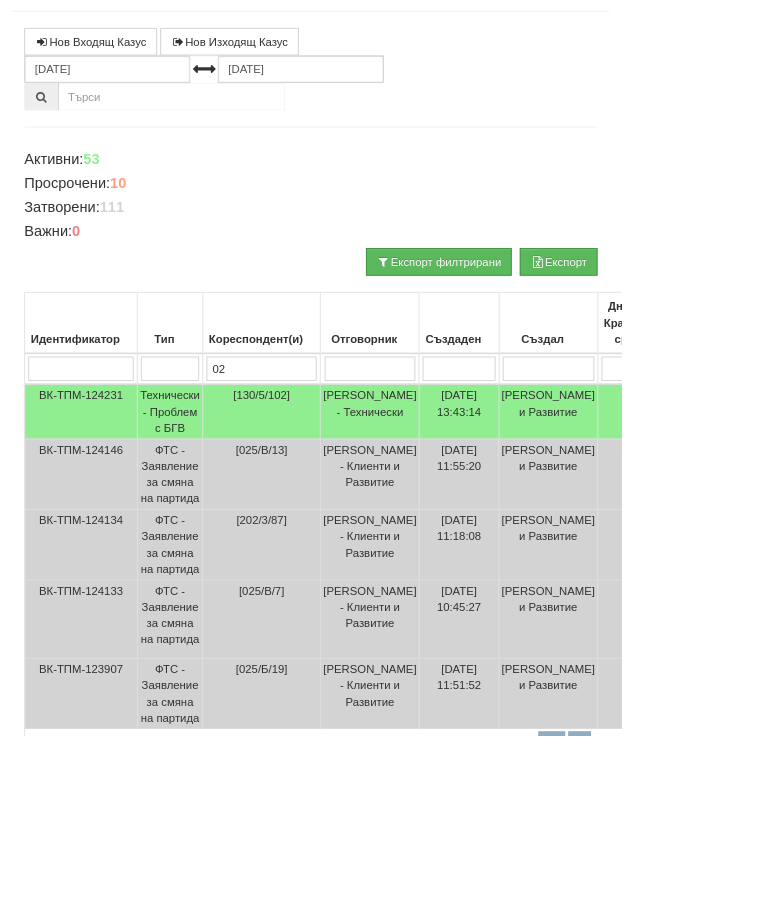 scroll, scrollTop: 69, scrollLeft: 0, axis: vertical 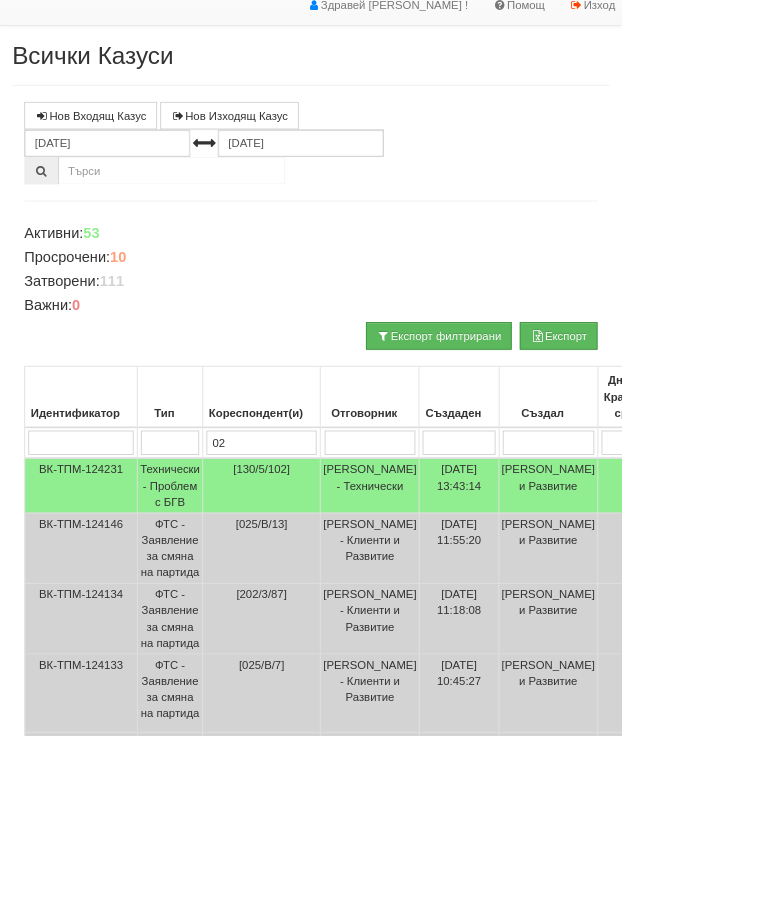 type on "026" 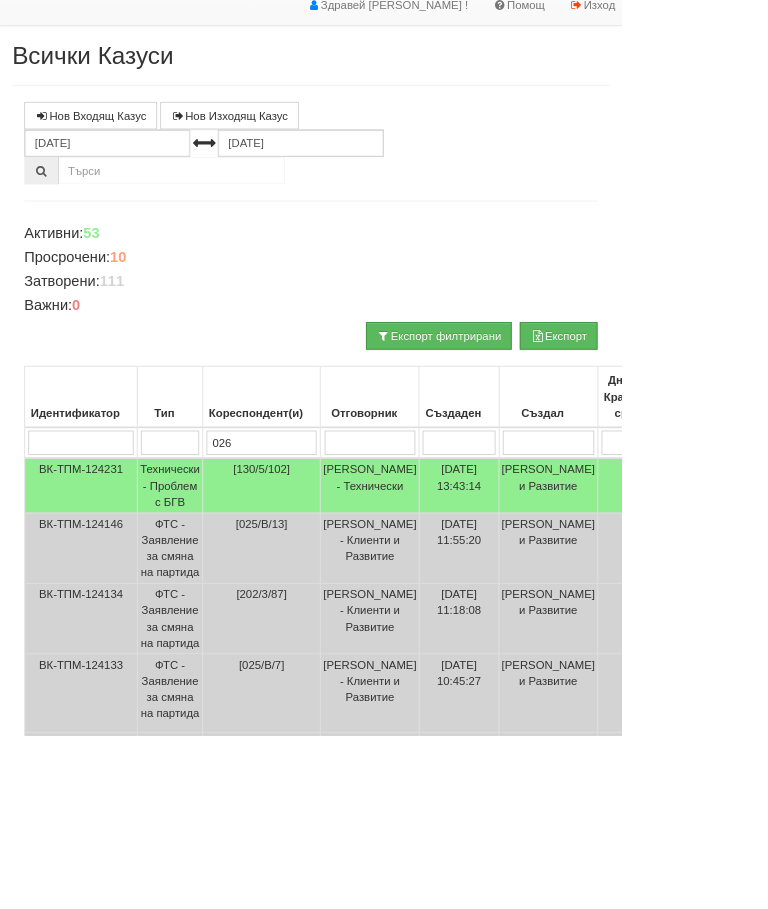 type on "026" 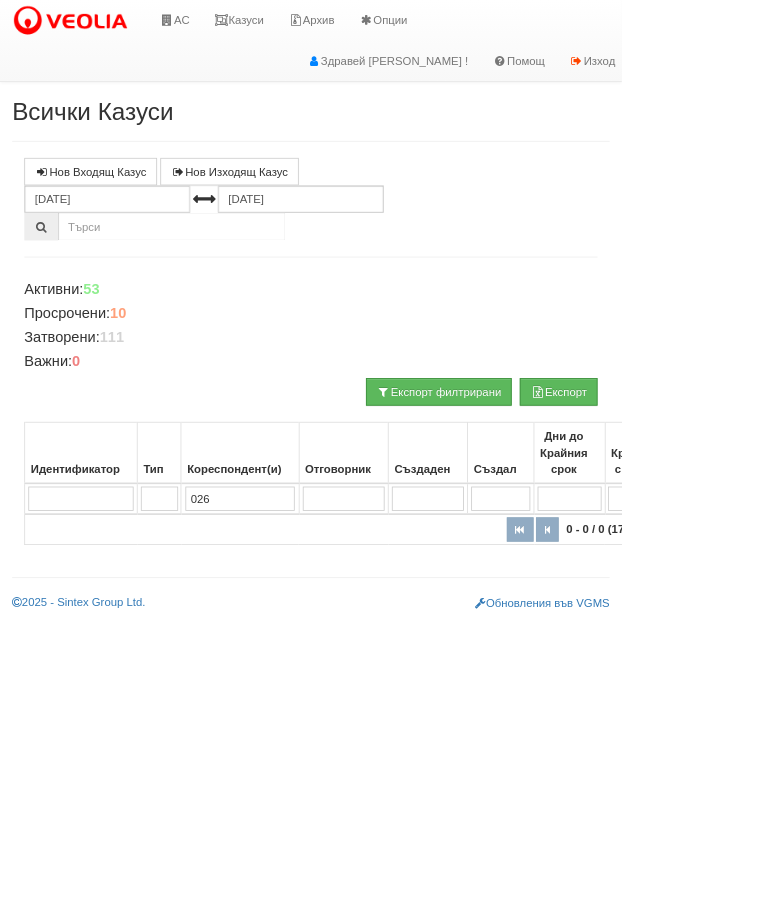 scroll, scrollTop: 0, scrollLeft: 0, axis: both 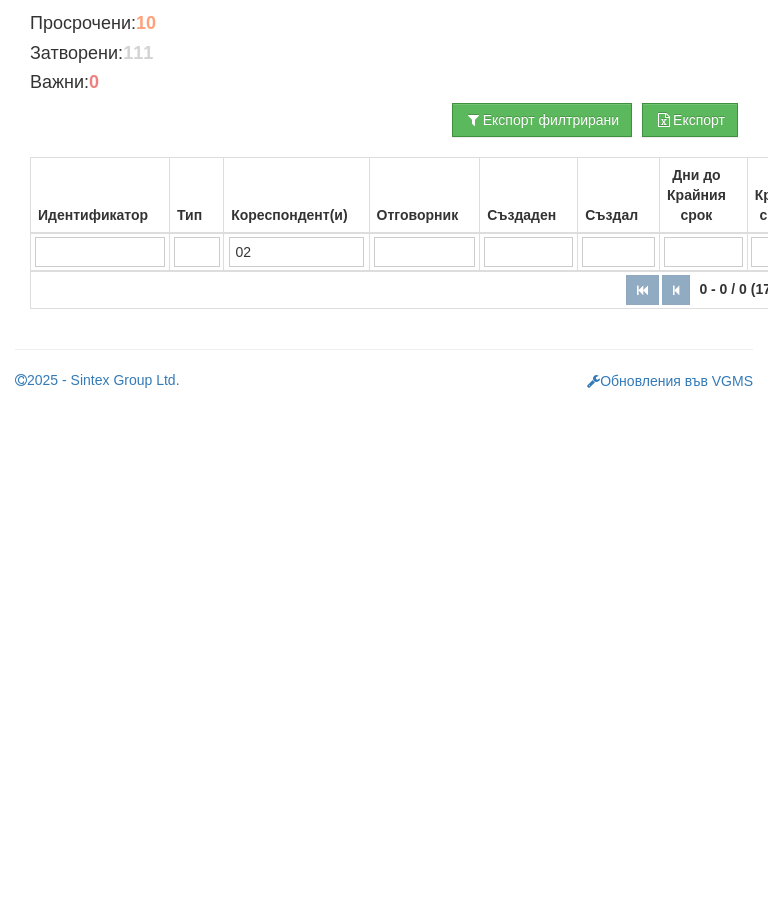 type on "0" 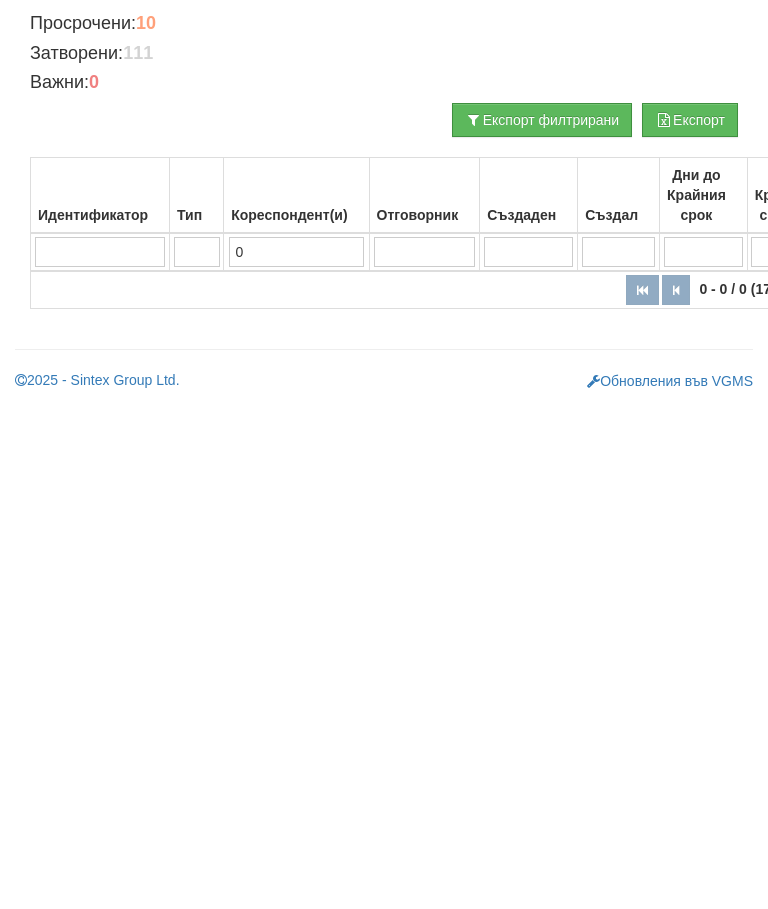 type 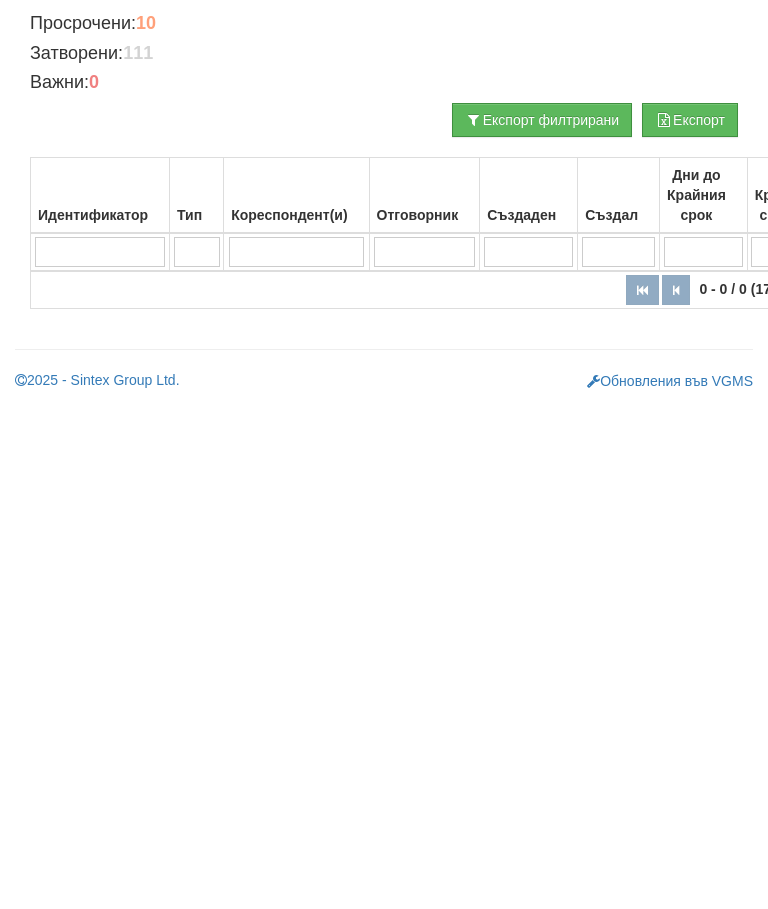 type 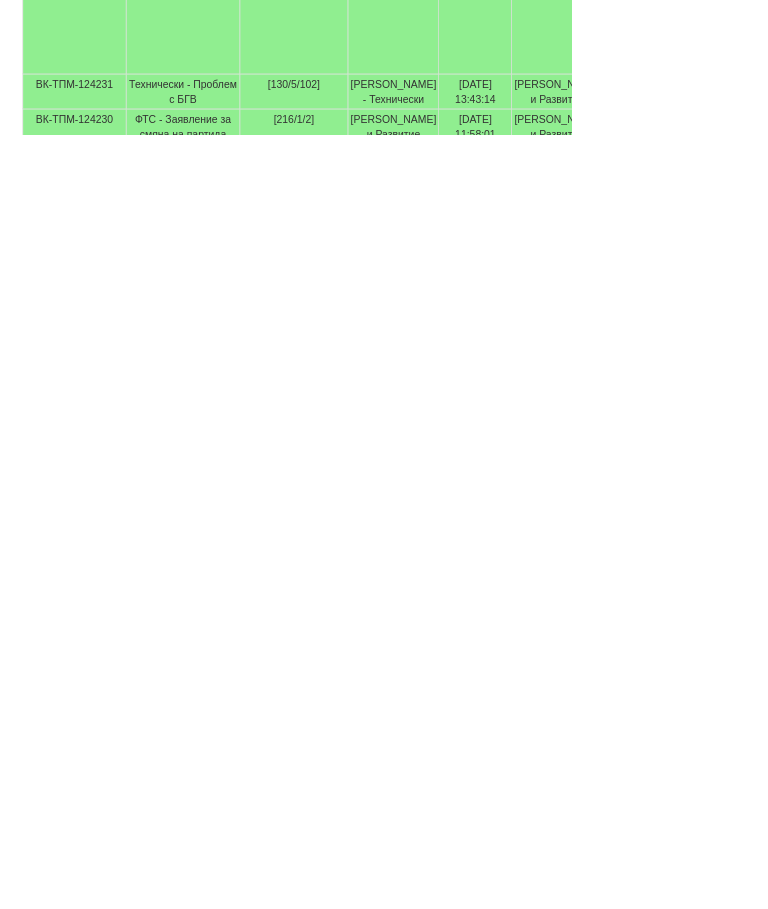 scroll, scrollTop: 274, scrollLeft: 0, axis: vertical 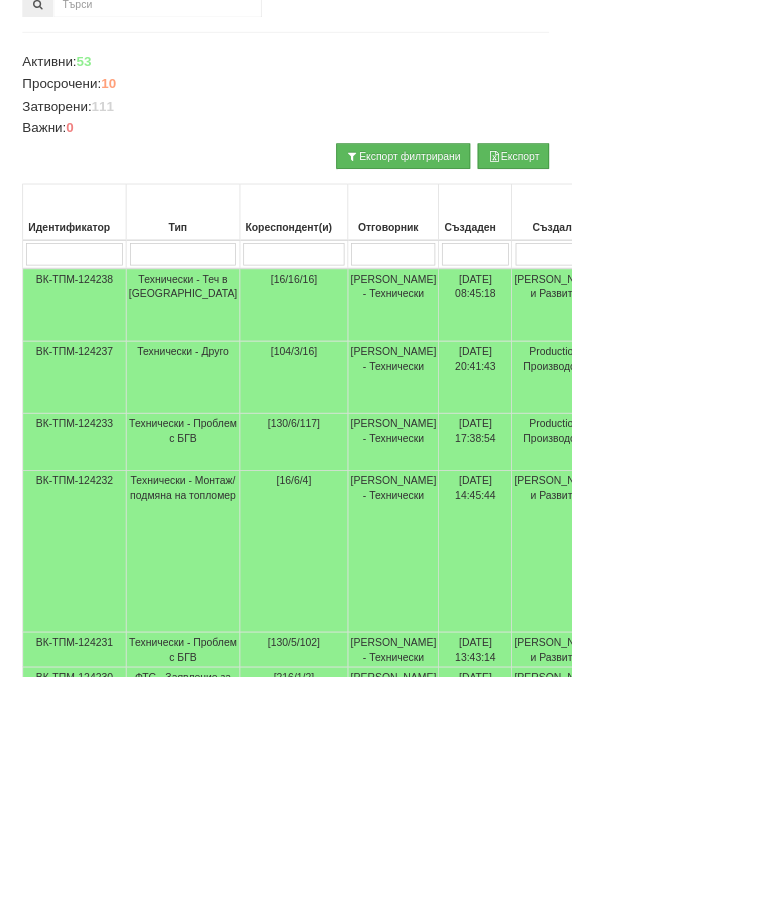 type on "2" 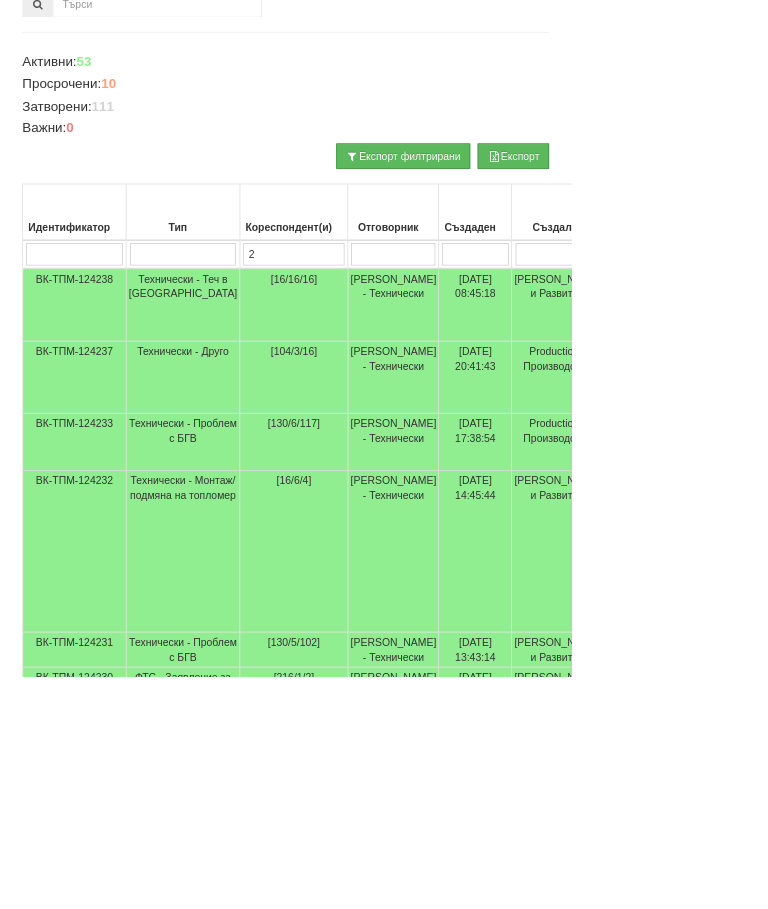 type on "2" 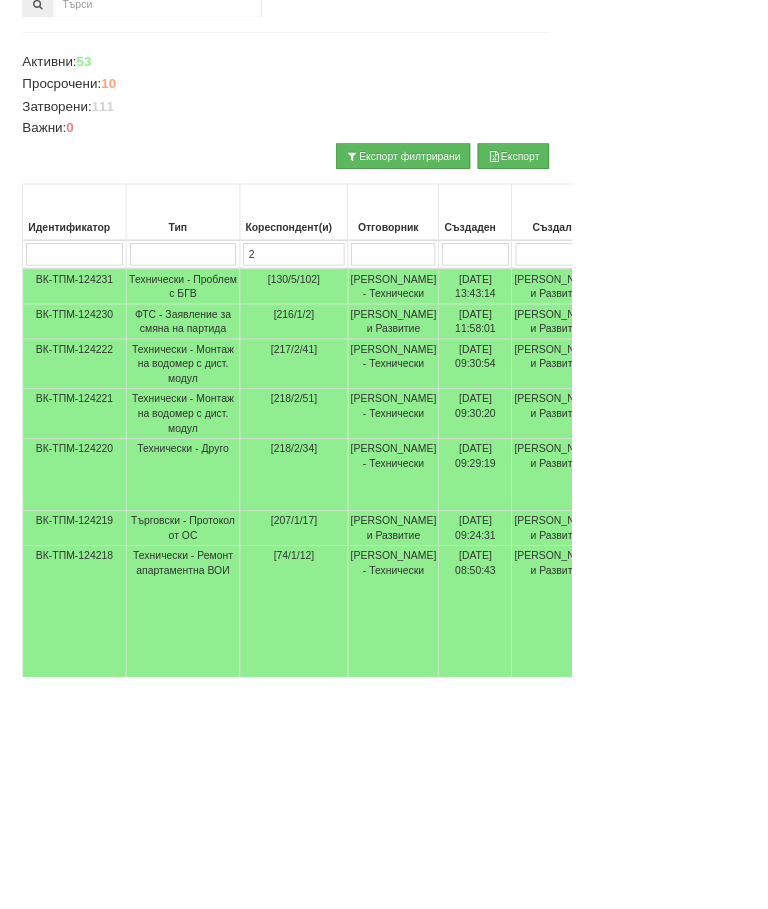 type on "26" 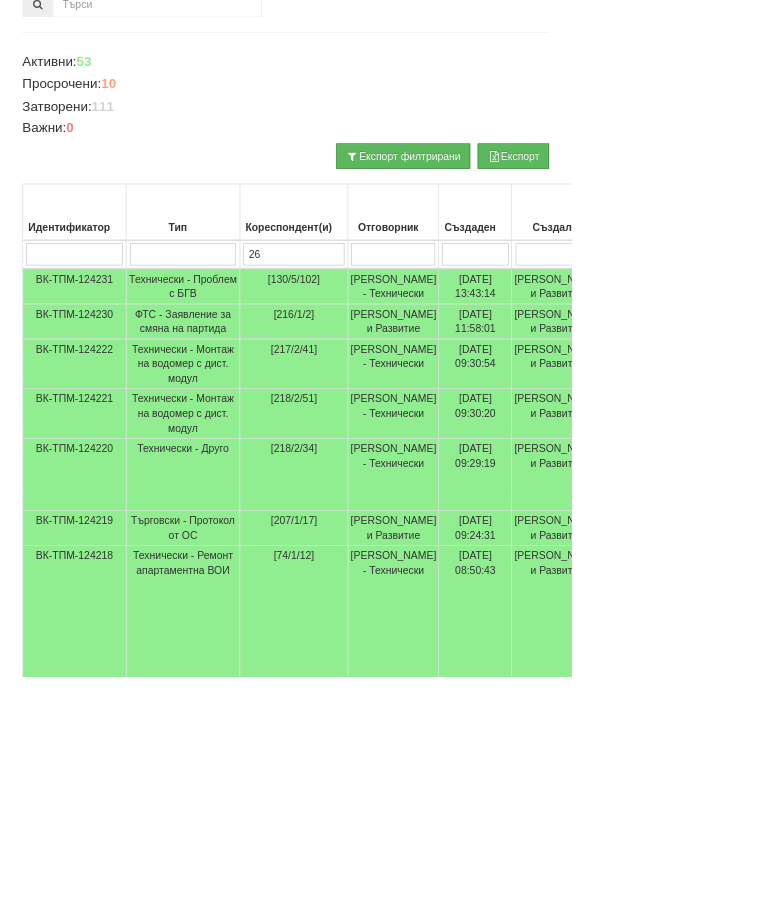 type on "26" 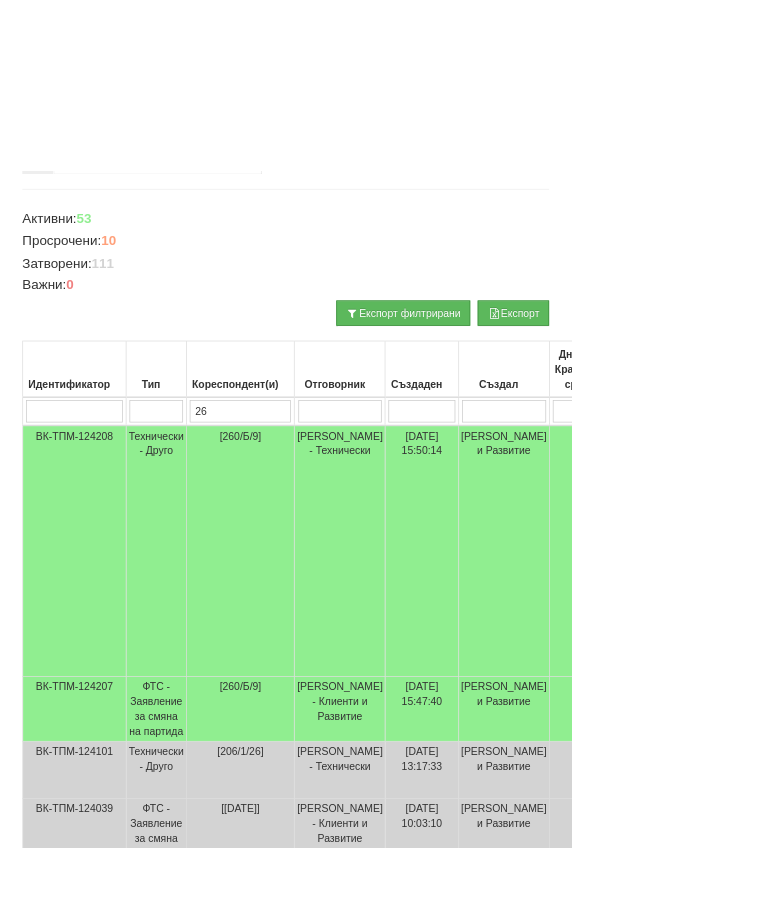 scroll, scrollTop: 376, scrollLeft: 0, axis: vertical 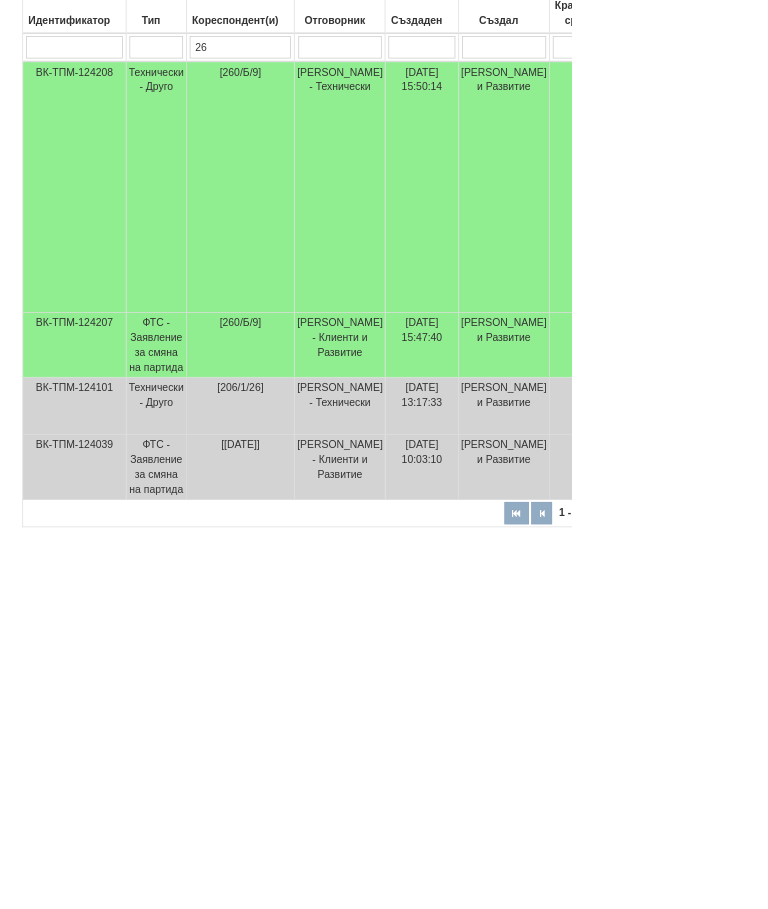 type on "2" 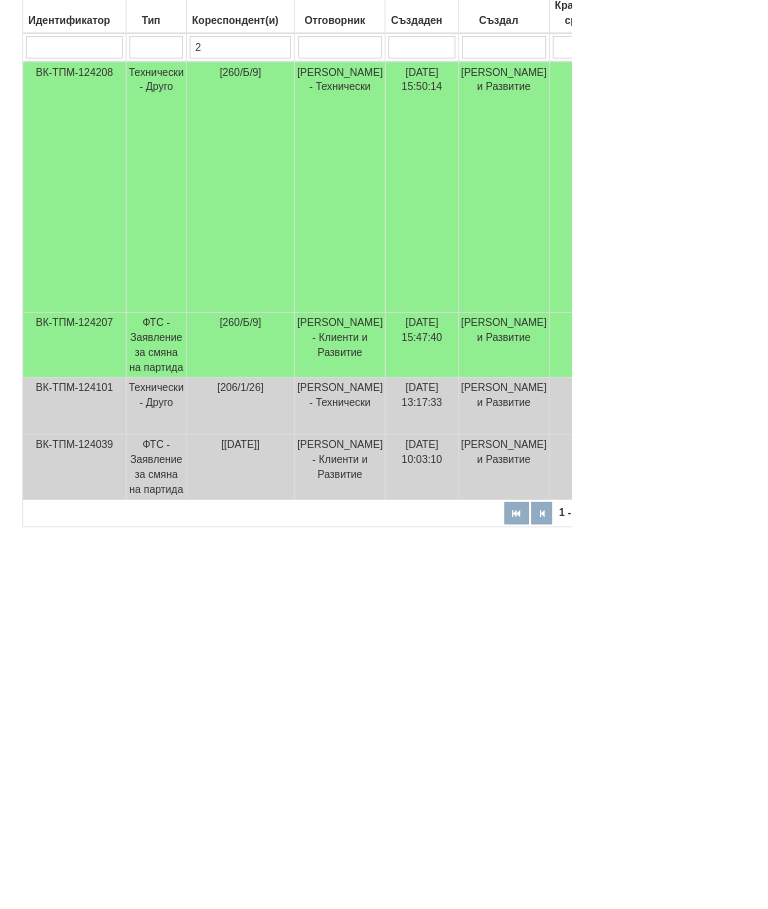 type 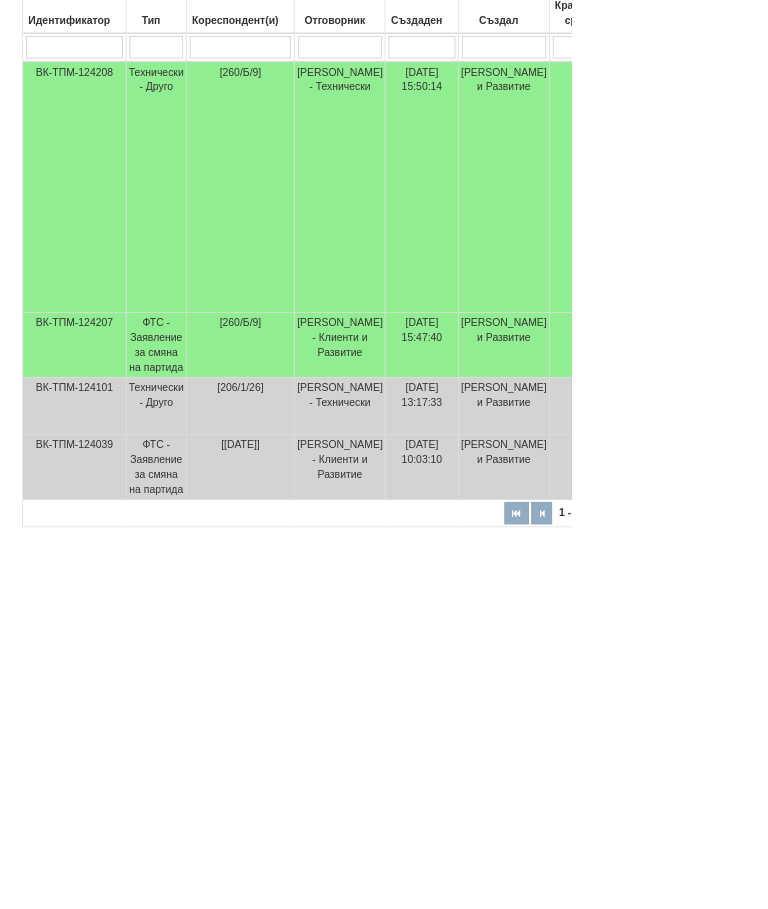 type 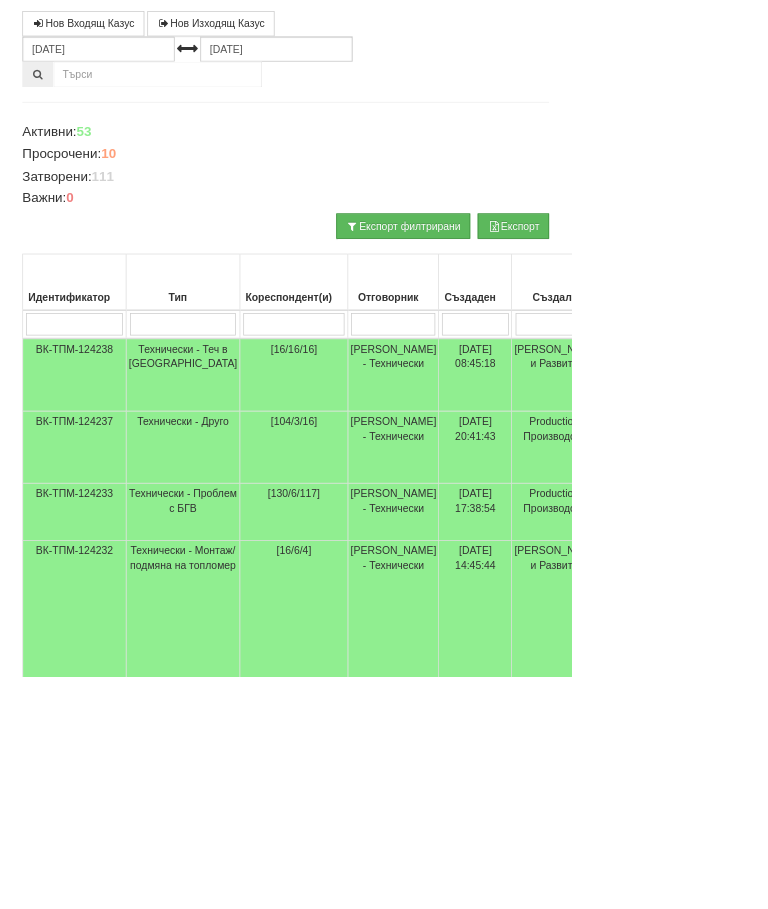 scroll, scrollTop: 0, scrollLeft: 0, axis: both 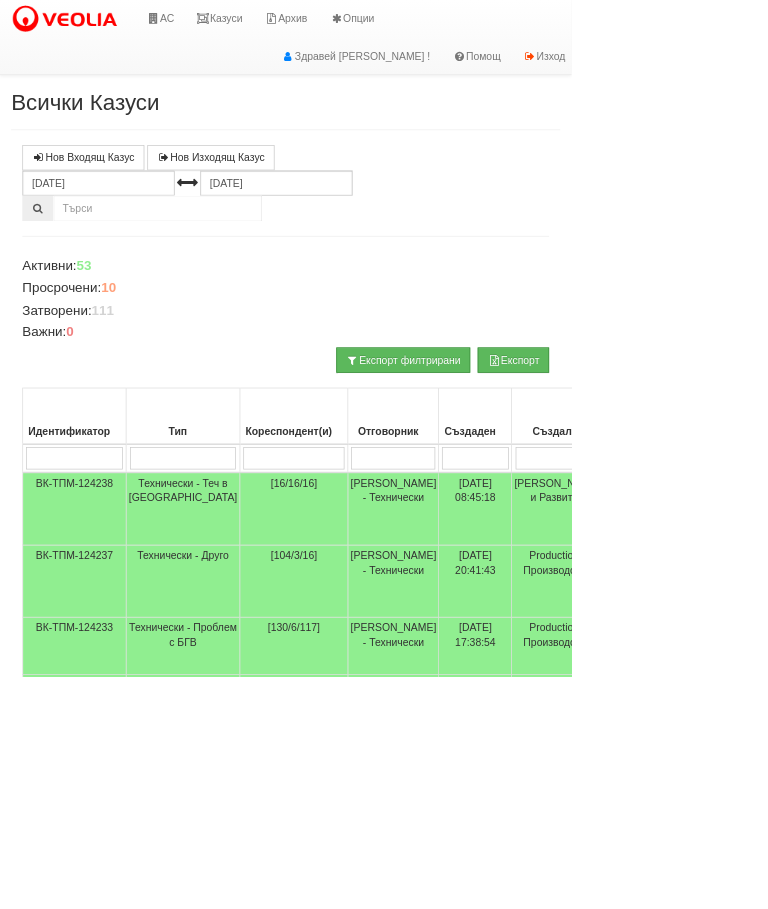 type 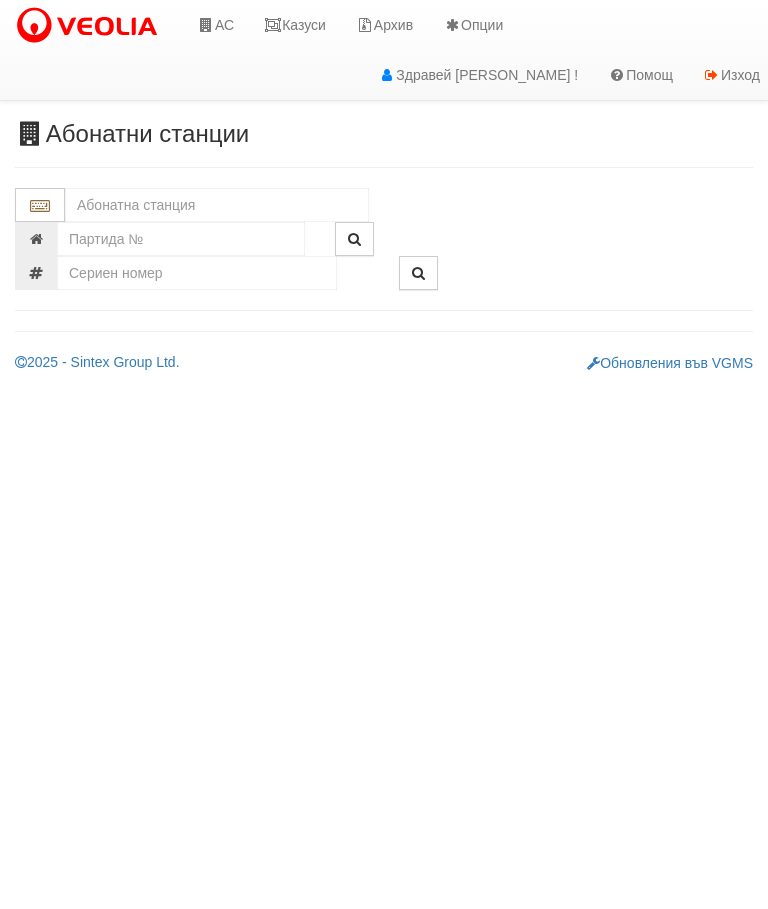 scroll, scrollTop: 0, scrollLeft: 0, axis: both 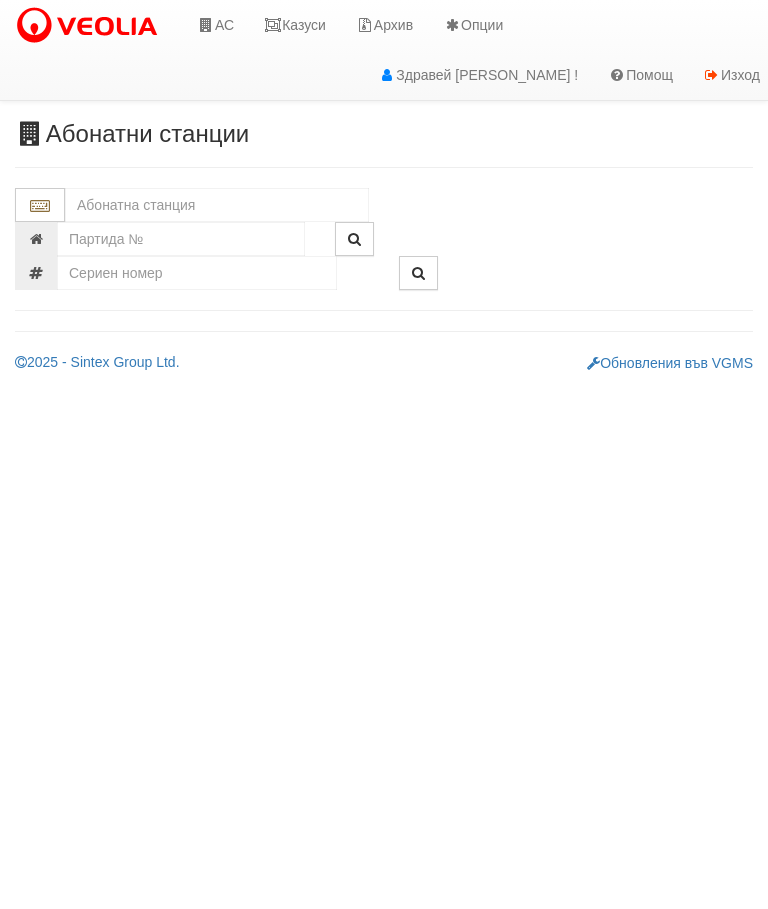 click at bounding box center [217, 205] 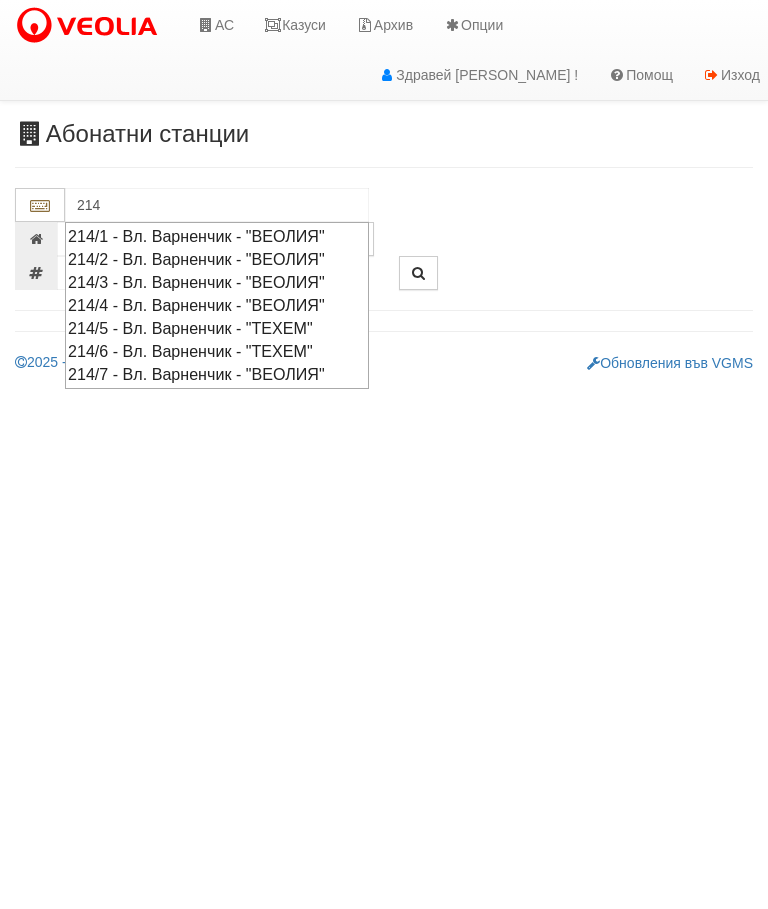 click on "214/6 - Вл. Варненчик - "ТЕХЕМ"" at bounding box center (217, 351) 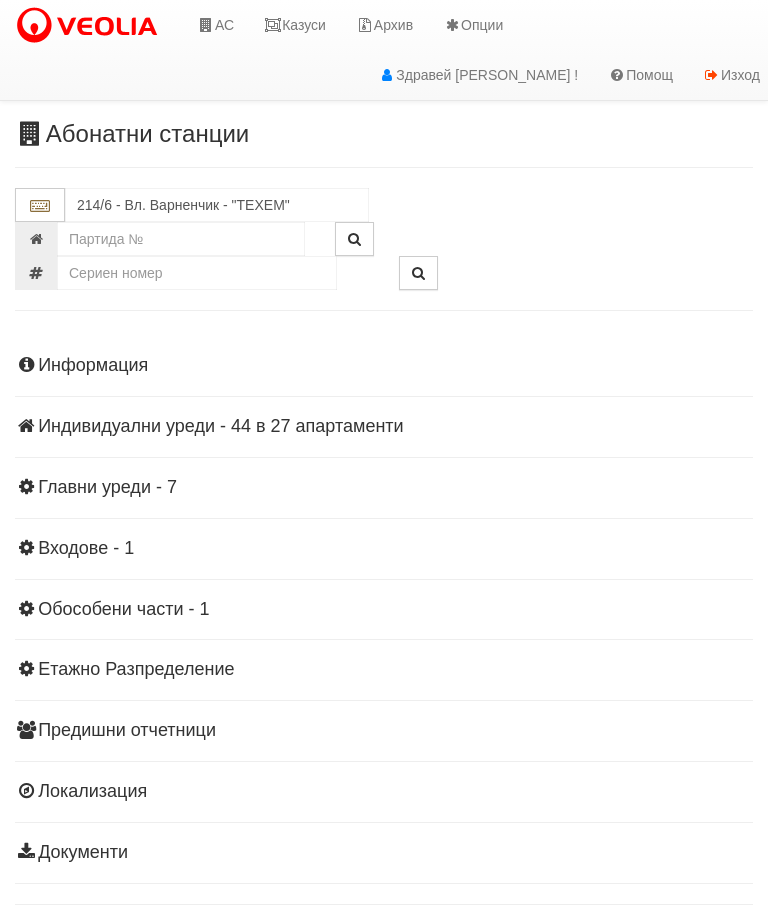 click on "Казуси" at bounding box center [295, 25] 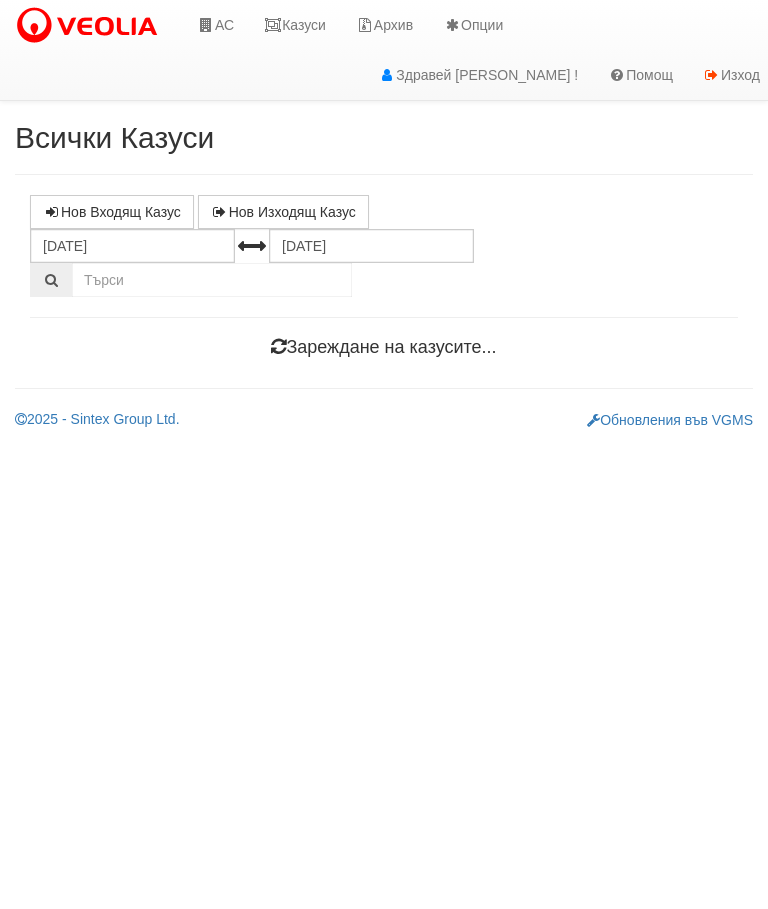 scroll, scrollTop: 0, scrollLeft: 0, axis: both 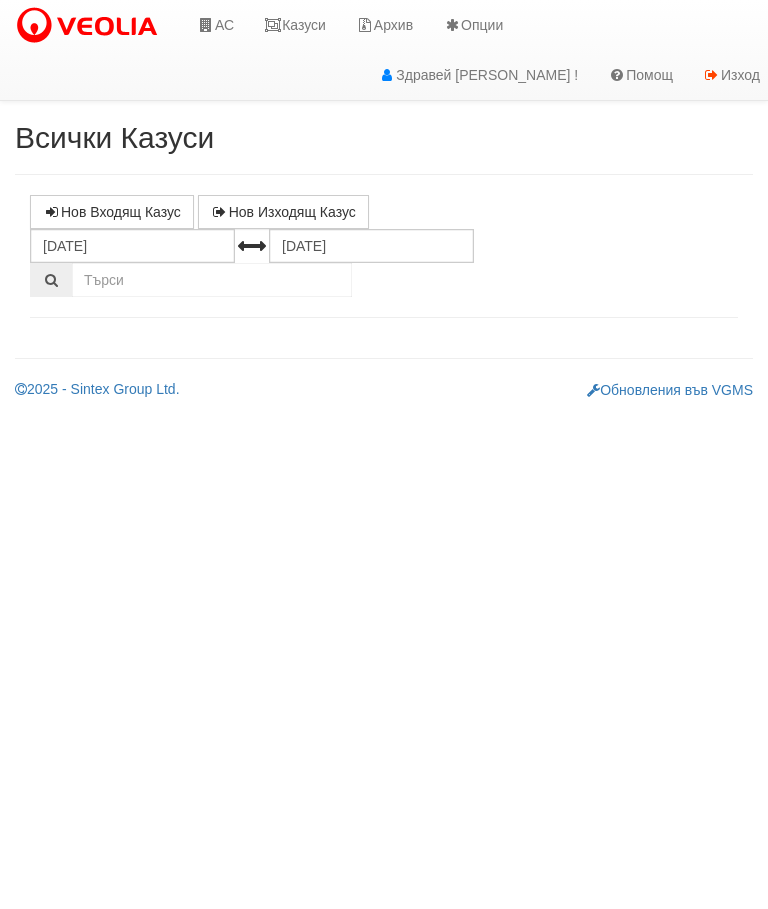 select on "10" 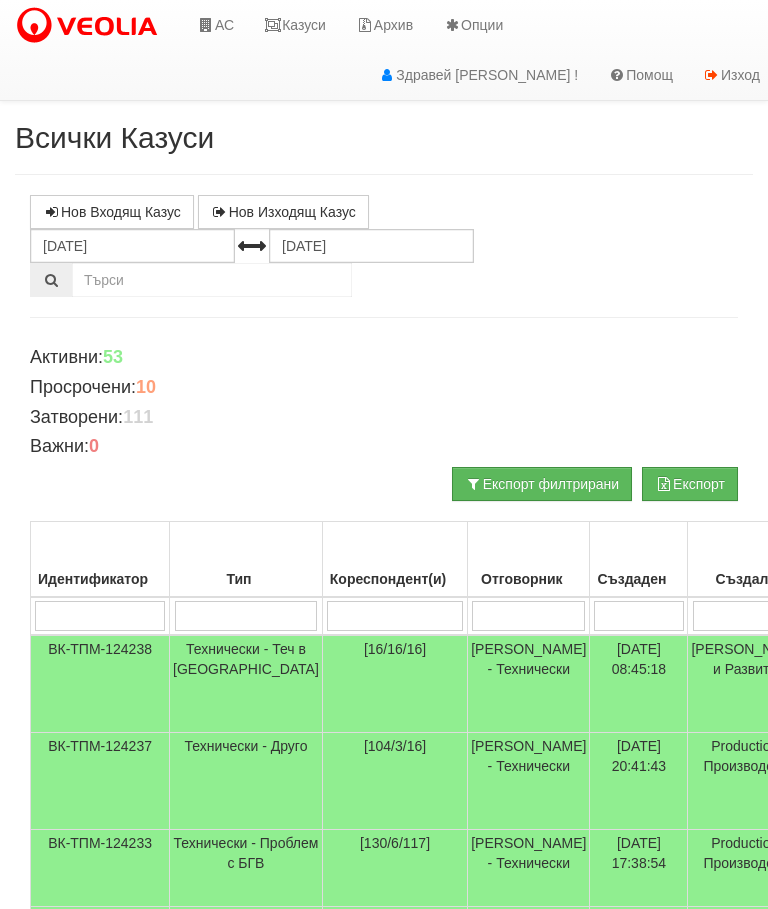click at bounding box center (395, 616) 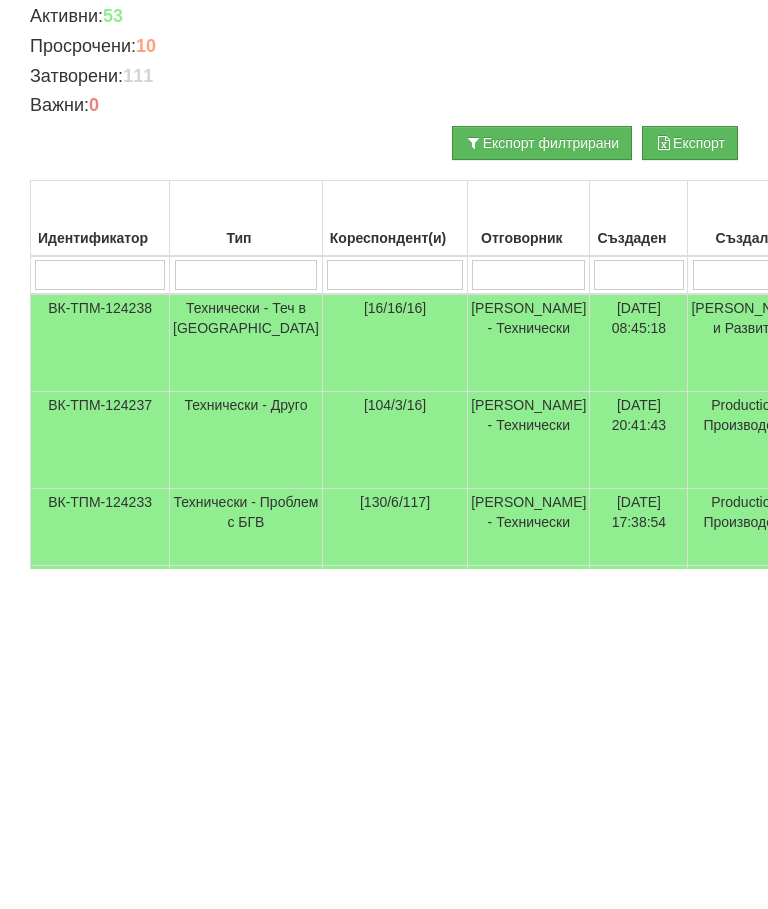 type on "2" 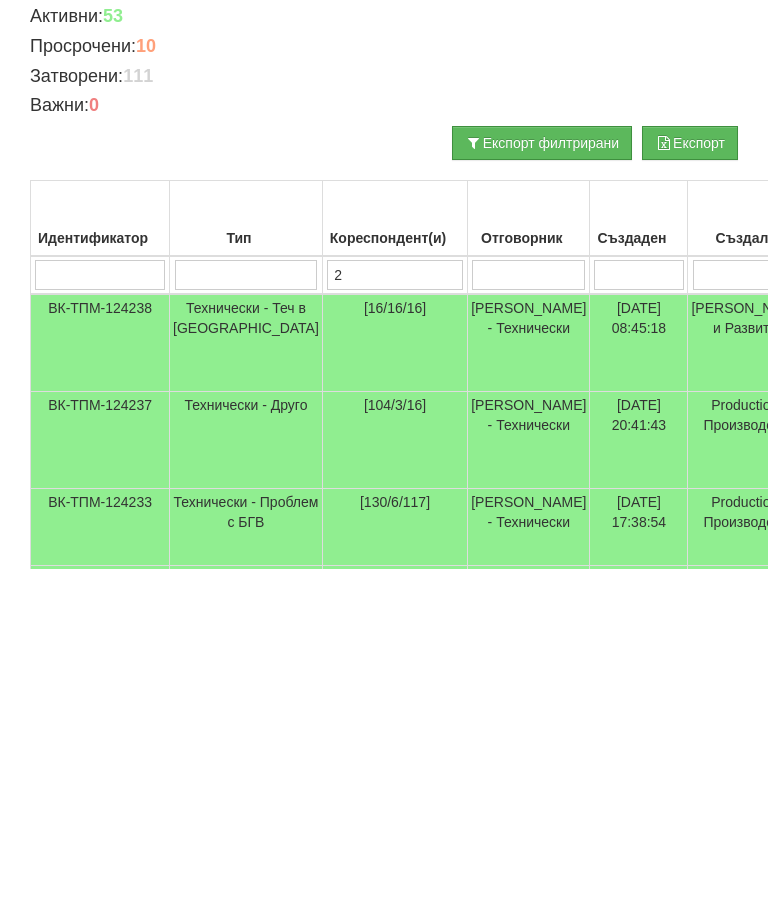type on "2" 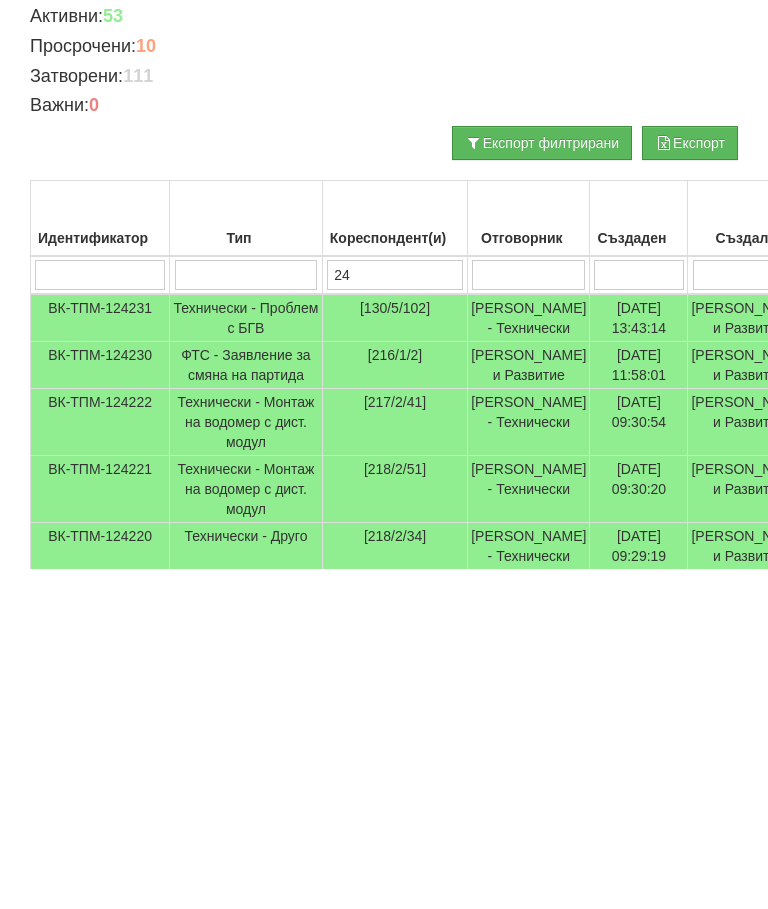 type on "24" 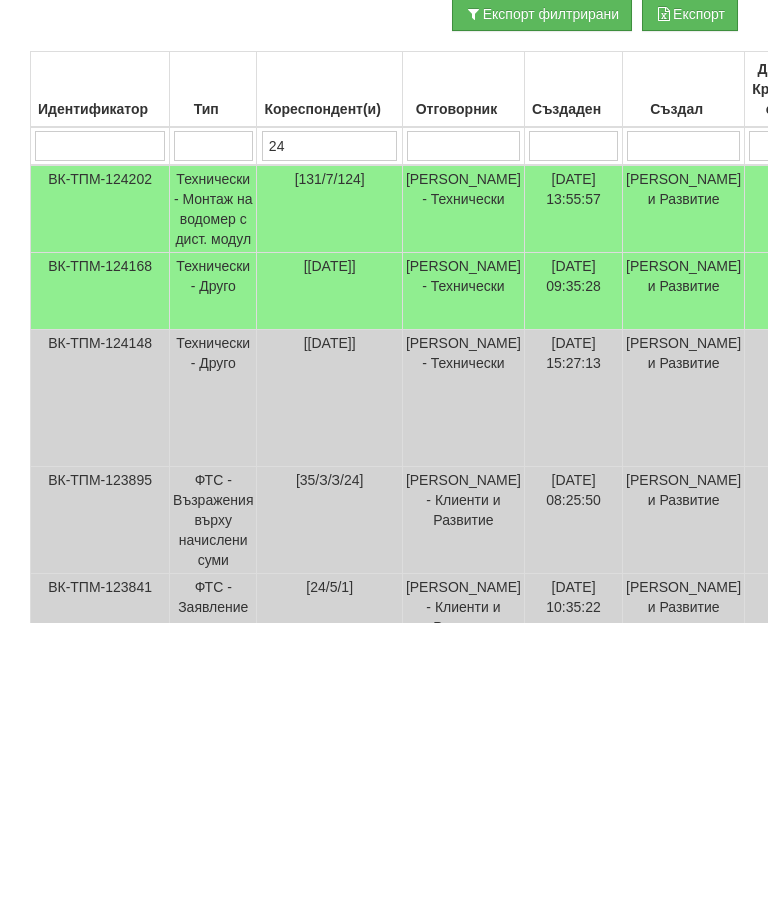 scroll, scrollTop: 191, scrollLeft: 0, axis: vertical 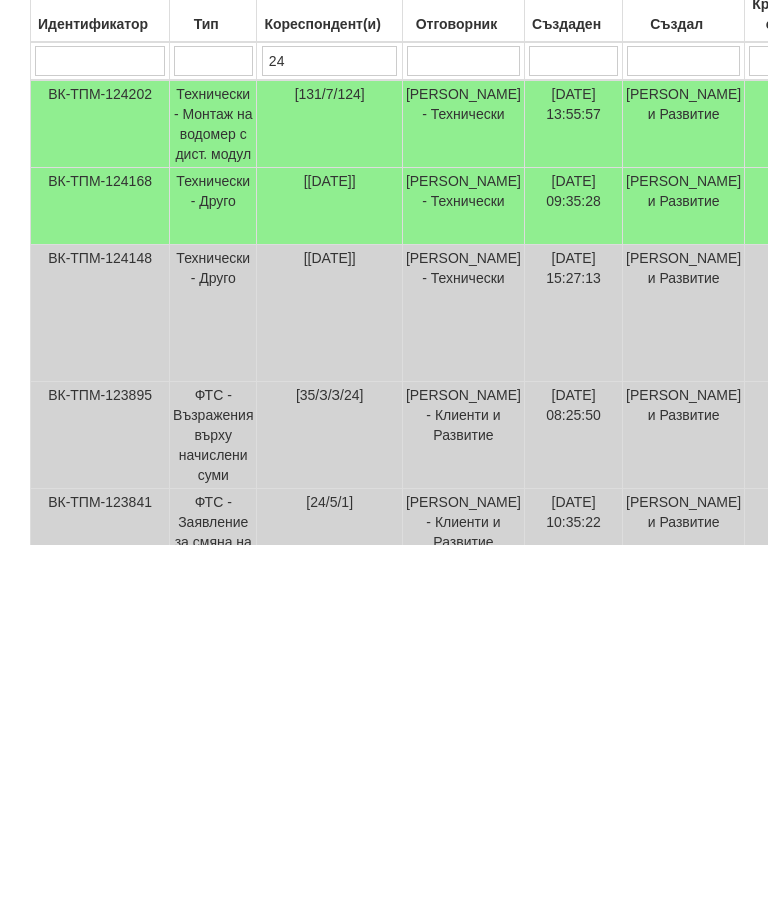 type on "24" 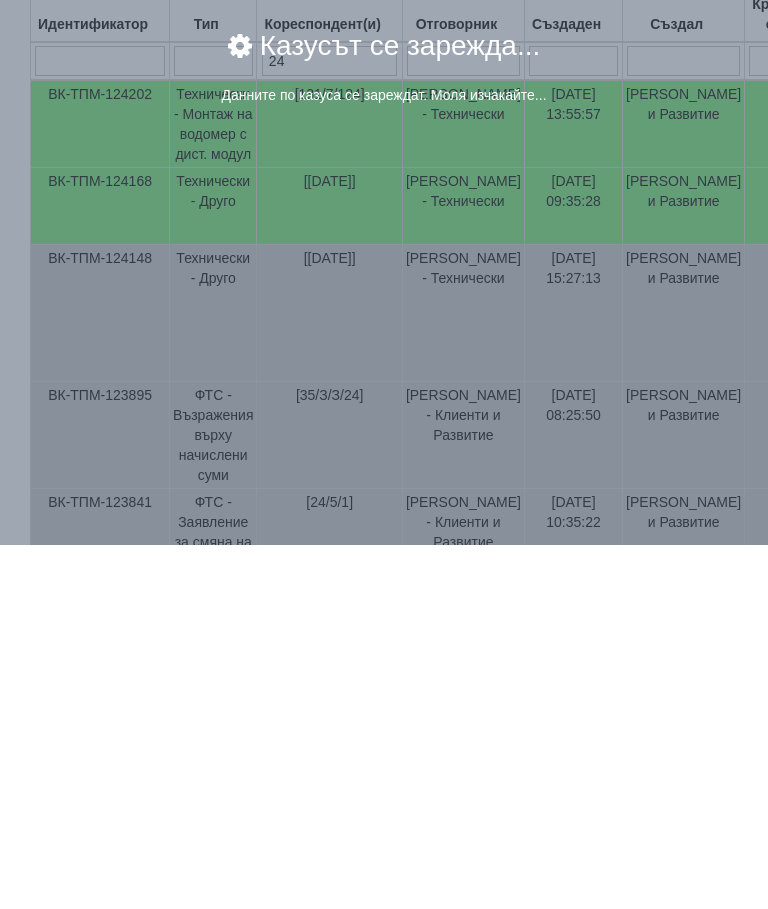 scroll, scrollTop: 363, scrollLeft: 0, axis: vertical 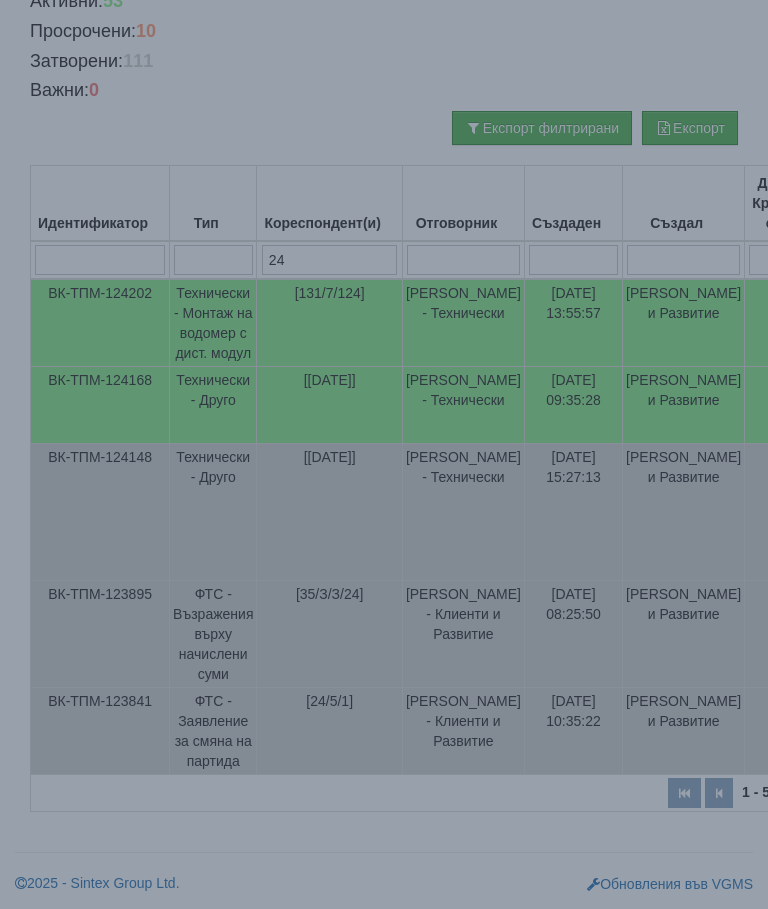 select on "10" 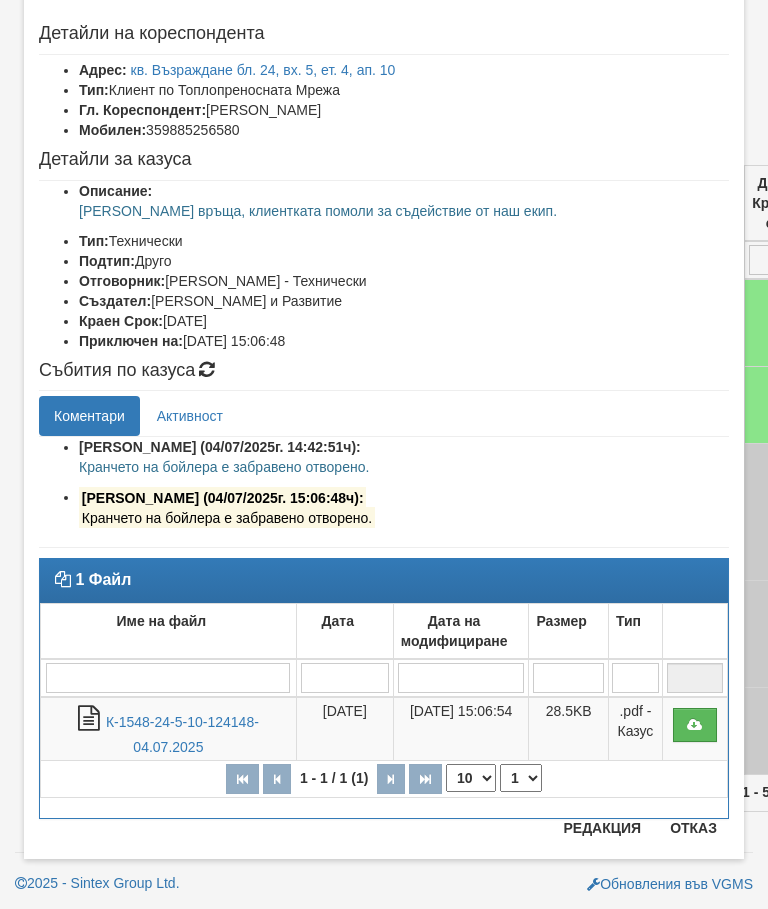 scroll, scrollTop: 88, scrollLeft: 0, axis: vertical 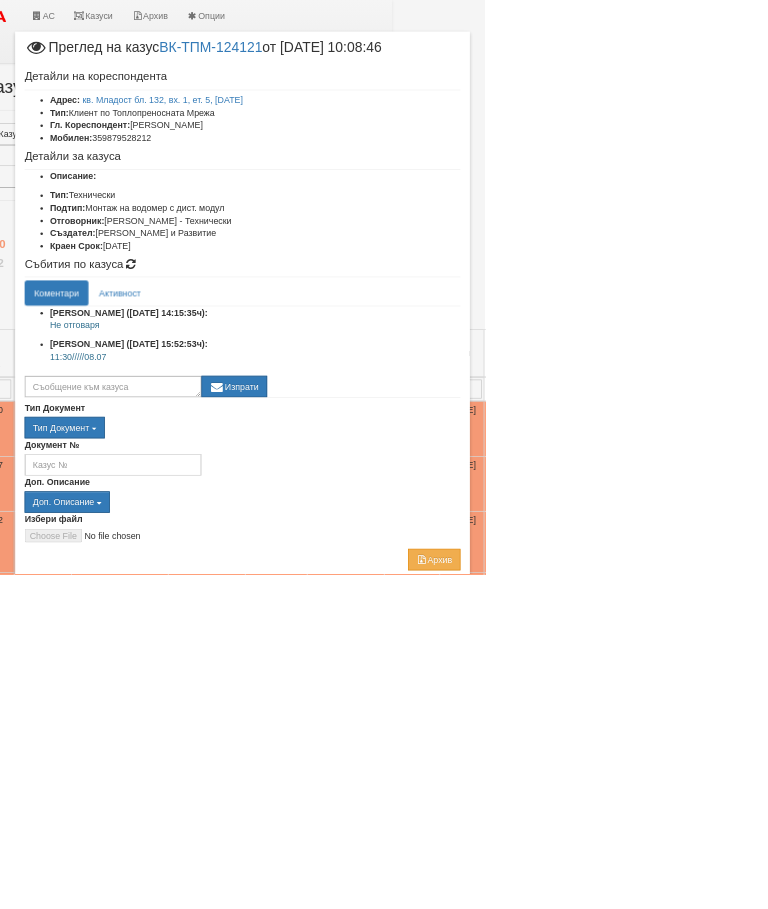 click on "Приключи казуса" at bounding box center (384, 1053) 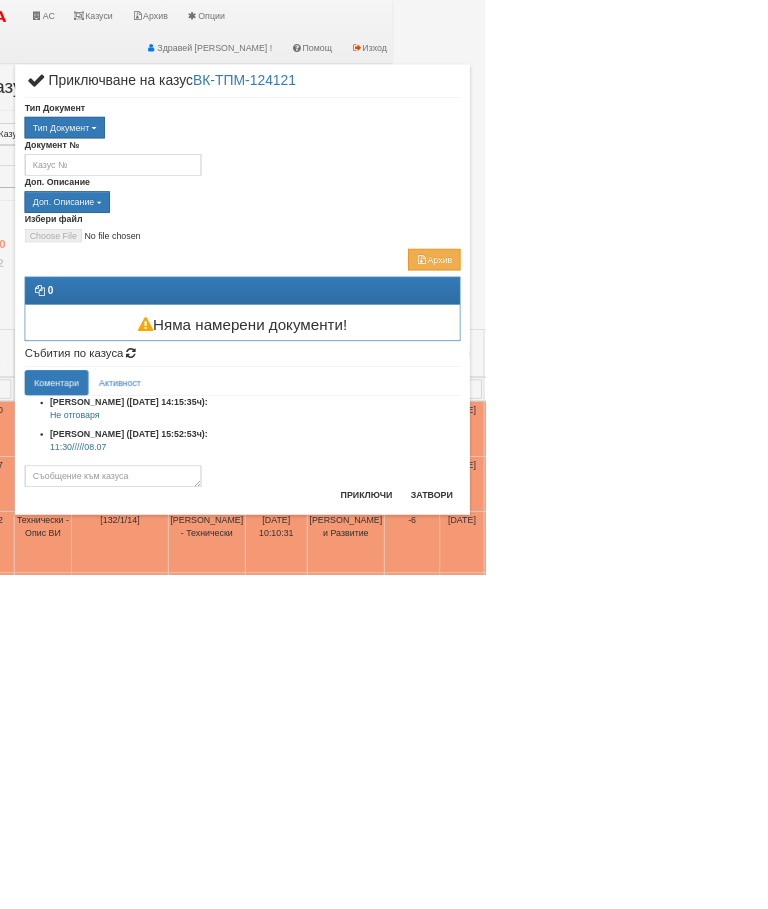 click on "Затвори" at bounding box center [683, 784] 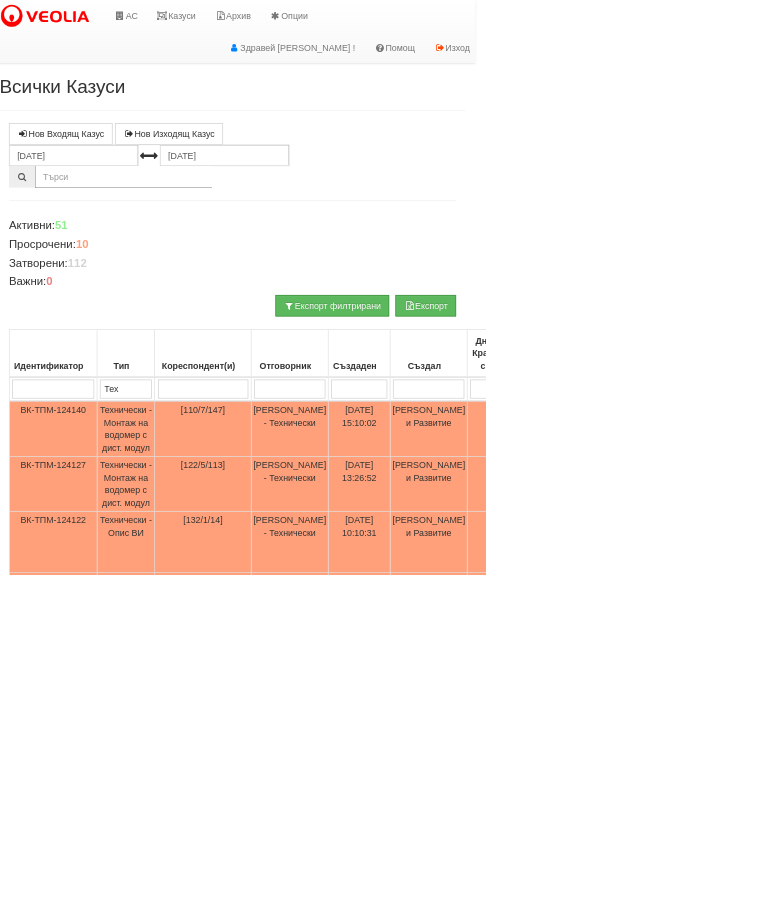 scroll, scrollTop: 0, scrollLeft: 0, axis: both 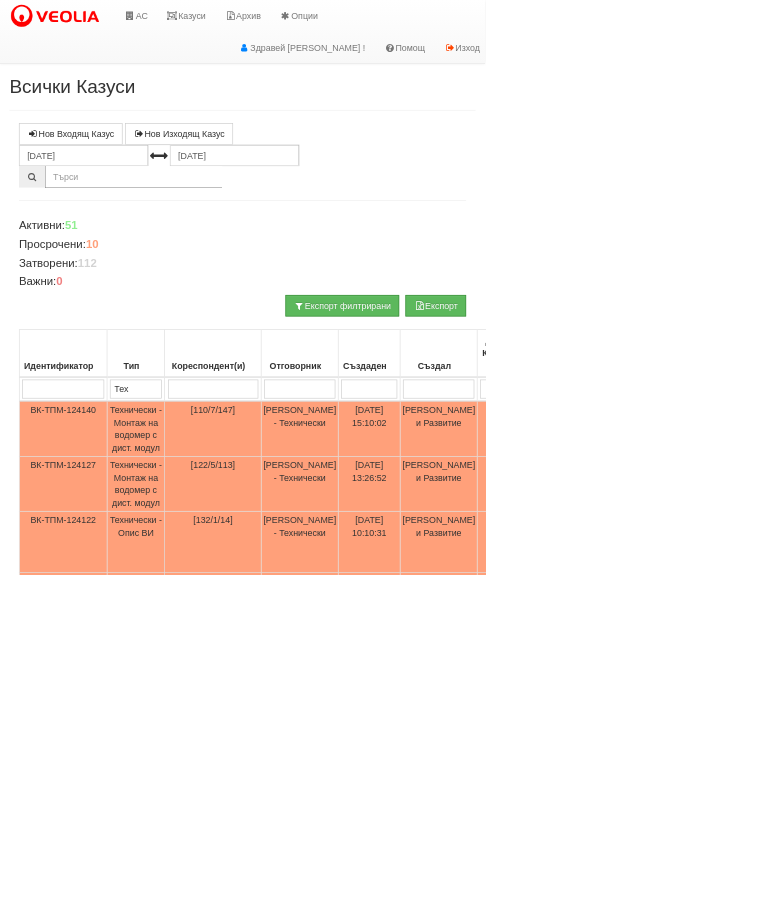 click on "АС" at bounding box center [215, 25] 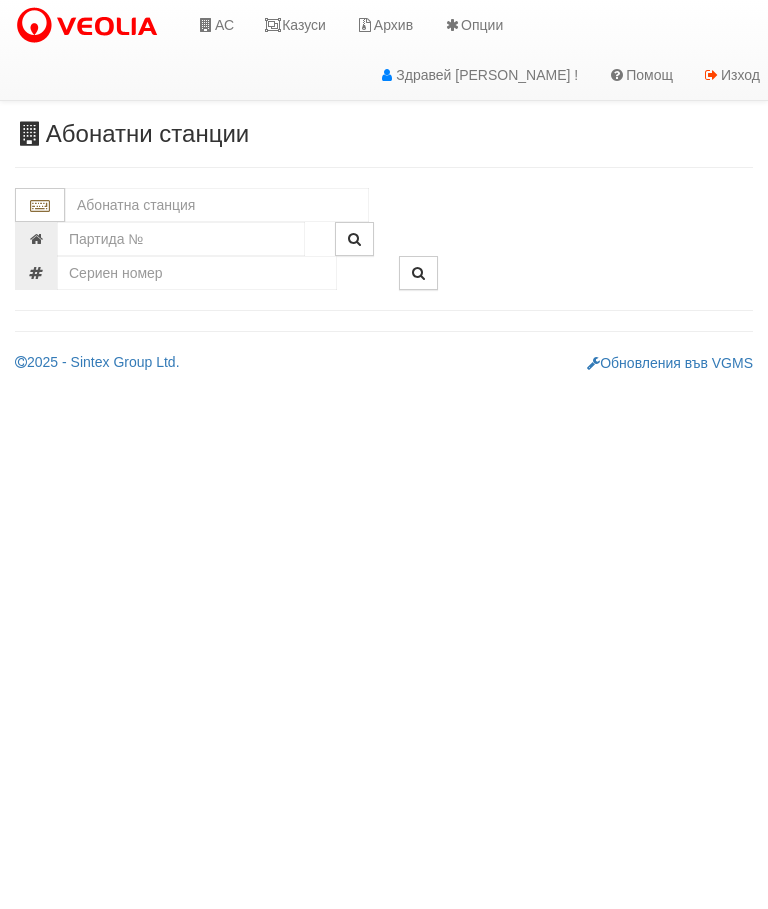scroll, scrollTop: 0, scrollLeft: 0, axis: both 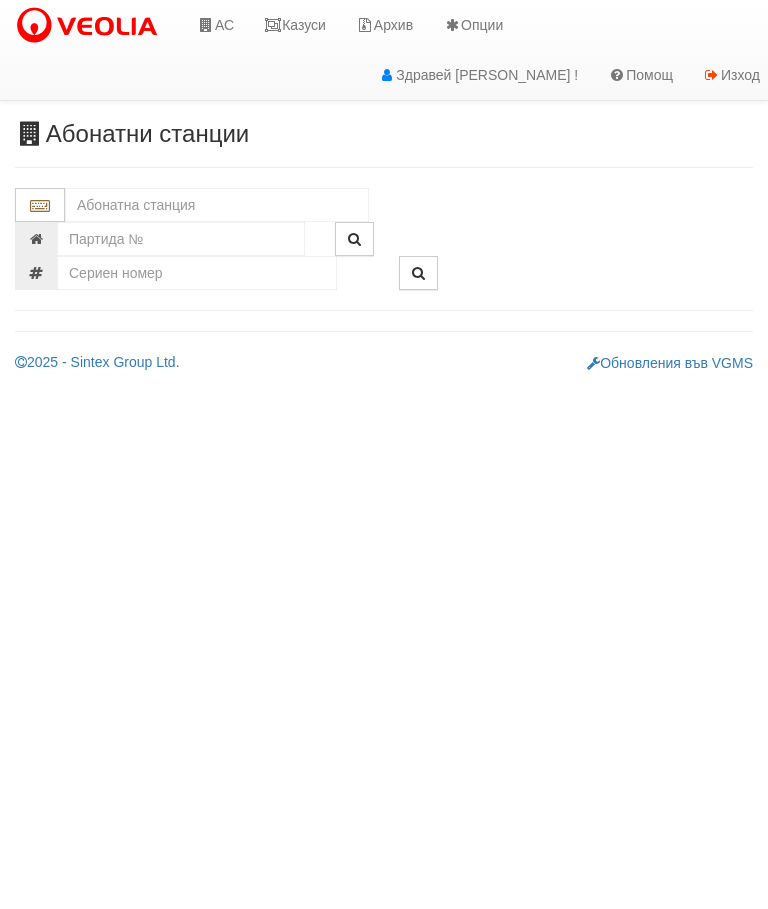 click at bounding box center (217, 205) 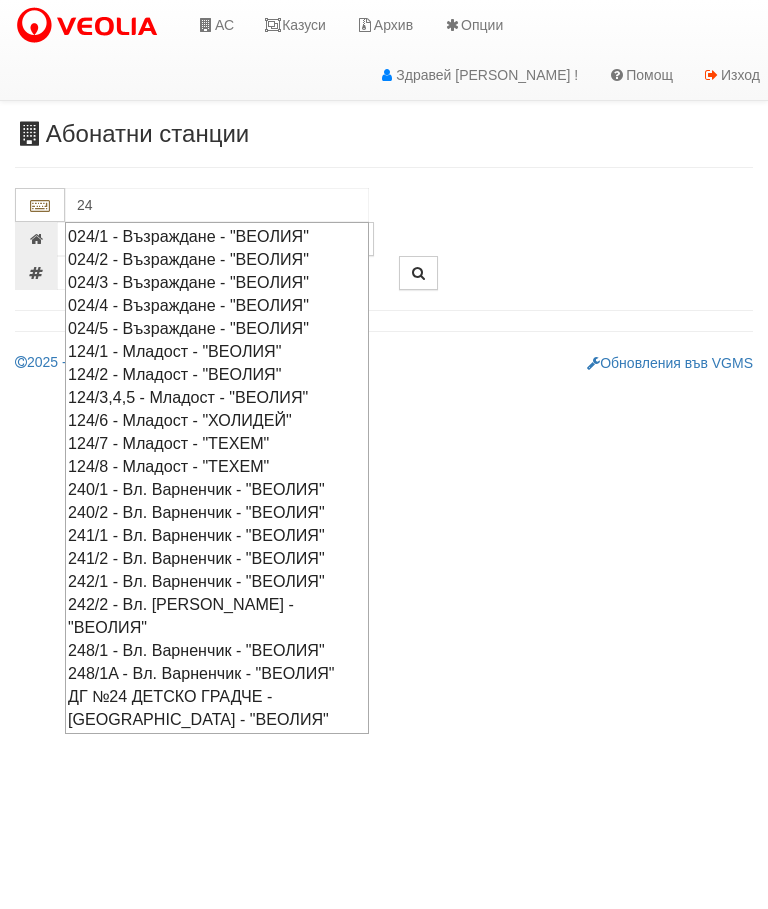 click on "024/5 - Възраждане - "ВЕОЛИЯ"" at bounding box center [217, 328] 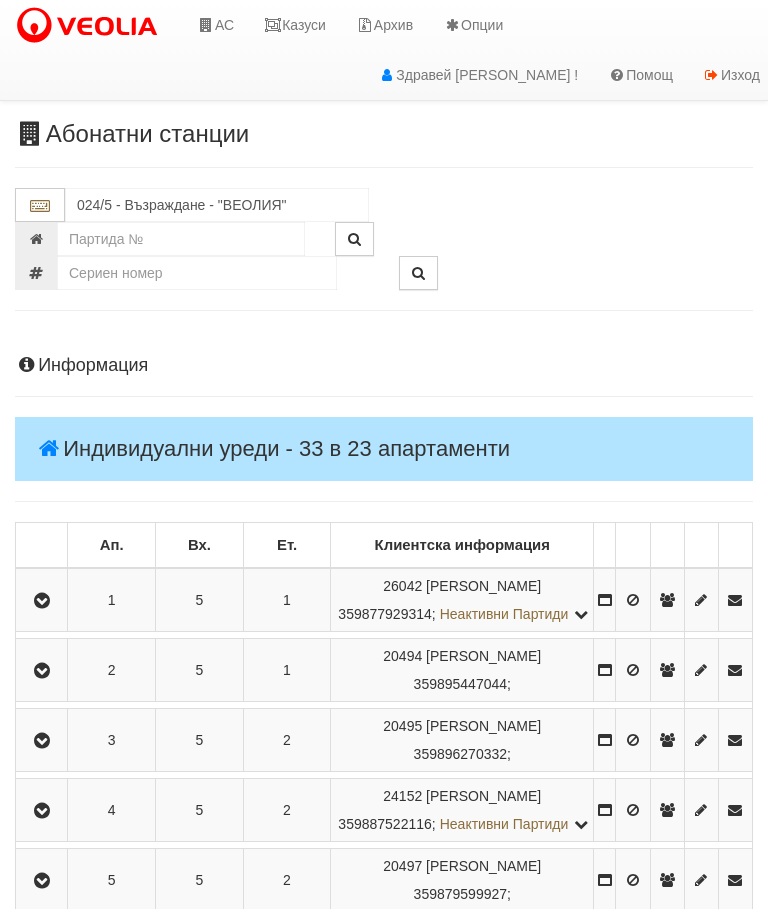 click at bounding box center (42, 601) 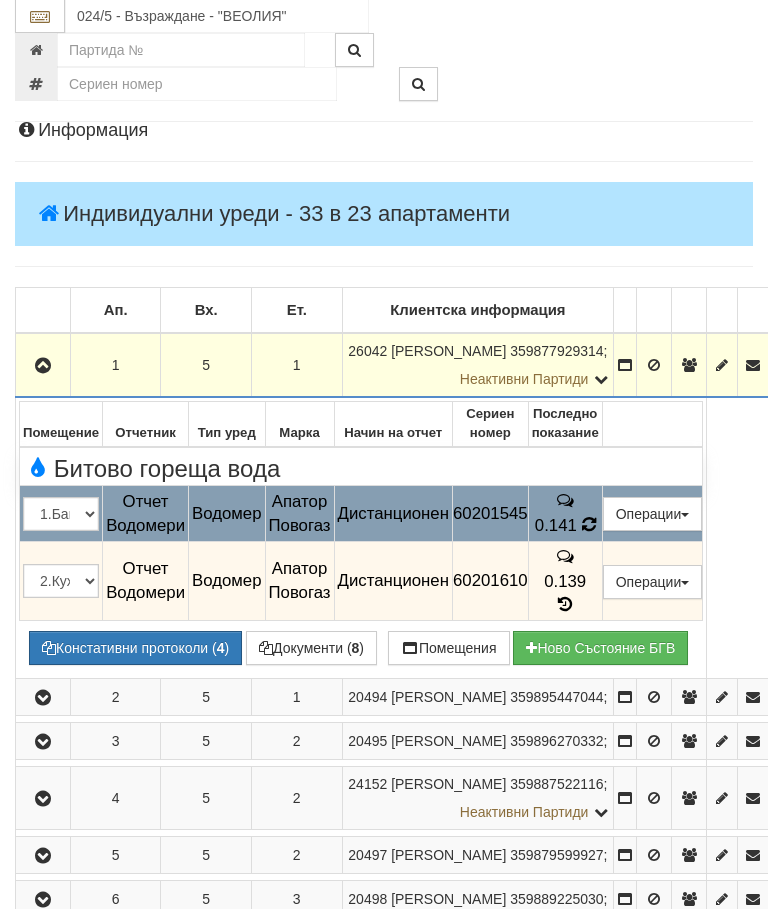 scroll, scrollTop: 235, scrollLeft: 0, axis: vertical 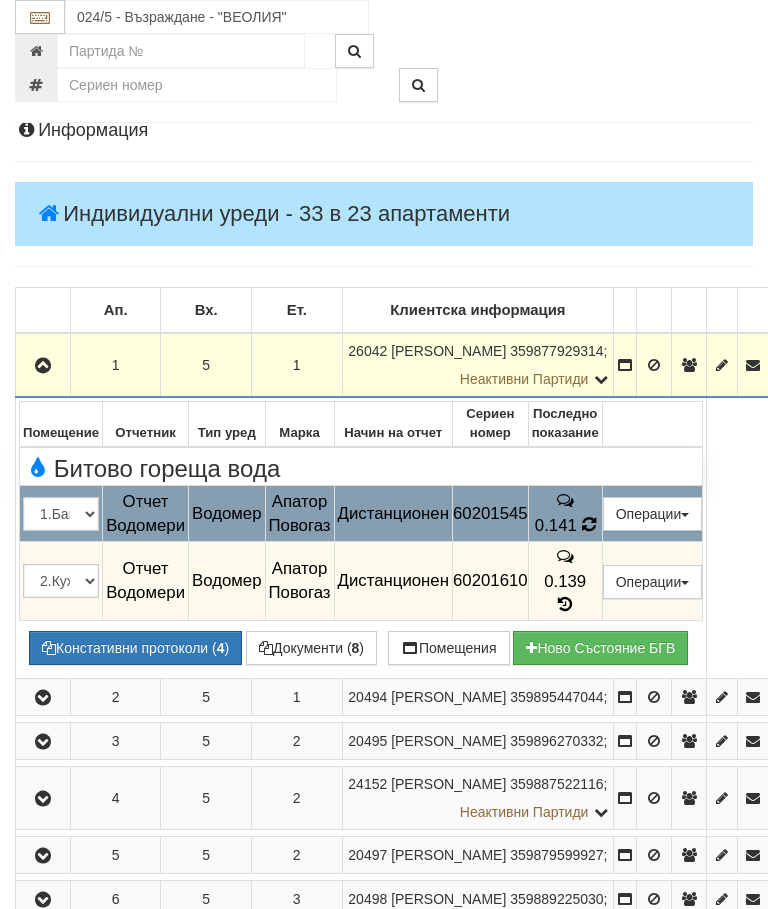 click on "0.141" at bounding box center [556, 525] 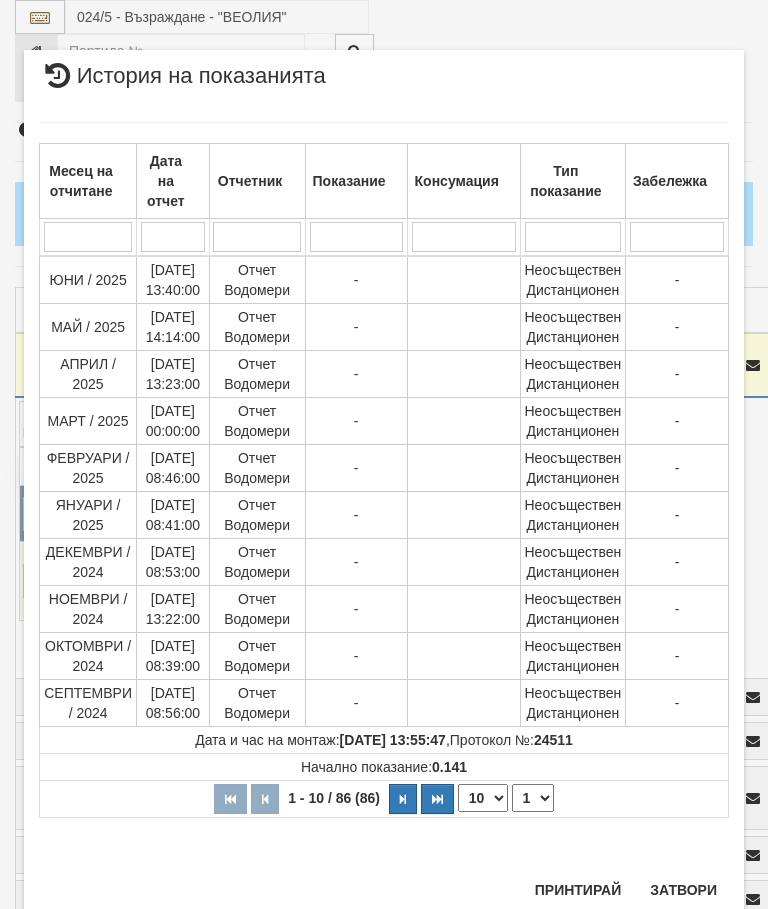 click on "Затвори" at bounding box center (683, 890) 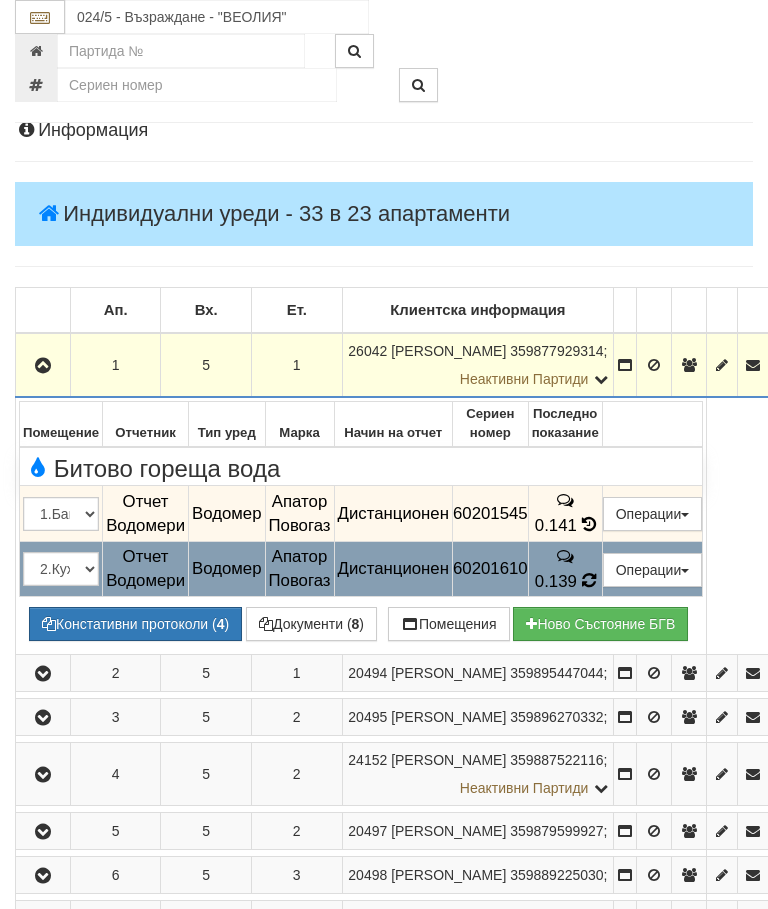 click on "0.139" at bounding box center (556, 580) 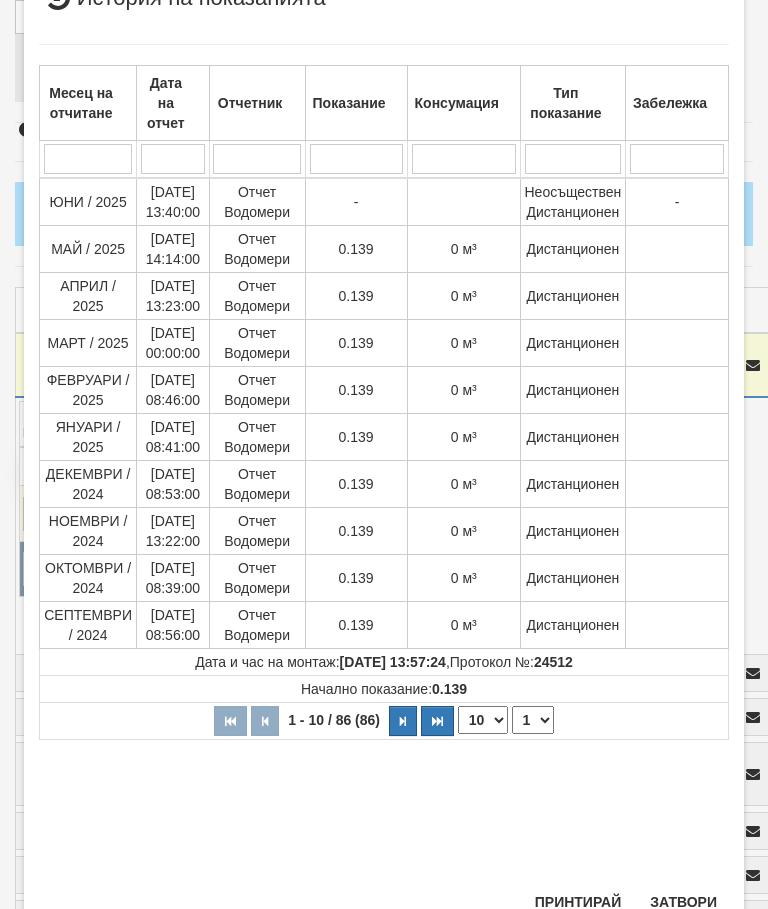 scroll, scrollTop: 77, scrollLeft: 0, axis: vertical 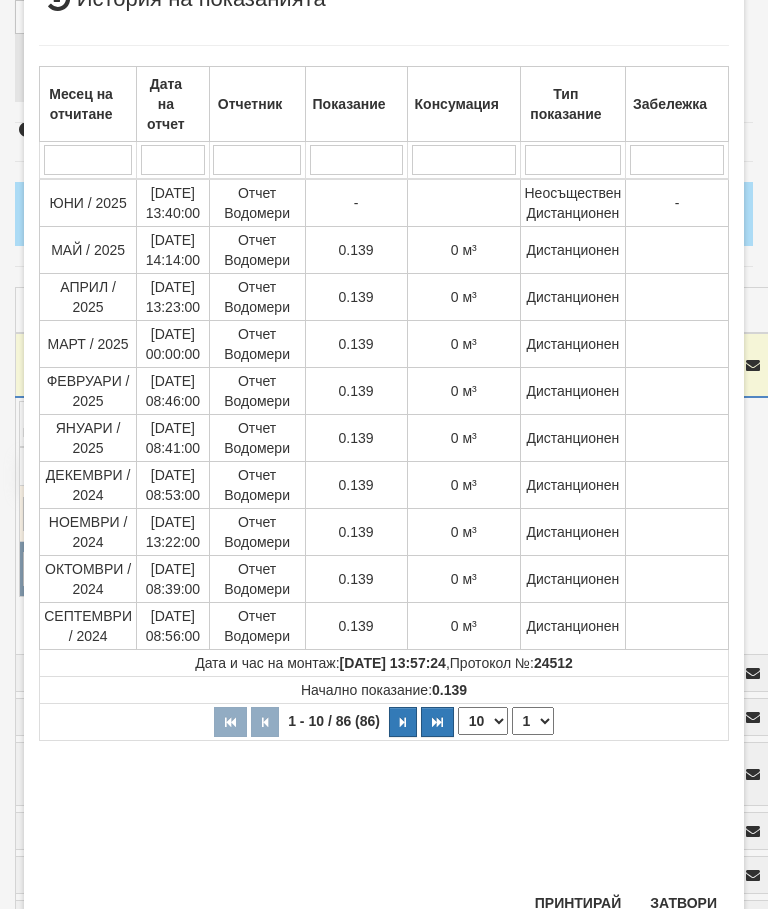 click on "Затвори" at bounding box center (683, 903) 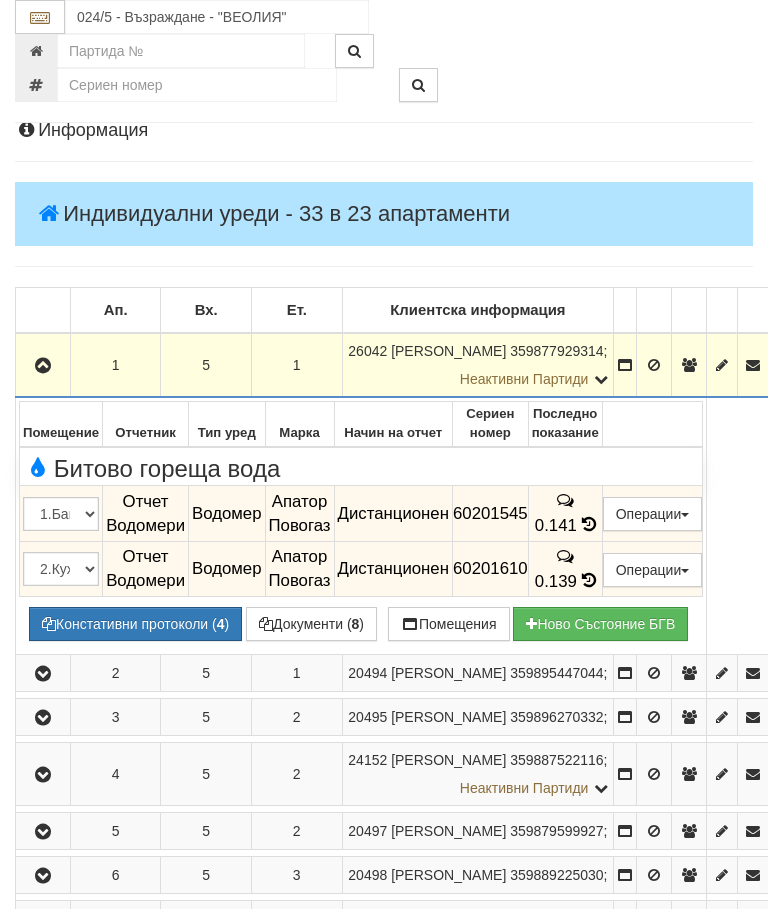 click at bounding box center (43, 365) 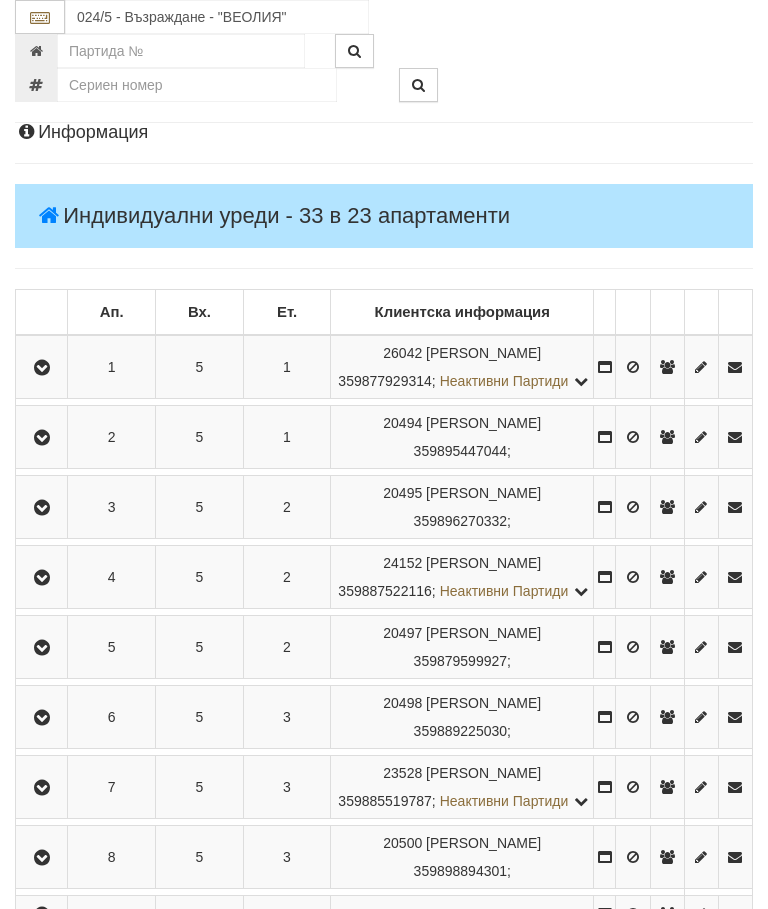 scroll, scrollTop: 194, scrollLeft: 0, axis: vertical 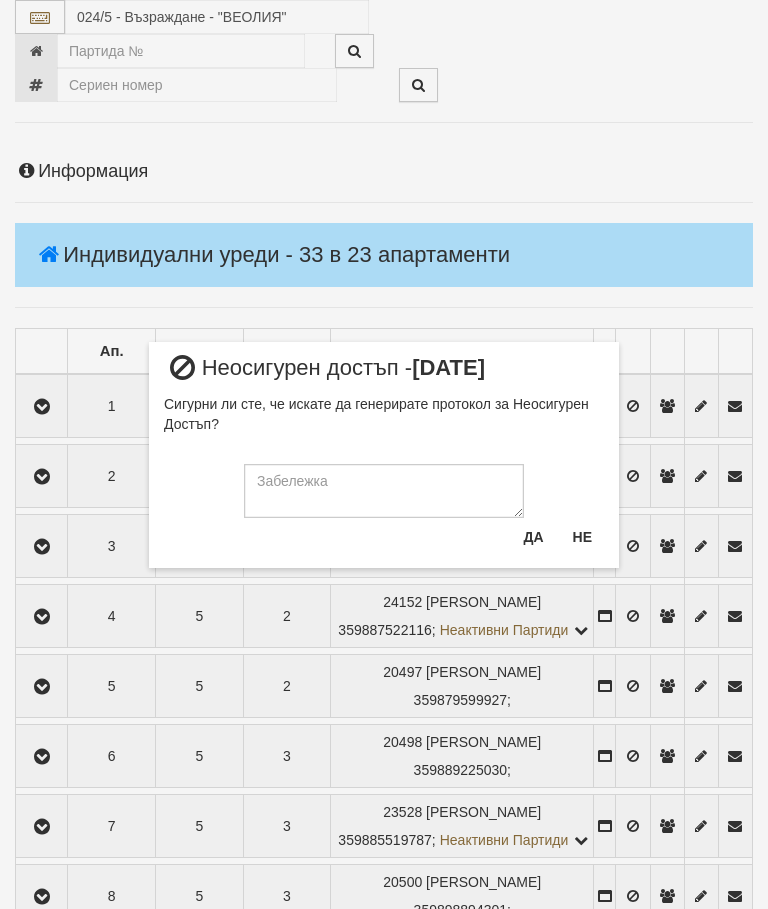 click on "Не" at bounding box center [582, 537] 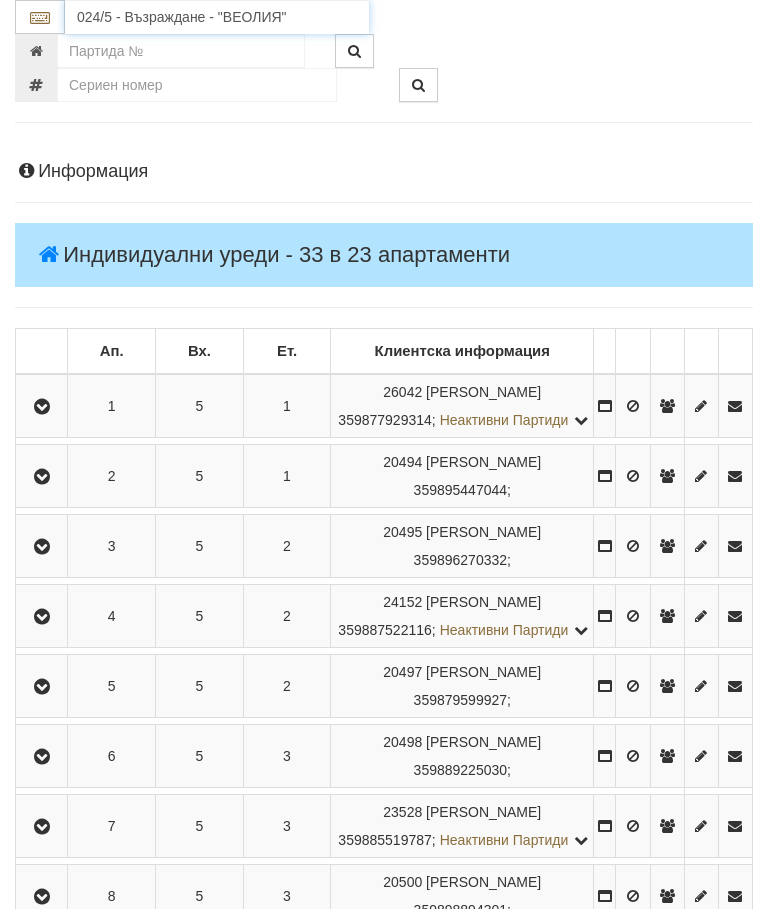 click on "024/5 - Възраждане - "ВЕОЛИЯ"" at bounding box center (217, 17) 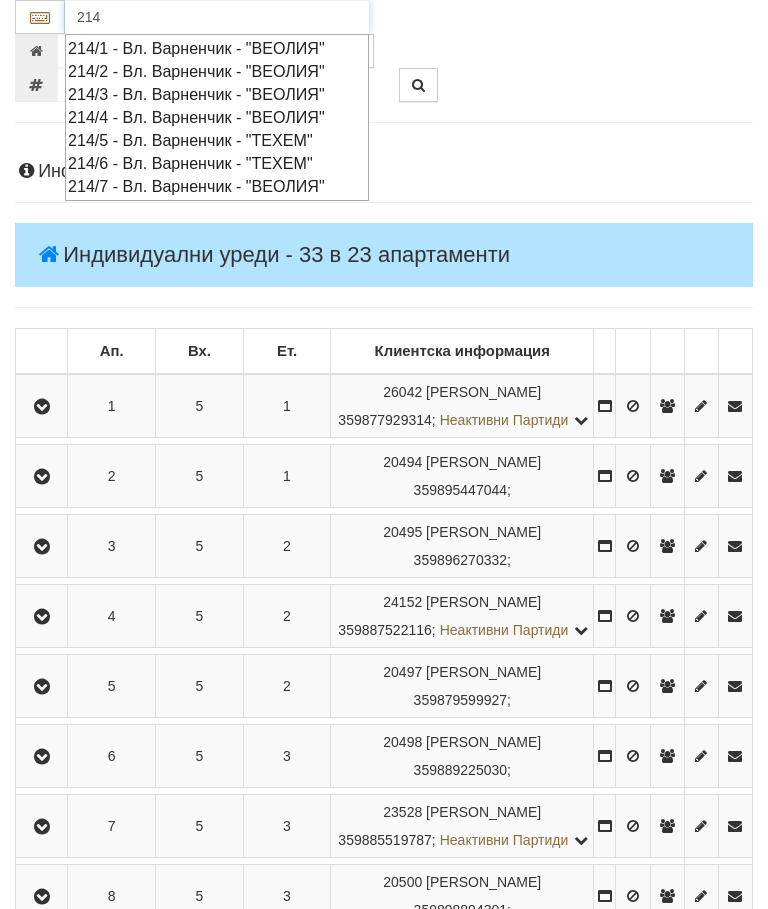 click on "214/6 - Вл. Варненчик - "ТЕХЕМ"" at bounding box center (217, 163) 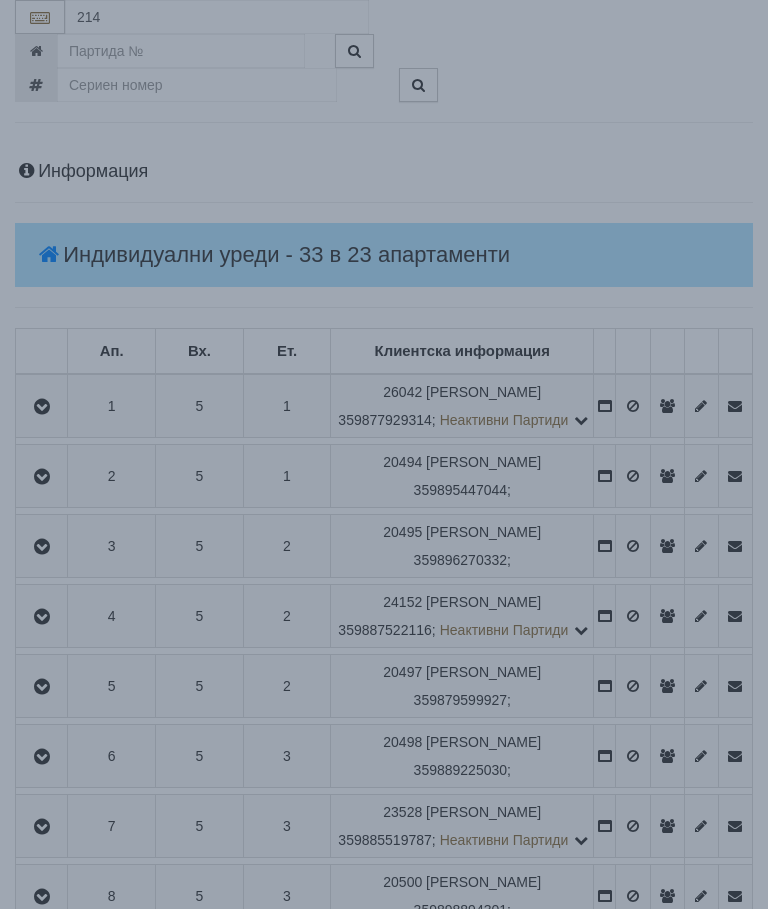 type on "214/6 - Вл. Варненчик - "ТЕХЕМ"" 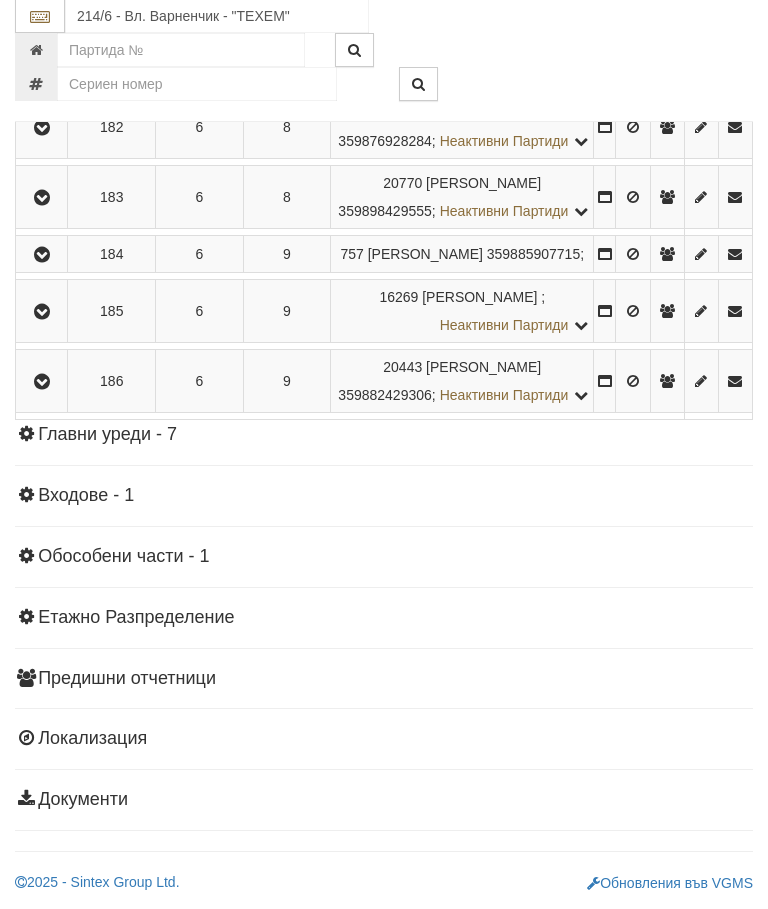 scroll, scrollTop: 1947, scrollLeft: 0, axis: vertical 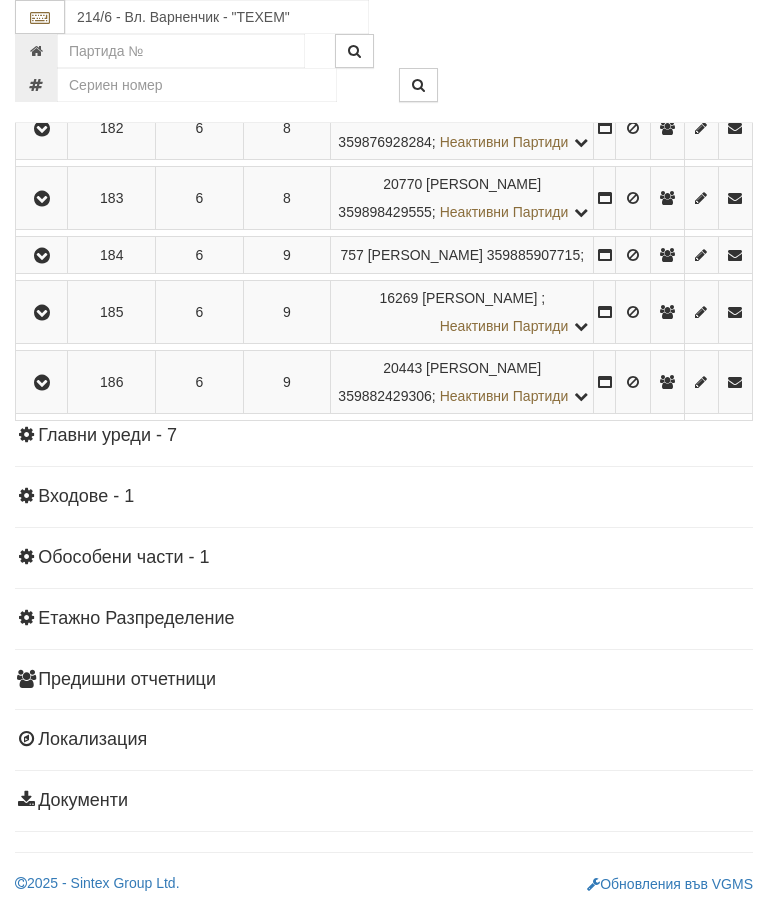 click at bounding box center (42, 313) 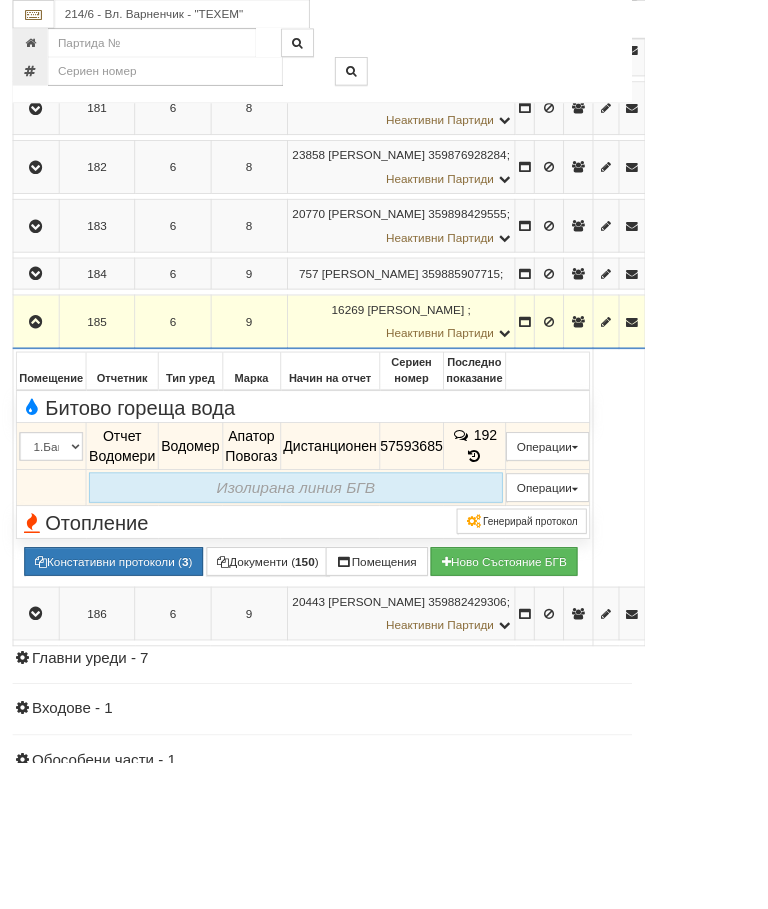 scroll, scrollTop: 1786, scrollLeft: 48, axis: both 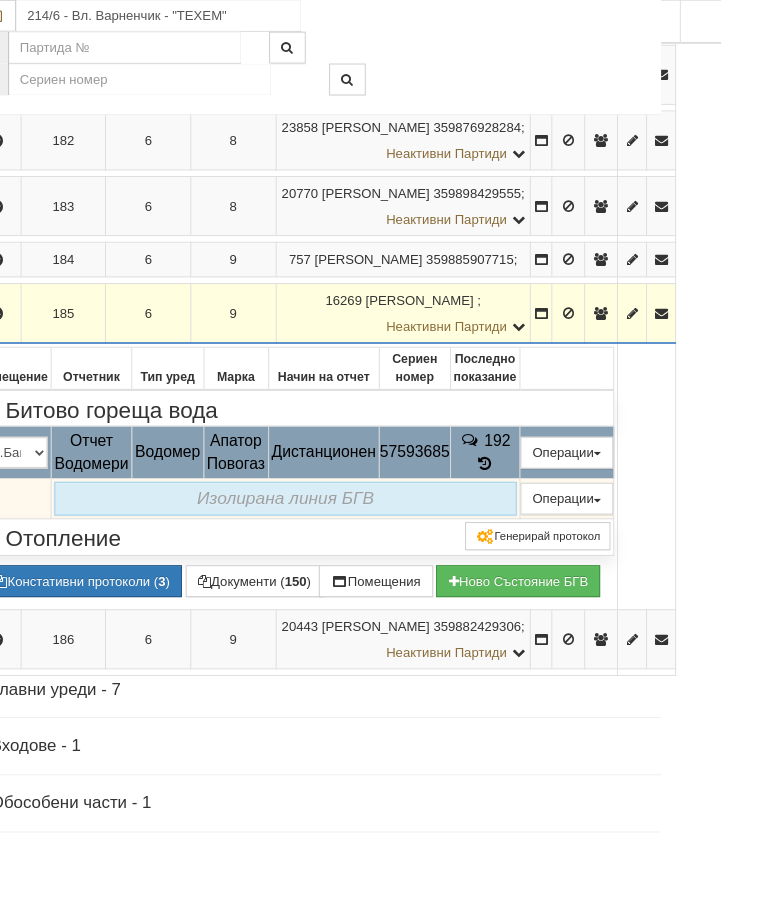 click on "Подмяна" at bounding box center (0, 0) 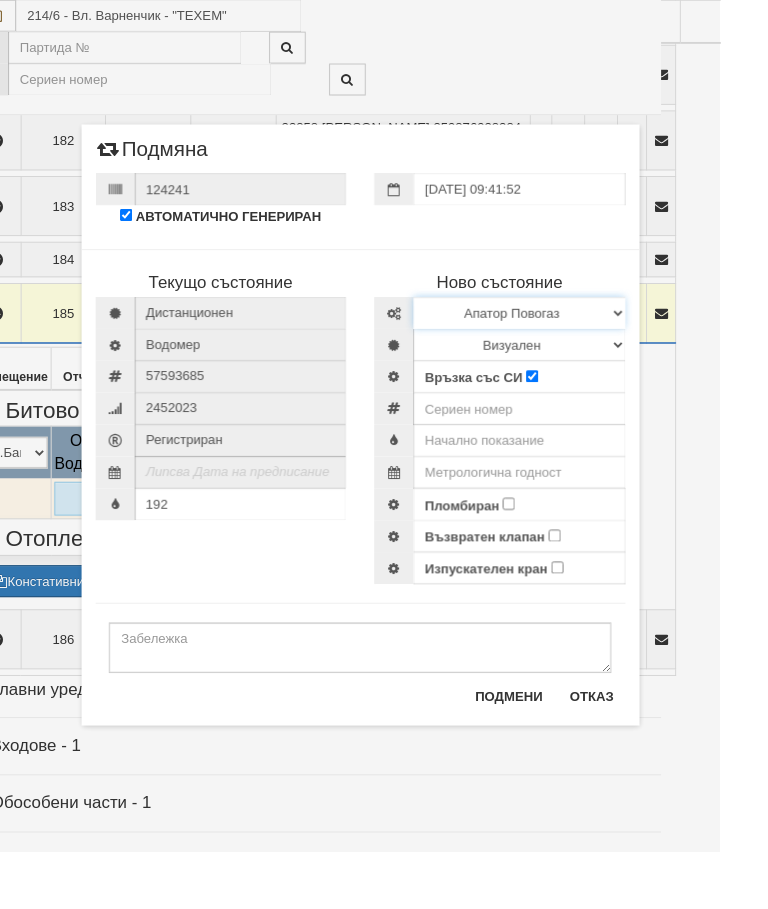 click on "Избери Марка и модел
Апатор Повогаз
Друг
Кундис Радио
Сименс Визуален
Сименс Радио
Техем" at bounding box center (554, 334) 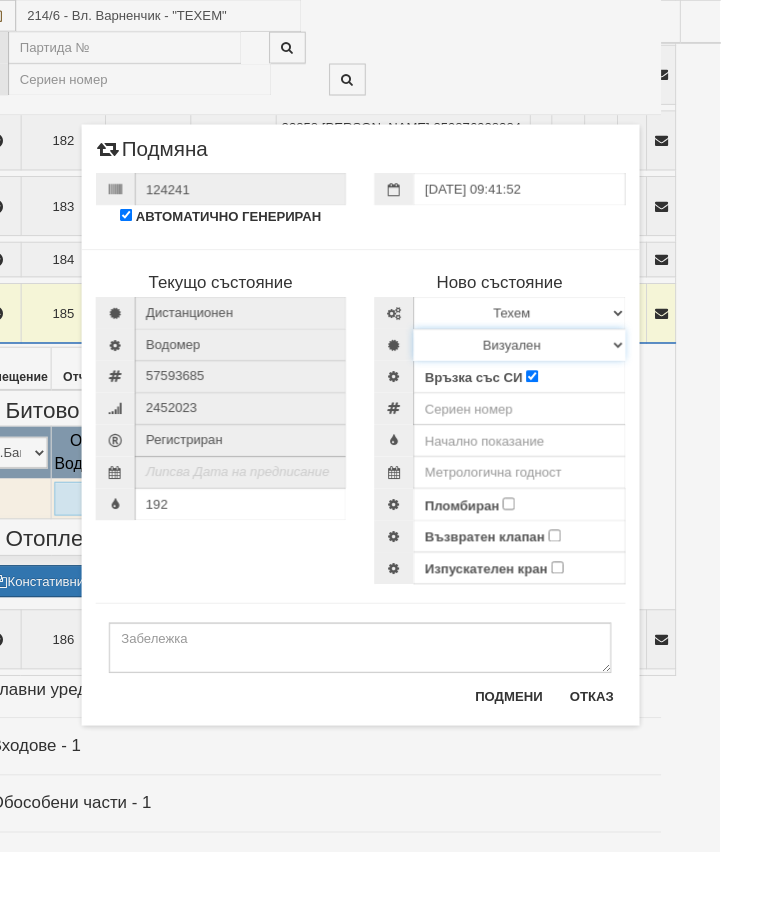 click on "Визуален
Дистанционен
Изолирана линия БГВ
Няма Oтклонение БГВ
Няма Щранг БГВ" at bounding box center (554, 368) 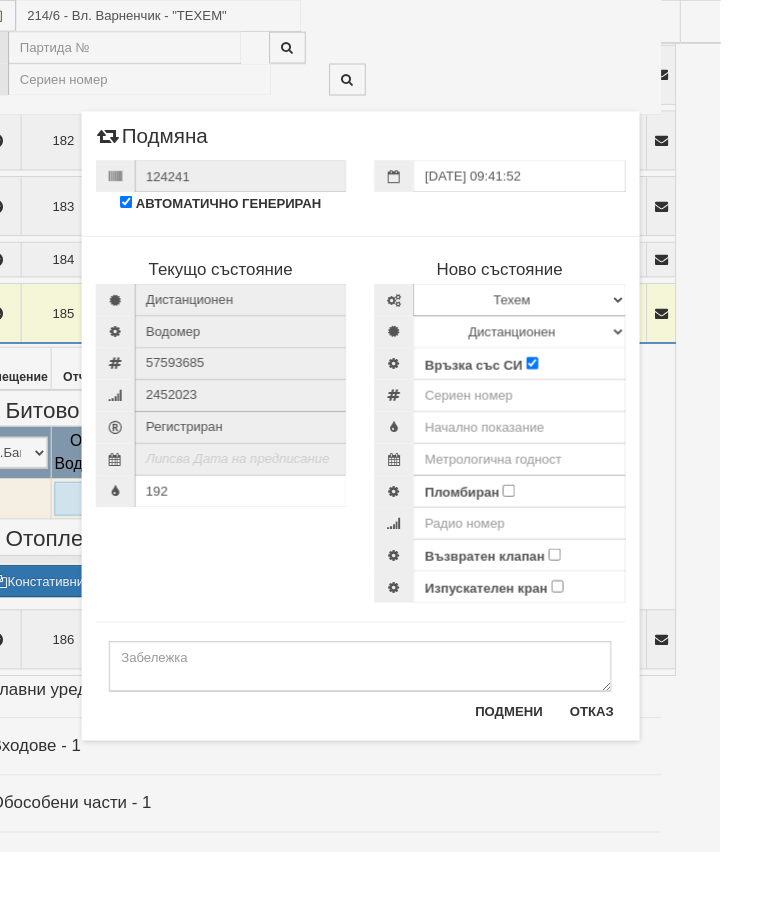 click on "Пломбиран" at bounding box center (542, 523) 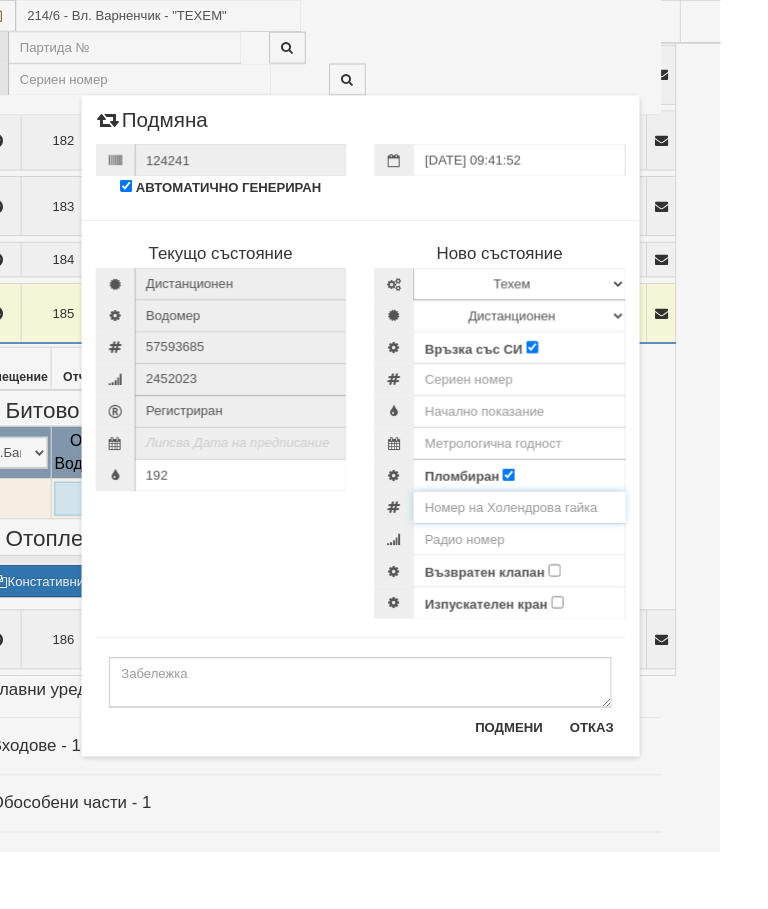 click at bounding box center [554, 541] 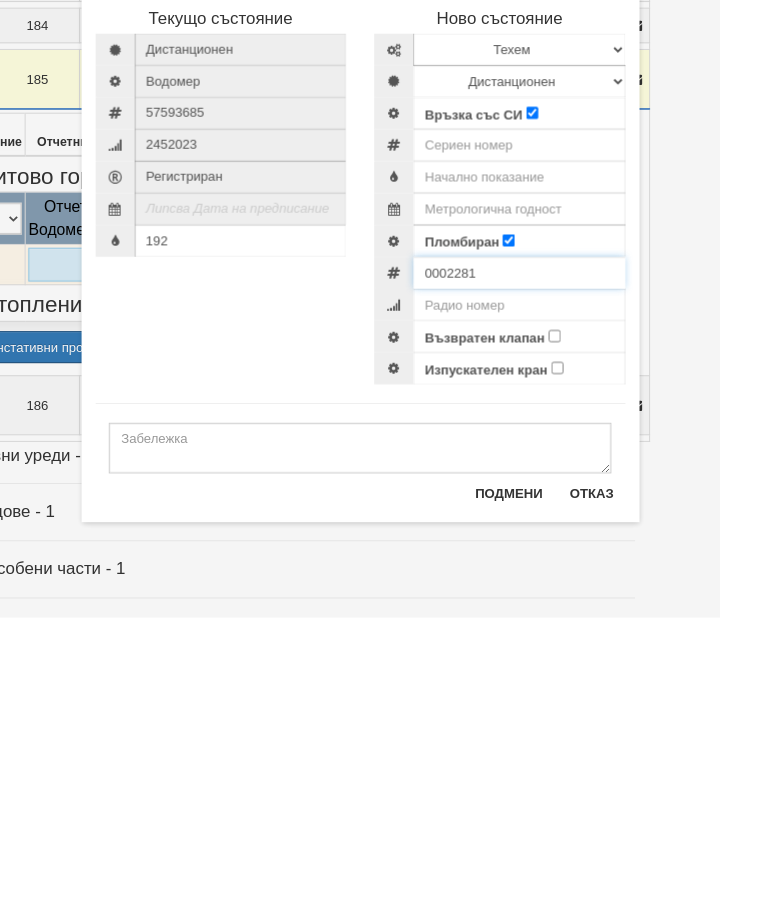 type on "0002281" 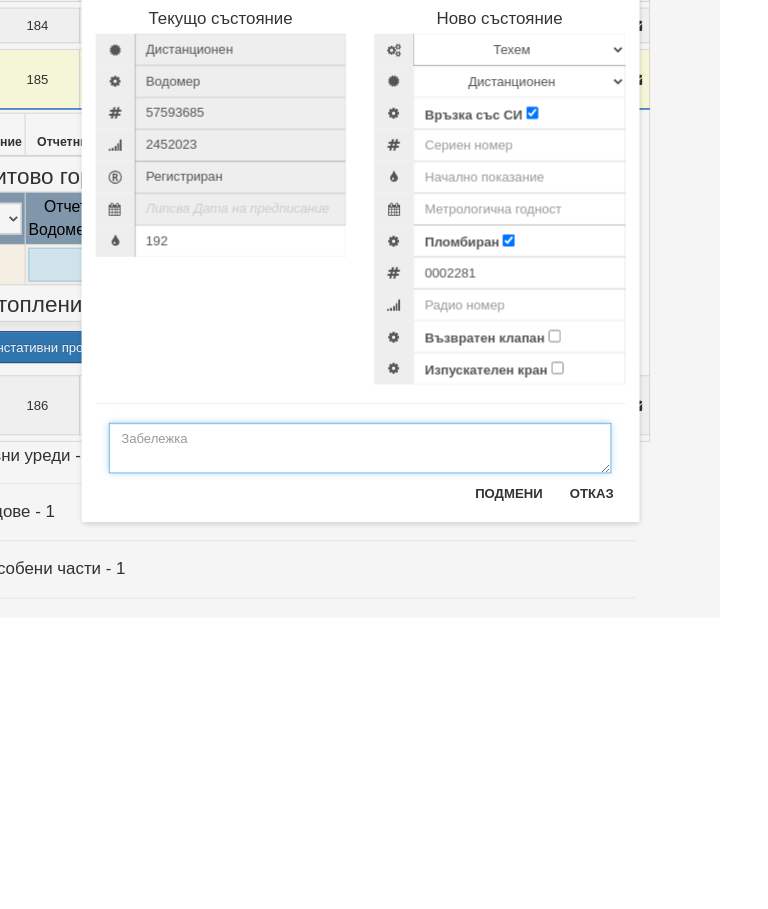 click at bounding box center (384, 728) 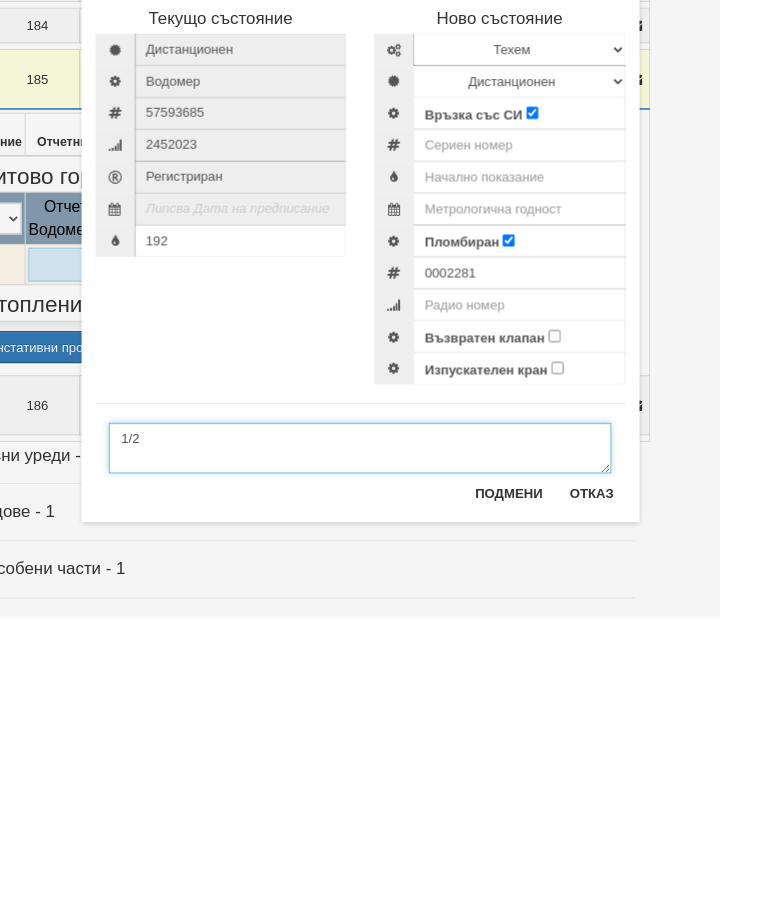 type on "1/2" 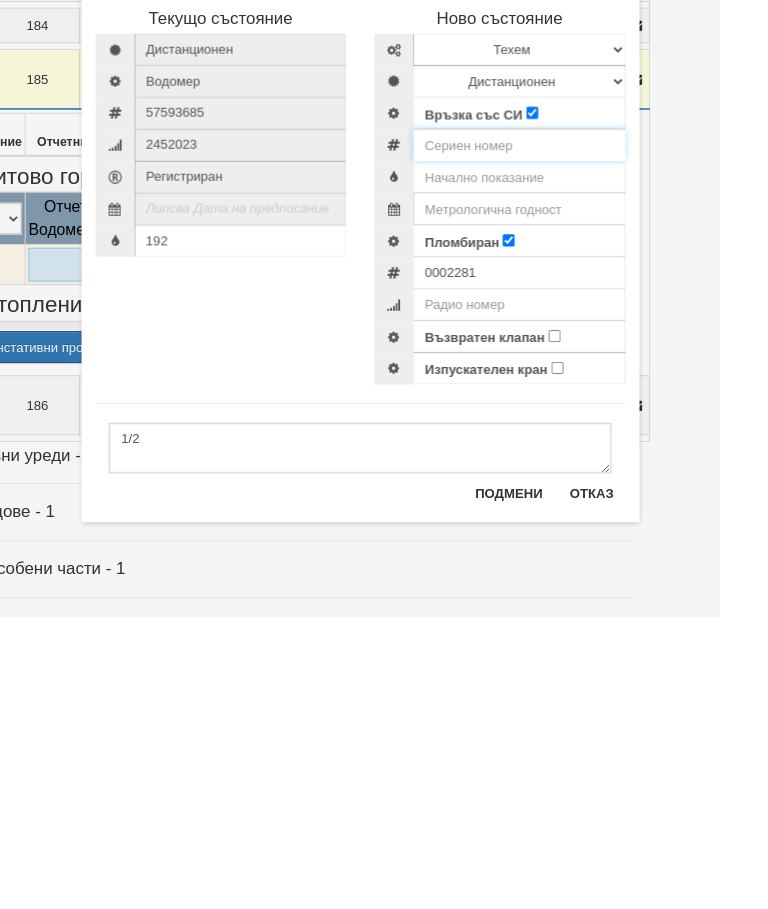 click at bounding box center [554, 405] 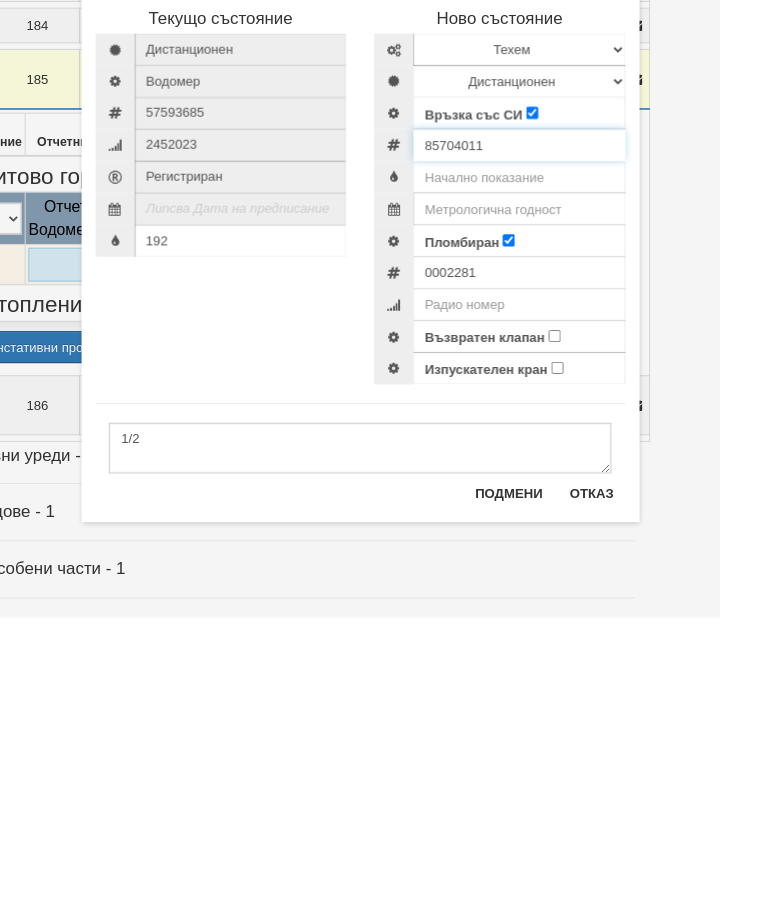 type on "85704011" 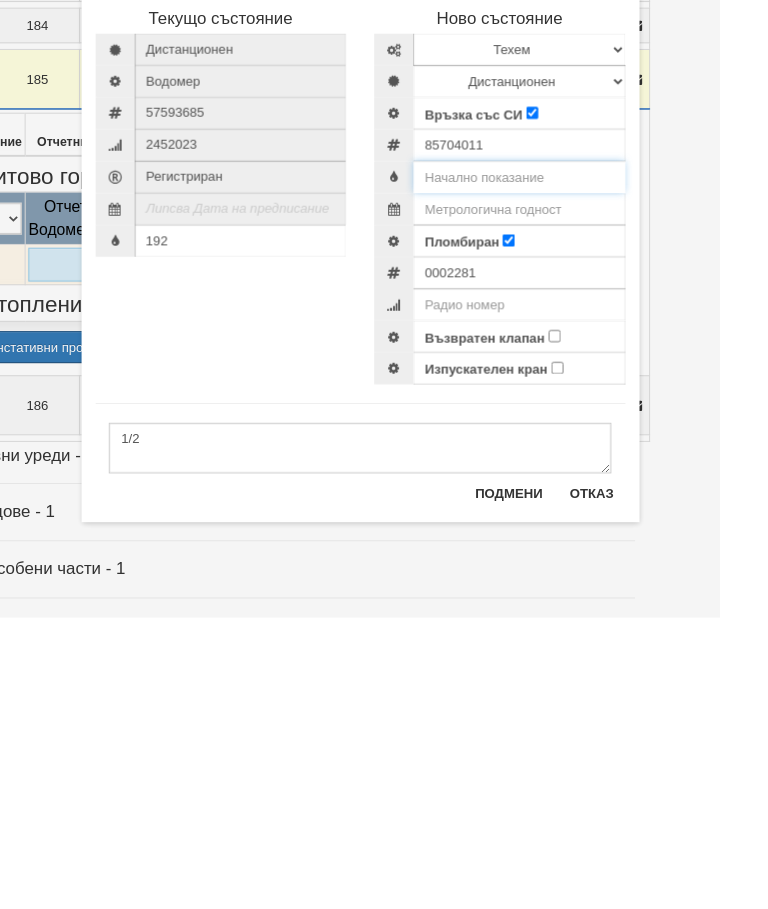 click at bounding box center (554, 439) 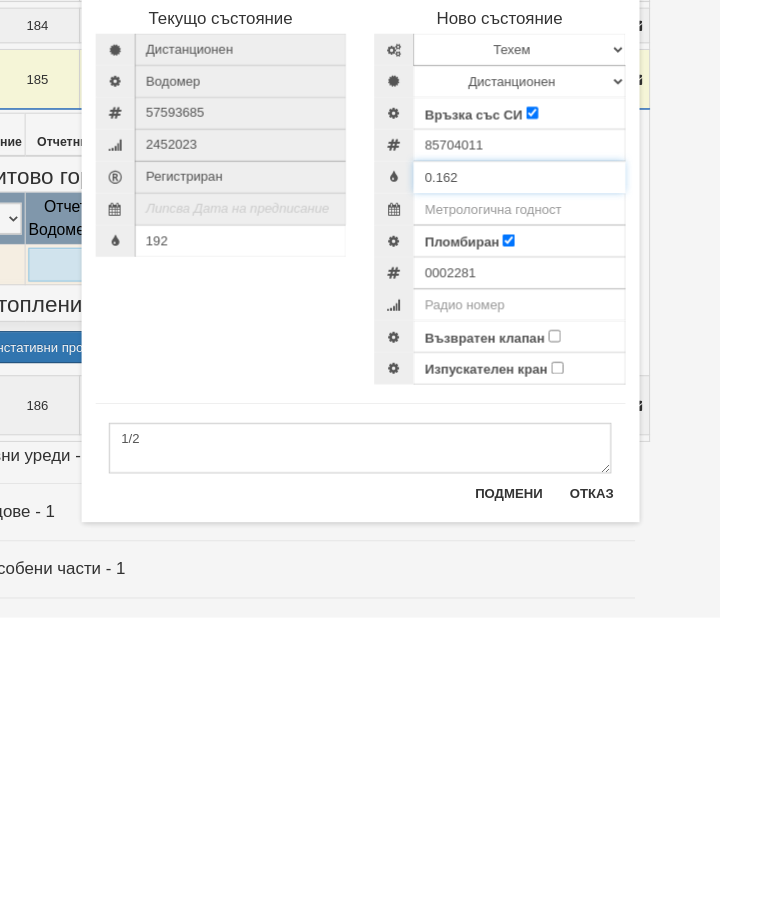 type on "0.162" 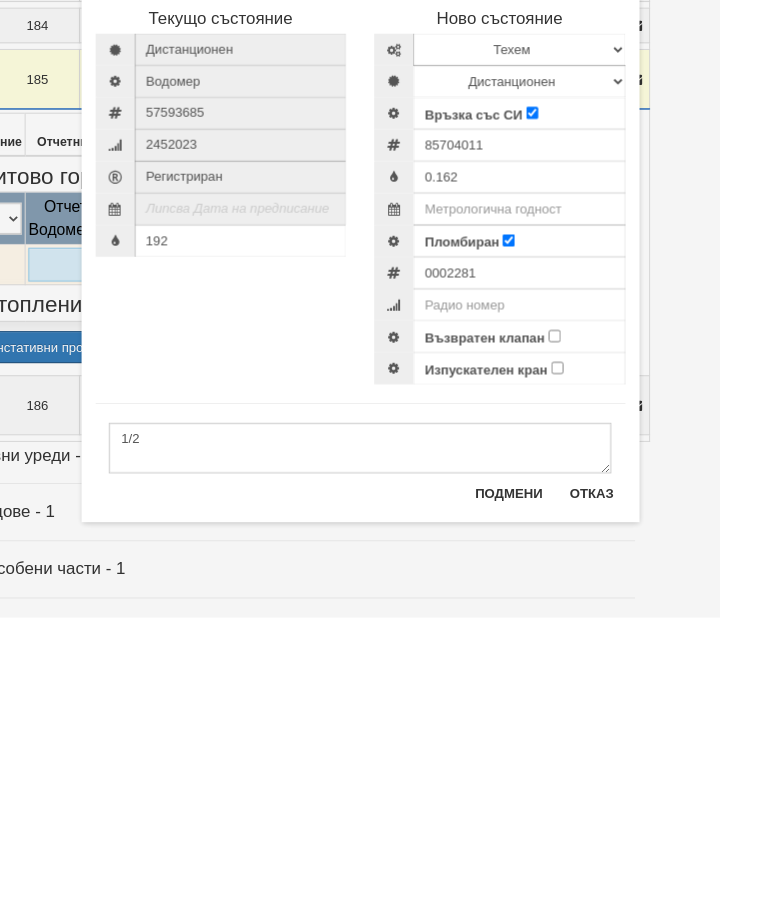 click on "Възвратен клапан" at bounding box center [591, 608] 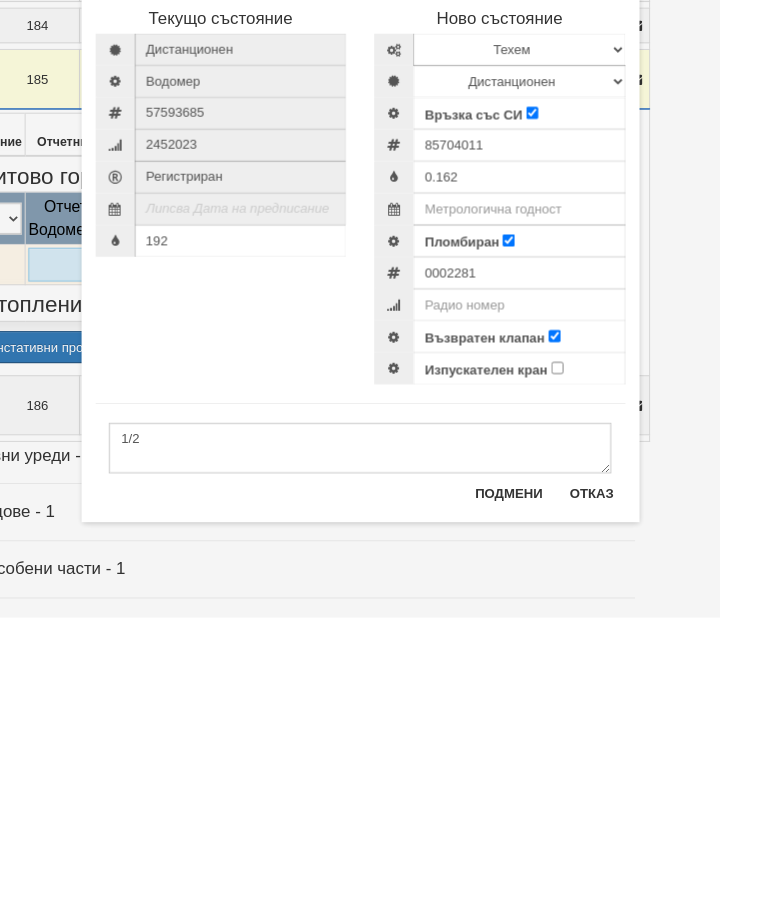 scroll, scrollTop: 2036, scrollLeft: 95, axis: both 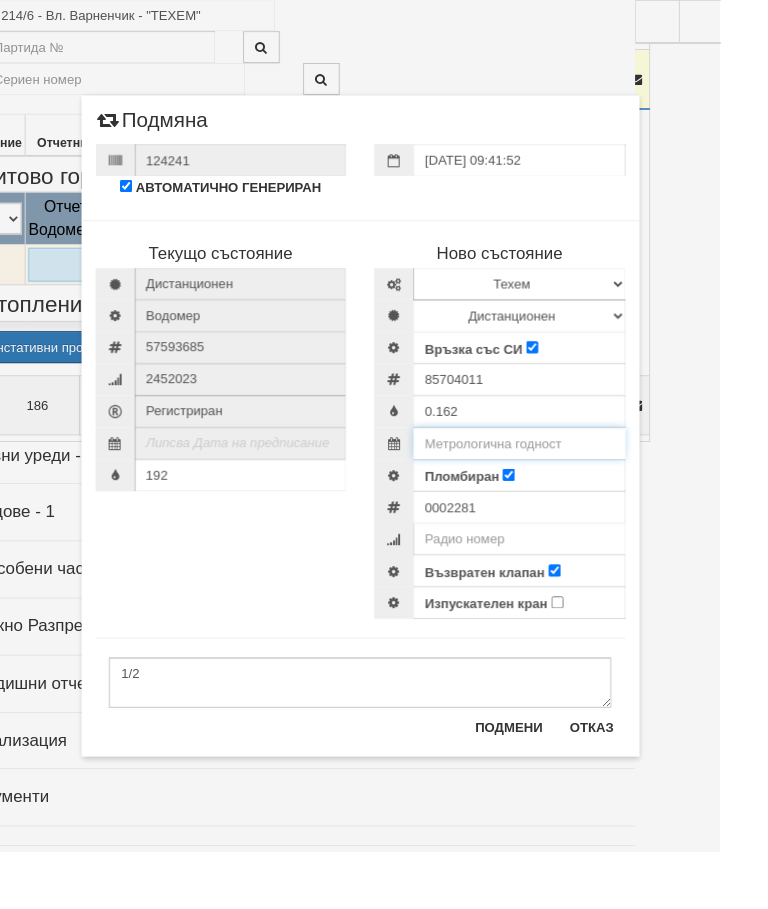 click at bounding box center [554, 473] 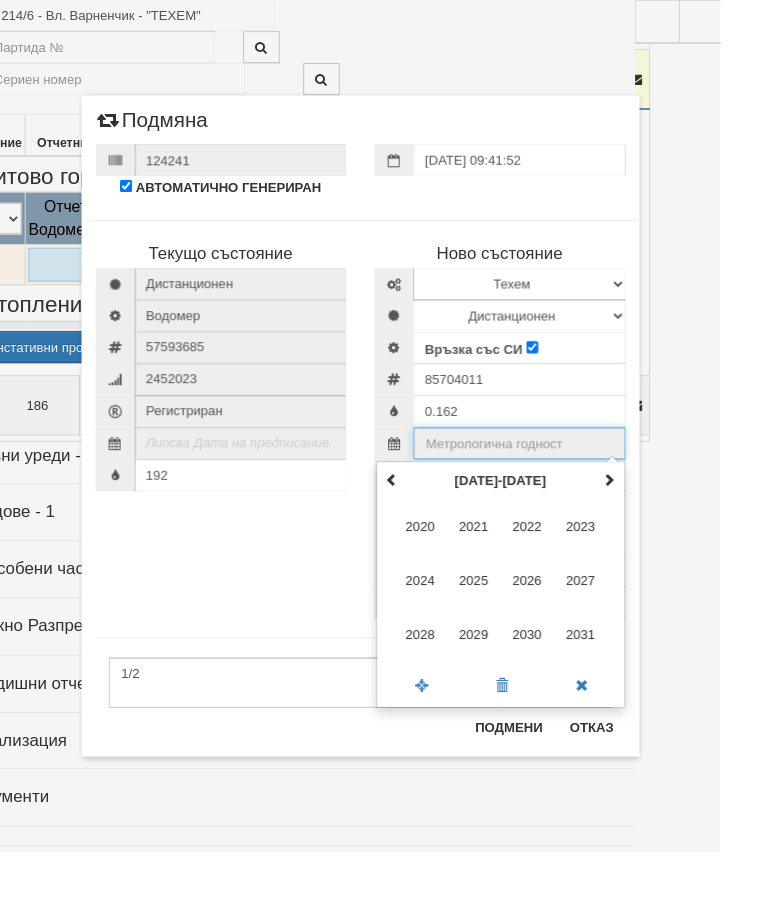 scroll, scrollTop: 2036, scrollLeft: 95, axis: both 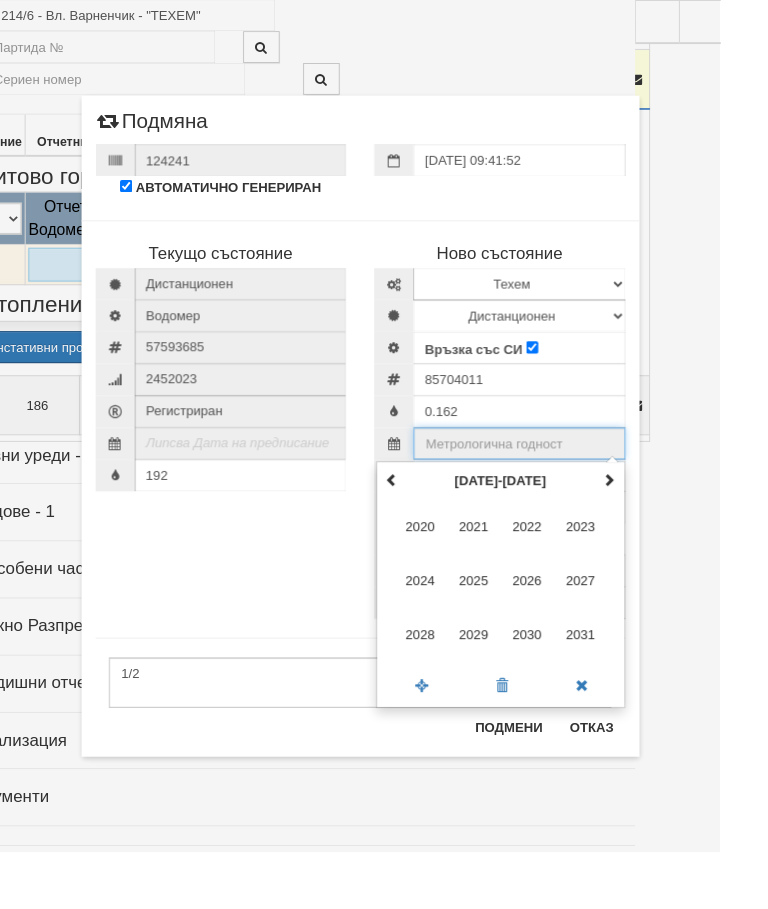click at bounding box center (650, 512) 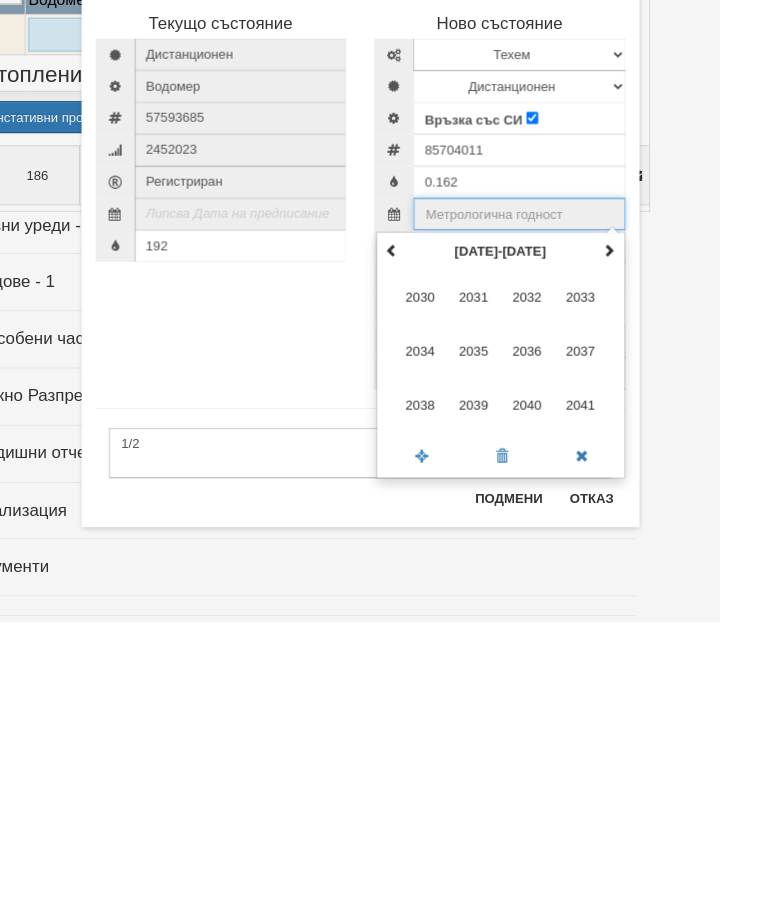 click on "2035" at bounding box center (505, 619) 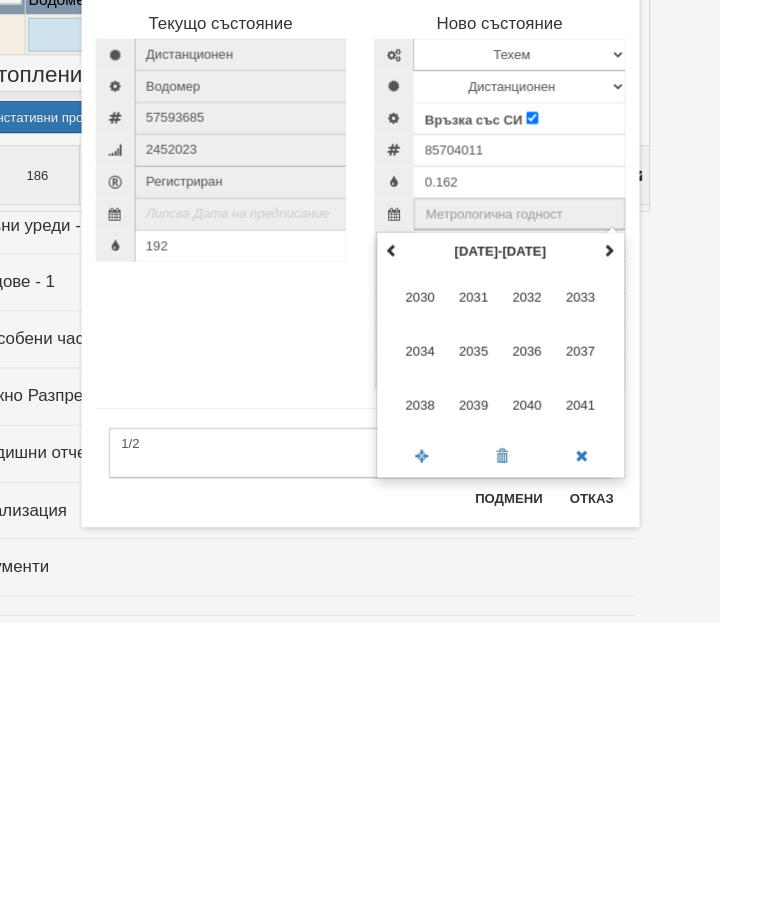 type on "2035" 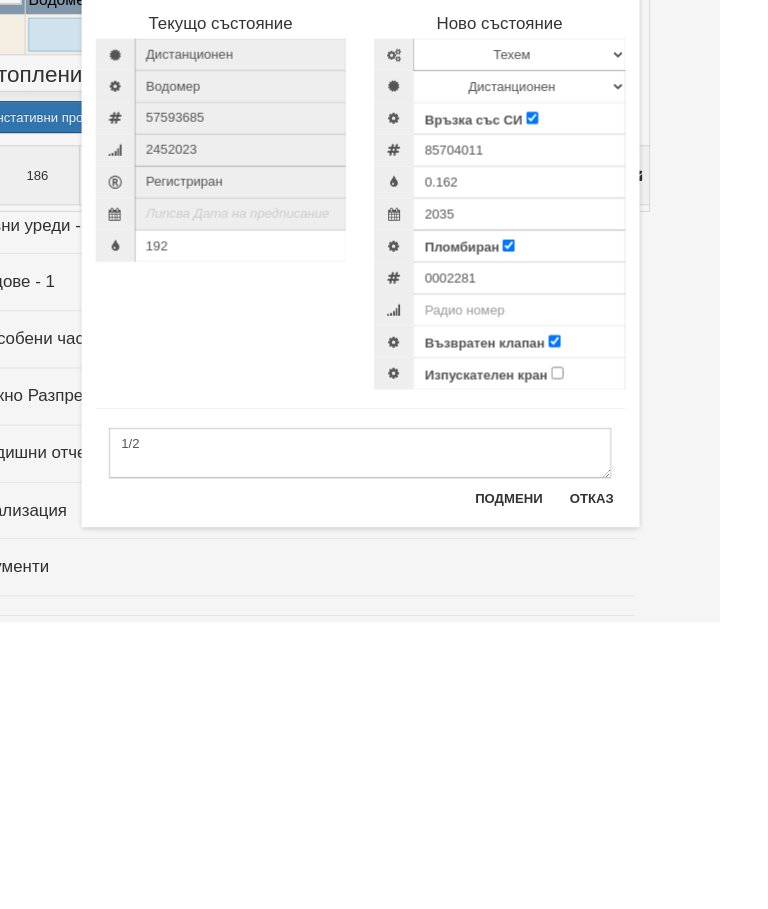 scroll, scrollTop: 2104, scrollLeft: 95, axis: both 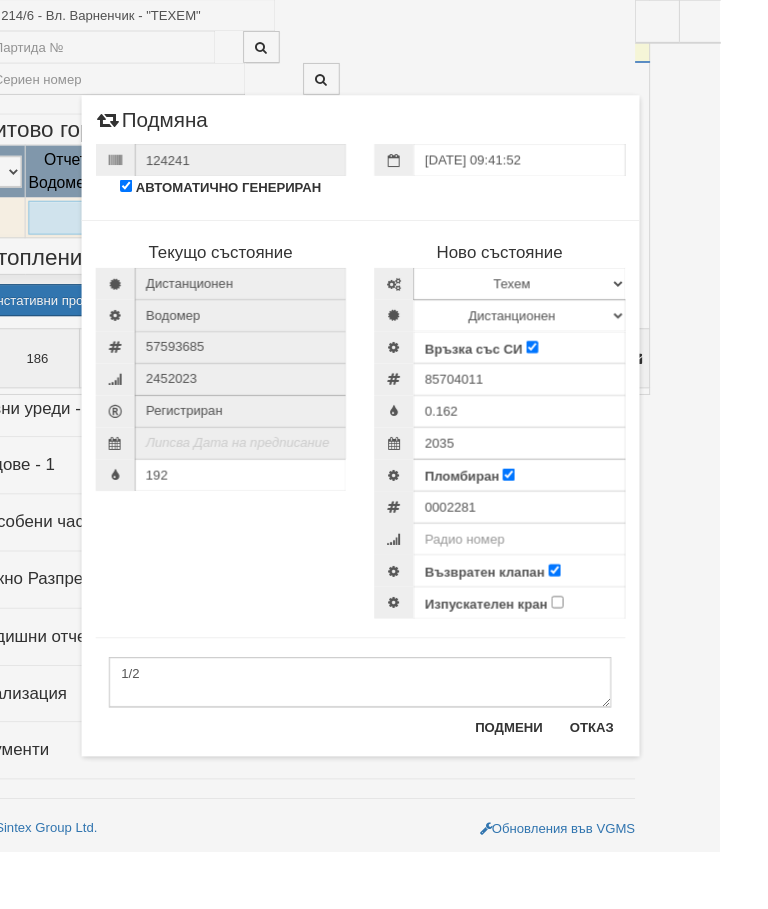click on "Подмени" at bounding box center (543, 776) 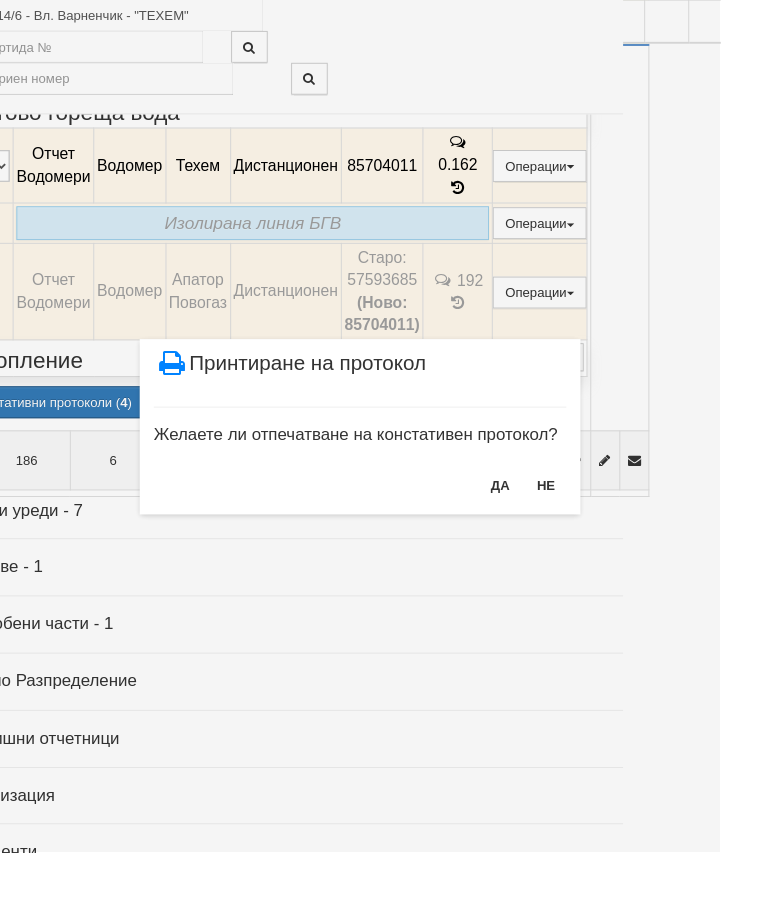 click on "НЕ" at bounding box center [582, 518] 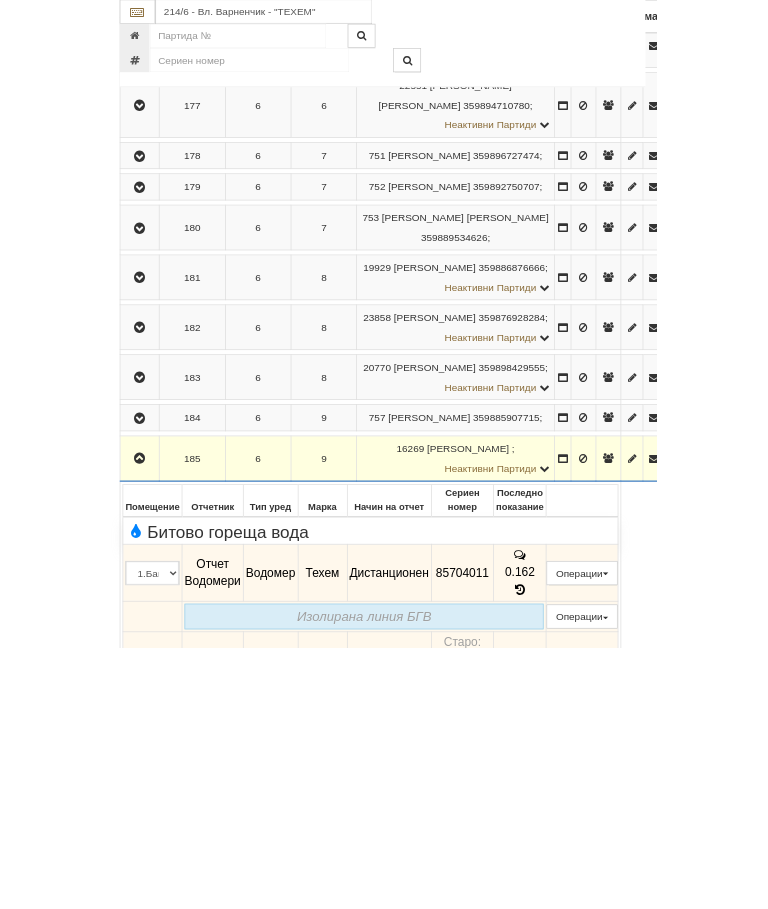 scroll, scrollTop: 1718, scrollLeft: 0, axis: vertical 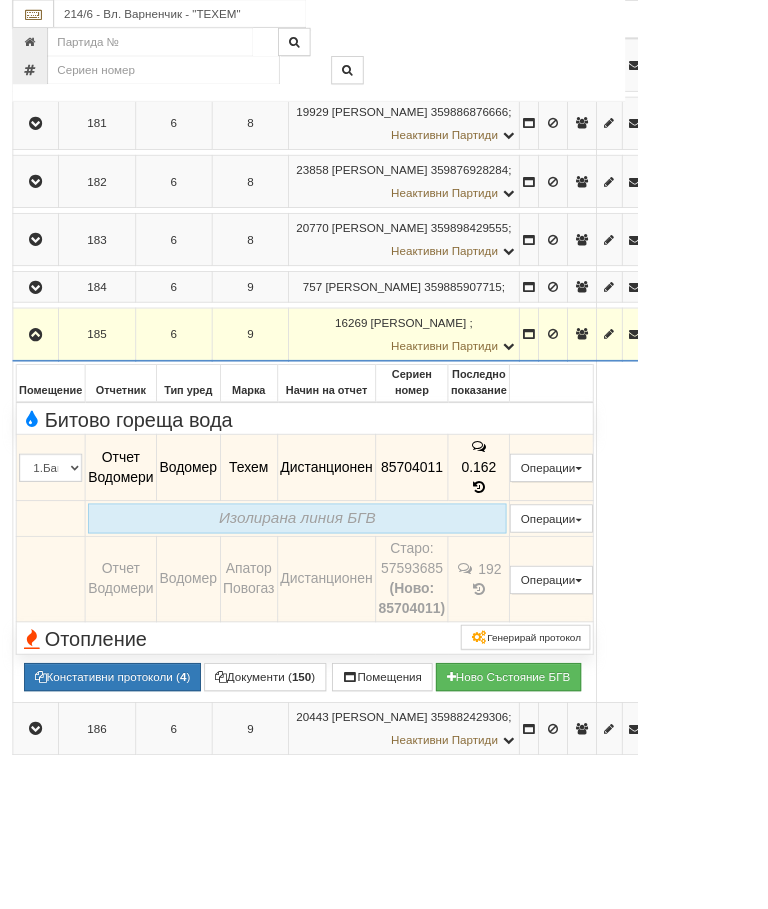 click at bounding box center [43, 403] 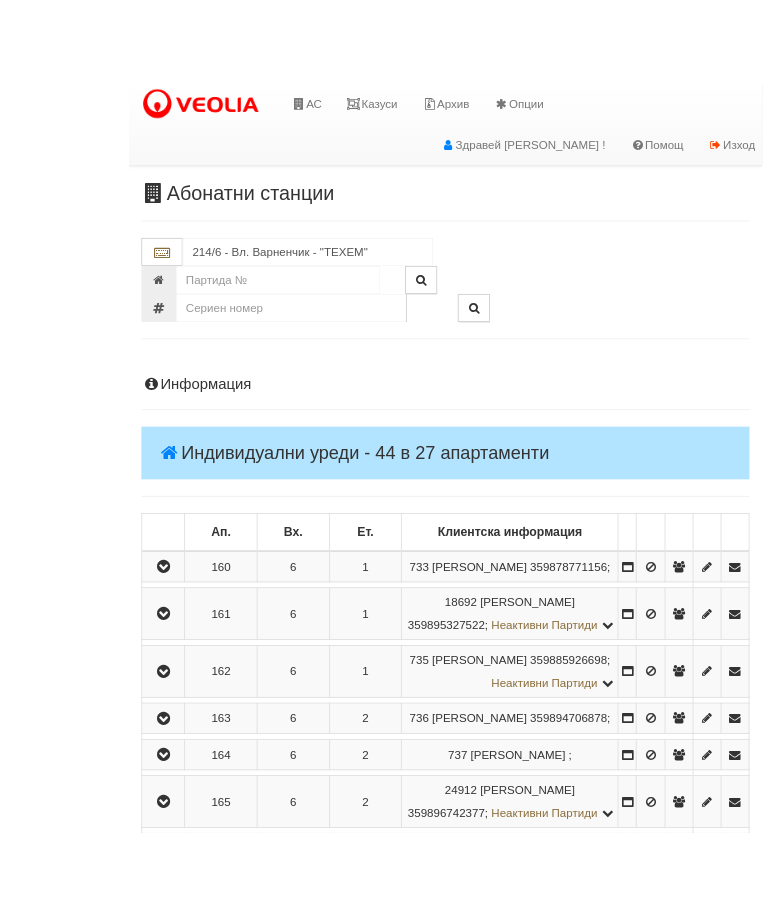 scroll, scrollTop: 7, scrollLeft: 0, axis: vertical 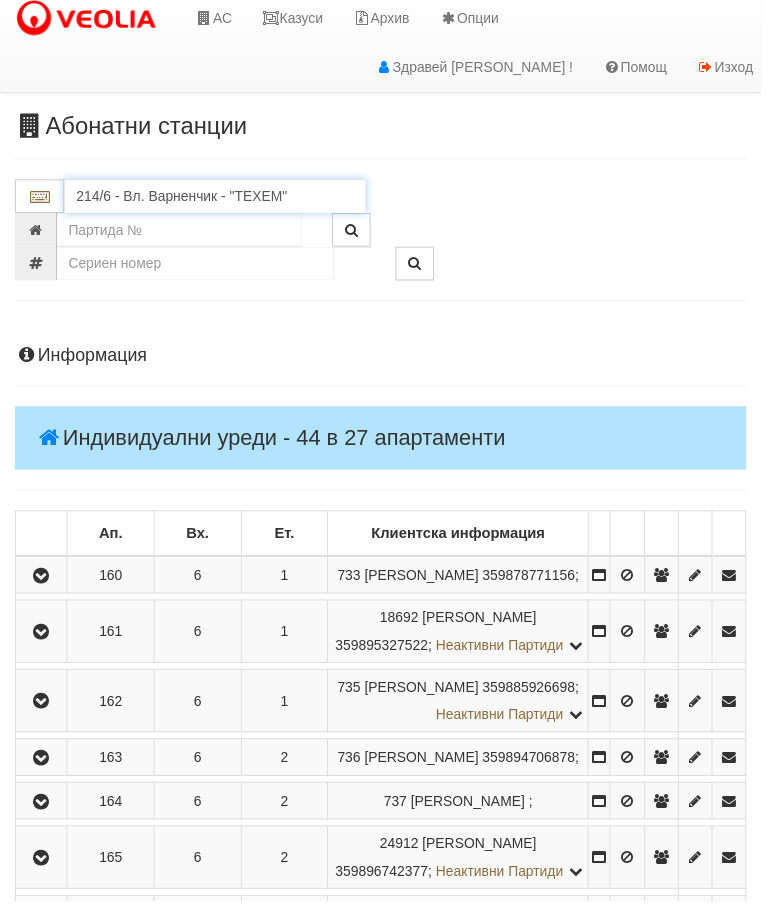 click on "214/6 - Вл. Варненчик - "ТЕХЕМ"" at bounding box center (217, 198) 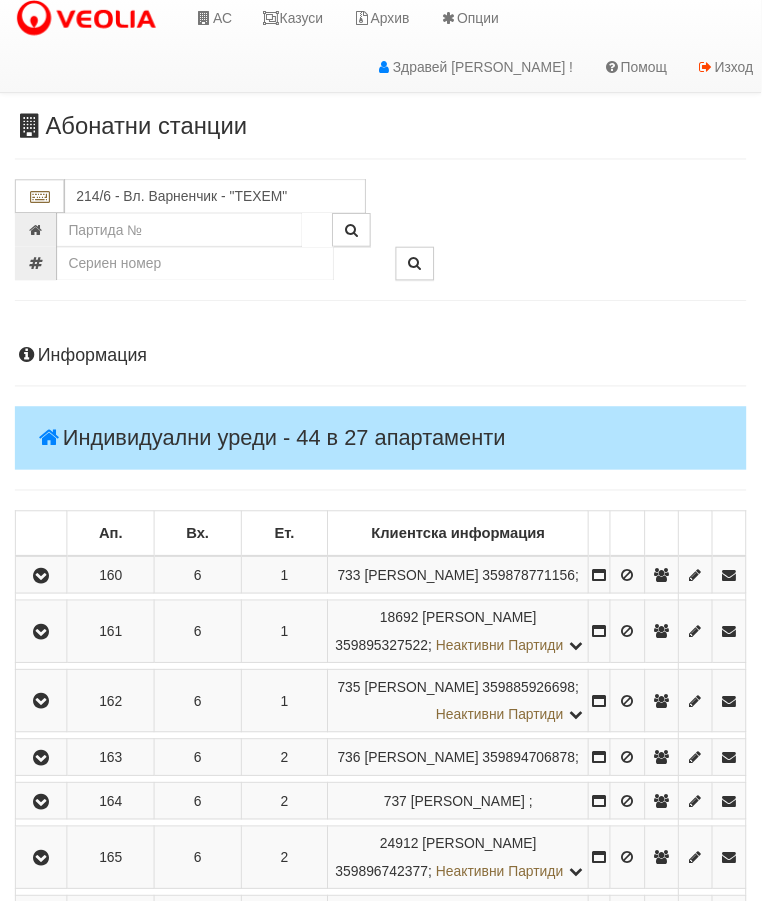 click at bounding box center (544, 232) 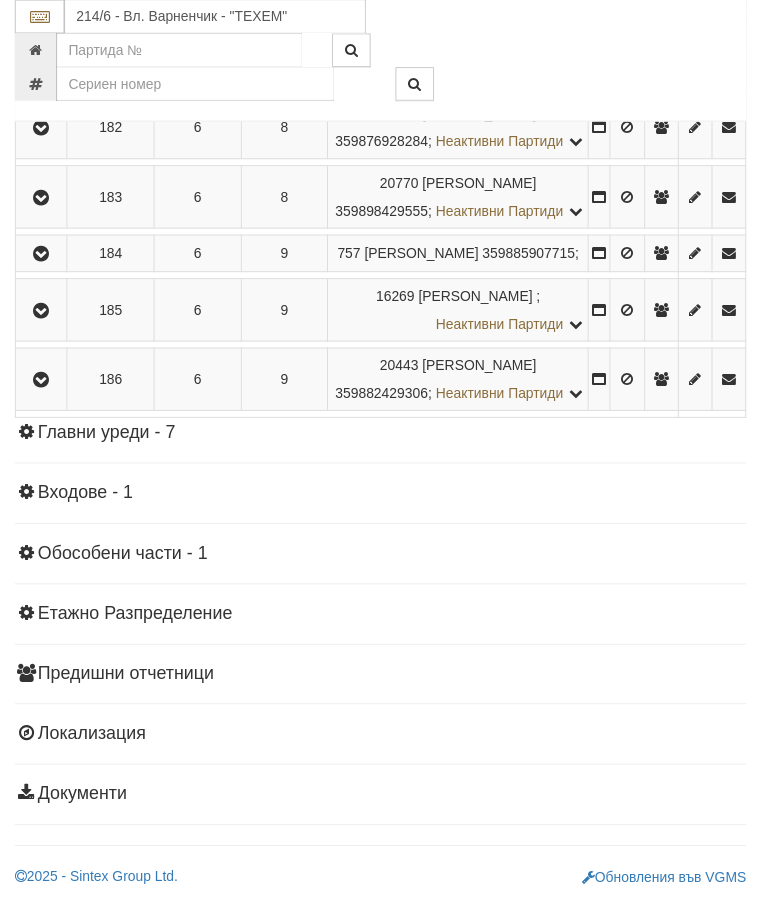 scroll, scrollTop: 2140, scrollLeft: 0, axis: vertical 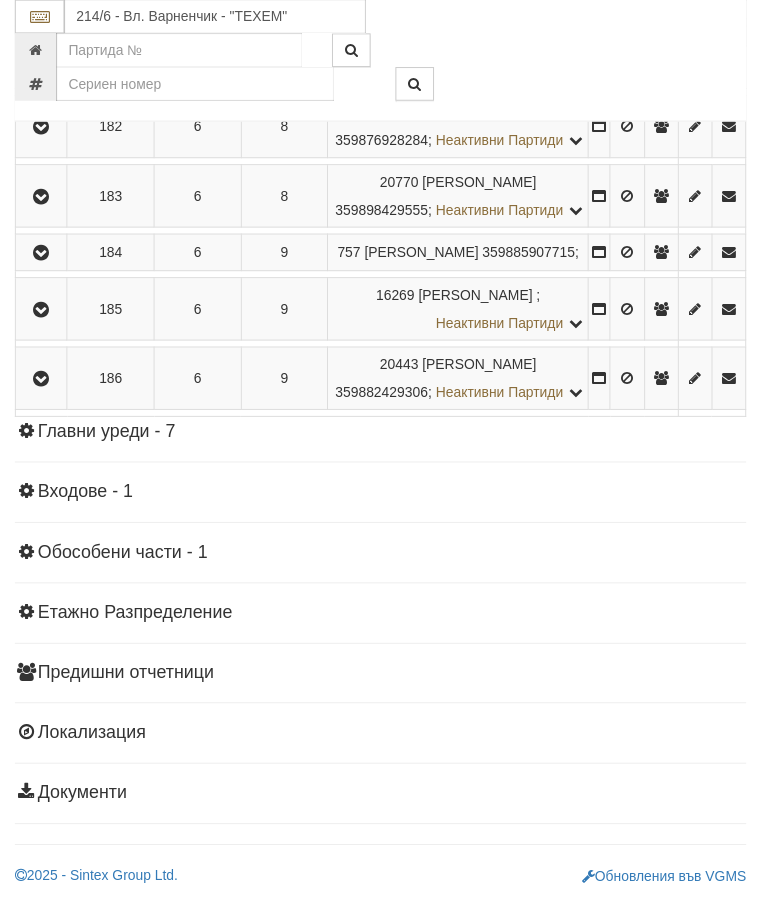 click at bounding box center (41, 312) 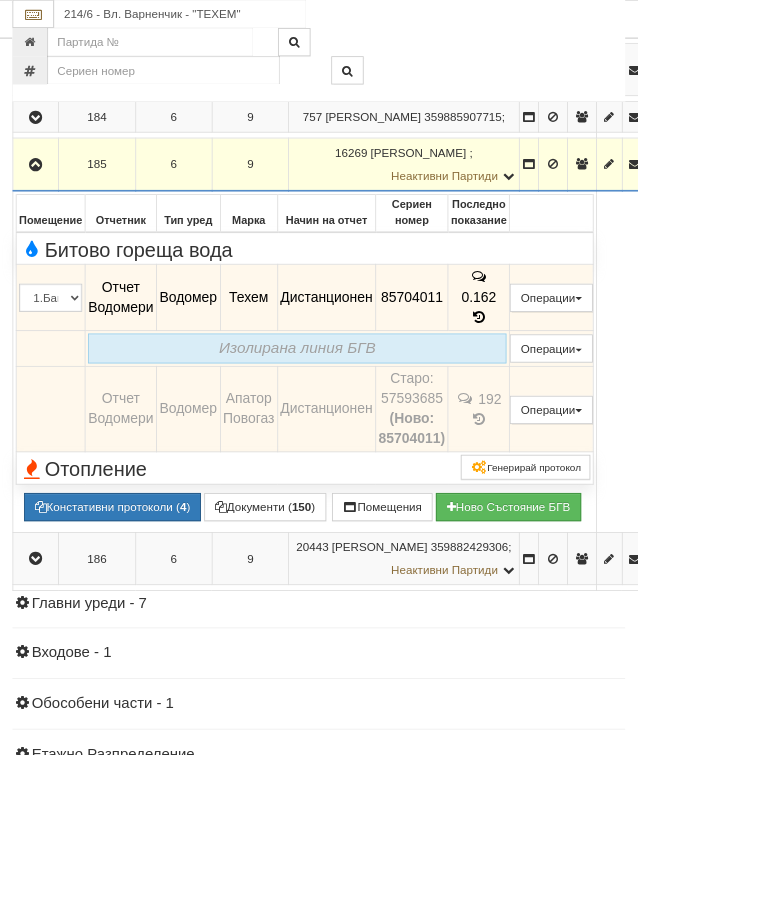 scroll, scrollTop: 1971, scrollLeft: 48, axis: both 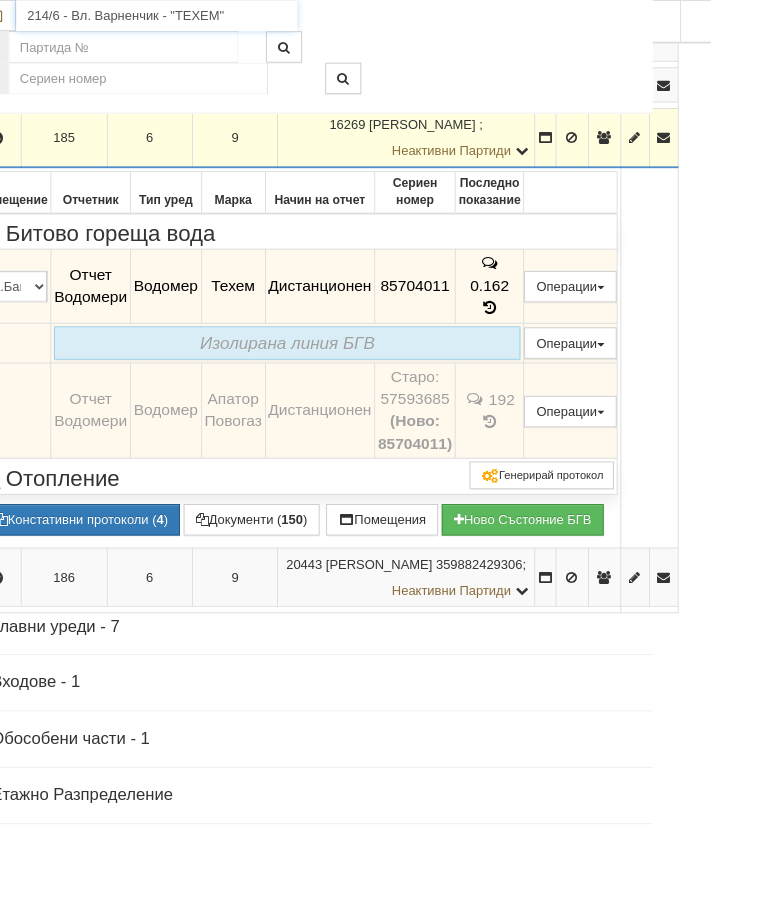 click on "214/6 - Вл. Варненчик - "ТЕХЕМ"" at bounding box center [169, 17] 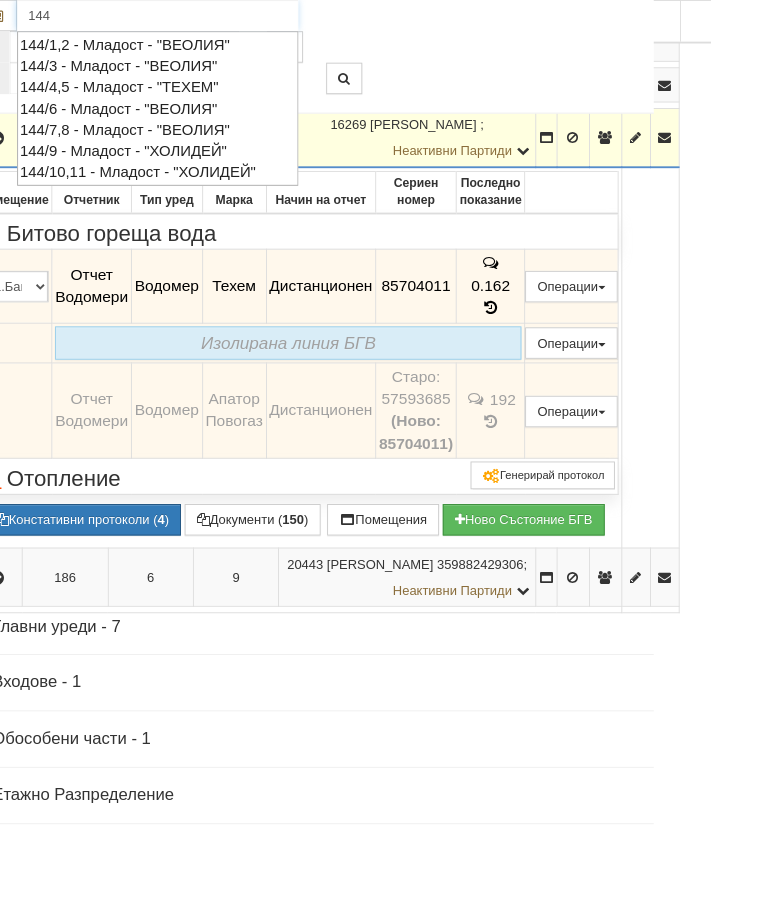 click on "144/4,5 - Младост - "ТЕХЕМ"" at bounding box center (170, 94) 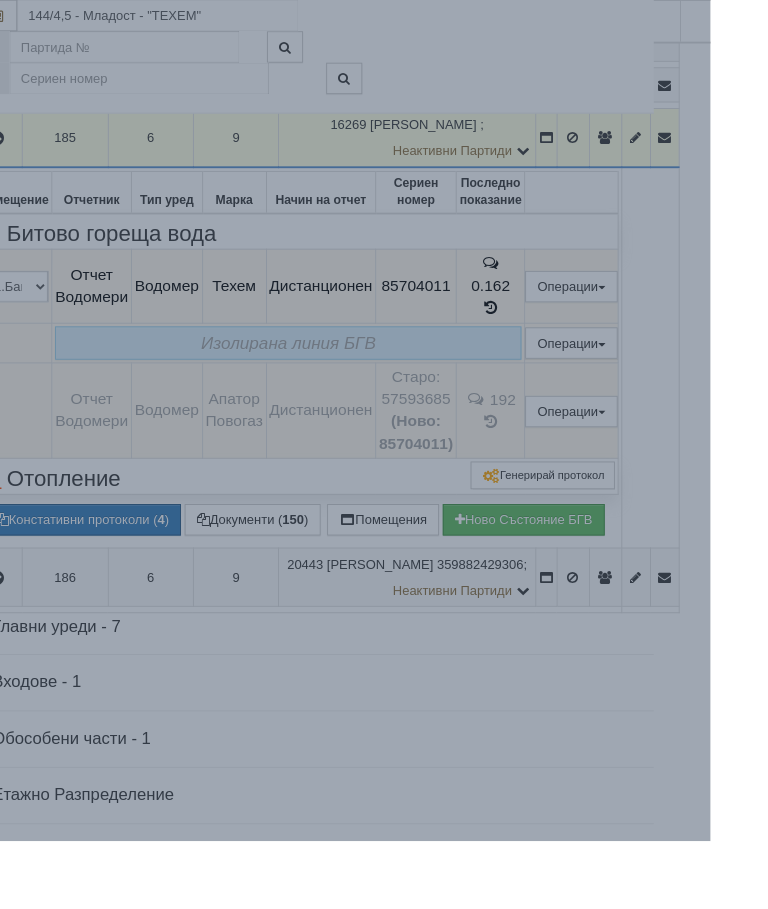 scroll, scrollTop: 1971, scrollLeft: 48, axis: both 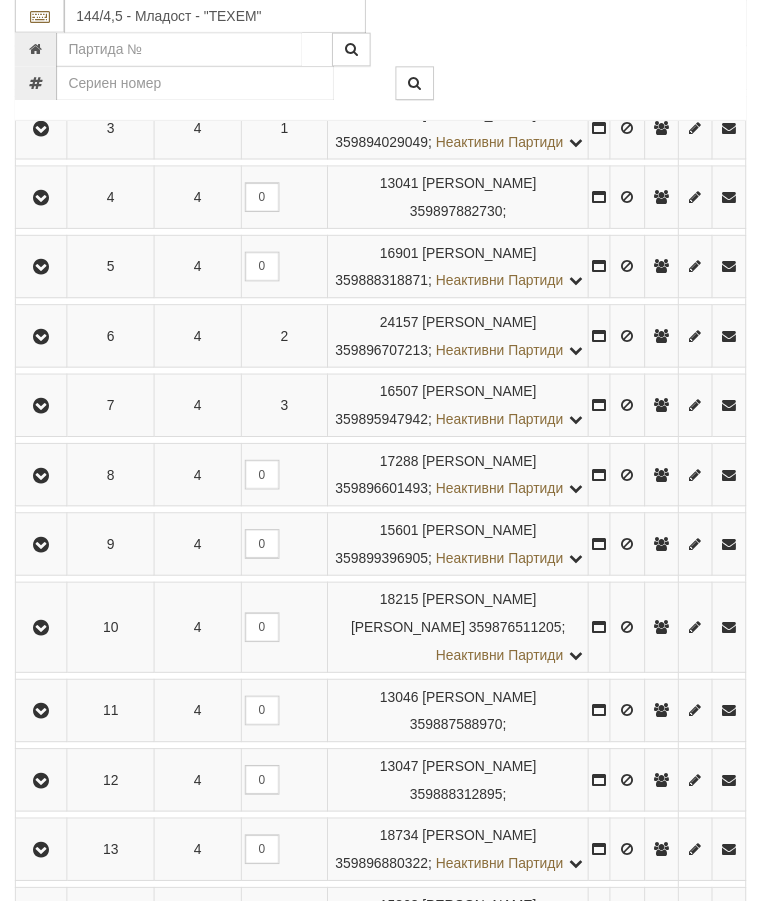 click at bounding box center (41, 549) 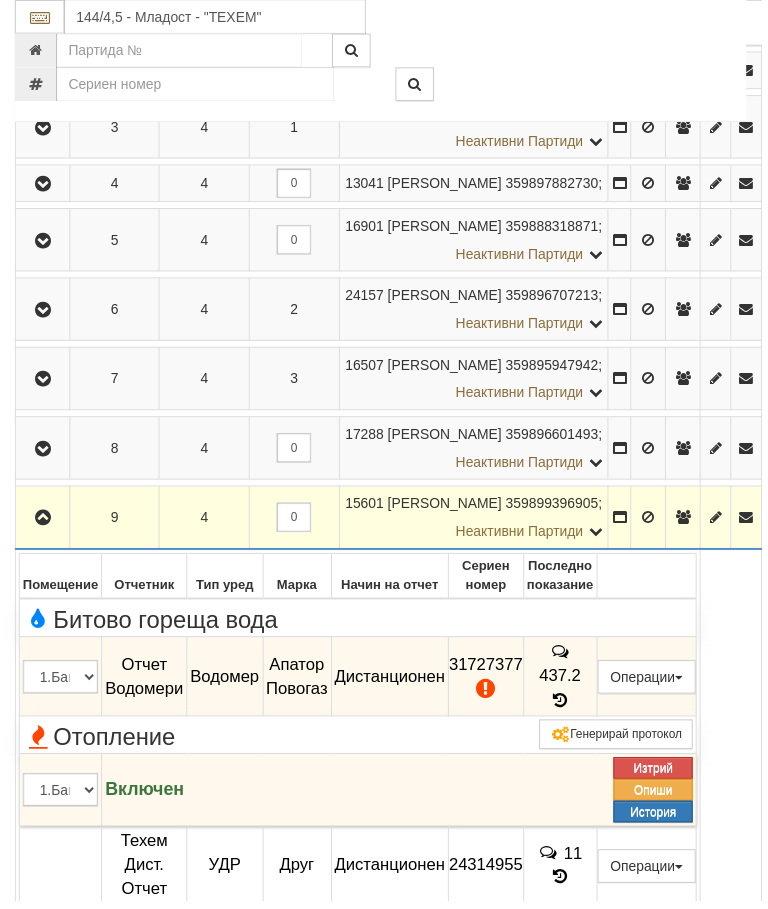 click at bounding box center (43, 522) 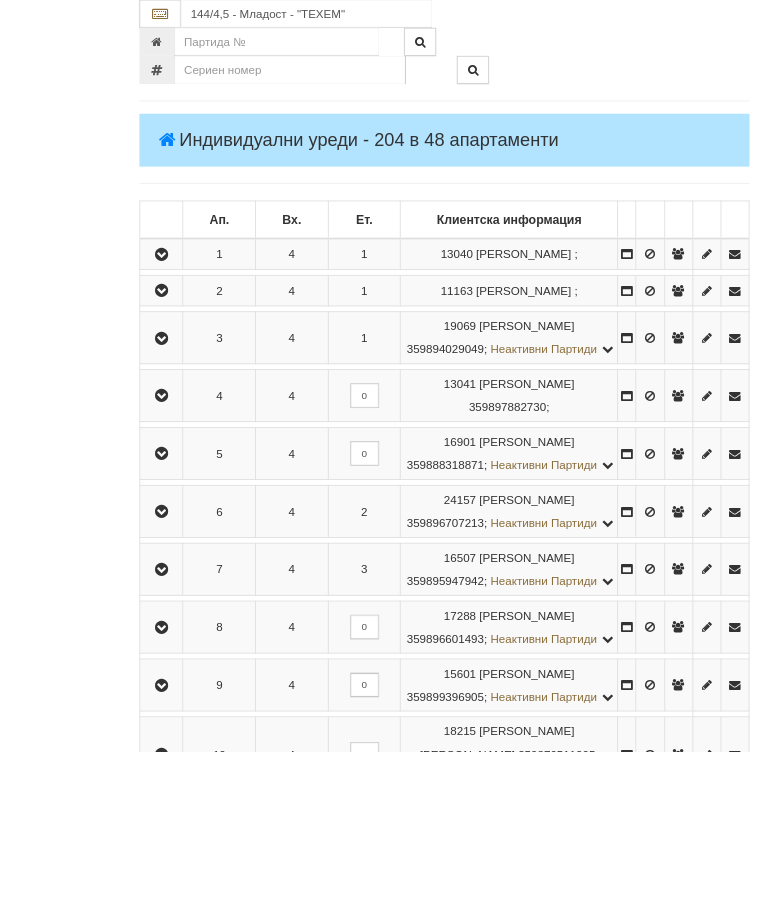 scroll, scrollTop: 548, scrollLeft: 0, axis: vertical 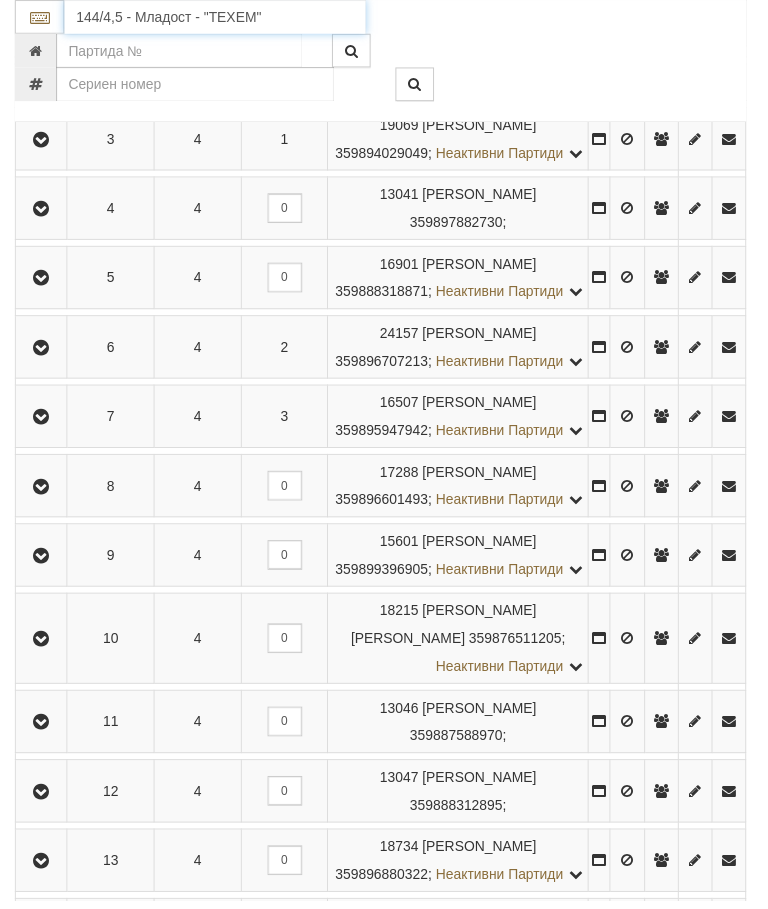 click on "144/4,5 - Младост - "ТЕХЕМ"" at bounding box center [217, 17] 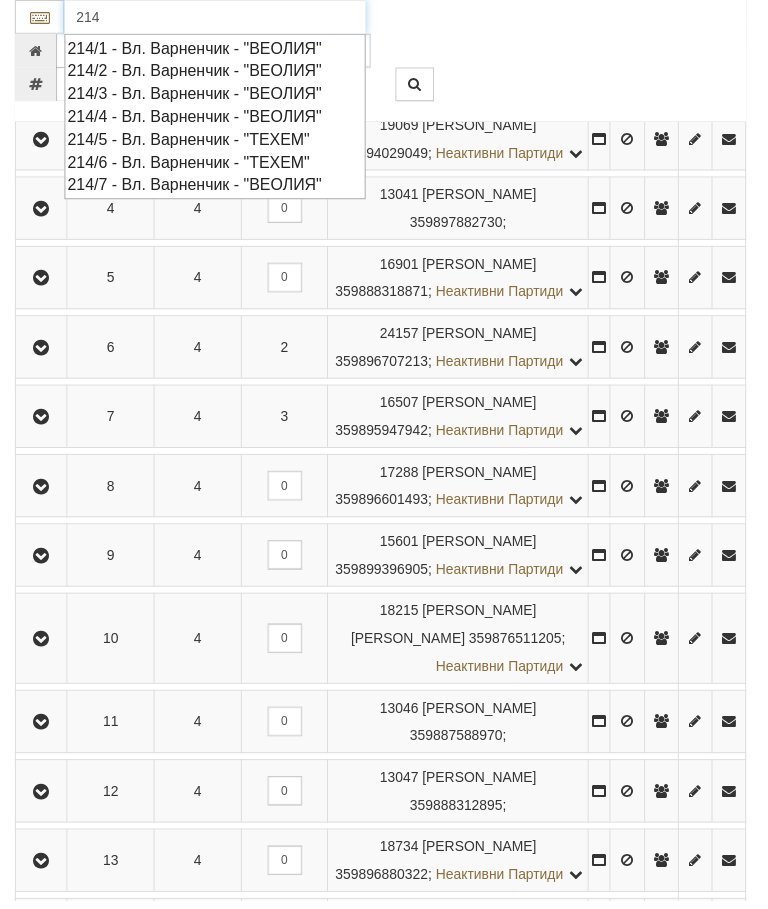 click on "214/7 - Вл. Варненчик - "ВЕОЛИЯ"" at bounding box center (217, 186) 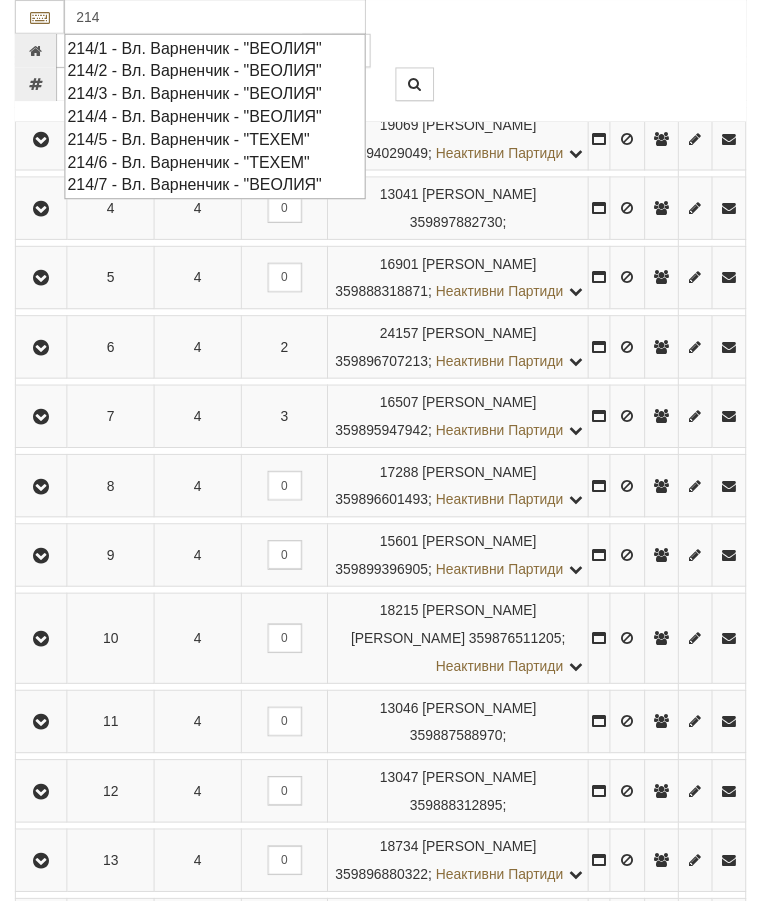 type on "214/7 - Вл. Варненчик - "ВЕОЛИЯ"" 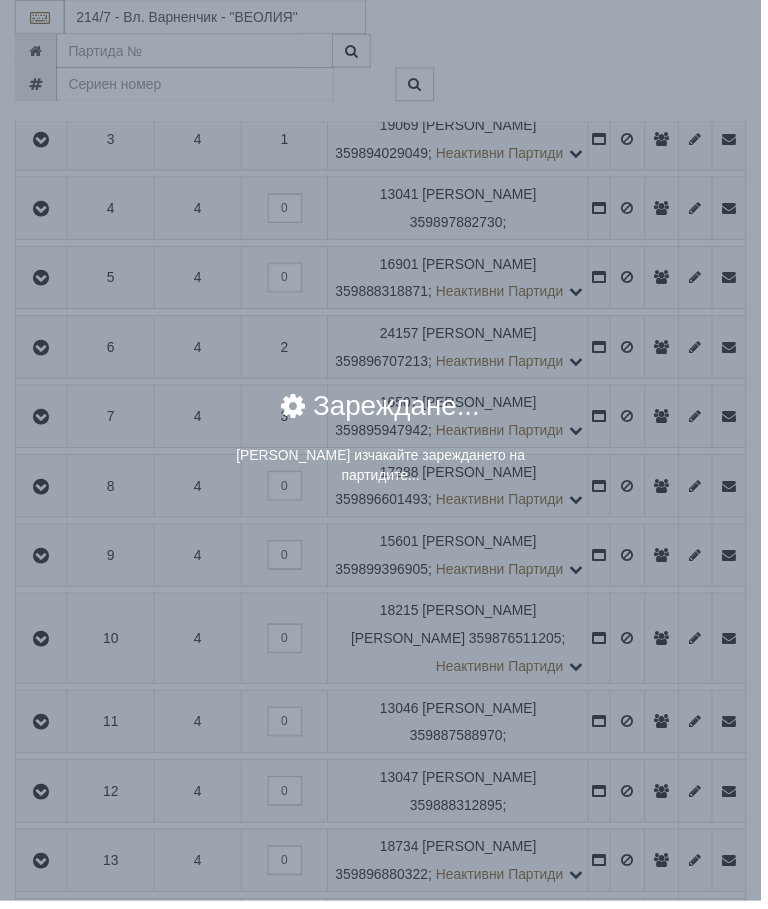 scroll, scrollTop: 548, scrollLeft: 0, axis: vertical 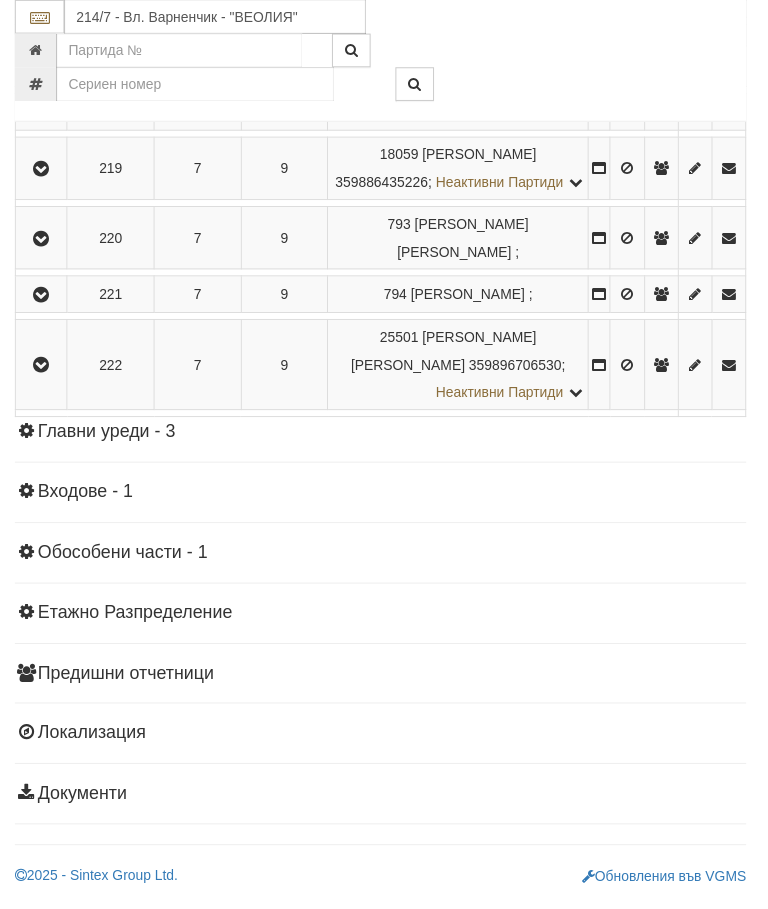 click at bounding box center (42, -44) 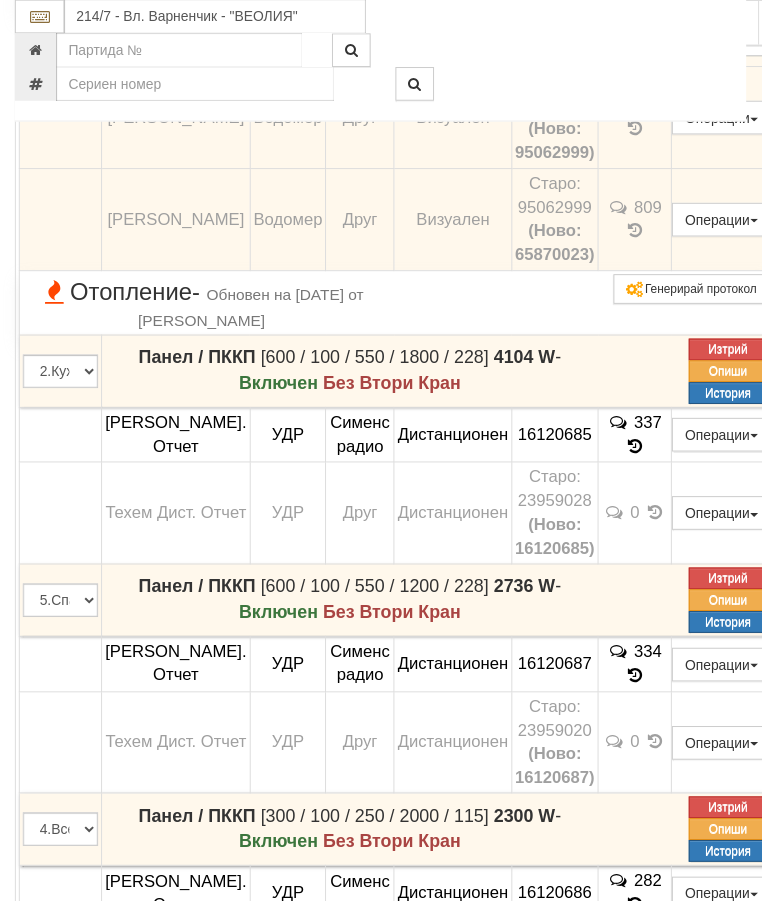 click at bounding box center [44, -96] 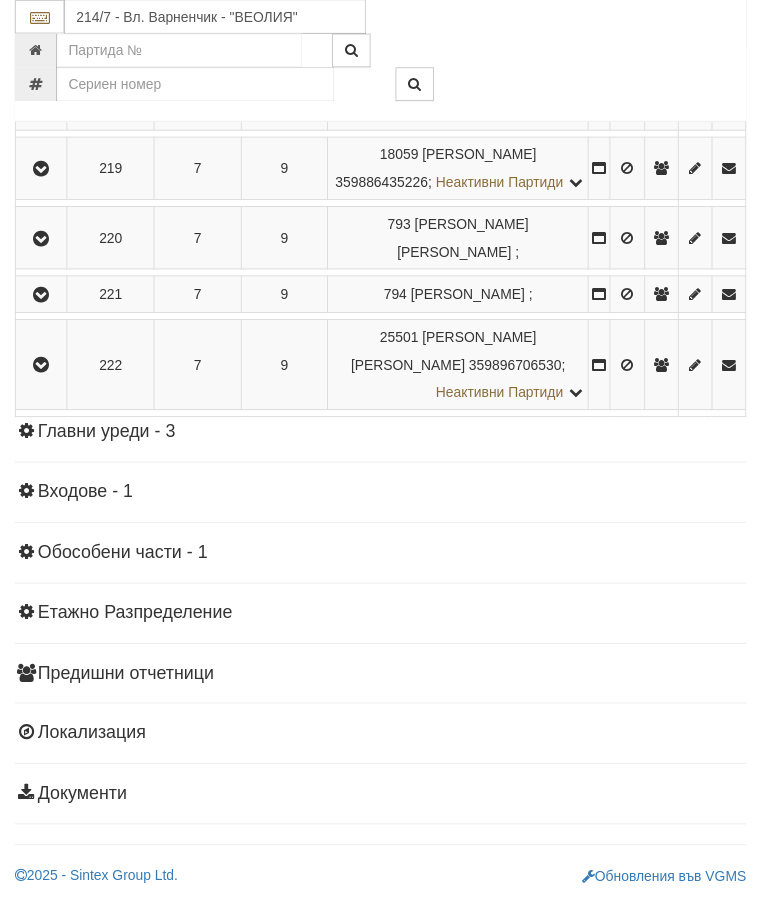 click at bounding box center [42, 0] 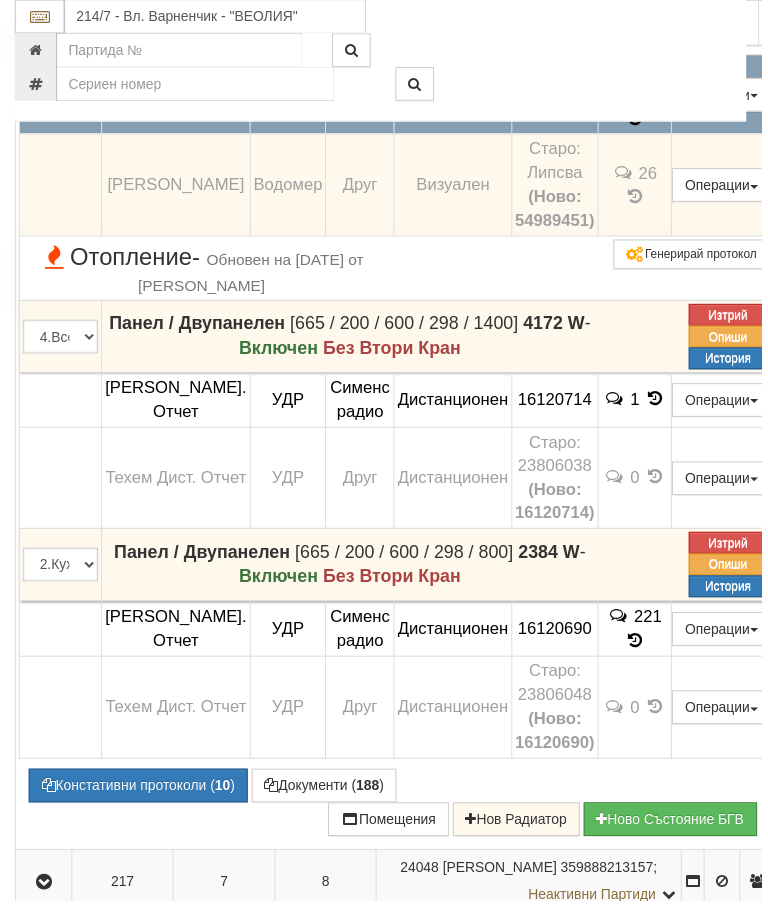 click on "Подмяна" at bounding box center [0, 0] 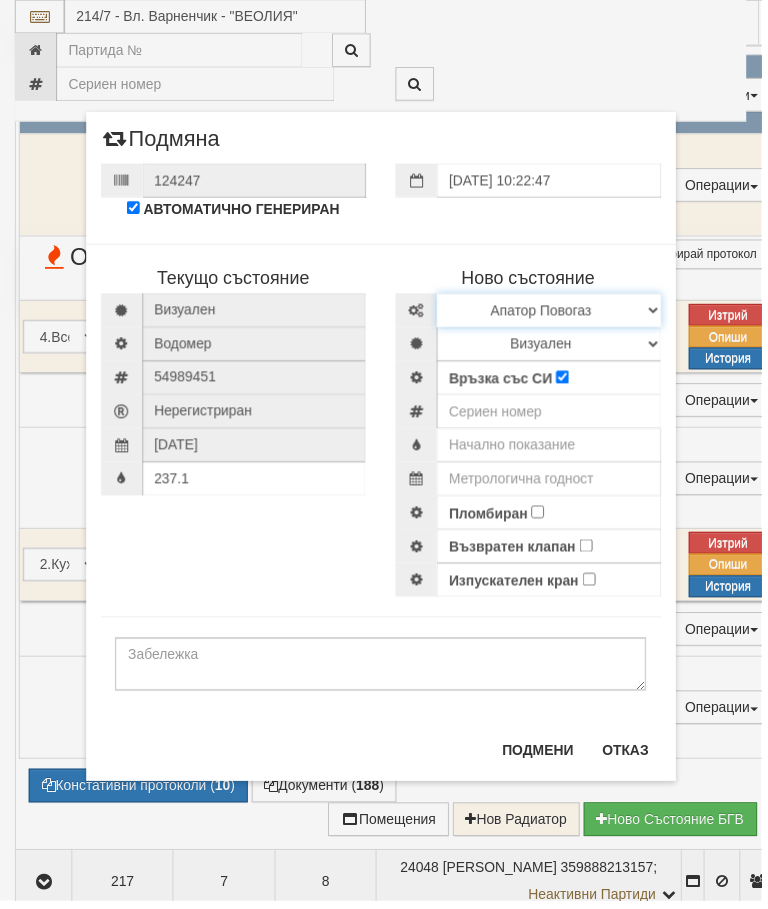 click on "Избери Марка и модел
Апатор Повогаз
Друг
Кундис Радио
Сименс Визуален
Сименс Радио
Техем" at bounding box center (554, 313) 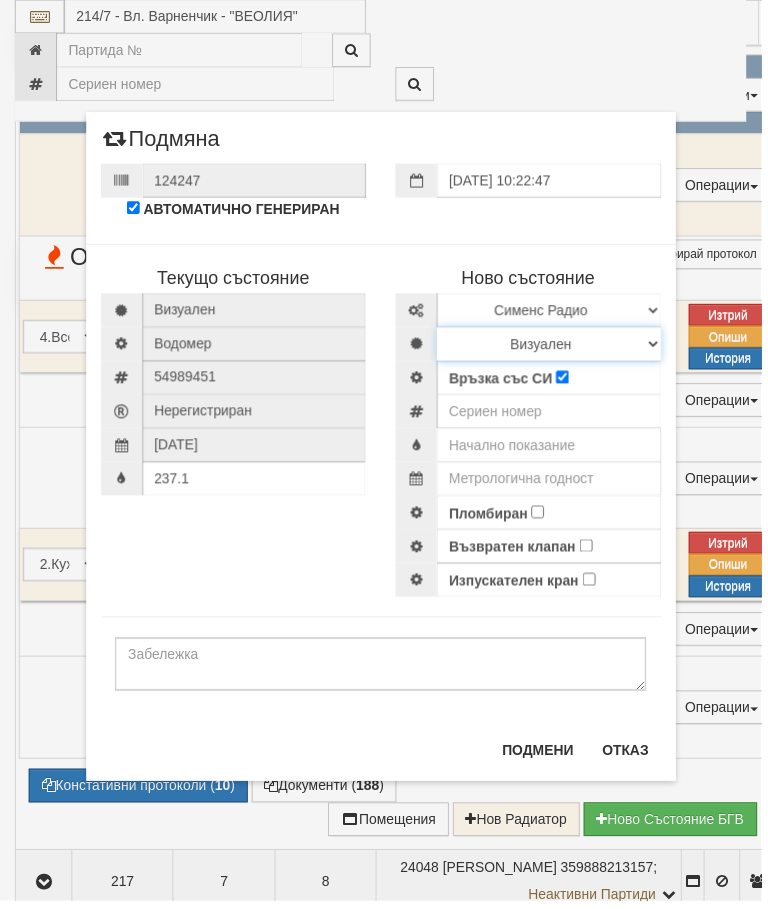 click on "Визуален
Дистанционен
Изолирана линия БГВ
Няма Oтклонение БГВ
Няма Щранг БГВ" at bounding box center [554, 347] 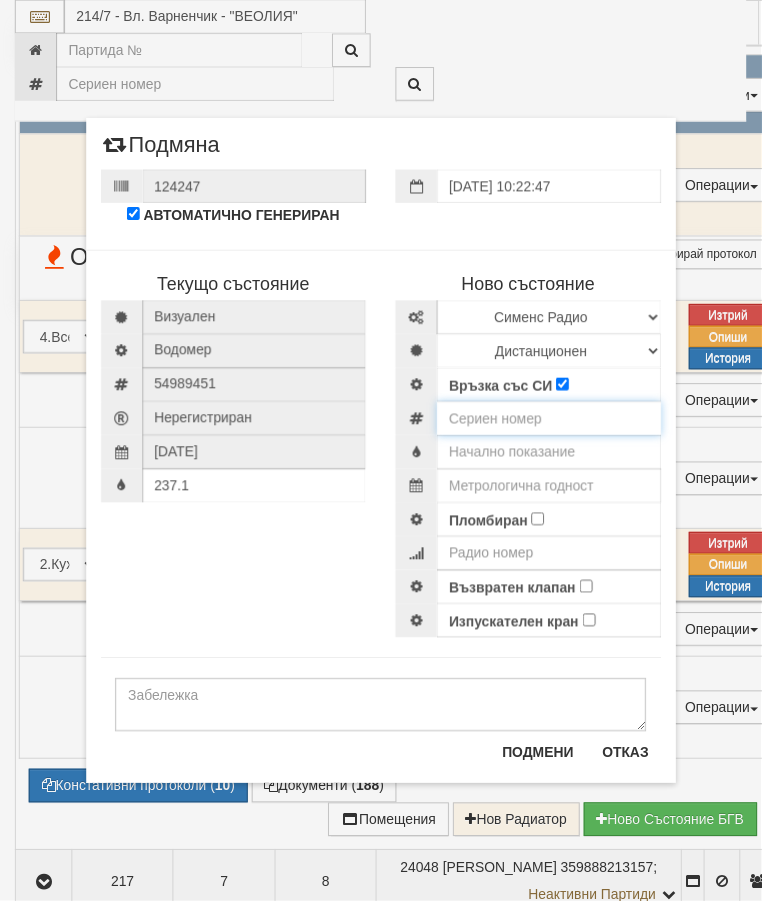 click at bounding box center [554, 422] 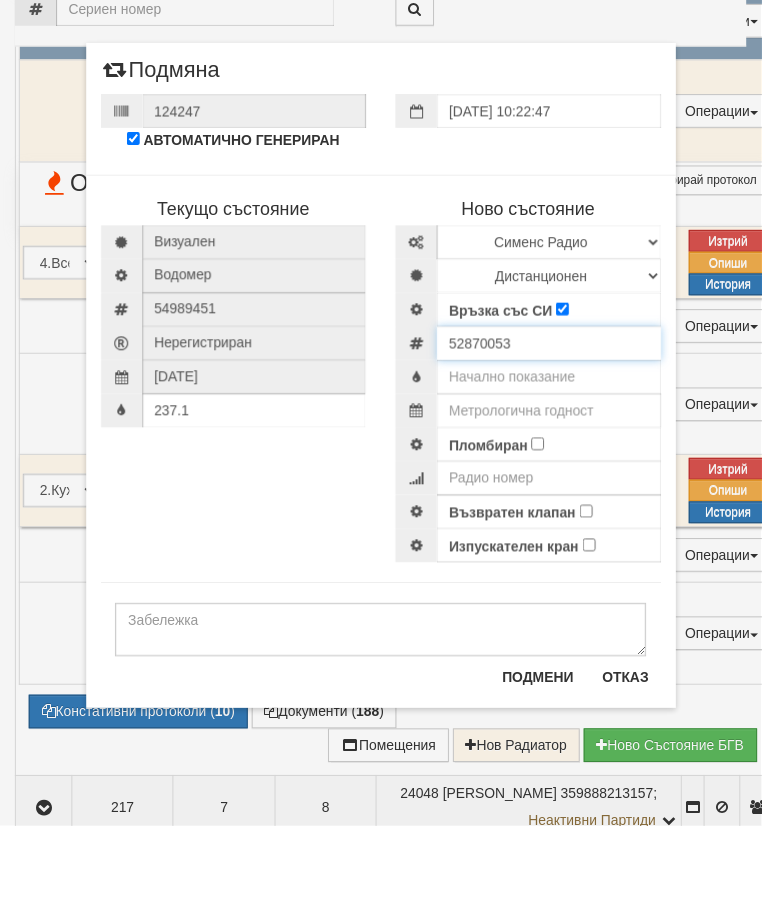type on "52870053" 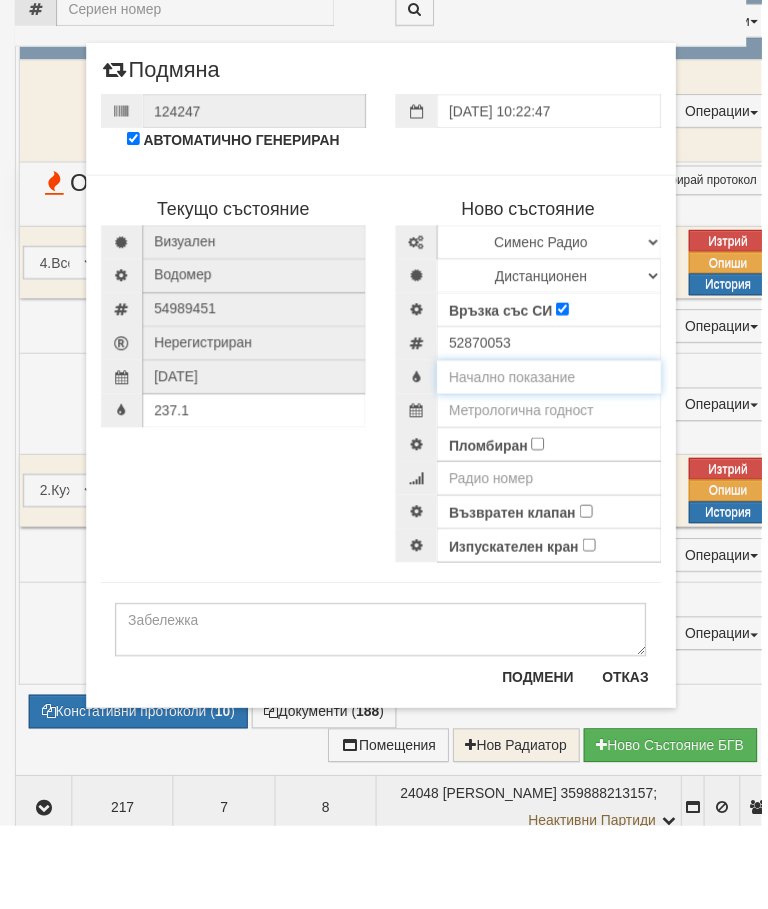 click at bounding box center [554, 456] 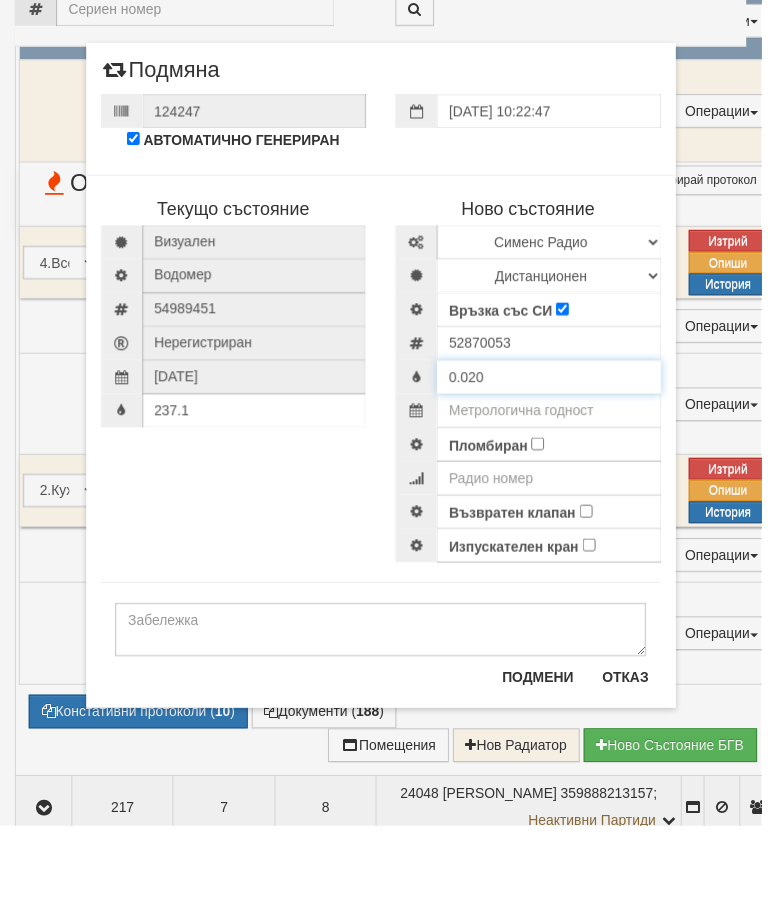 type on "0.020" 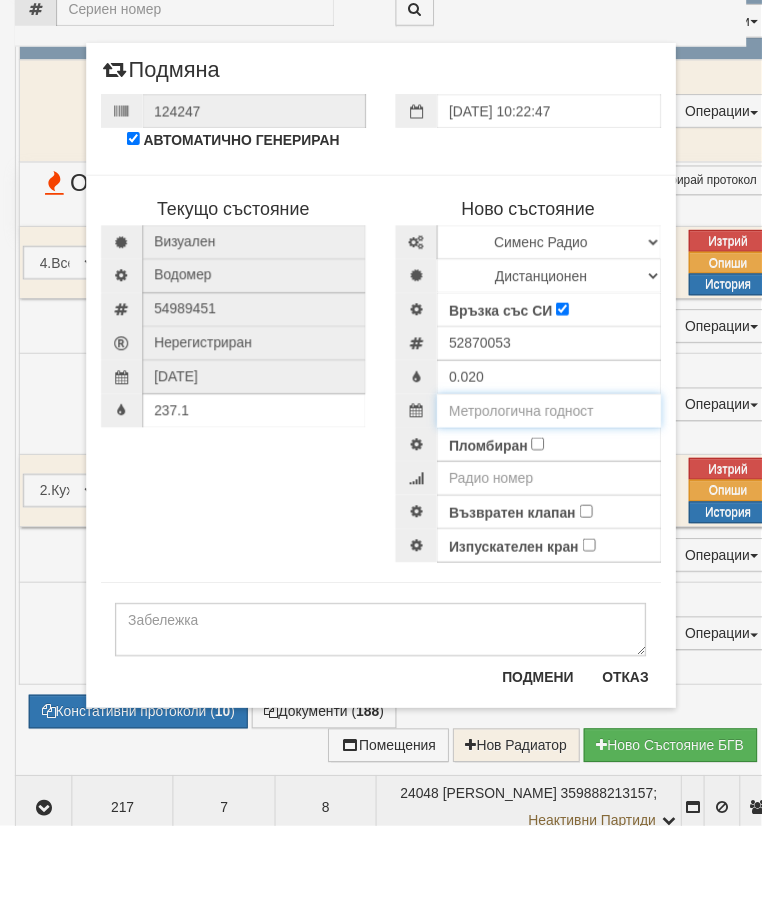 click at bounding box center [554, 490] 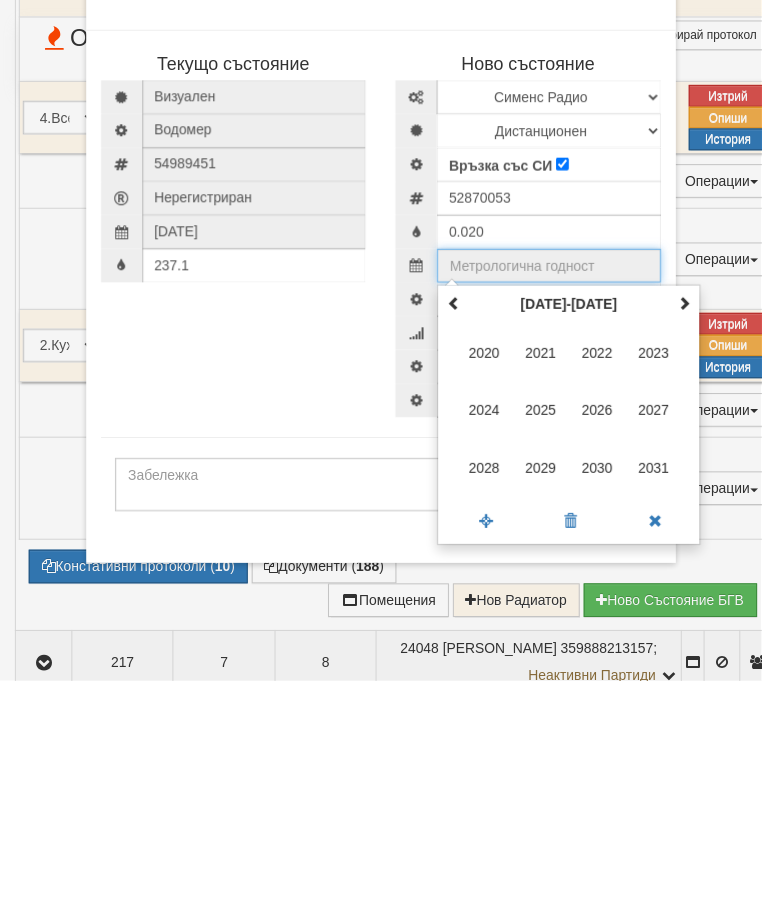 click at bounding box center (690, 528) 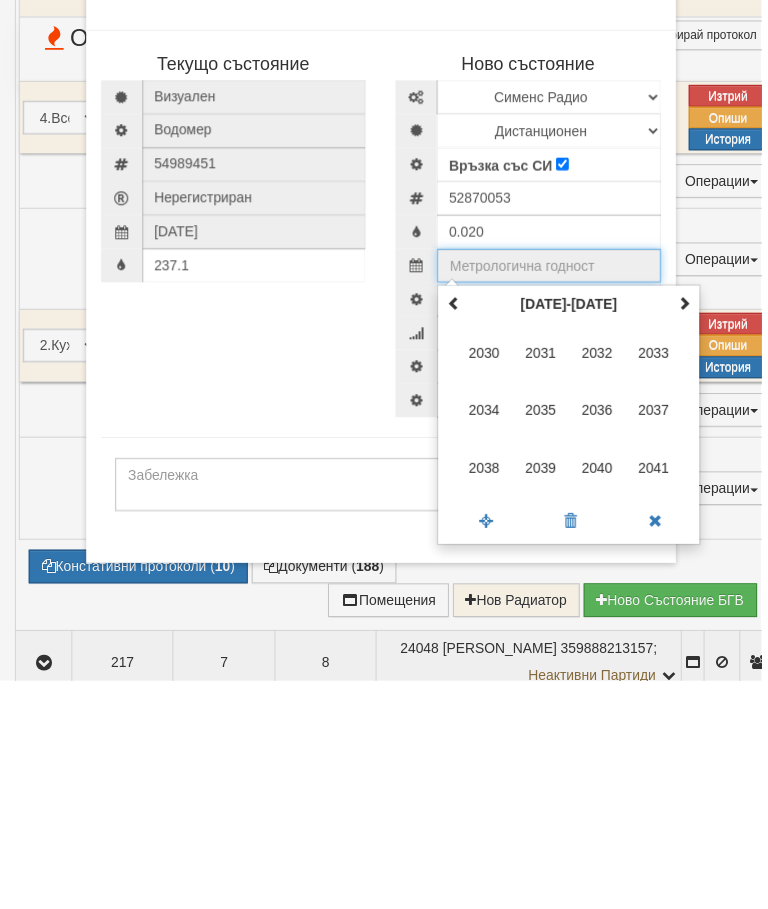 click on "2035" at bounding box center [546, 636] 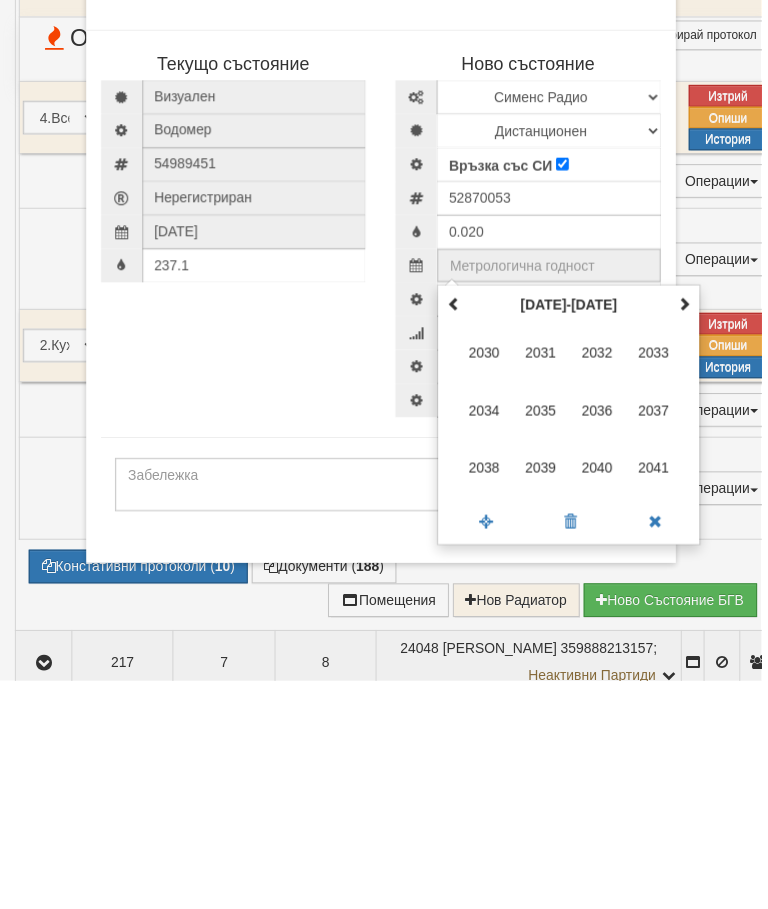 type on "2035" 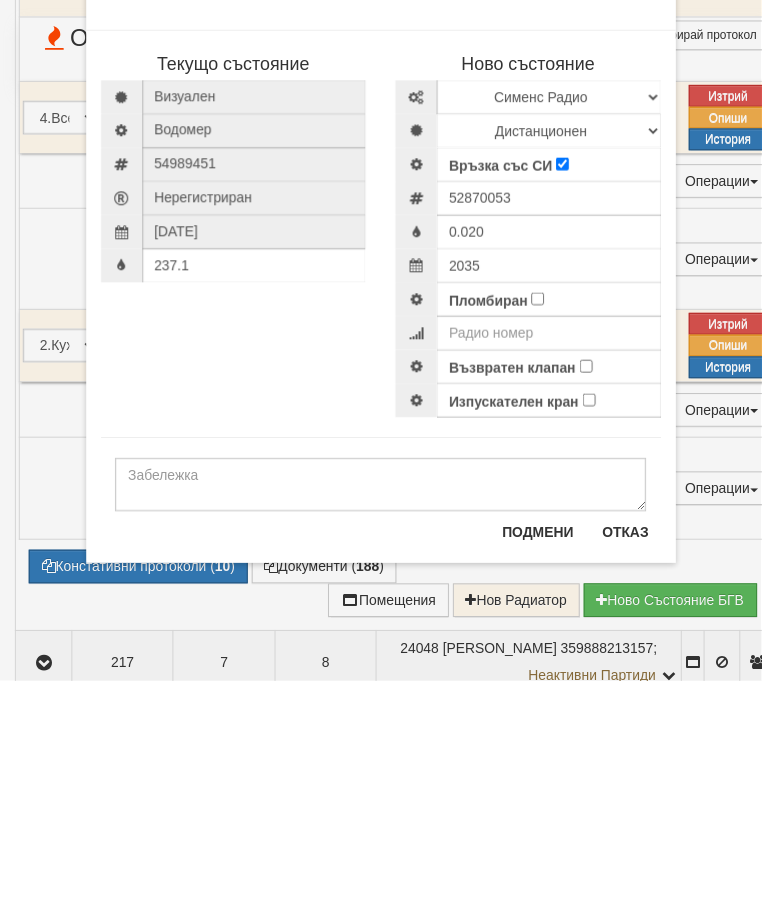 scroll, scrollTop: 2474, scrollLeft: 0, axis: vertical 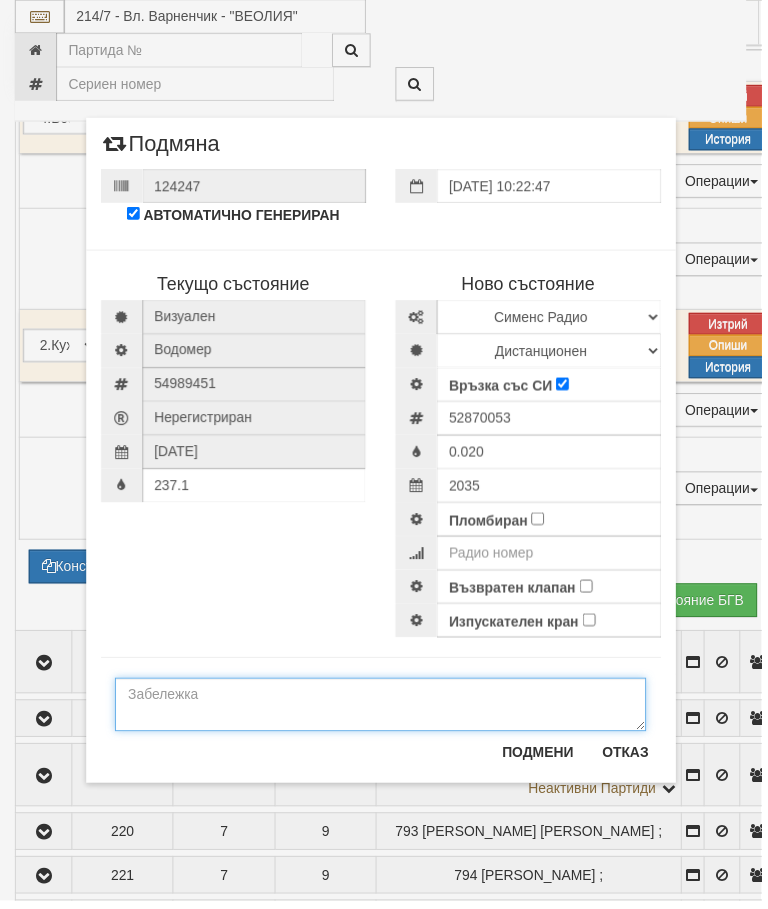 click at bounding box center [384, 711] 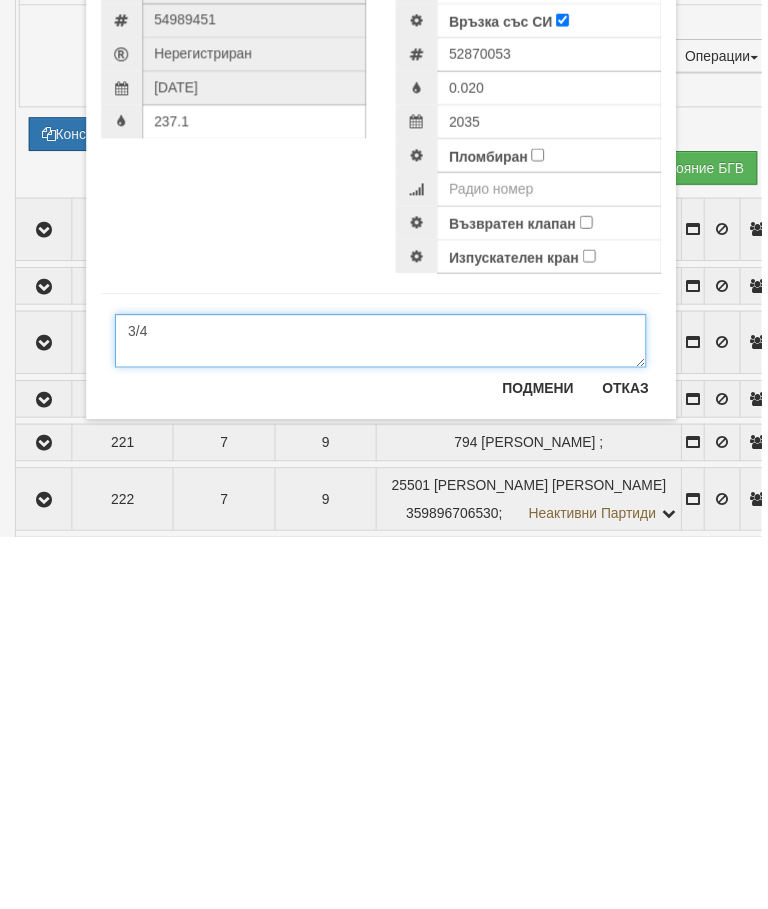 type on "3/4" 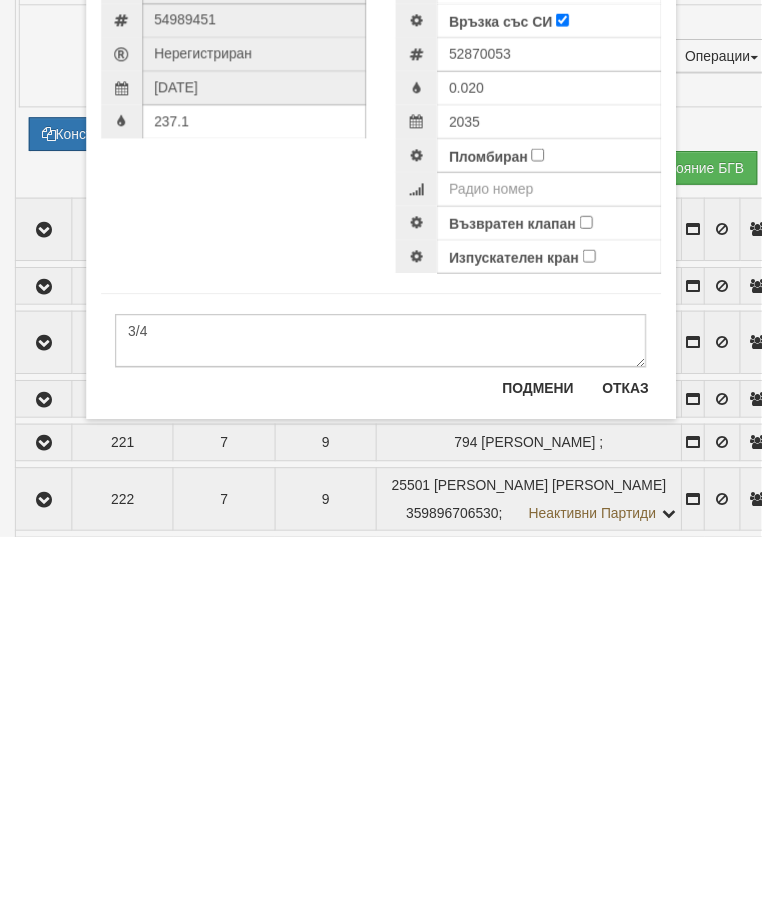 click on "Пломбиран" at bounding box center [542, 523] 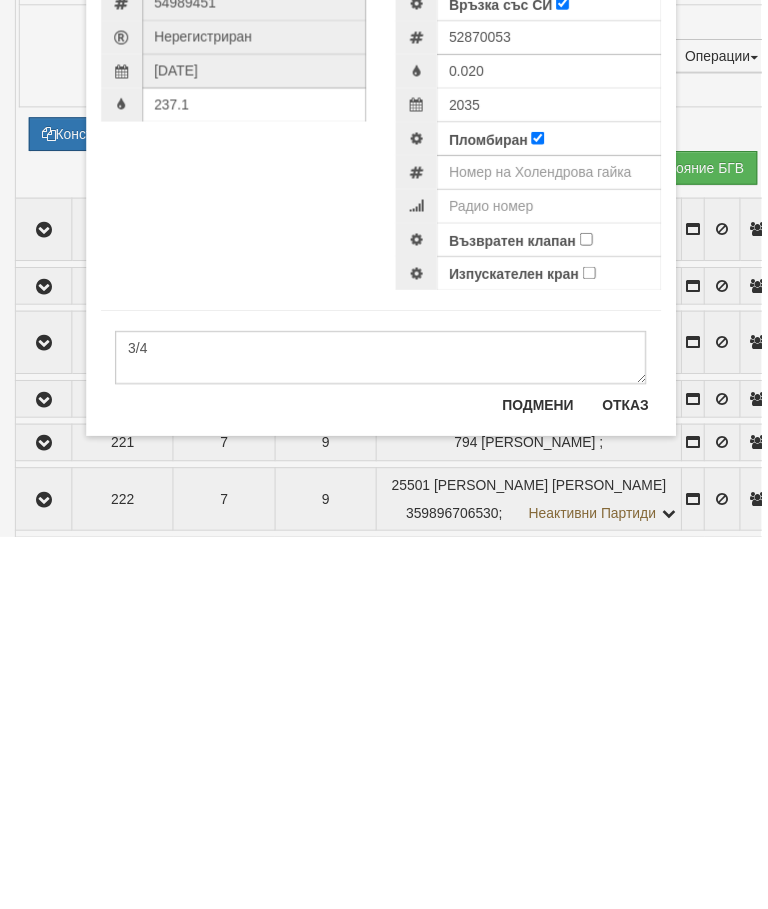 scroll, scrollTop: 2910, scrollLeft: 0, axis: vertical 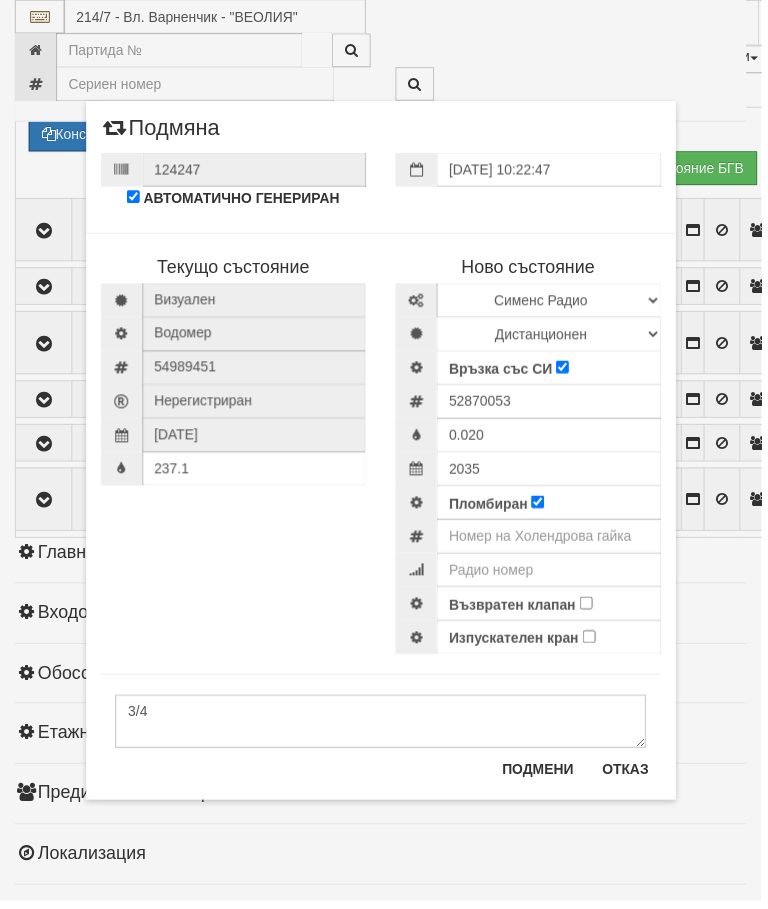 click on "Възвратен клапан" at bounding box center (591, 608) 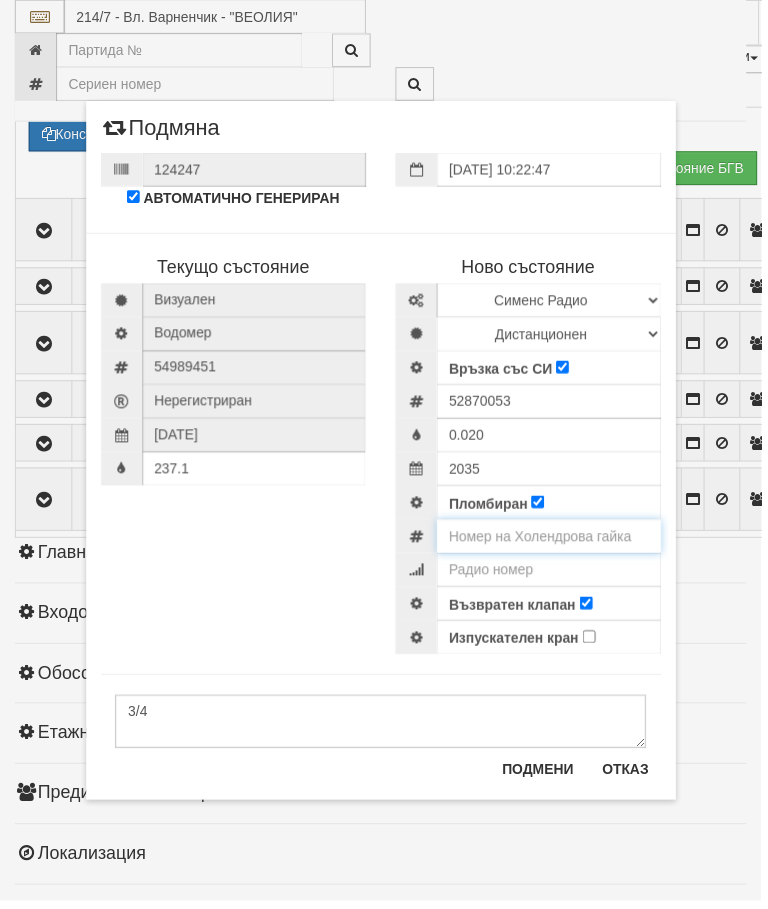 click at bounding box center [554, 541] 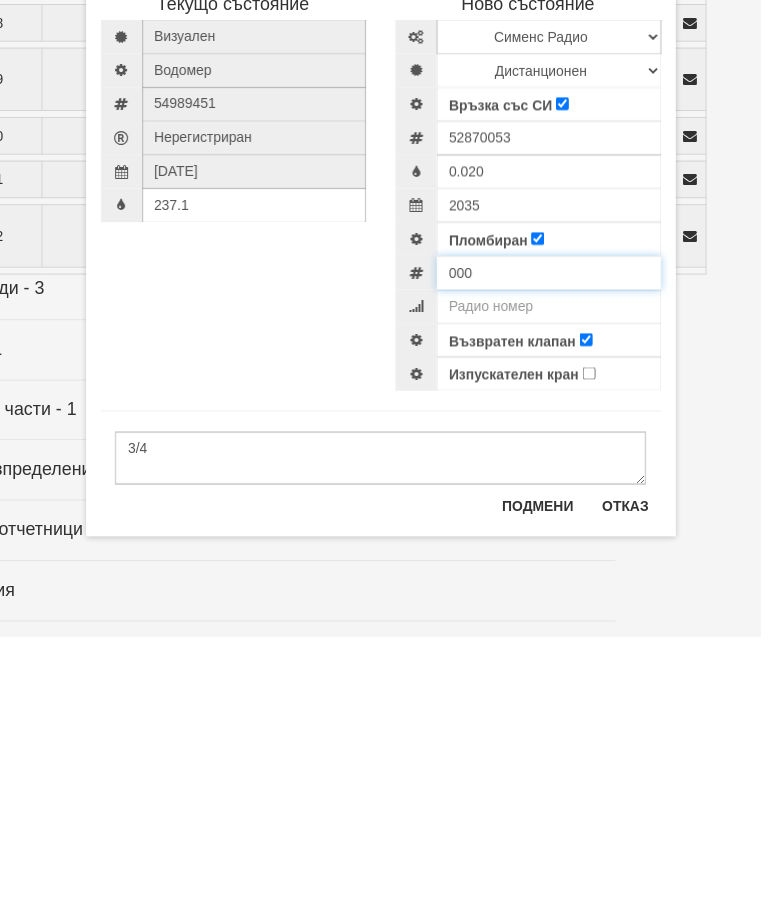 type on "000" 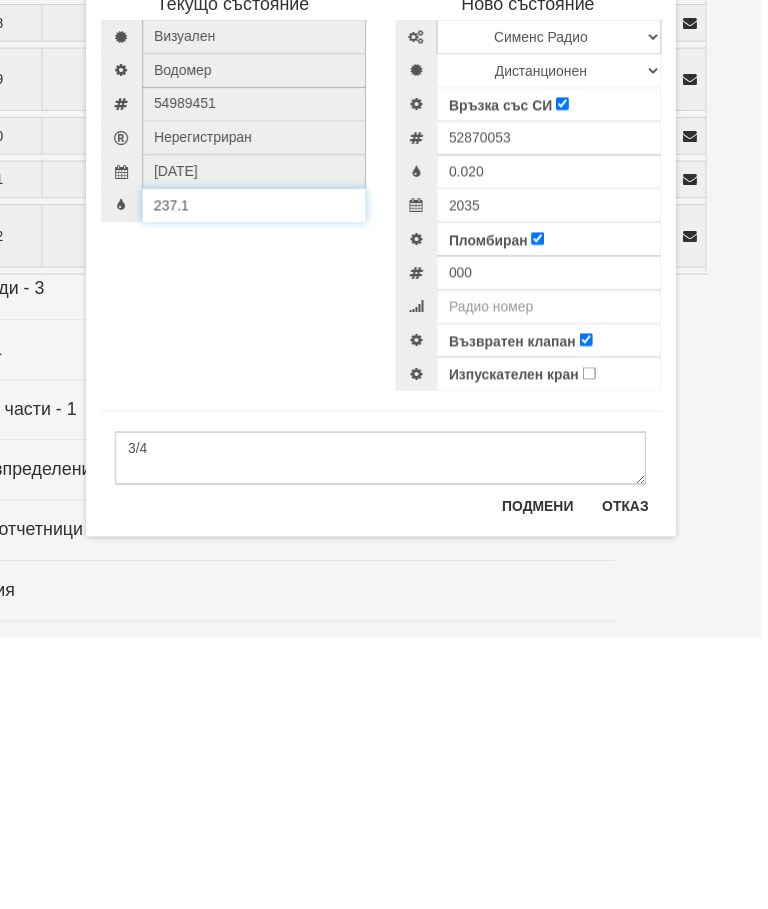 click on "237.1" at bounding box center (257, 473) 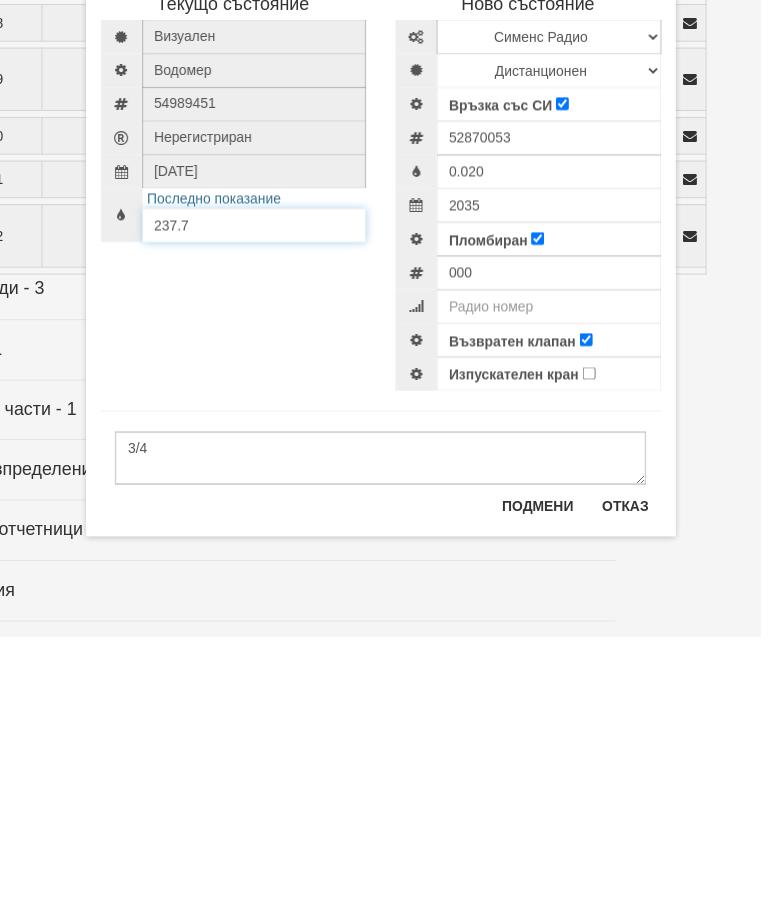 type on "237.7" 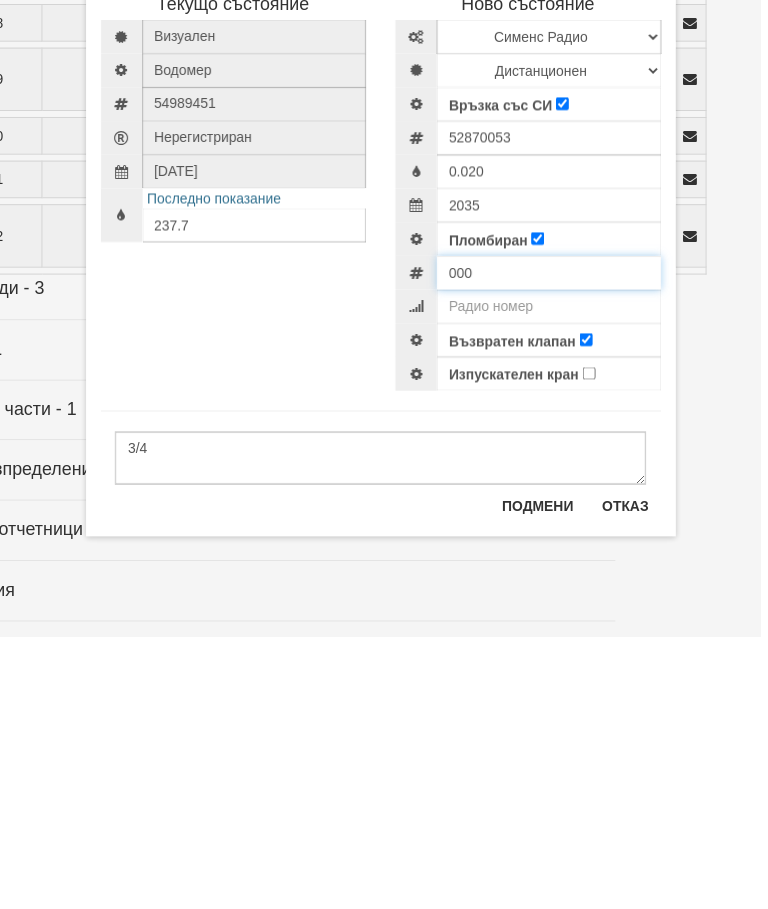 click on "000" at bounding box center [533, 541] 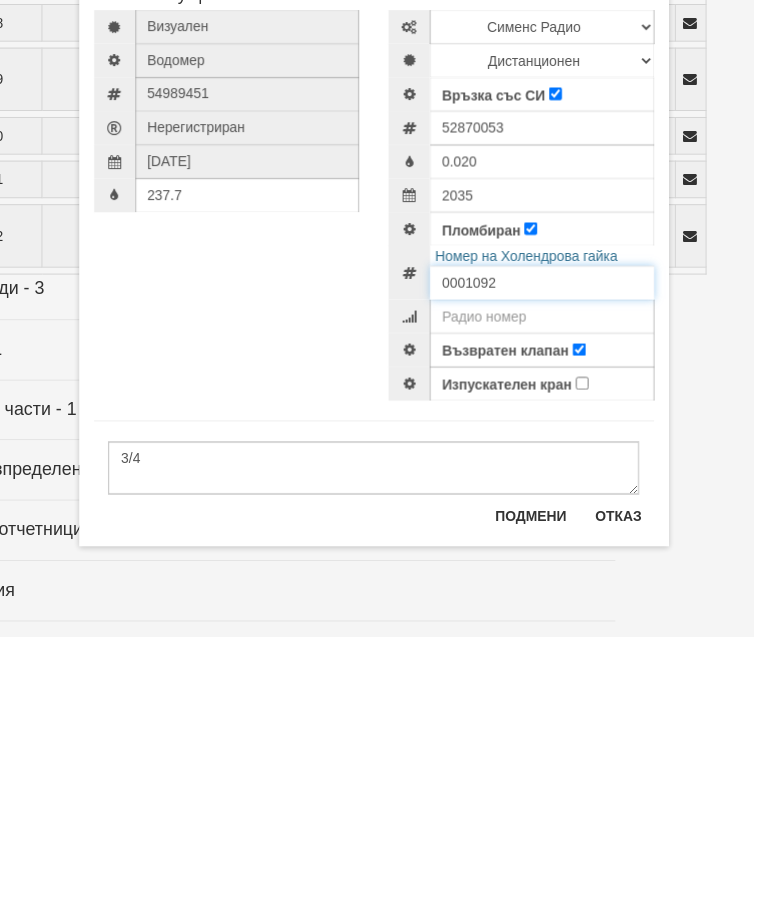 scroll, scrollTop: 2910, scrollLeft: 119, axis: both 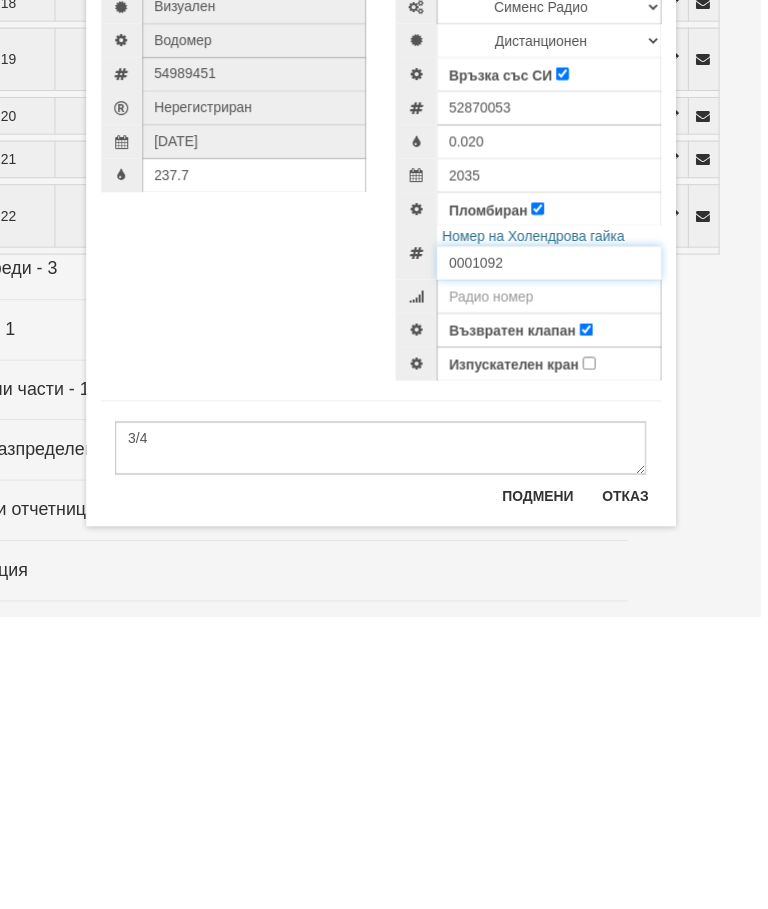 type on "0001092" 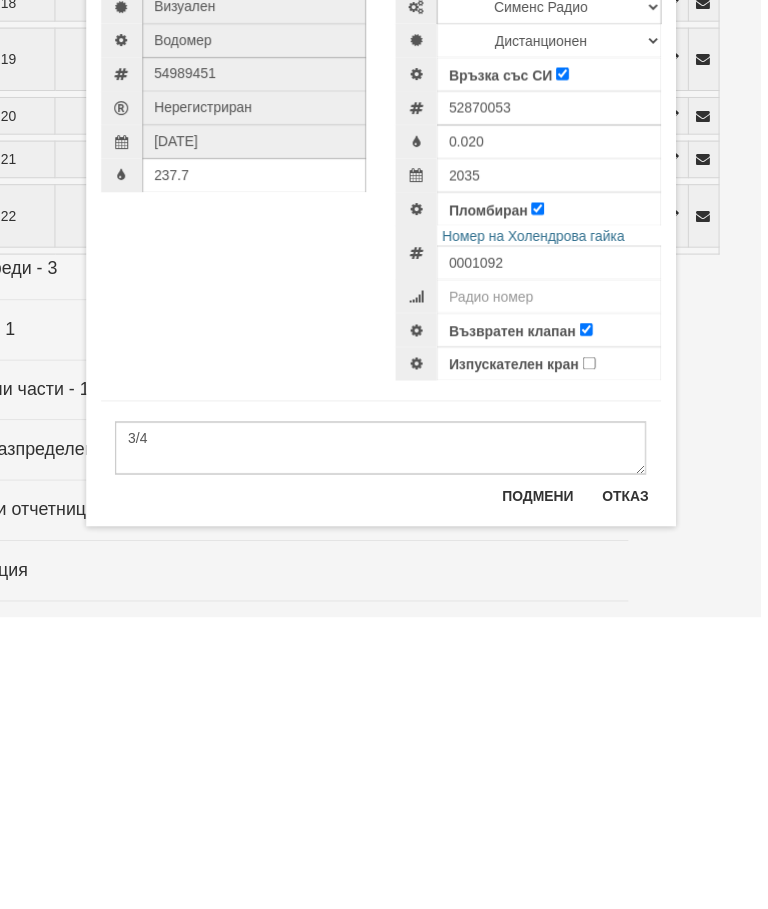 click on "Подмени" at bounding box center (543, 786) 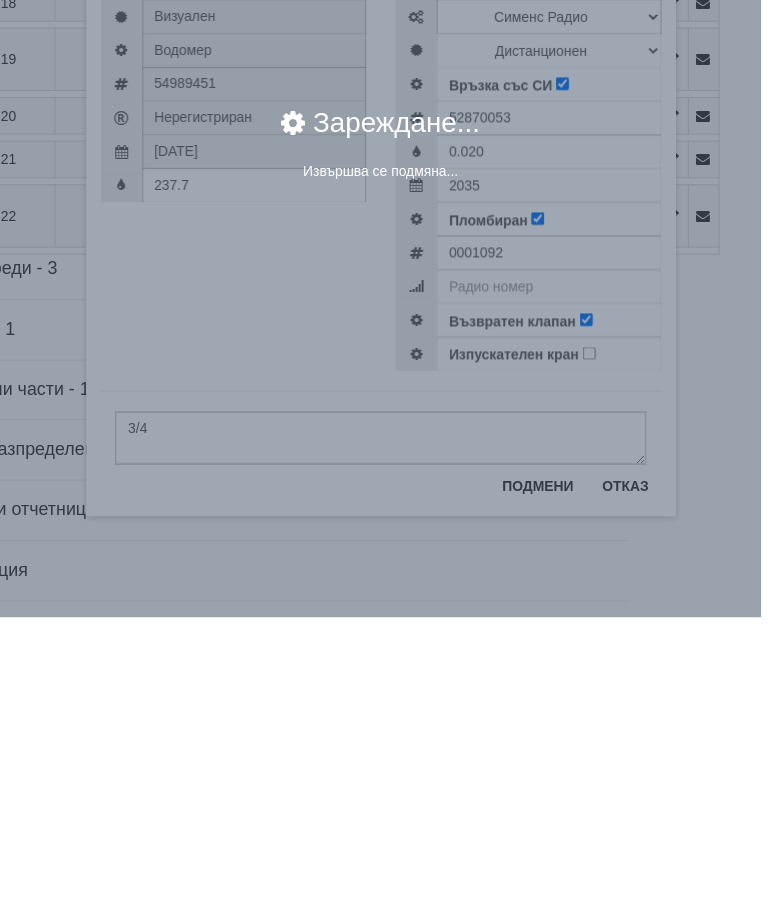 scroll, scrollTop: 3196, scrollLeft: 119, axis: both 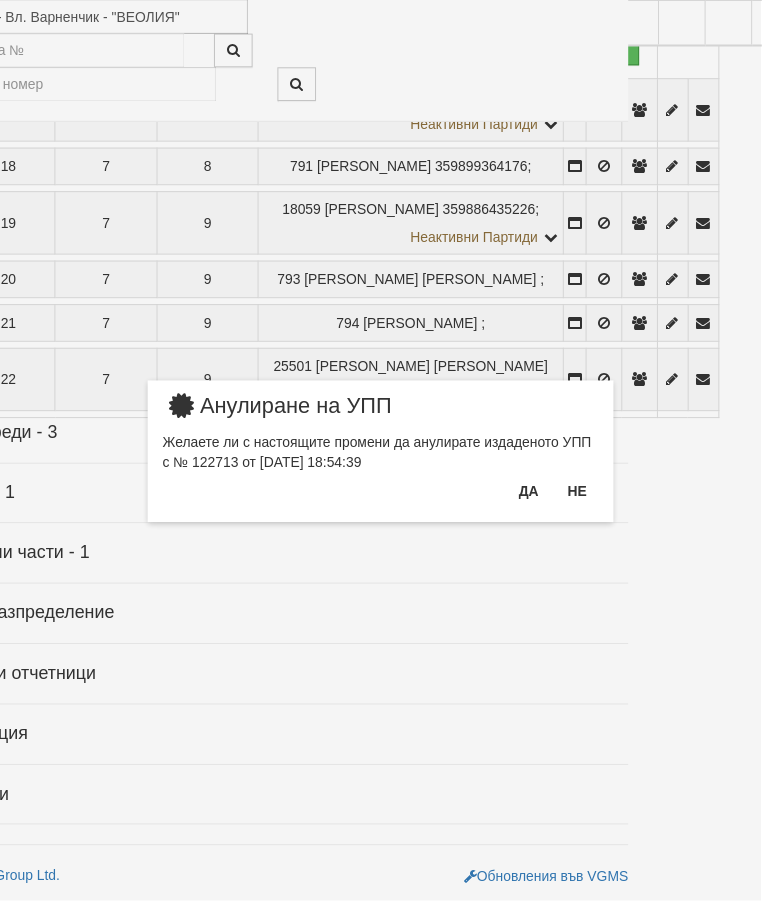 click on "Да" at bounding box center (533, 496) 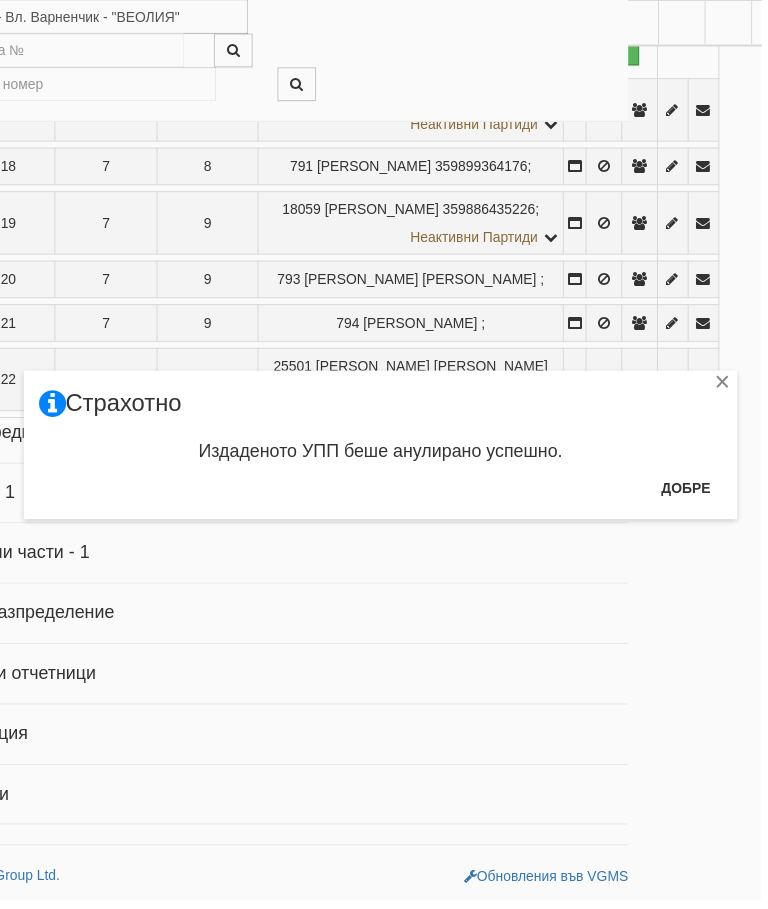 click on "Добре" at bounding box center [692, 493] 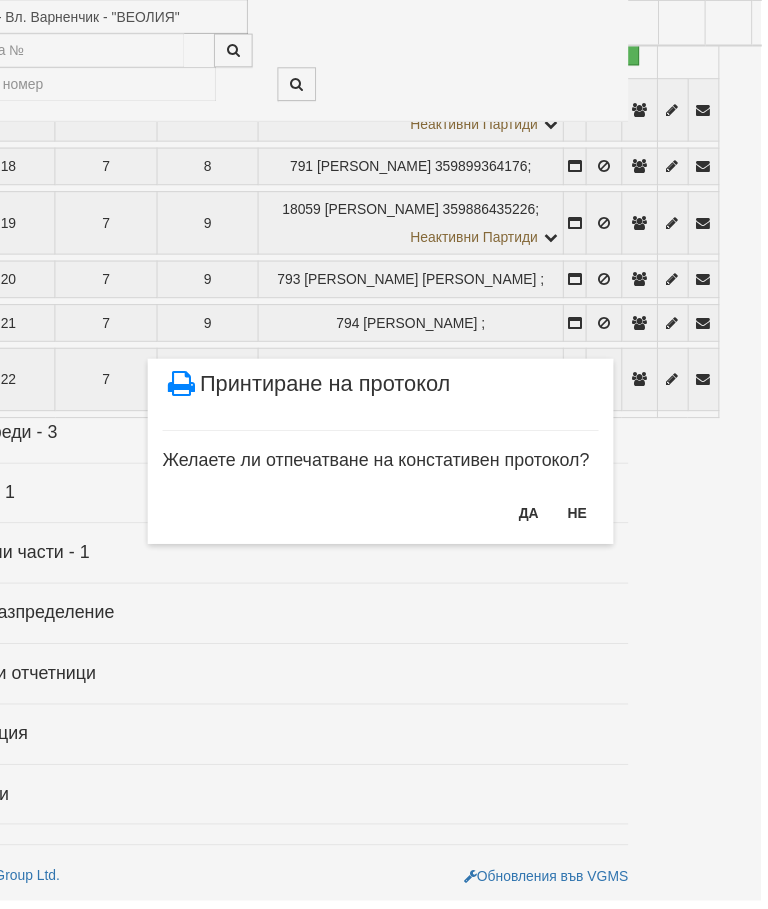 click on "НЕ" at bounding box center (582, 518) 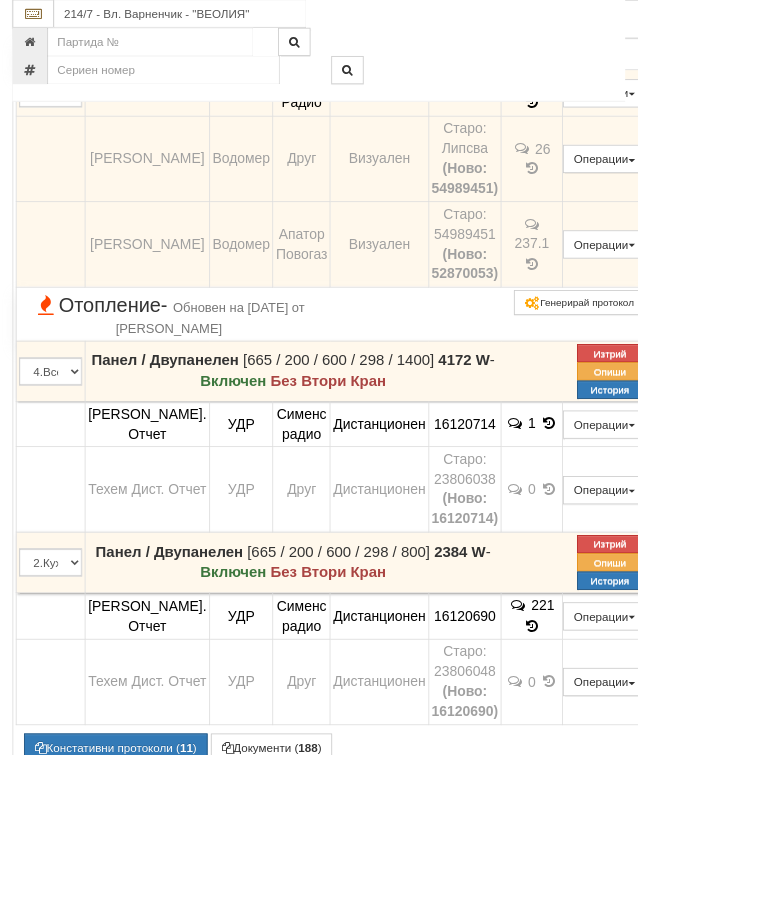 scroll, scrollTop: 2217, scrollLeft: 0, axis: vertical 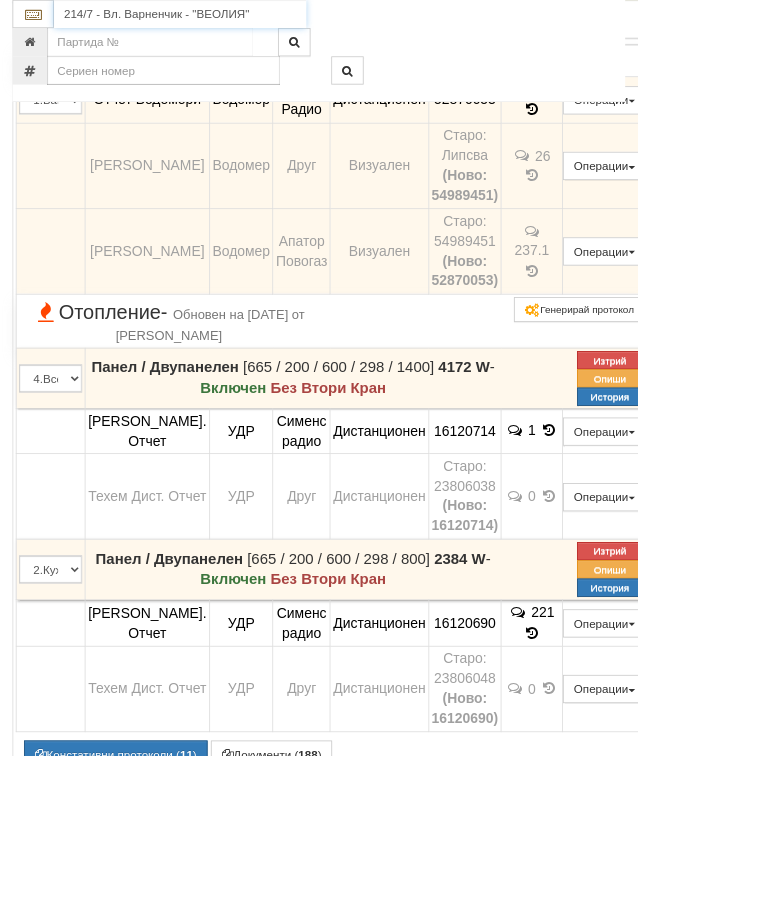 click on "214/7 - Вл. Варненчик - "ВЕОЛИЯ"" at bounding box center [217, 17] 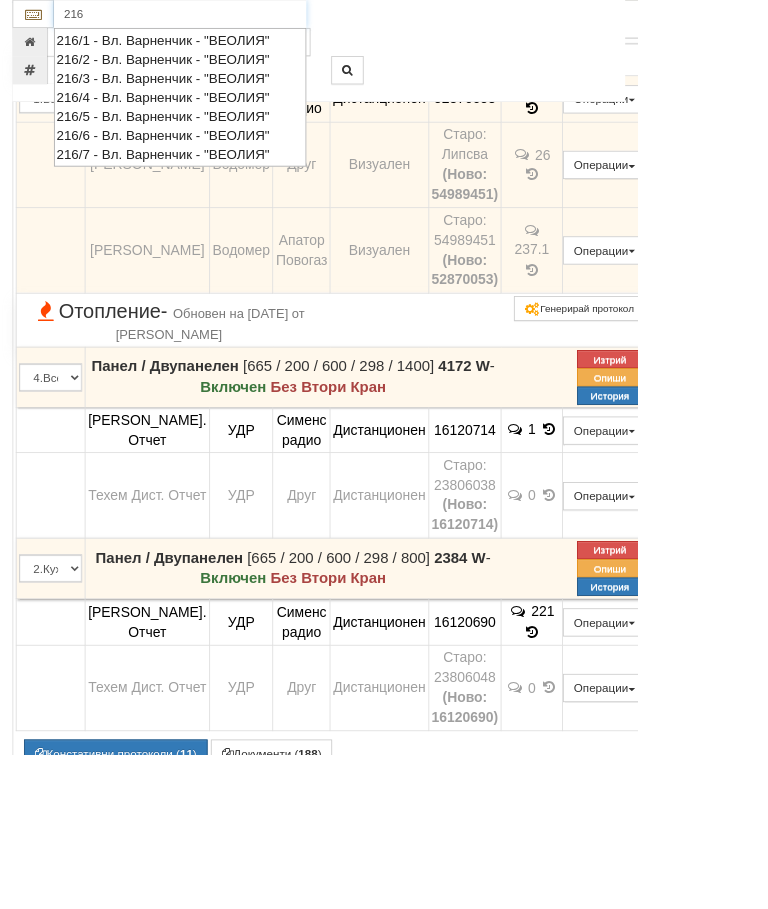 click on "216/5 - Вл. Варненчик - "ВЕОЛИЯ"" at bounding box center (217, 140) 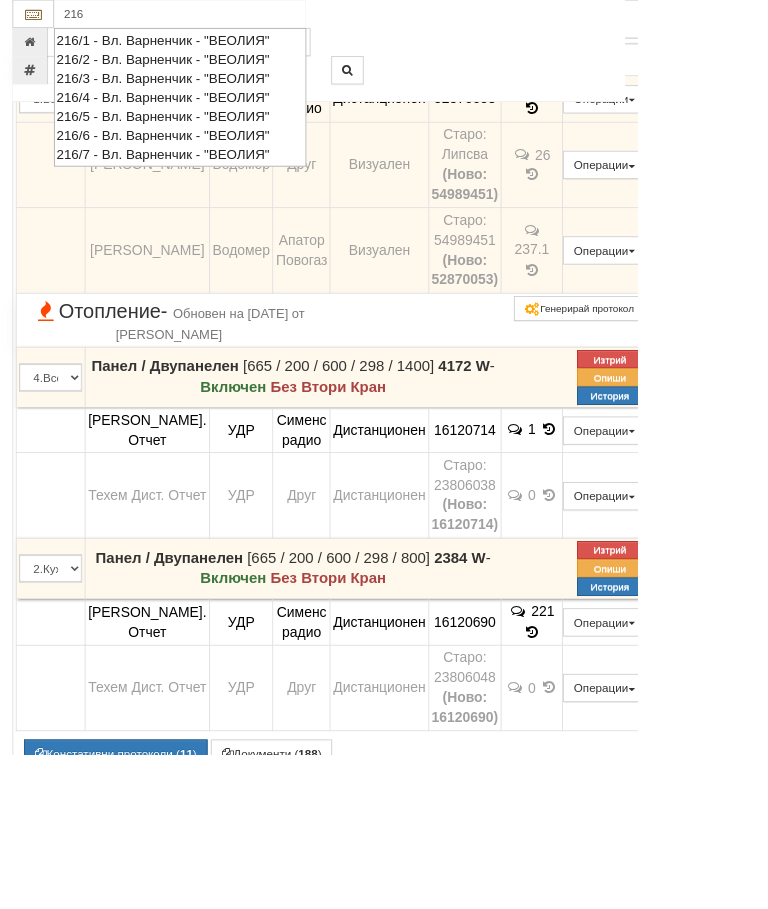 type on "216/5 - Вл. Варненчик - "ВЕОЛИЯ"" 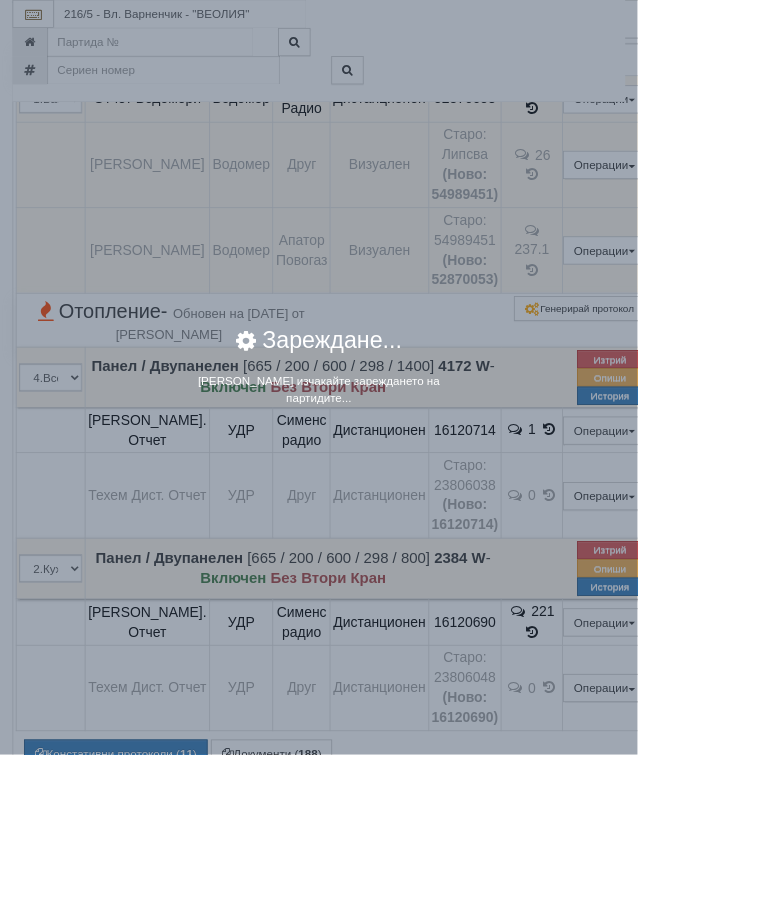 scroll, scrollTop: 2217, scrollLeft: 0, axis: vertical 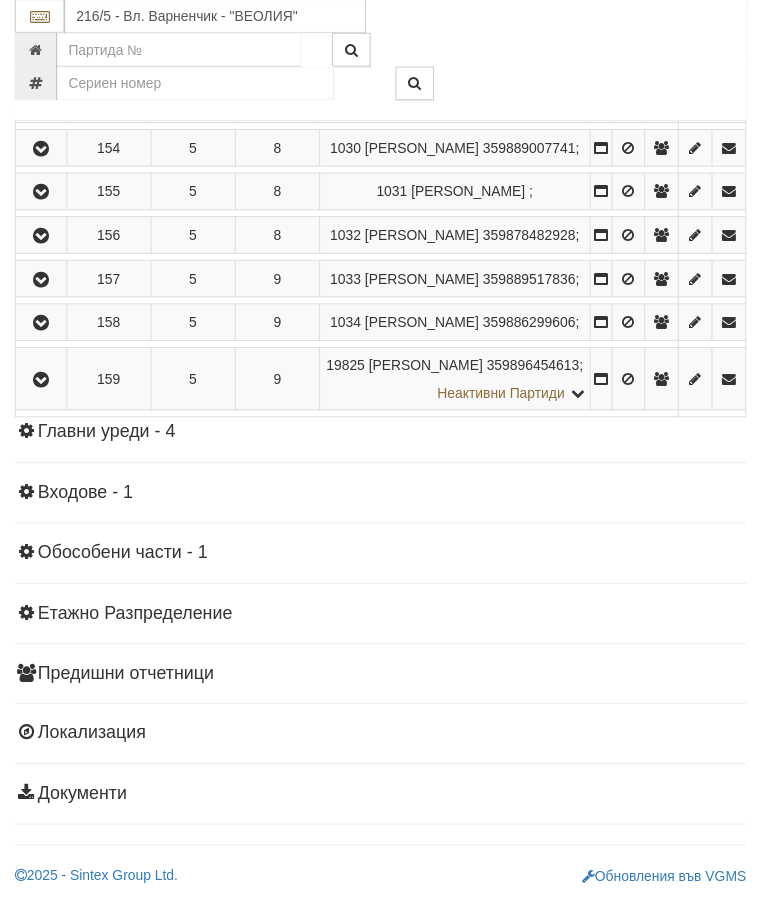 click at bounding box center (41, 326) 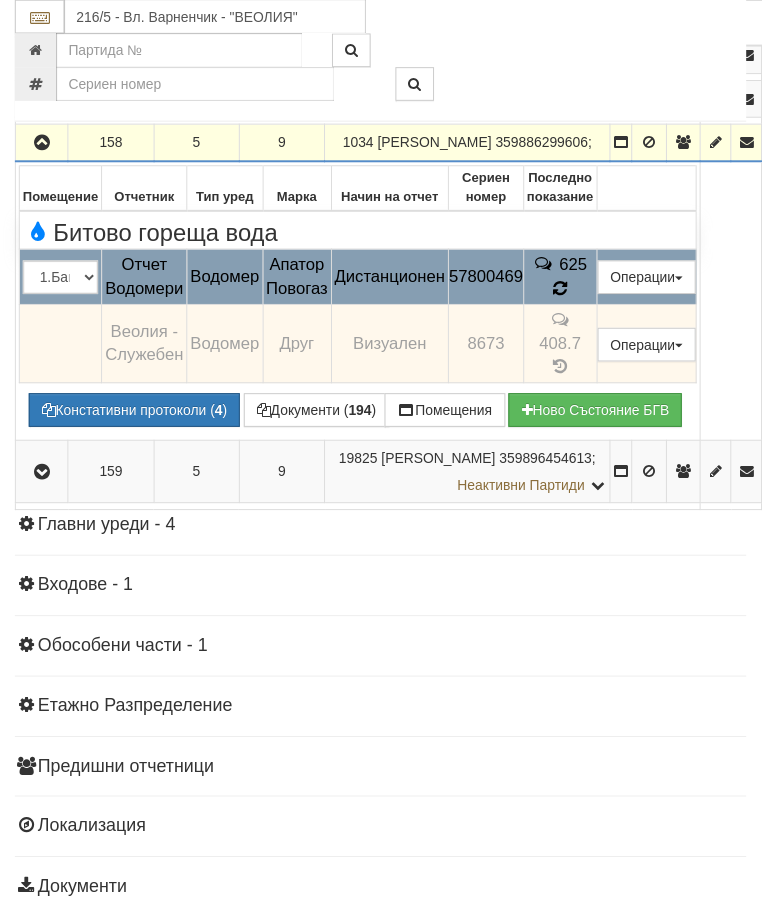 click on "625" at bounding box center (565, 280) 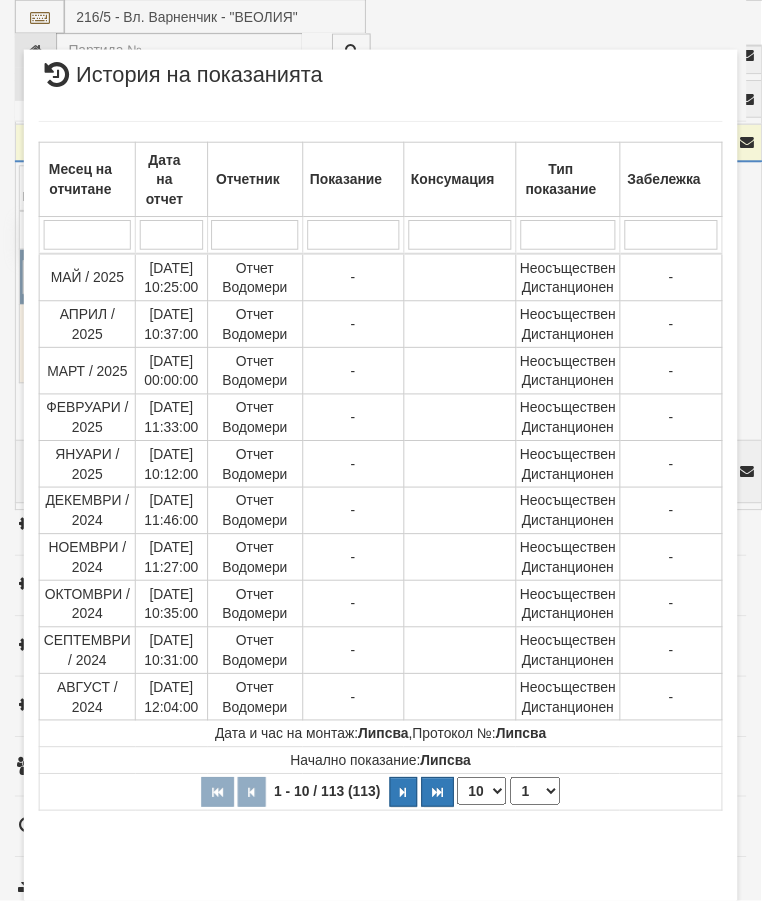click at bounding box center [407, 799] 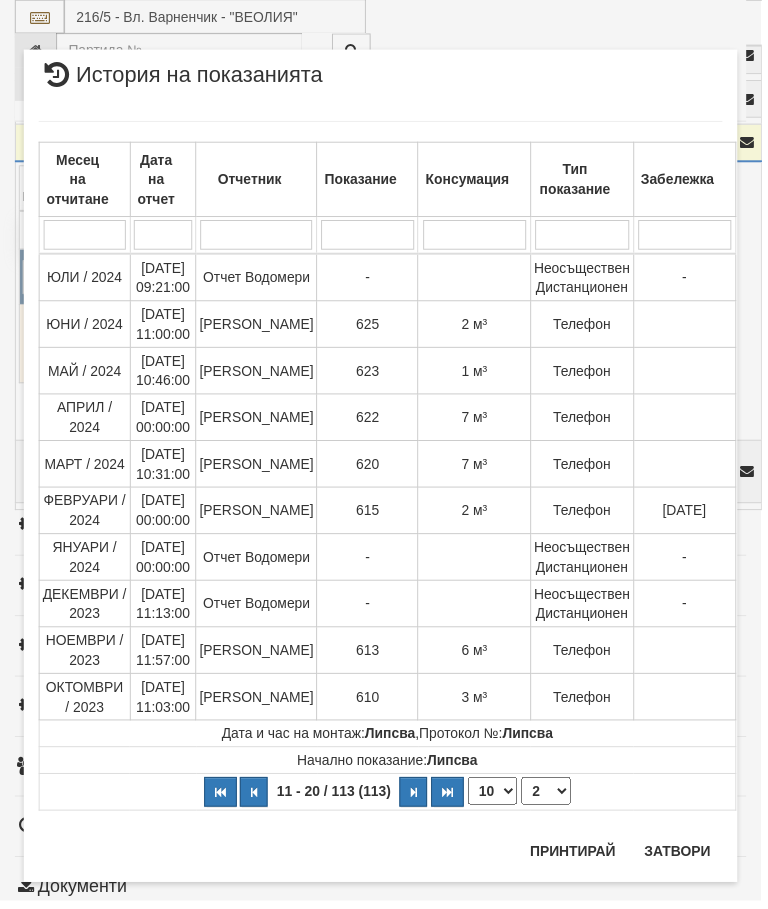 click at bounding box center (256, 799) 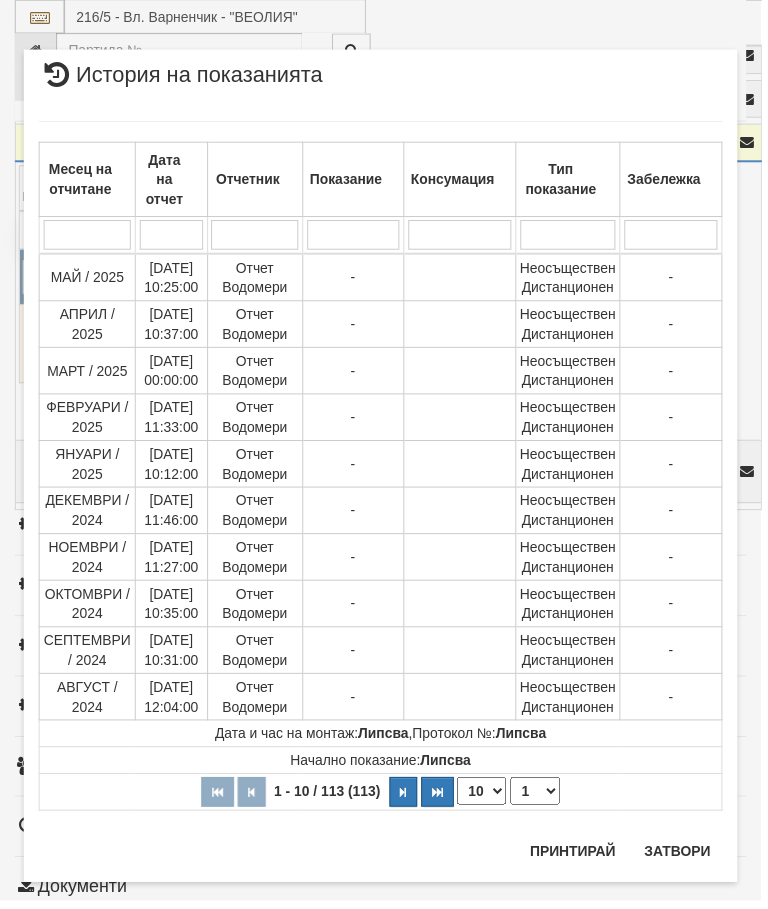 click at bounding box center [407, 799] 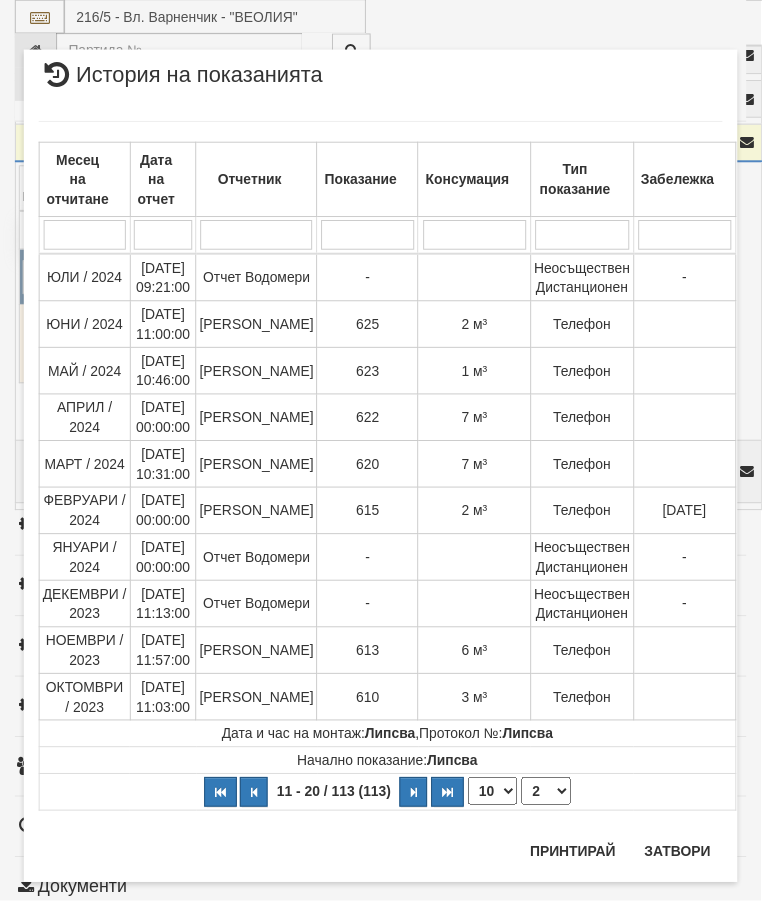 click on "Затвори" at bounding box center [683, 859] 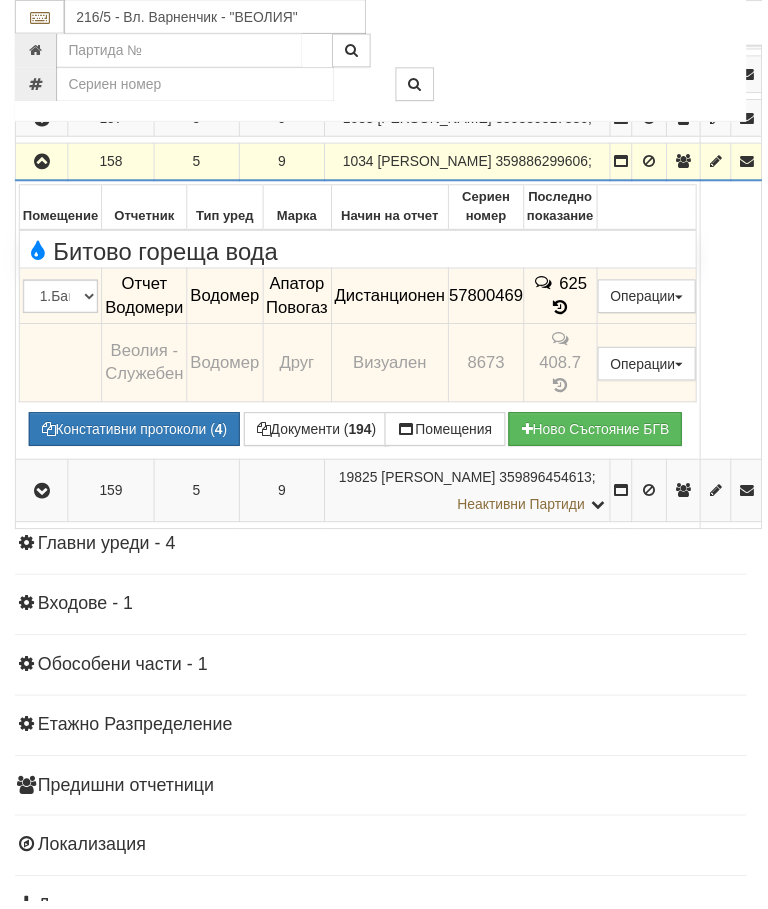 scroll, scrollTop: 1890, scrollLeft: 0, axis: vertical 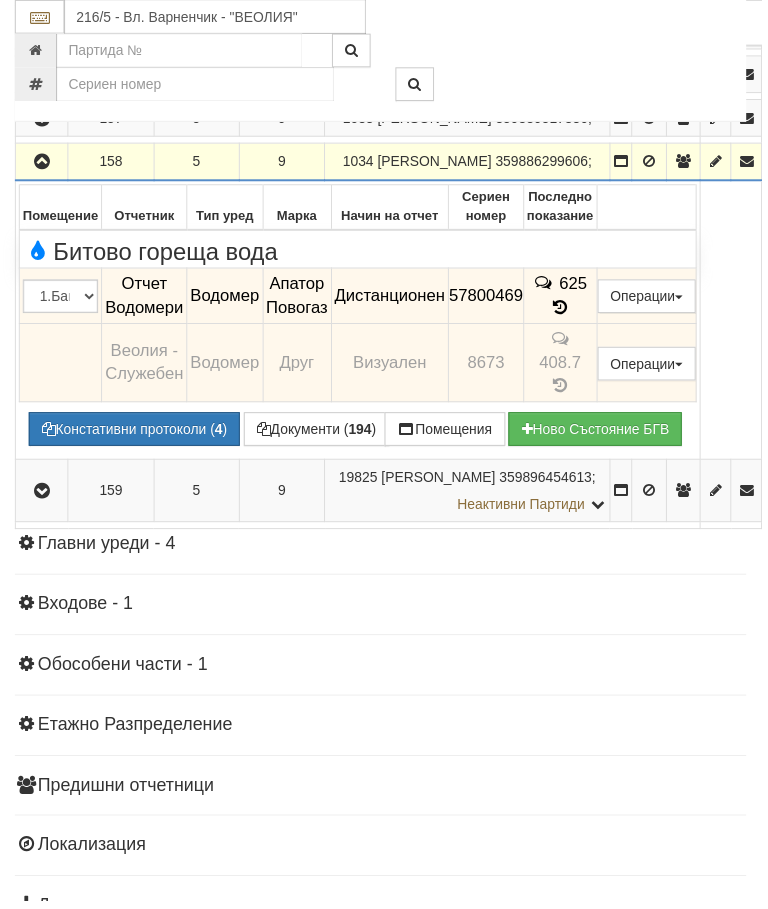 click at bounding box center [565, 310] 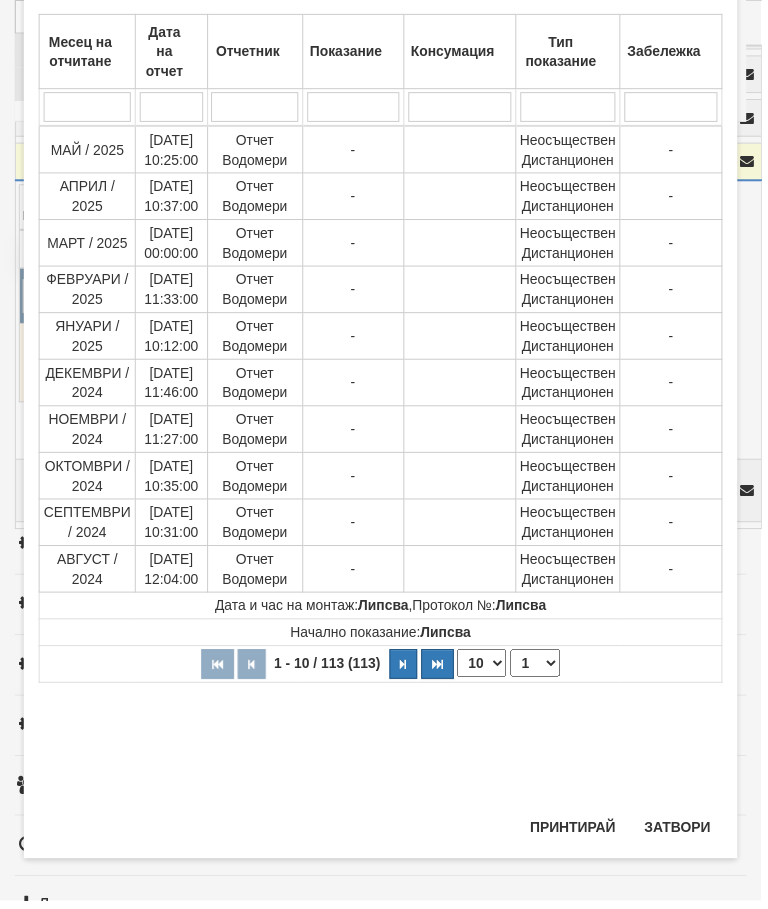 scroll, scrollTop: 223, scrollLeft: 0, axis: vertical 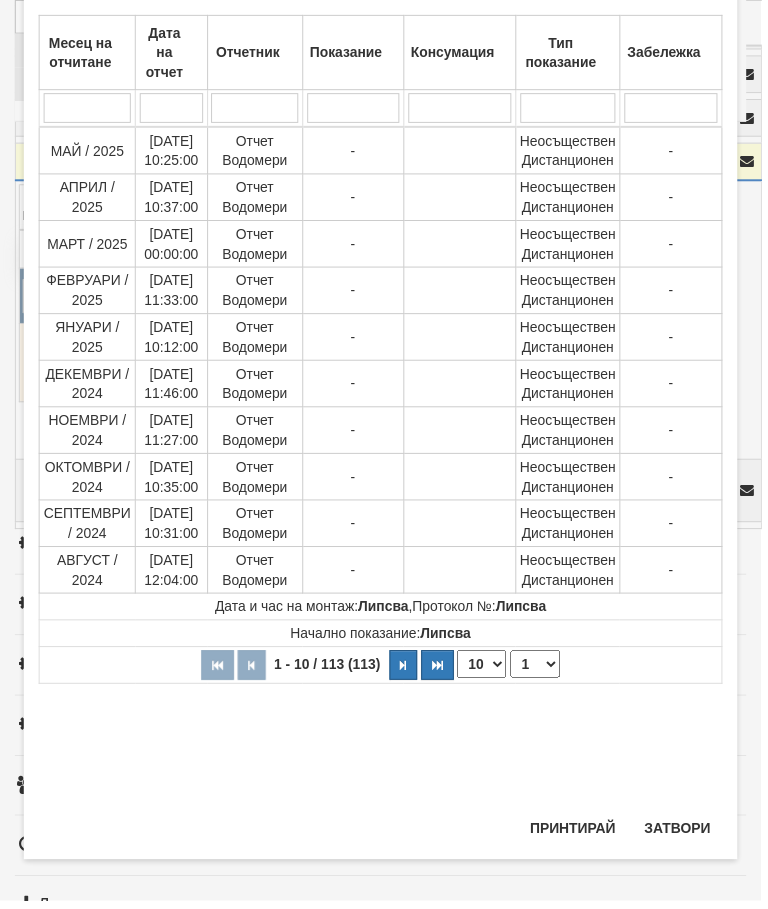 click on "Затвори" at bounding box center (683, 836) 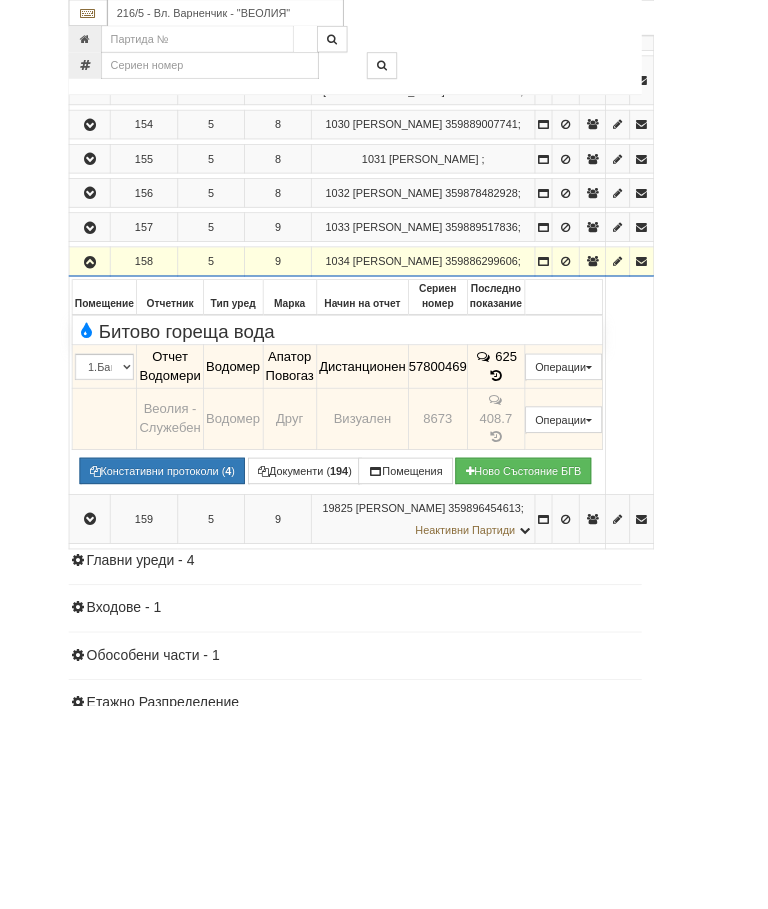 scroll, scrollTop: 1746, scrollLeft: 0, axis: vertical 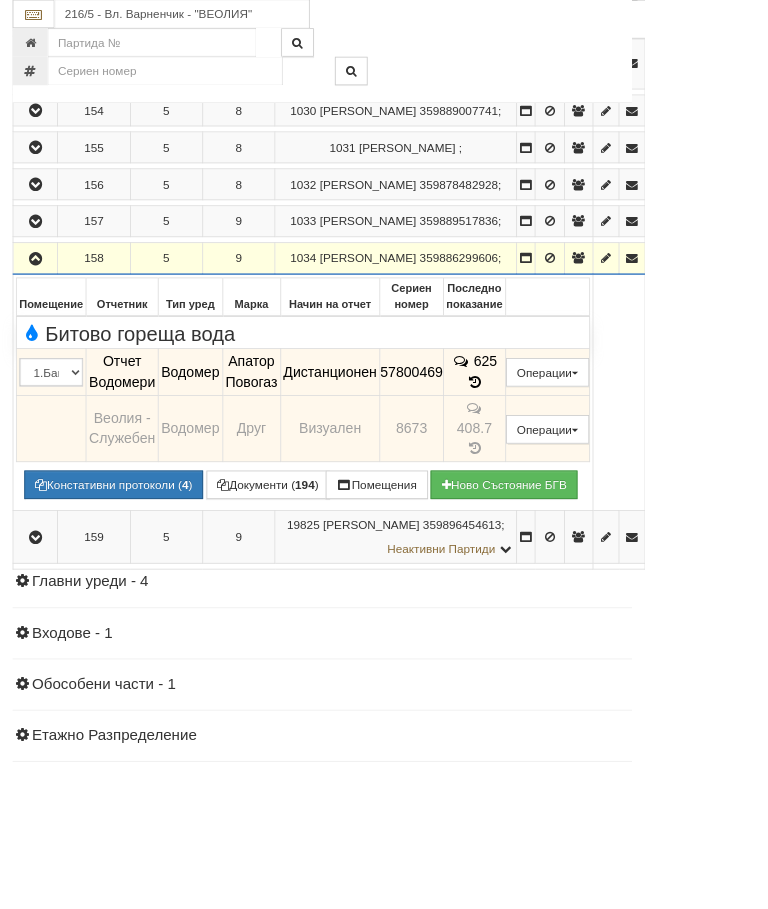 click at bounding box center (42, 308) 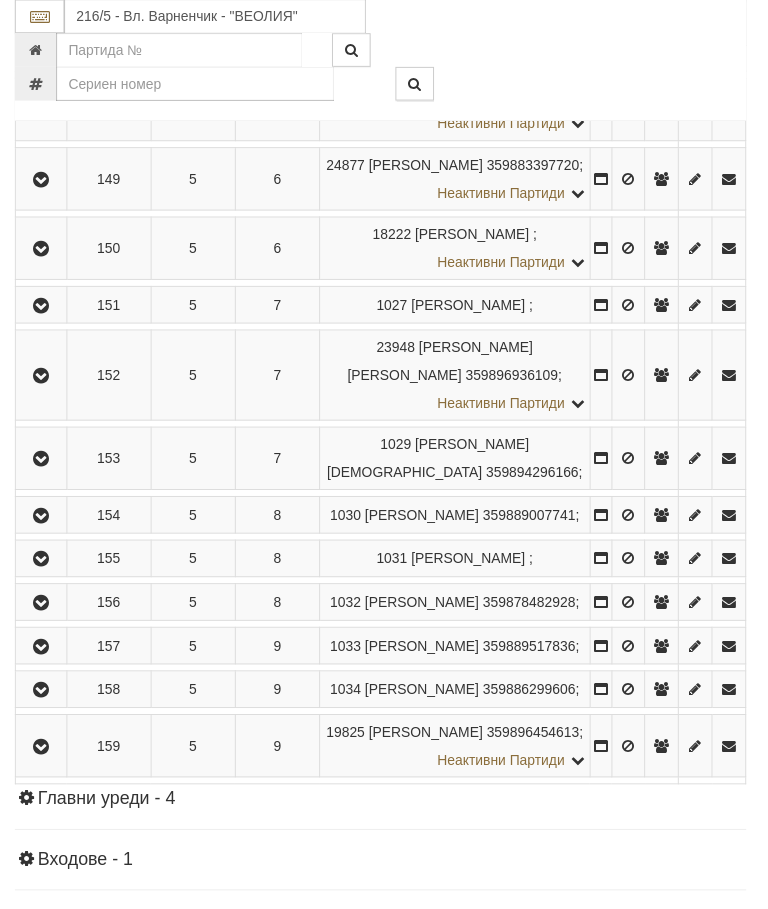 scroll, scrollTop: 1377, scrollLeft: 0, axis: vertical 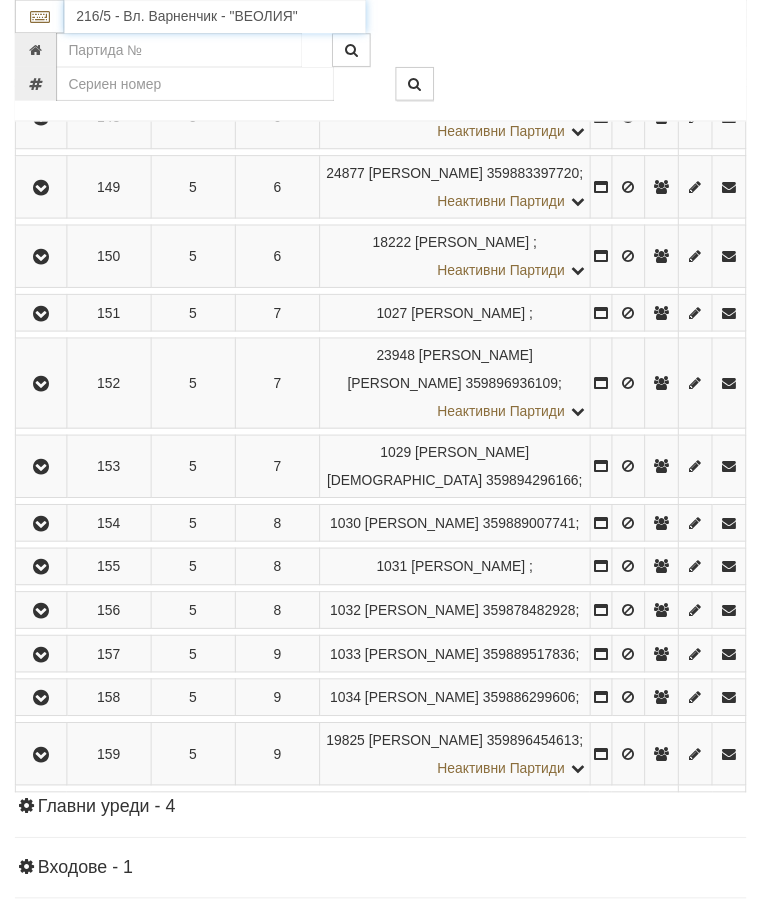 click on "216/5 - Вл. Варненчик - "ВЕОЛИЯ"" at bounding box center [217, 17] 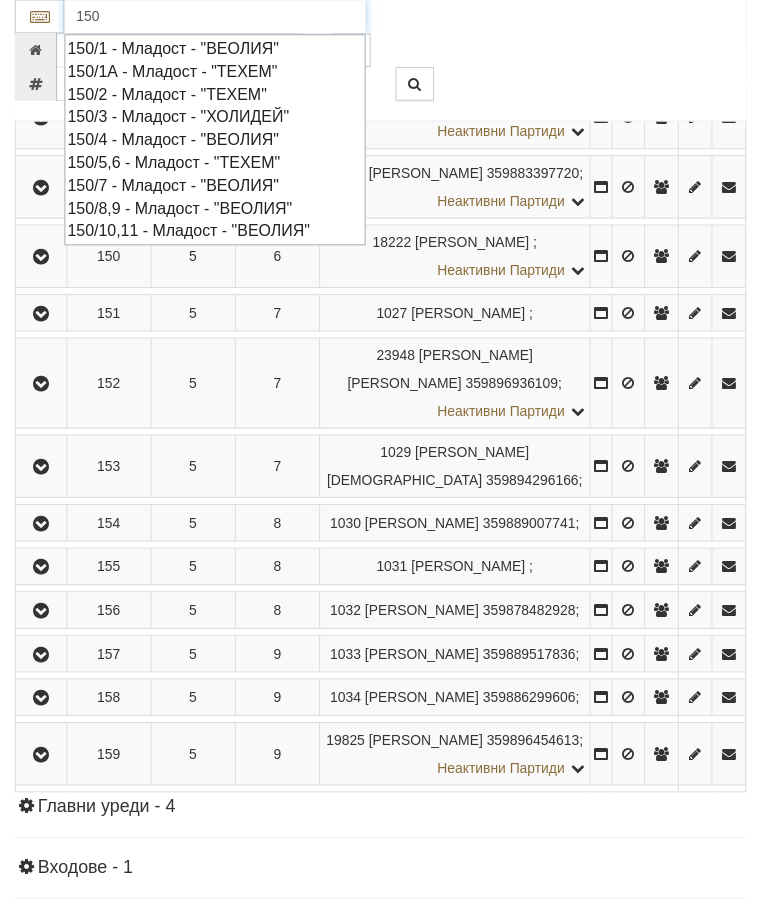 click on "150/1А - Младост - "ТЕХЕМ"" at bounding box center [217, 72] 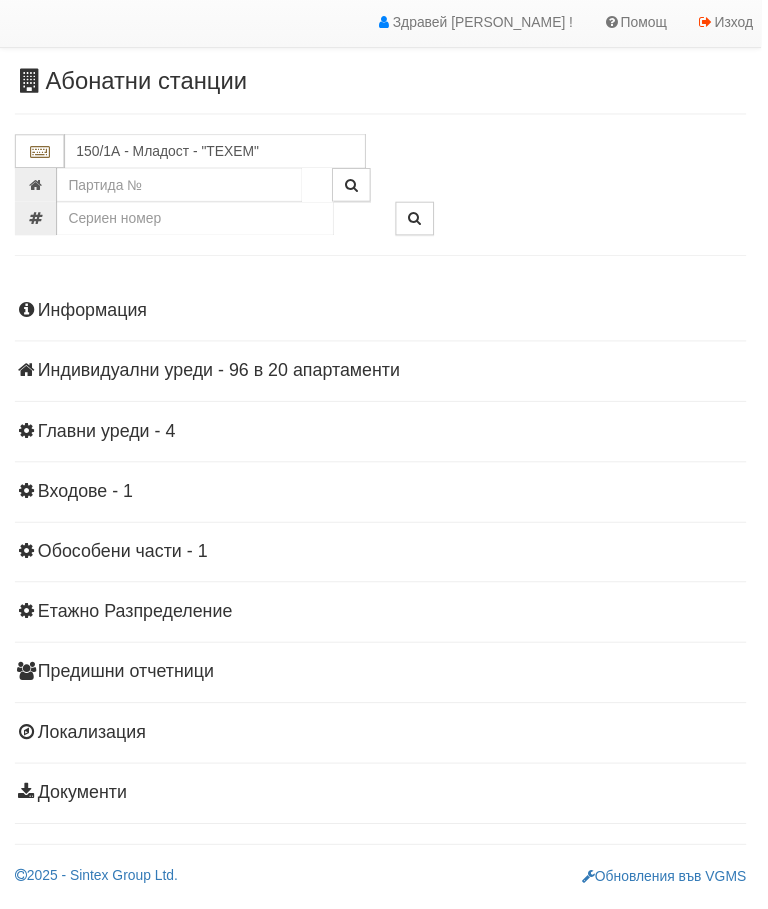 scroll, scrollTop: 35, scrollLeft: 0, axis: vertical 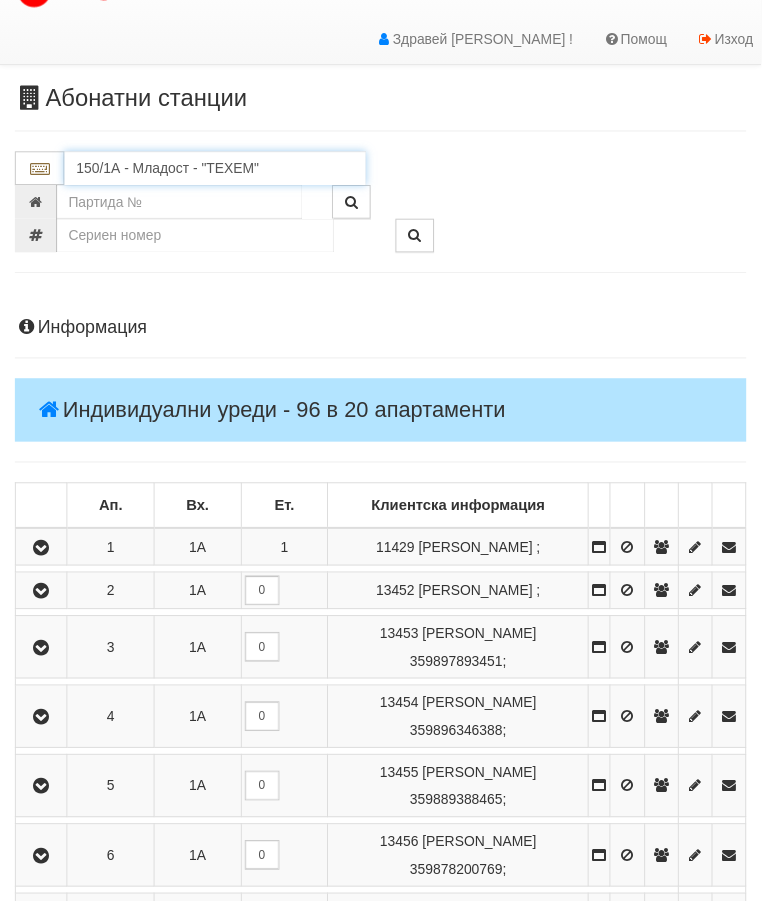 click on "150/1А - Младост - "ТЕХЕМ"" at bounding box center [217, 170] 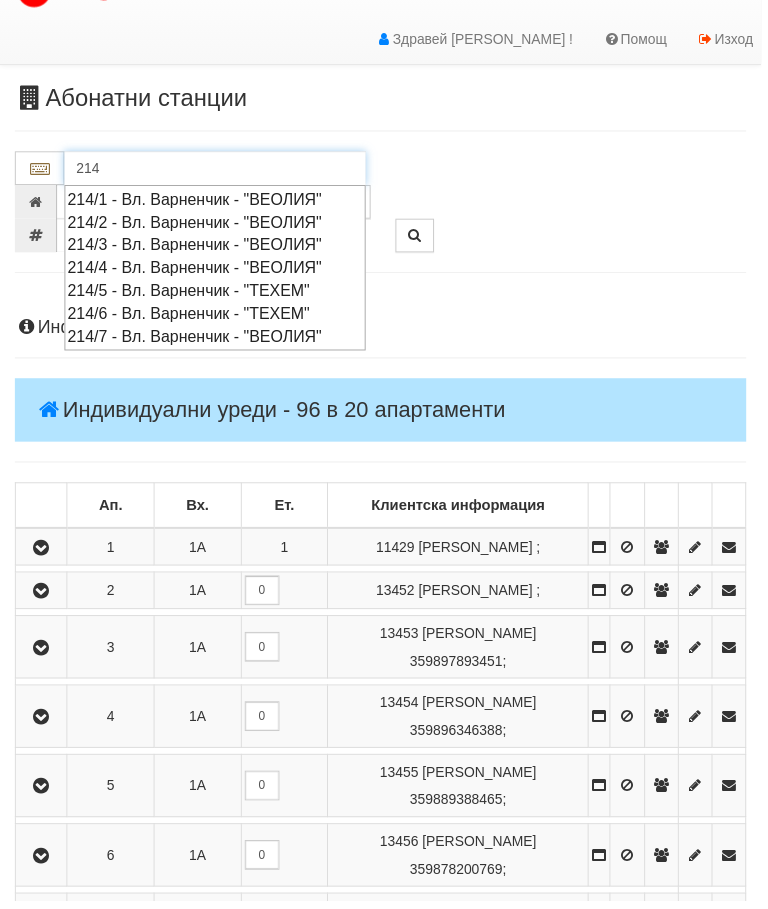 click on "214/7 - Вл. Варненчик - "ВЕОЛИЯ"" at bounding box center (217, 339) 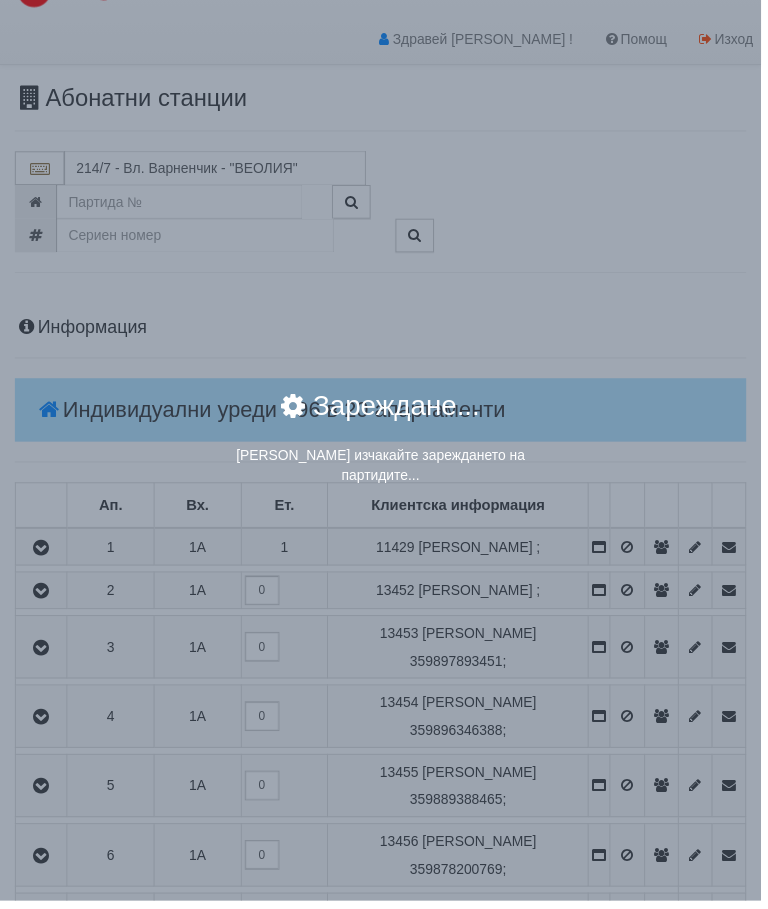 scroll, scrollTop: 35, scrollLeft: 0, axis: vertical 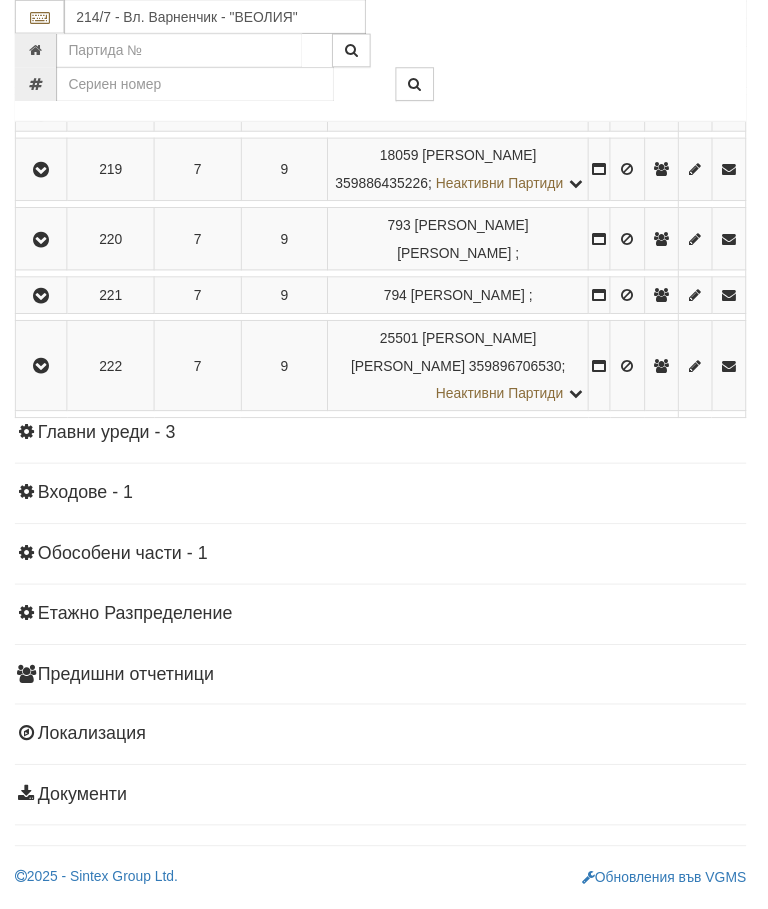 click at bounding box center [42, 0] 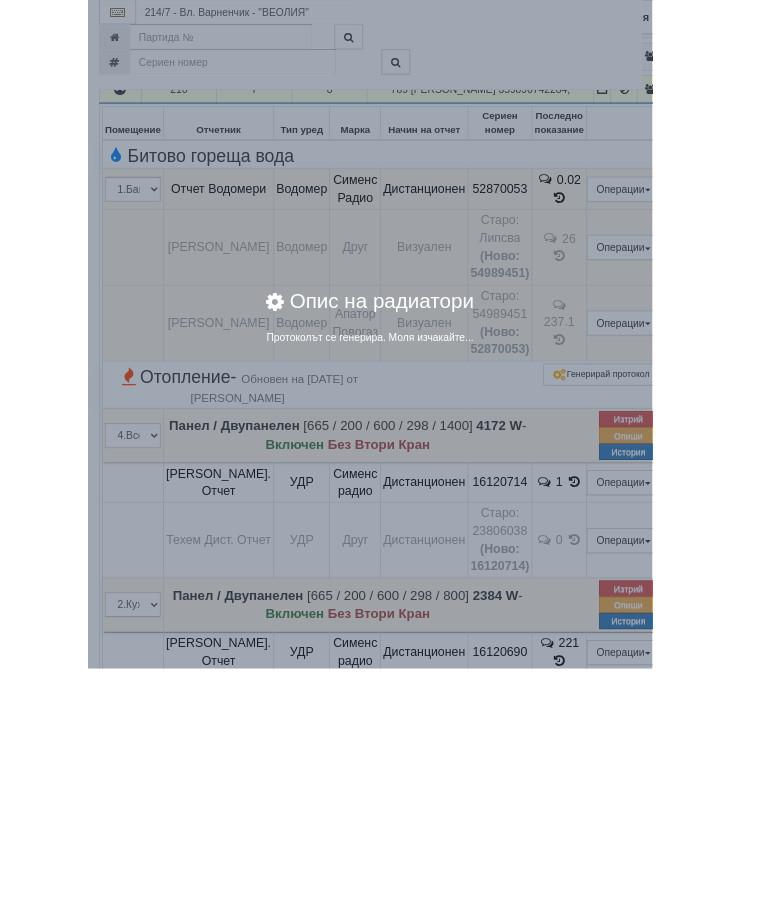 scroll, scrollTop: 2199, scrollLeft: 0, axis: vertical 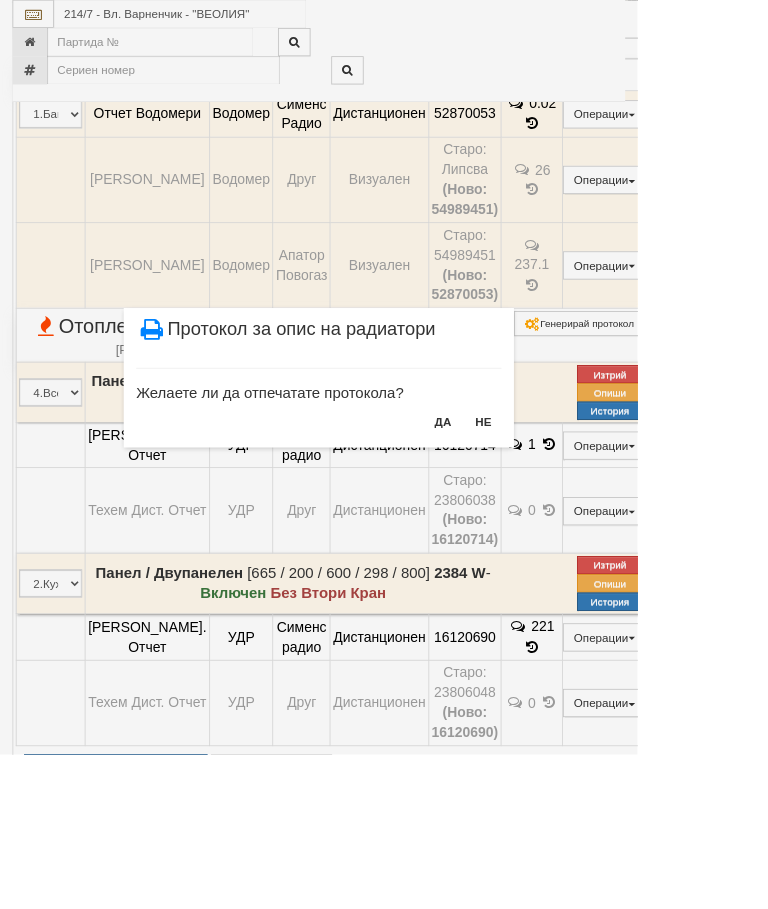 click on "НЕ" at bounding box center [582, 508] 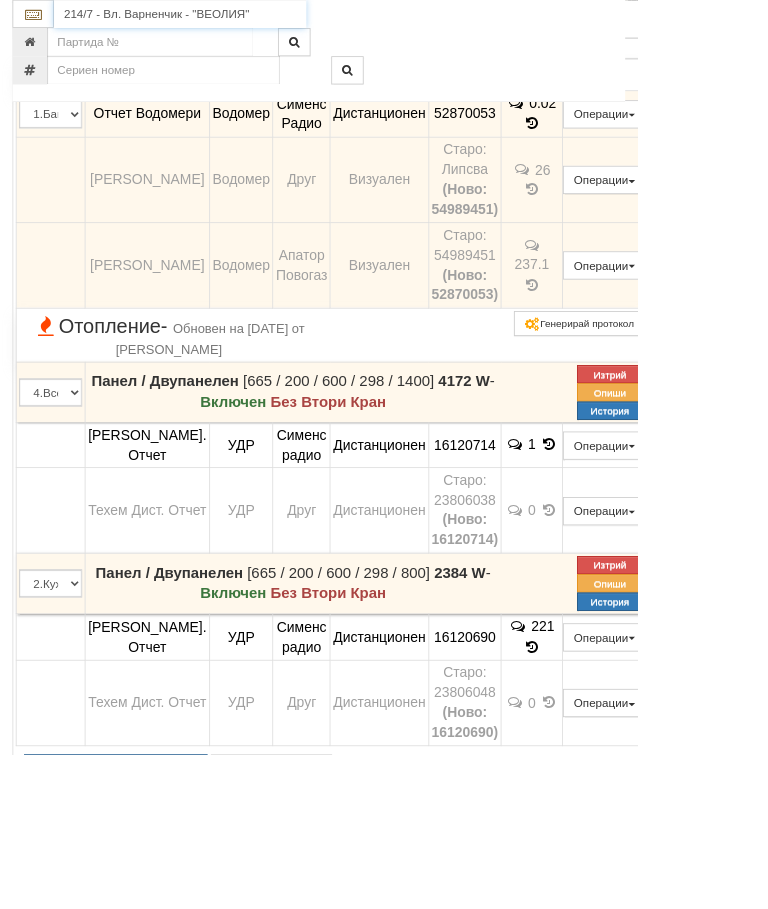 click on "214/7 - Вл. Варненчик - "ВЕОЛИЯ"" at bounding box center (217, 17) 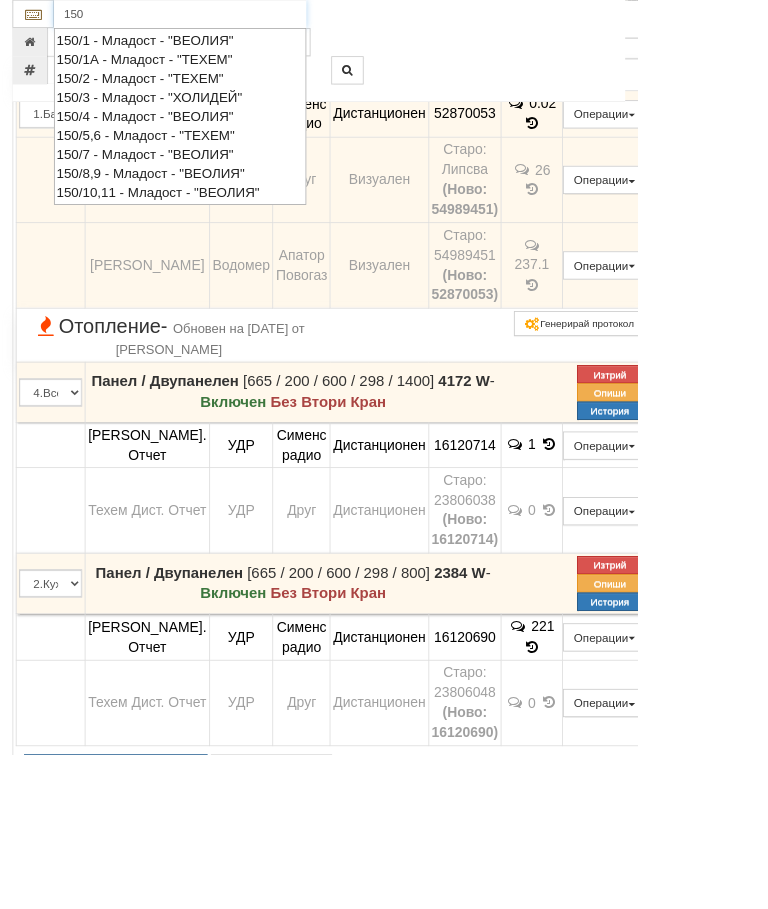 click on "150/1А - Младост - "ТЕХЕМ"" at bounding box center [217, 71] 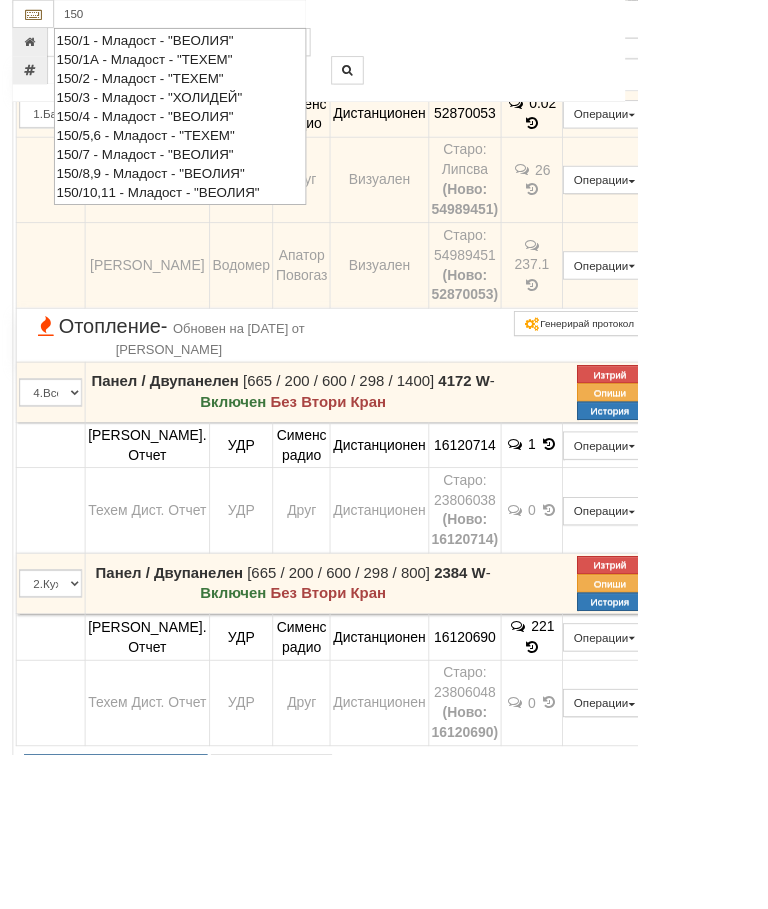 type on "150/1А - Младост - "ТЕХЕМ"" 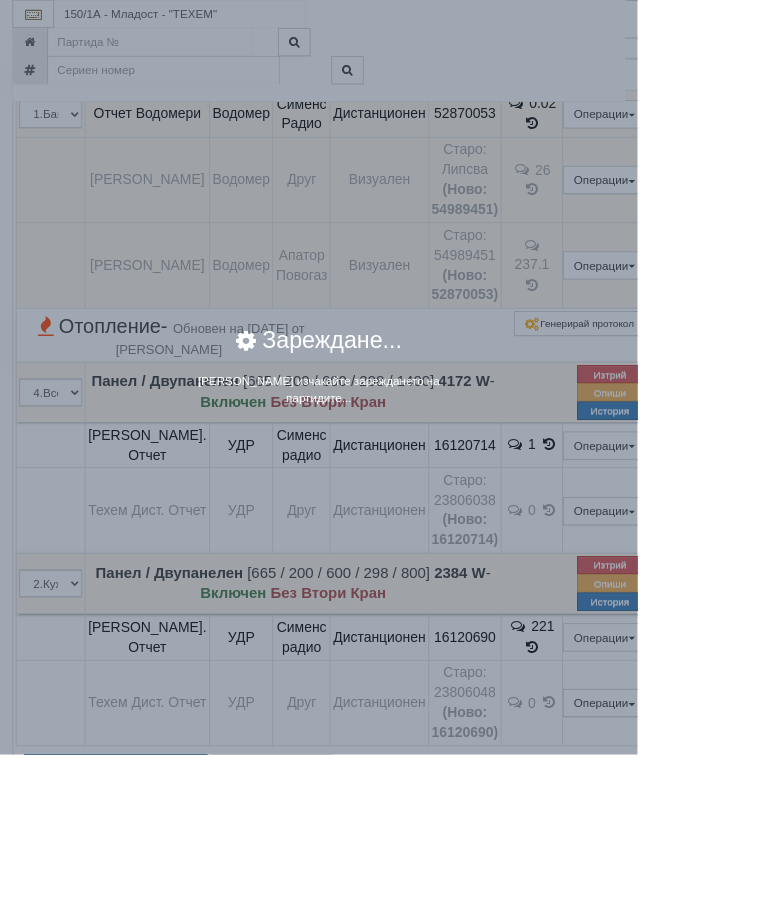 scroll, scrollTop: 2199, scrollLeft: 0, axis: vertical 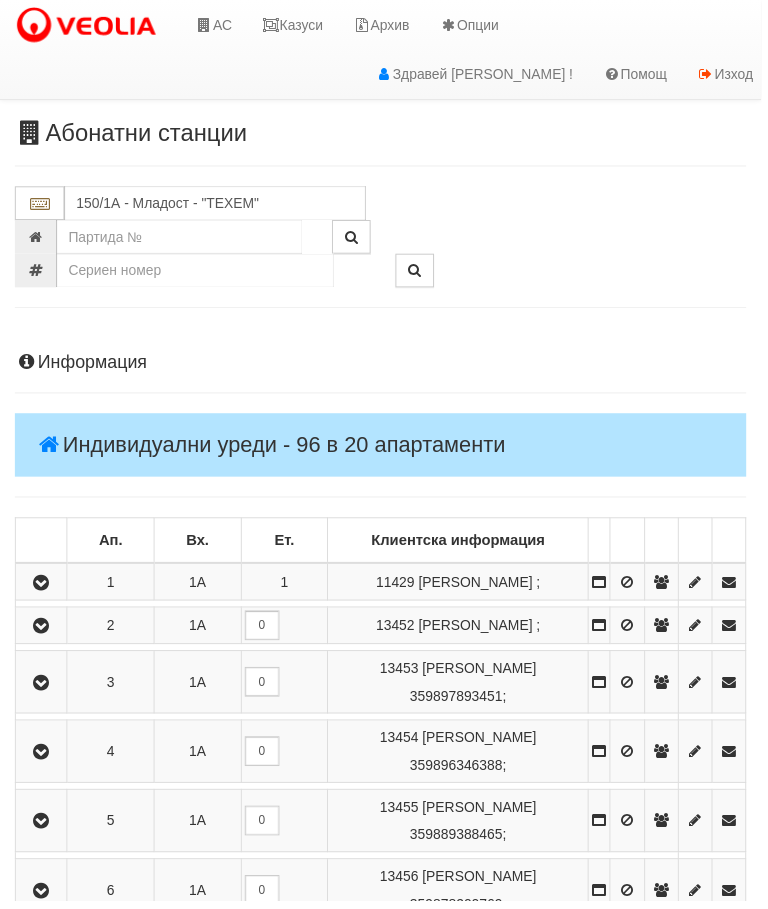 click at bounding box center (42, 588) 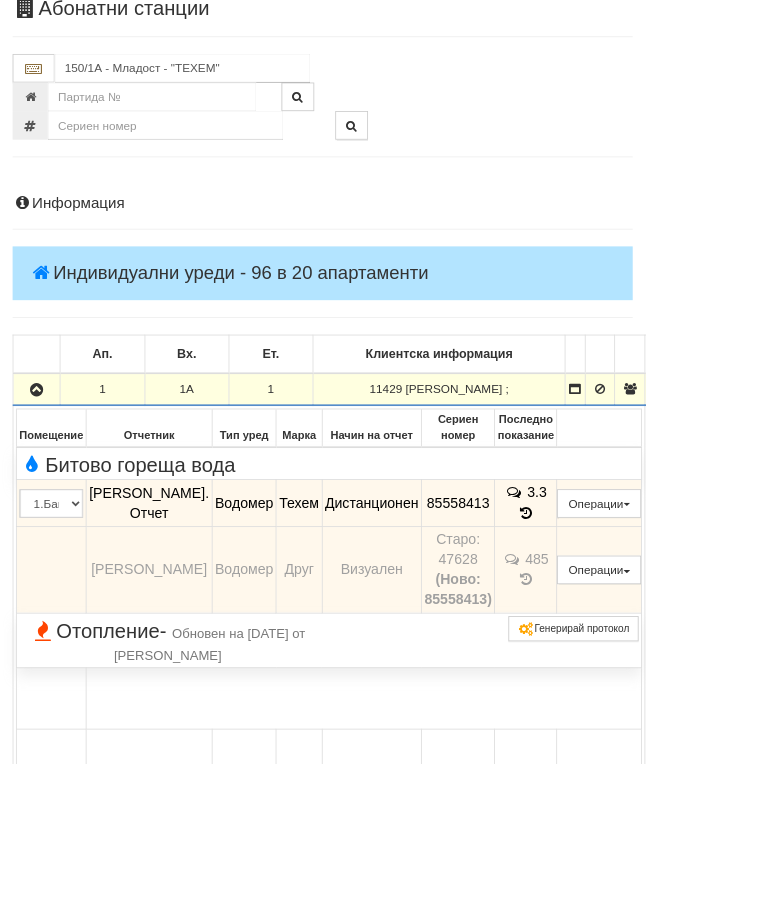 scroll, scrollTop: 125, scrollLeft: 0, axis: vertical 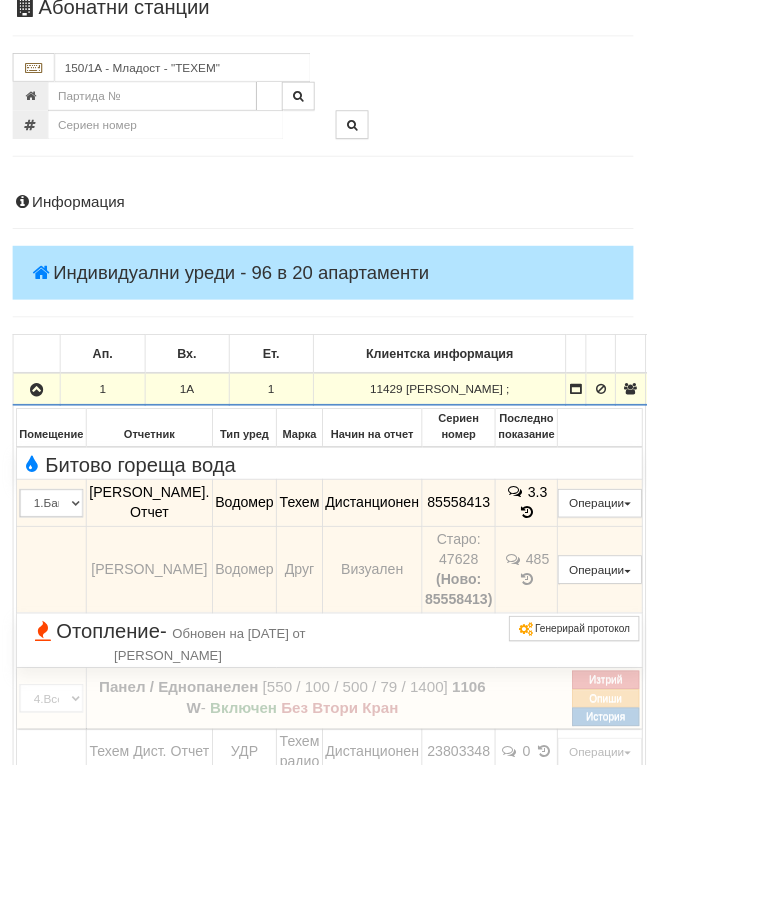 click on "Отопление
-
Обновен на 25/09/2024г. от Петър Добрев" at bounding box center [199, 763] 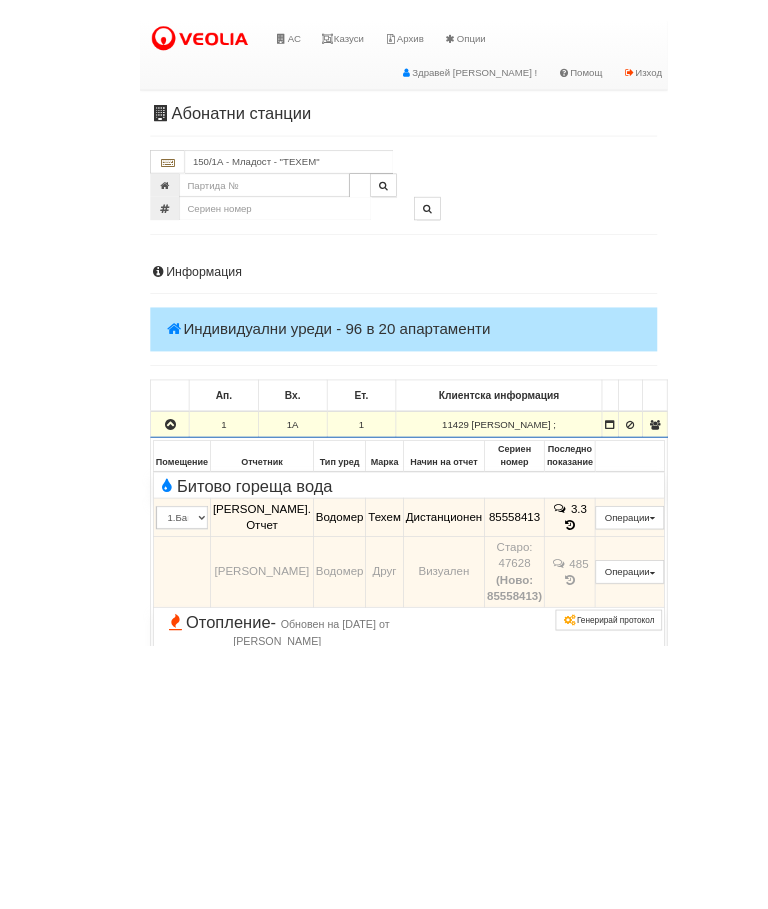 scroll, scrollTop: 195, scrollLeft: 0, axis: vertical 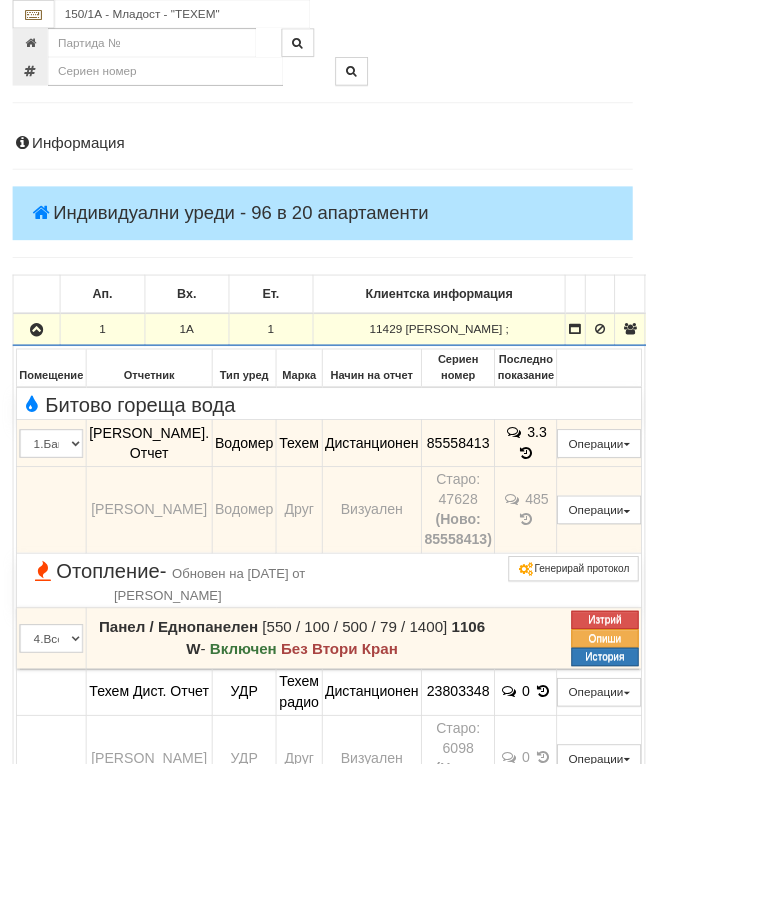click at bounding box center (43, 392) 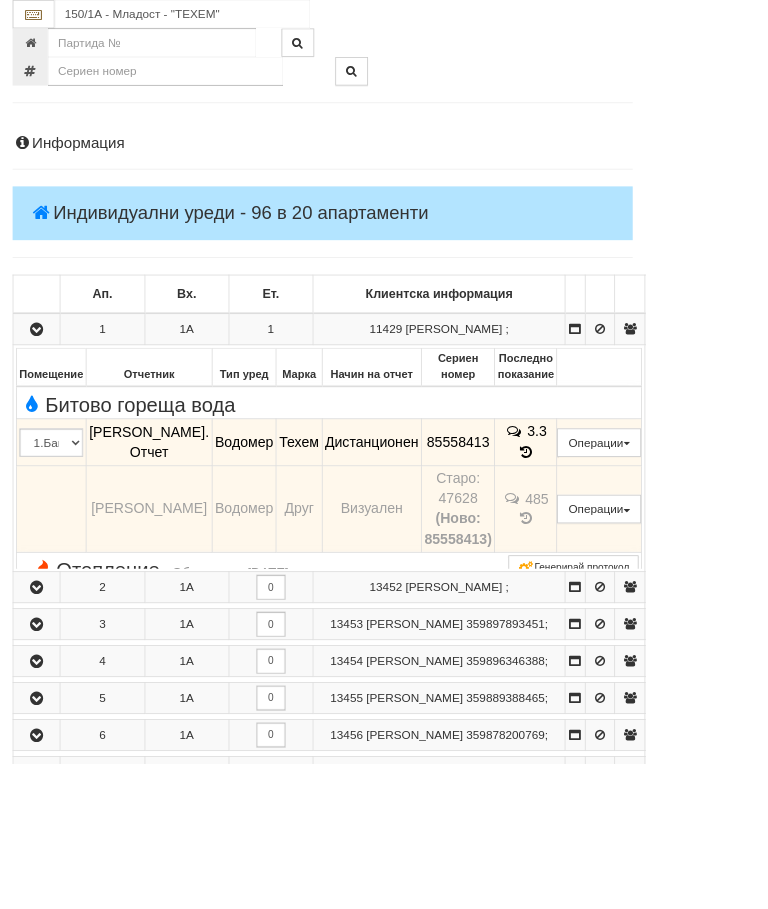 scroll, scrollTop: 266, scrollLeft: 0, axis: vertical 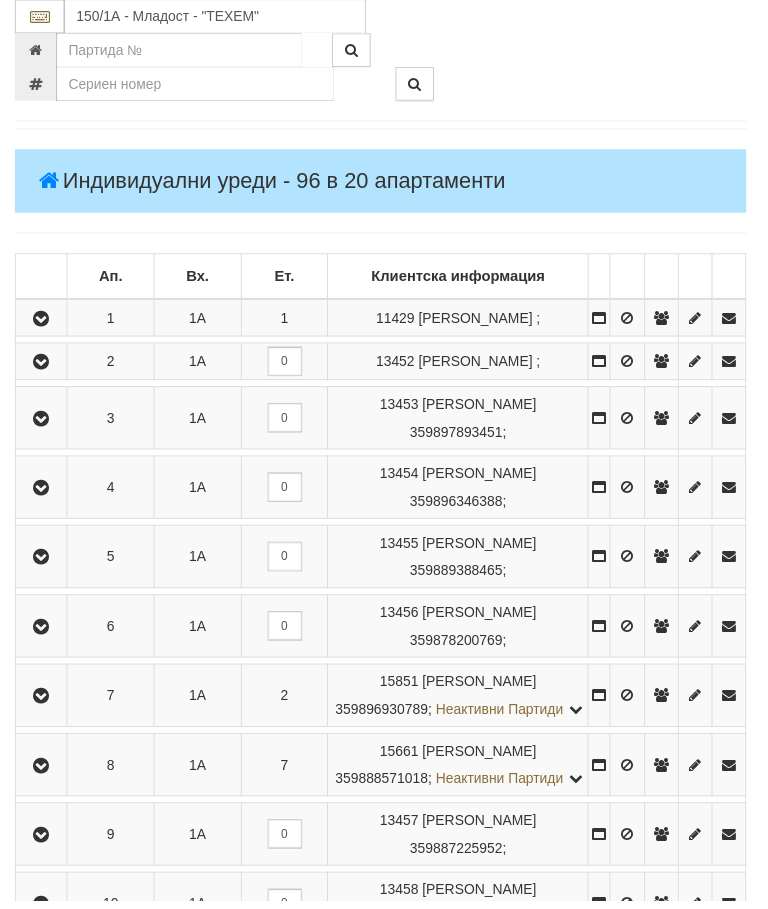 click at bounding box center [42, 322] 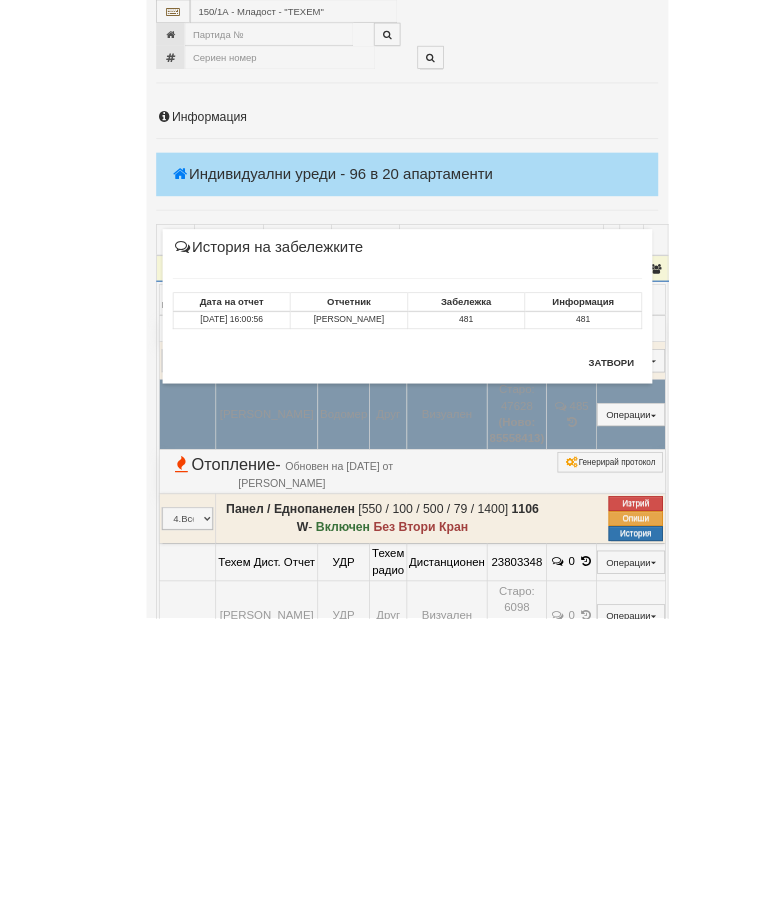 scroll, scrollTop: 507, scrollLeft: 0, axis: vertical 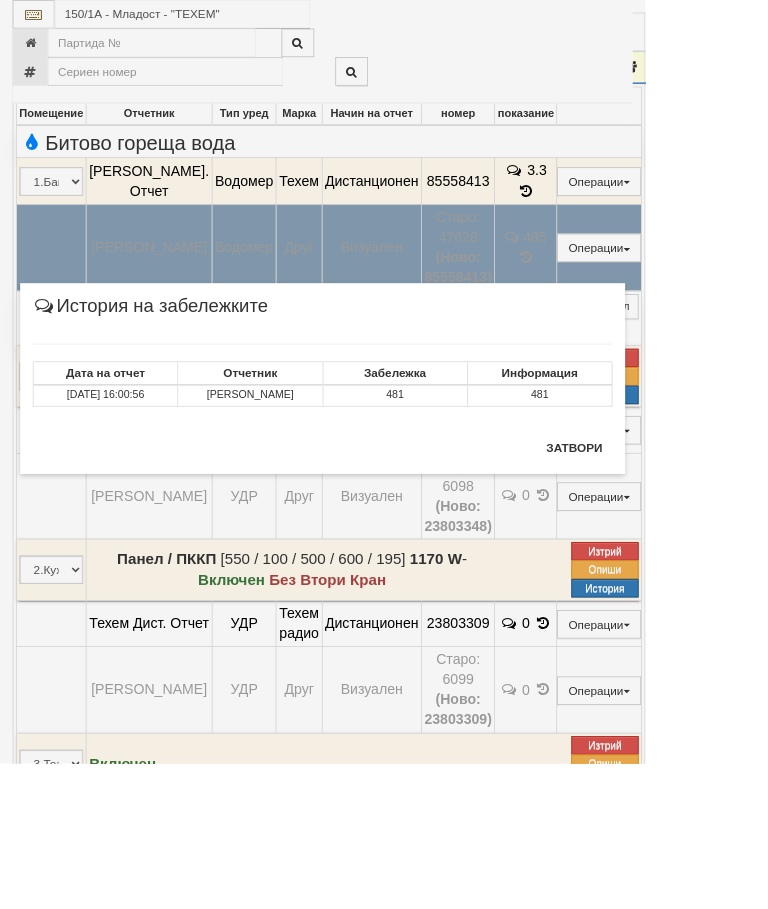 click on "Затвори" at bounding box center [683, 533] 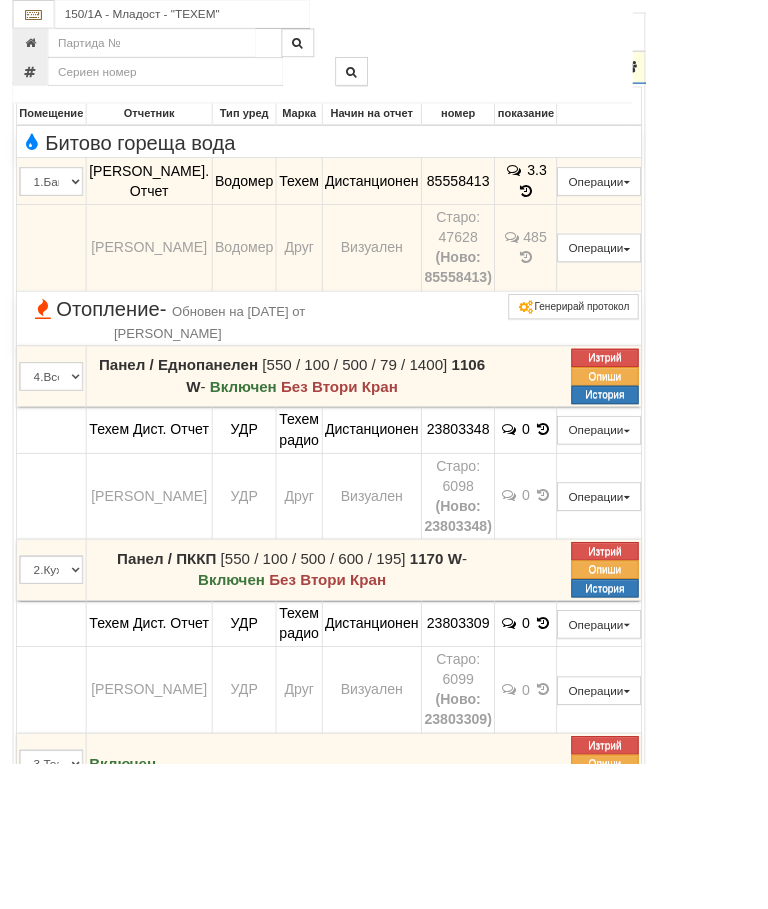 click on "Ап.
Вх.
Ет.
Клиентска информация
1
1А
1
11429
ЮРИ ДИМИТРОВ ИВАНОВ
;" at bounding box center (422, 1075) 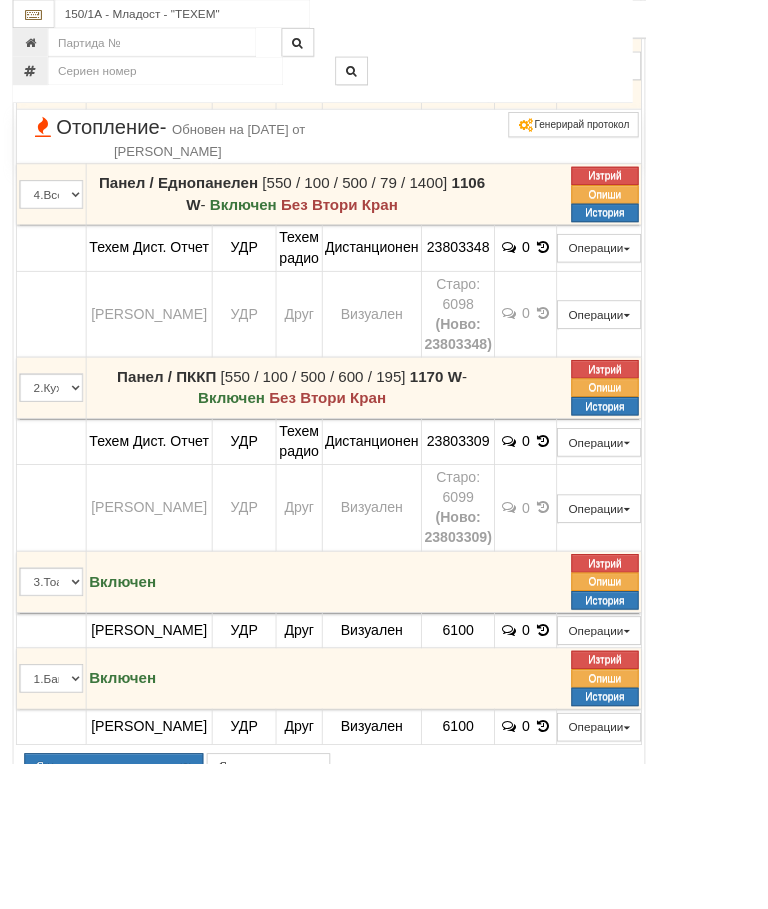 scroll, scrollTop: 720, scrollLeft: 0, axis: vertical 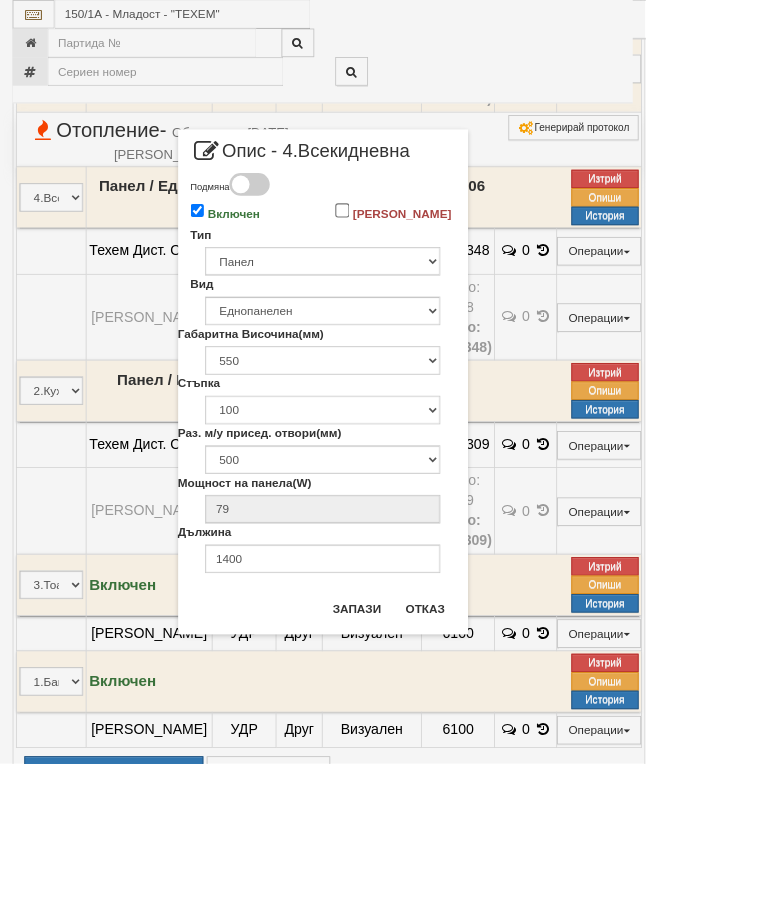 click on "Включен" at bounding box center [235, 250] 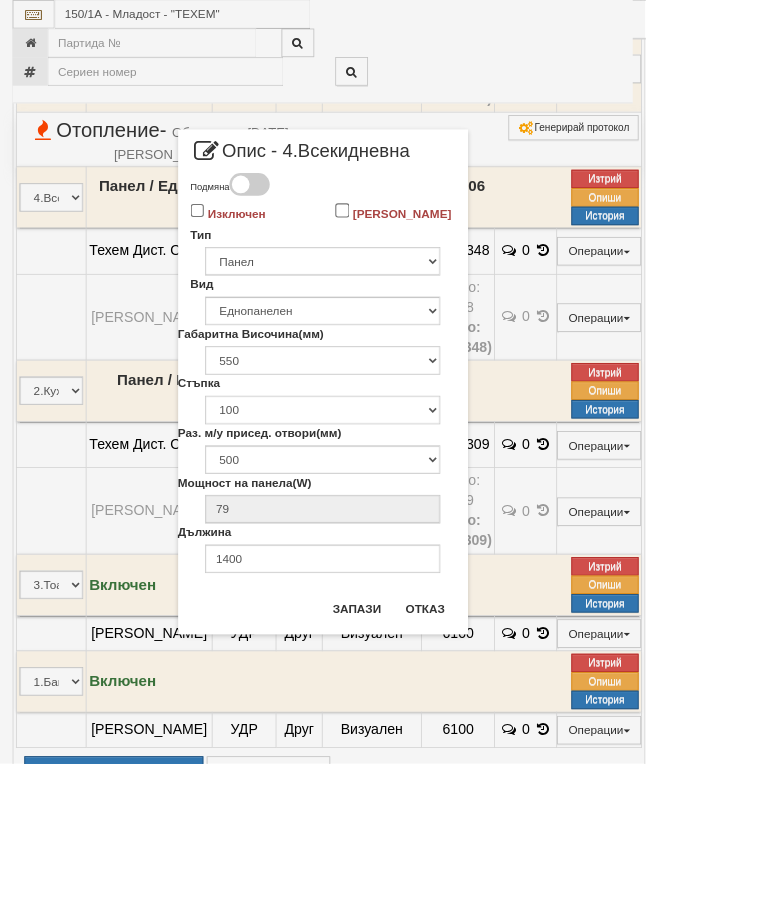 click on "Запази" at bounding box center [425, 724] 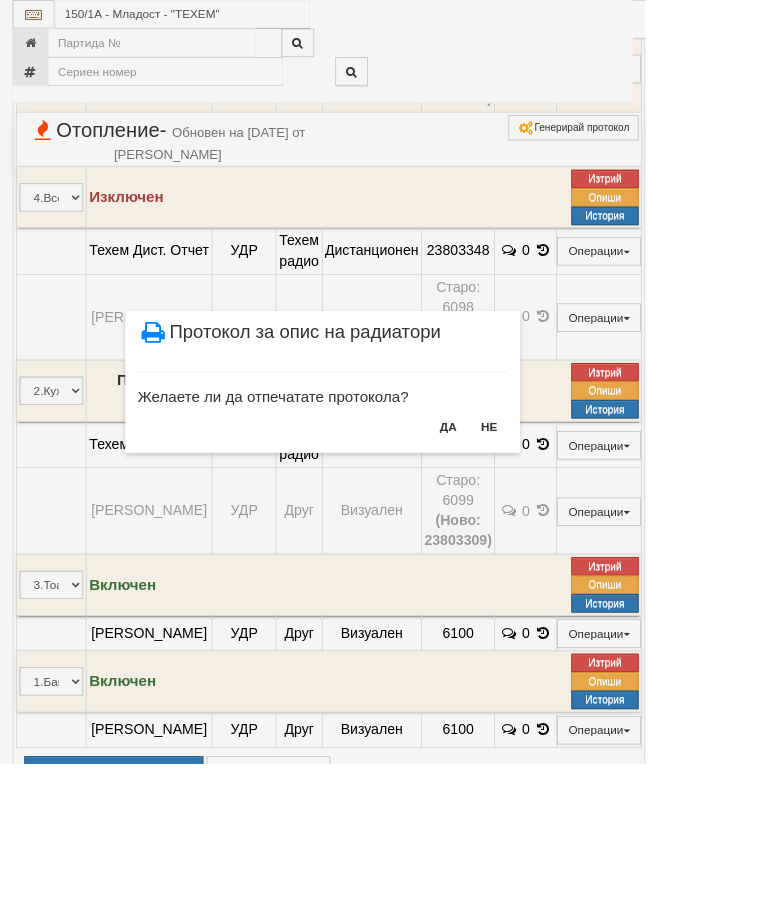 click on "НЕ" at bounding box center [582, 508] 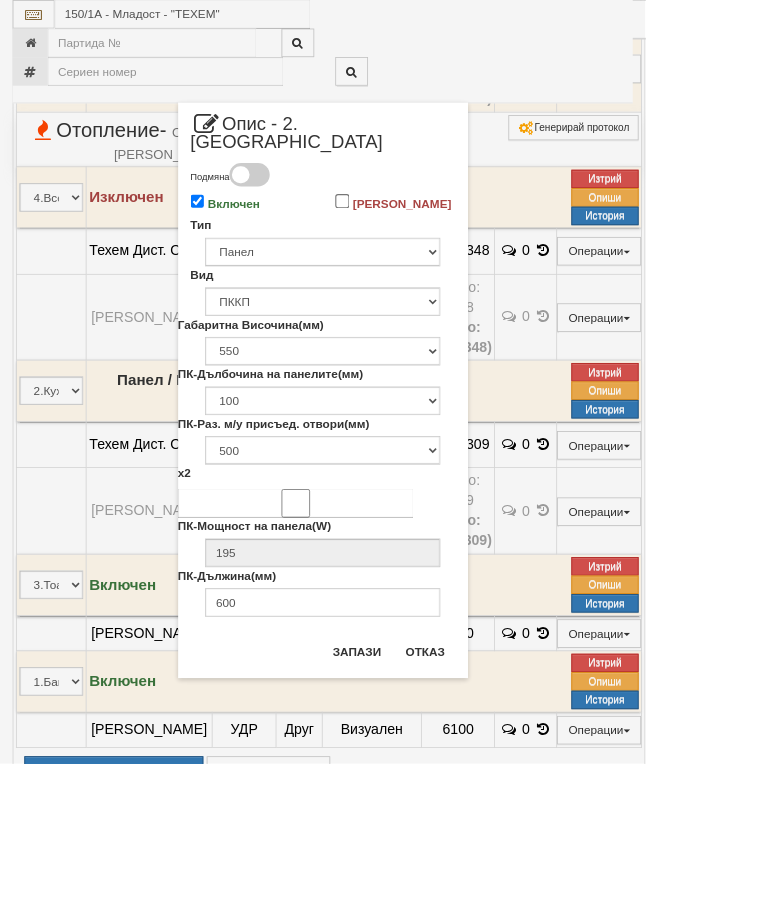 click on "Включен" at bounding box center [235, 239] 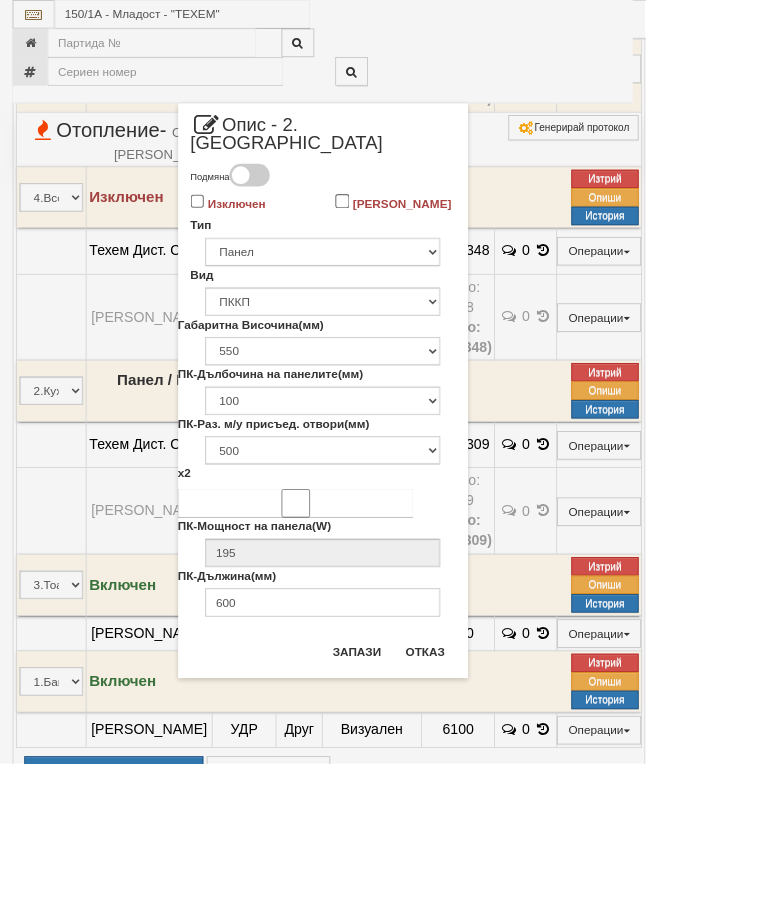 click on "Запази" at bounding box center [425, 776] 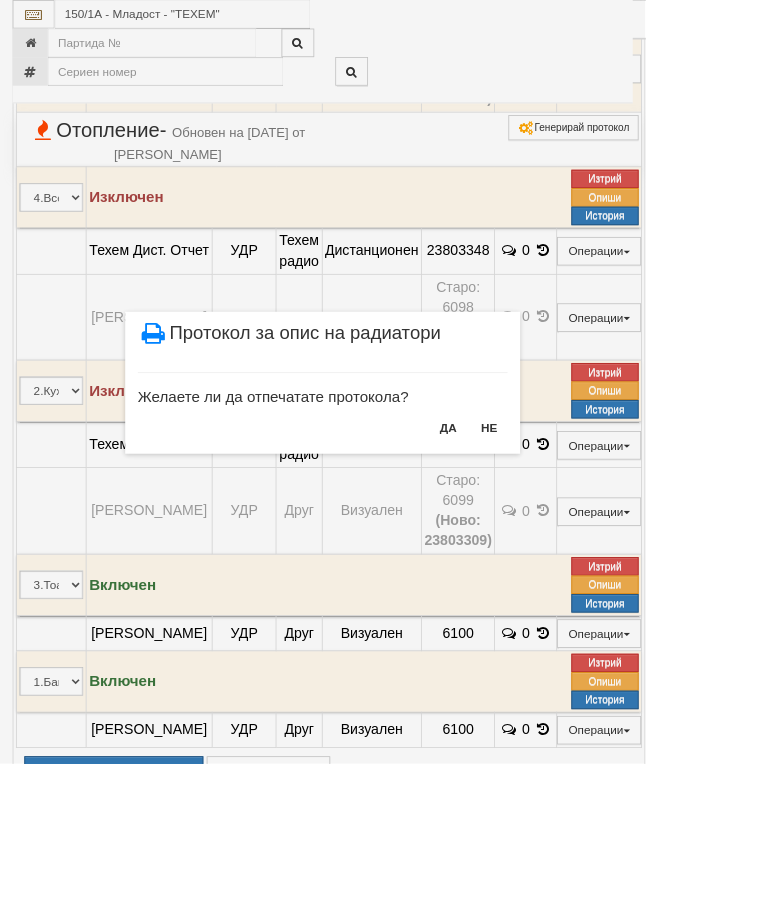 click on "НЕ" at bounding box center [582, 509] 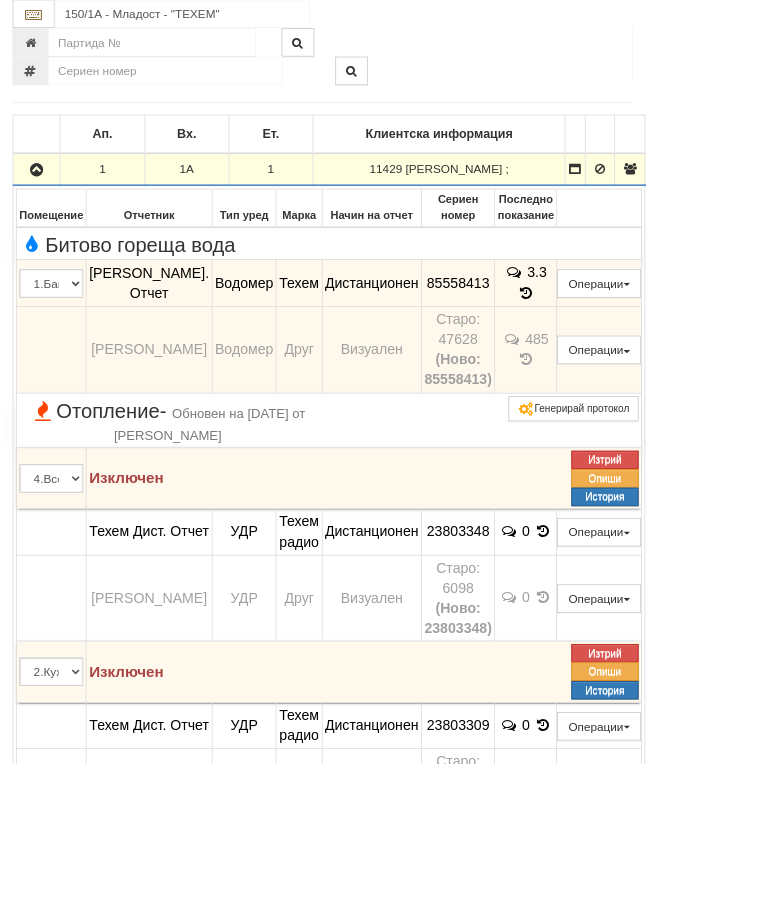 scroll, scrollTop: 386, scrollLeft: 0, axis: vertical 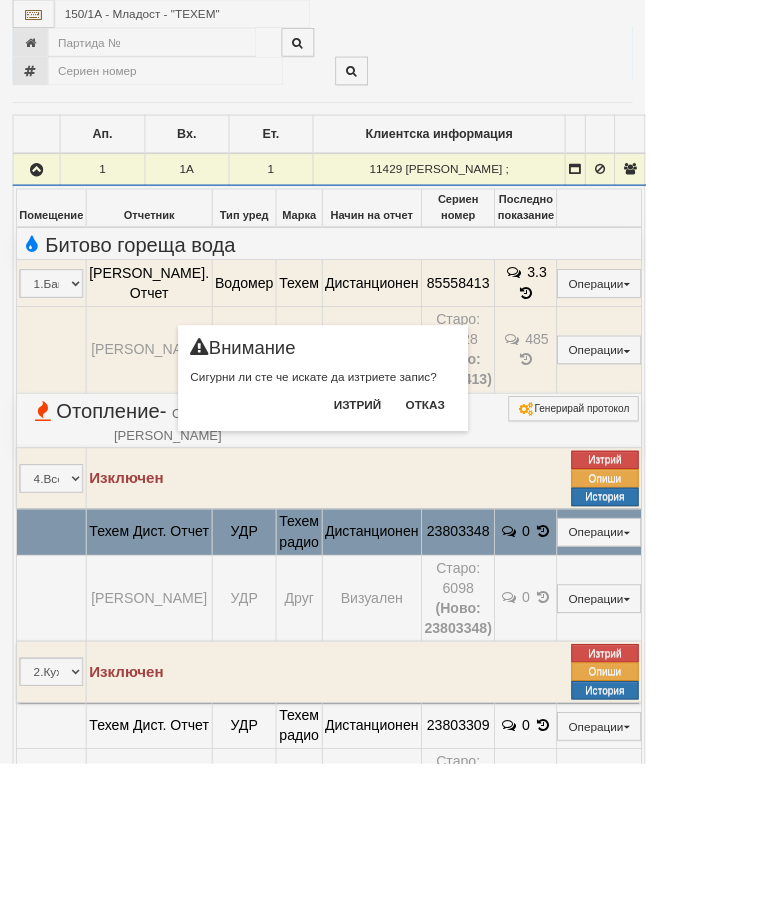 click on "Изтрий" at bounding box center (425, 482) 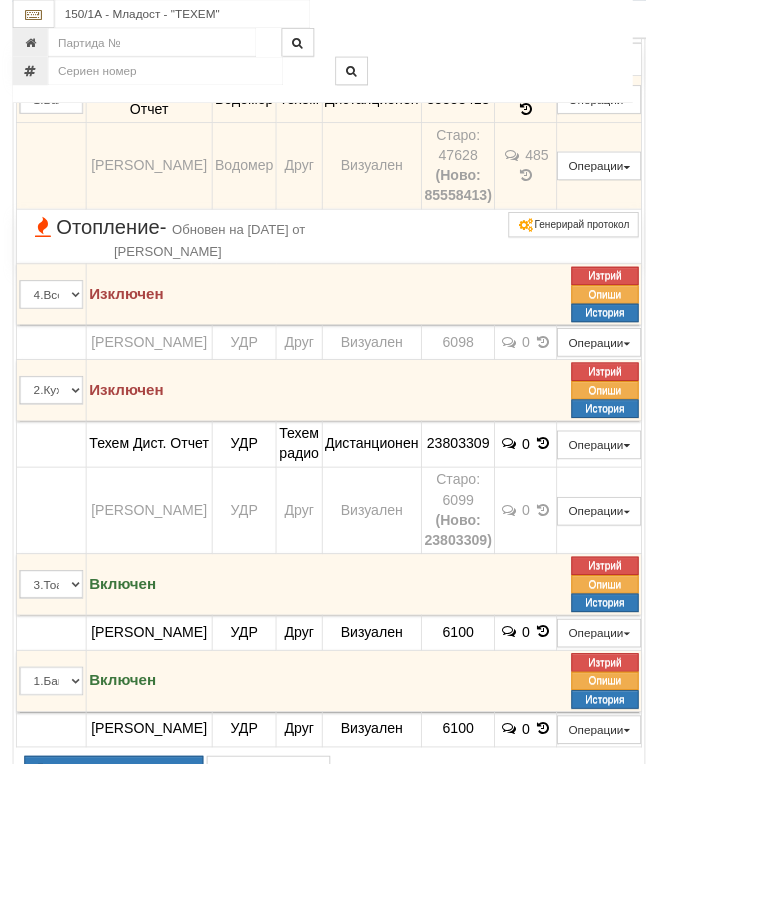 scroll, scrollTop: 604, scrollLeft: 0, axis: vertical 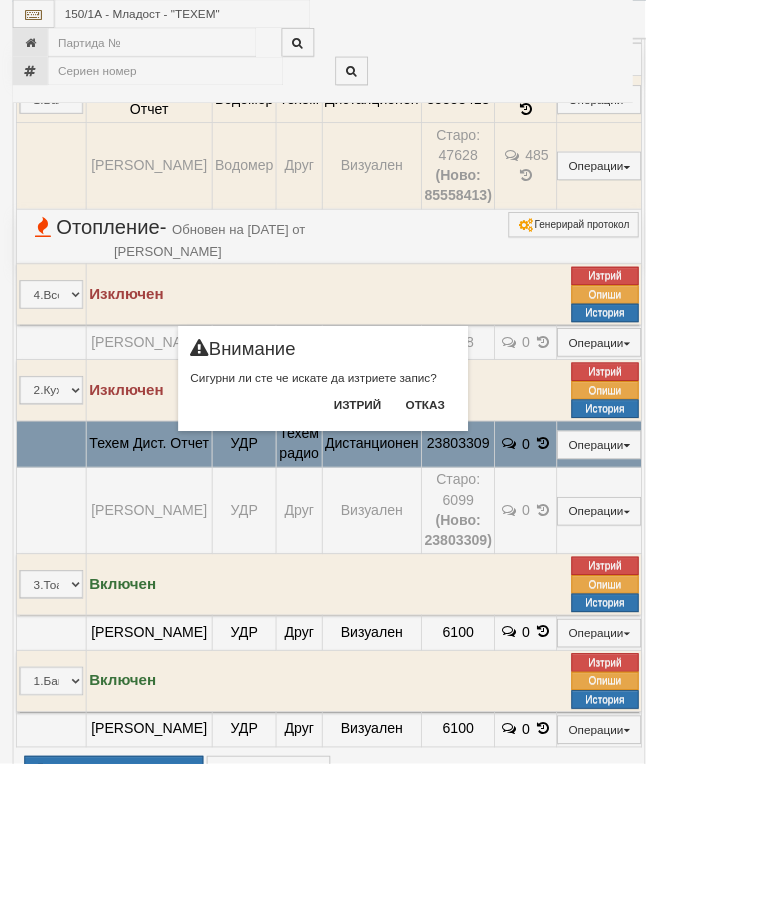 click on "Изтрий" at bounding box center [425, 482] 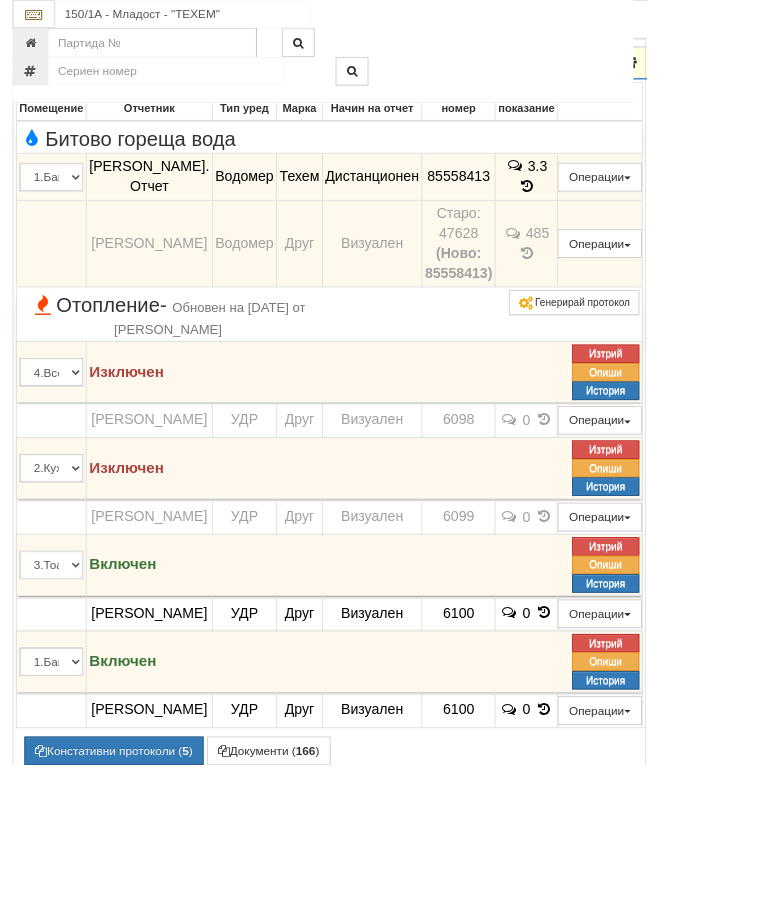 scroll, scrollTop: 741, scrollLeft: 48, axis: both 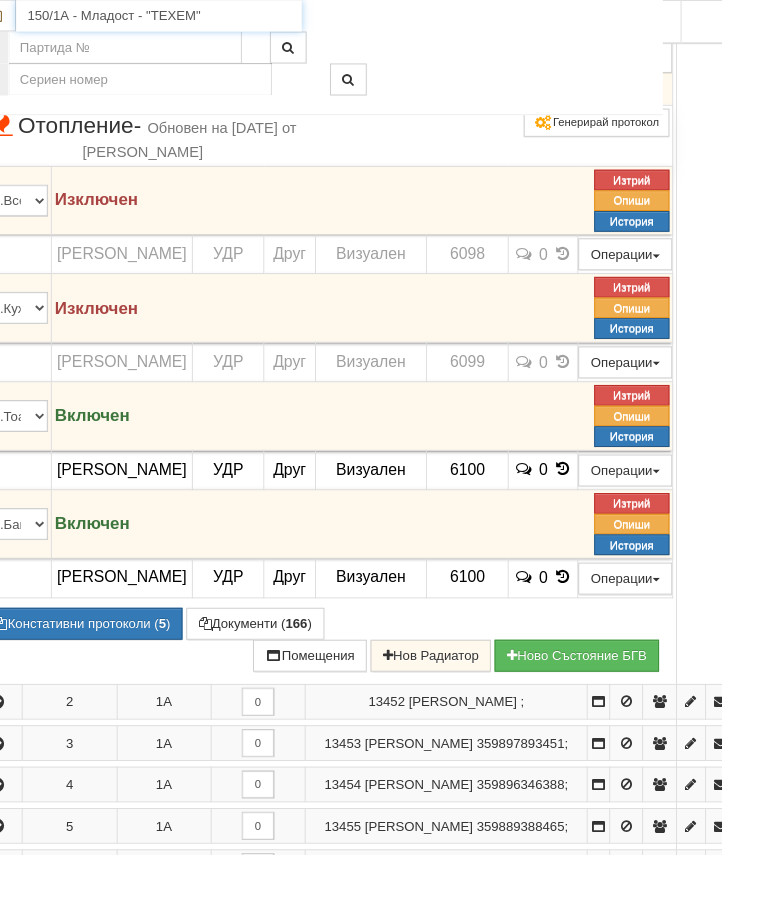 click on "150/1А - Младост - "ТЕХЕМ"" at bounding box center (169, 17) 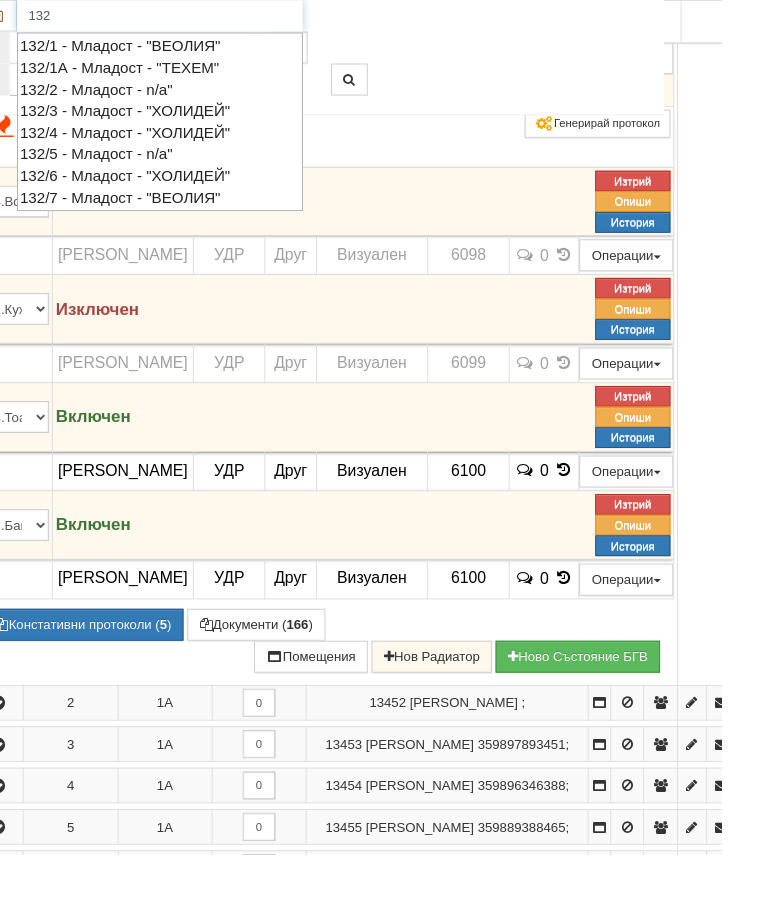 click on "132/1 - Младост - "ВЕОЛИЯ"" at bounding box center (170, 49) 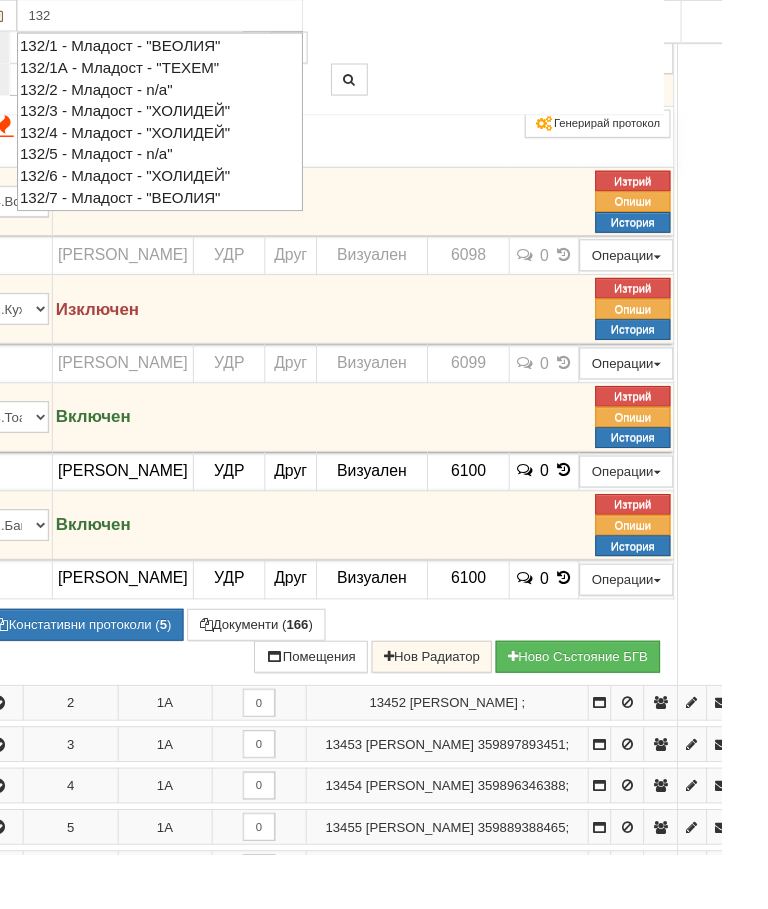 type on "132/1 - Младост - "ВЕОЛИЯ"" 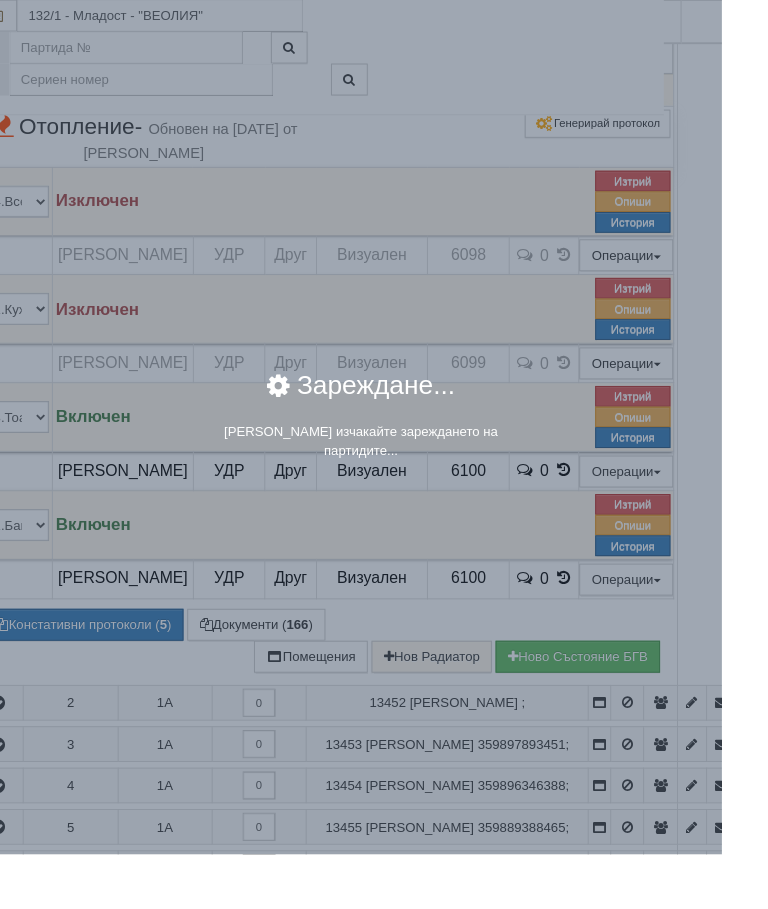 scroll, scrollTop: 741, scrollLeft: 48, axis: both 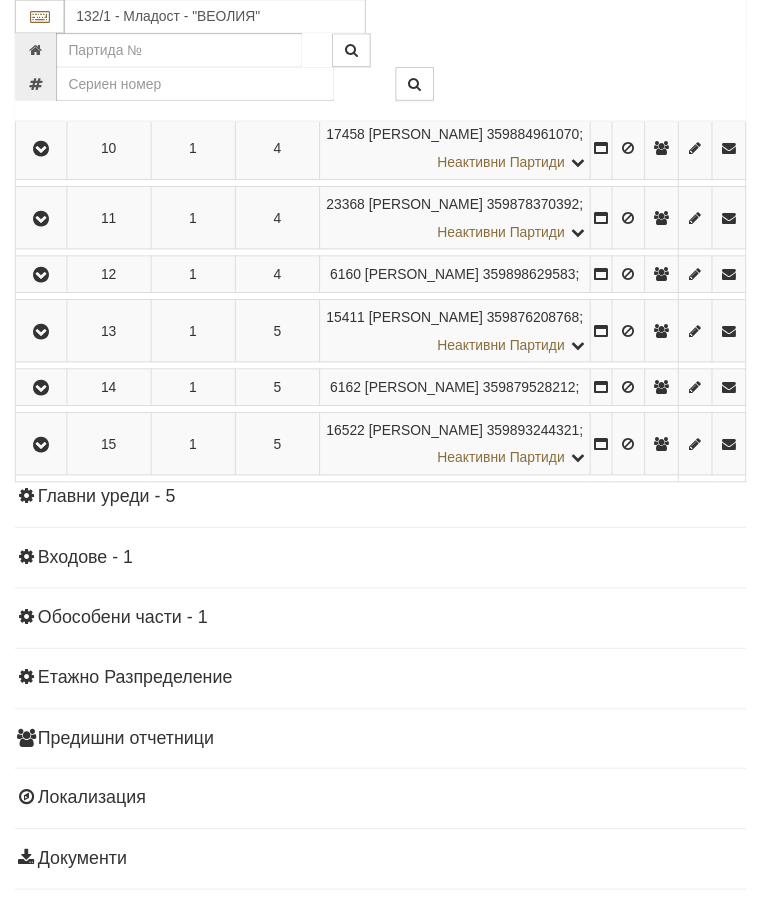 click at bounding box center (41, 392) 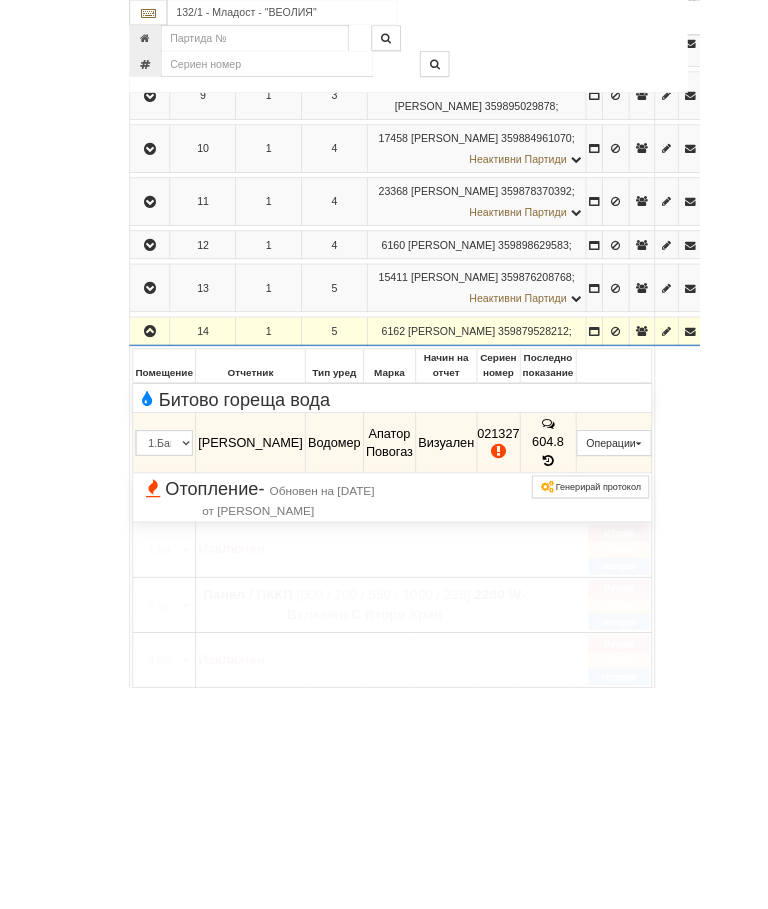 scroll, scrollTop: 1162, scrollLeft: 0, axis: vertical 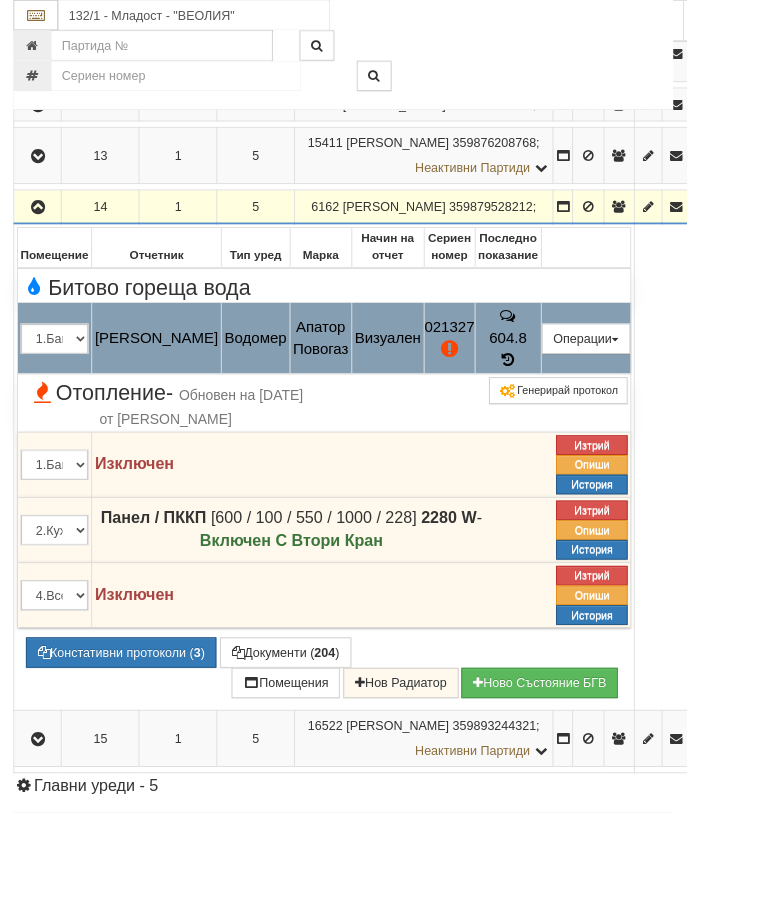 click on "Подмяна" at bounding box center [0, 0] 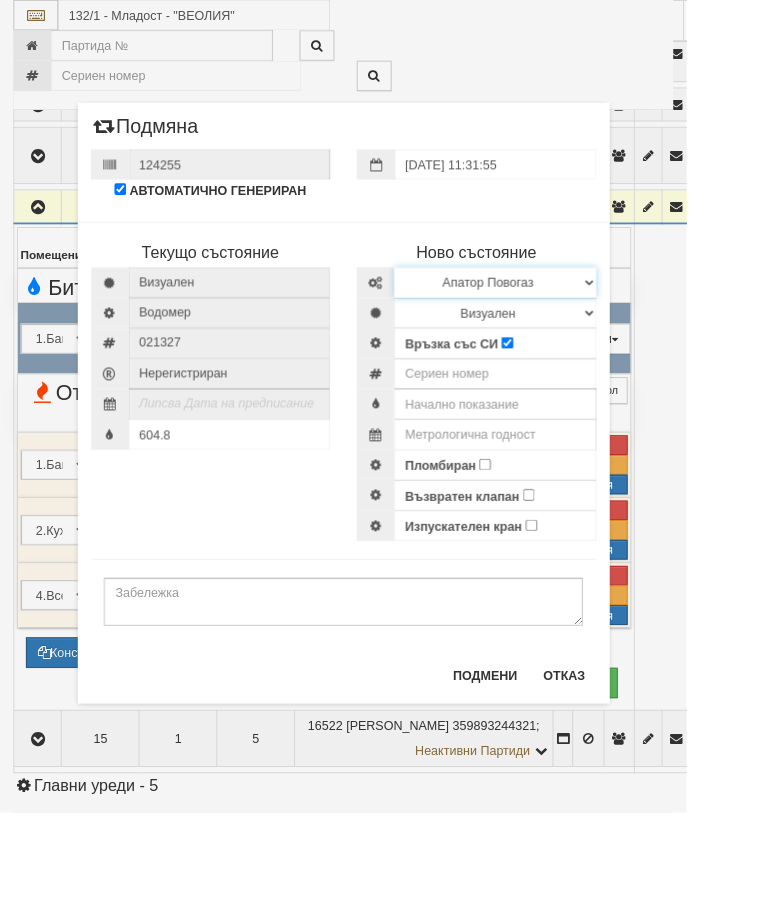 click on "Избери Марка и модел
Апатор Повогаз
Друг
Кундис Радио
Сименс Визуален
Сименс Радио
Техем" at bounding box center (554, 316) 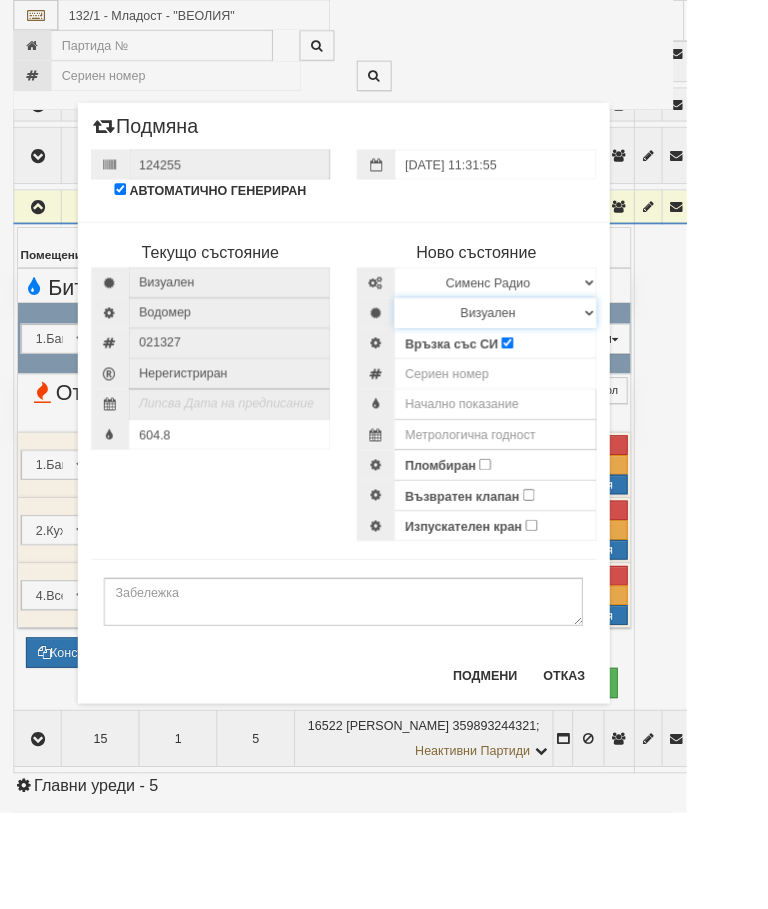 click on "Визуален
Дистанционен
Изолирана линия БГВ
Няма Oтклонение БГВ
Няма Щранг БГВ" at bounding box center (554, 350) 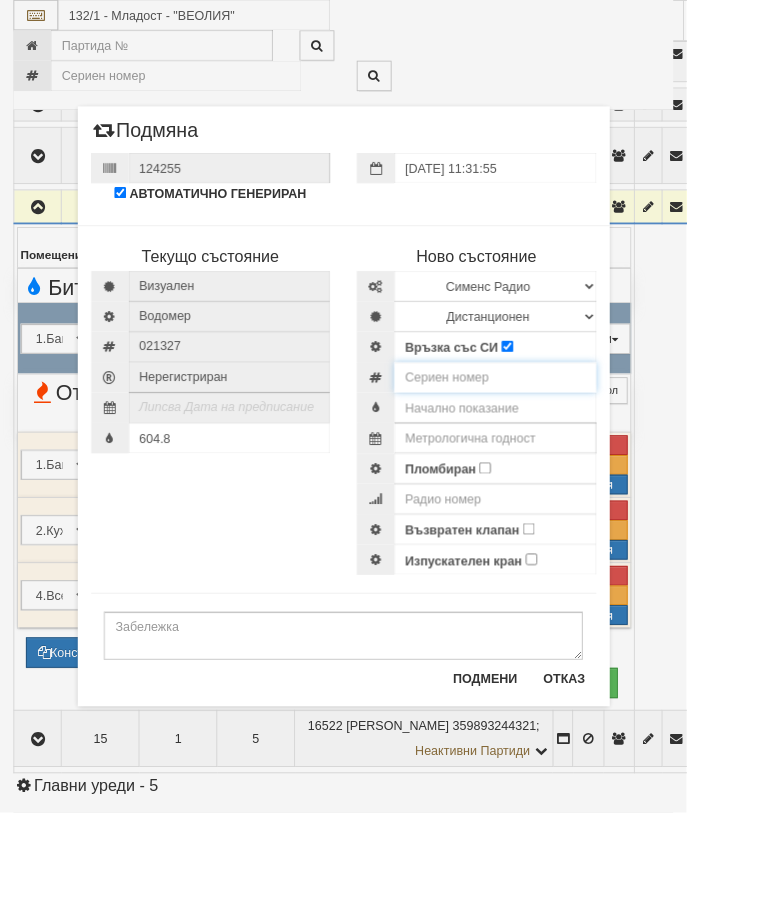 click at bounding box center (554, 422) 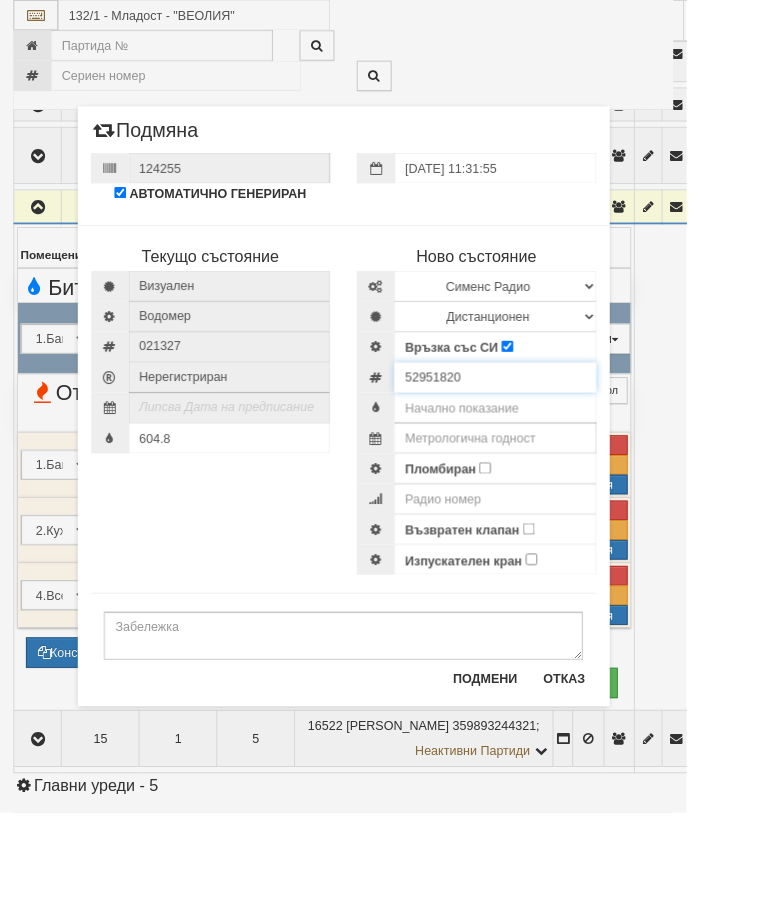 type on "52951820" 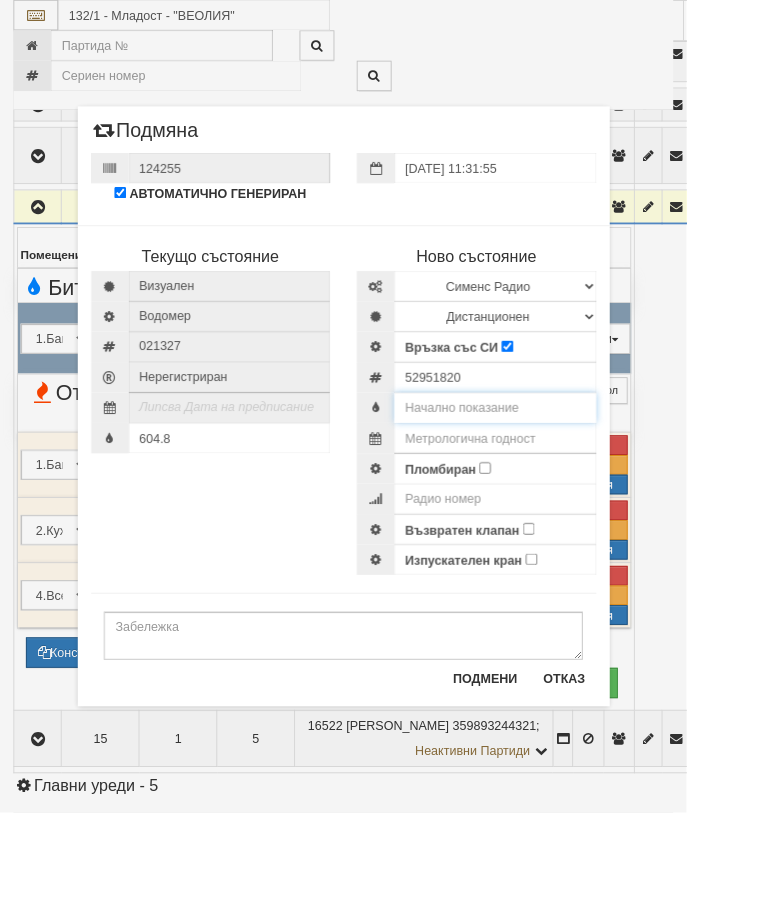 click at bounding box center (554, 456) 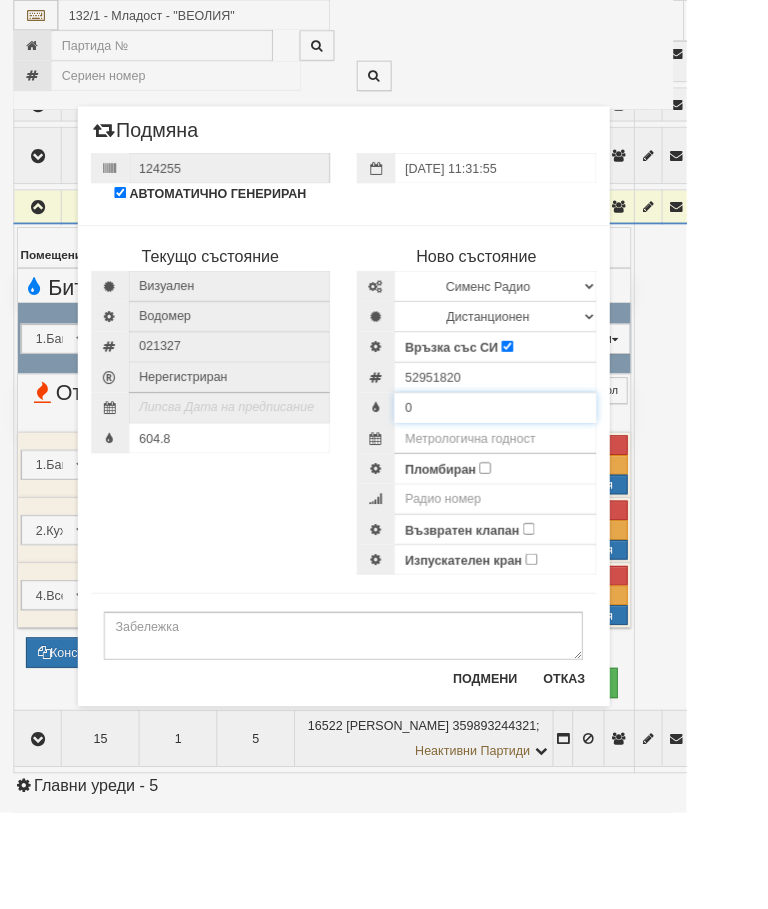 type on "0" 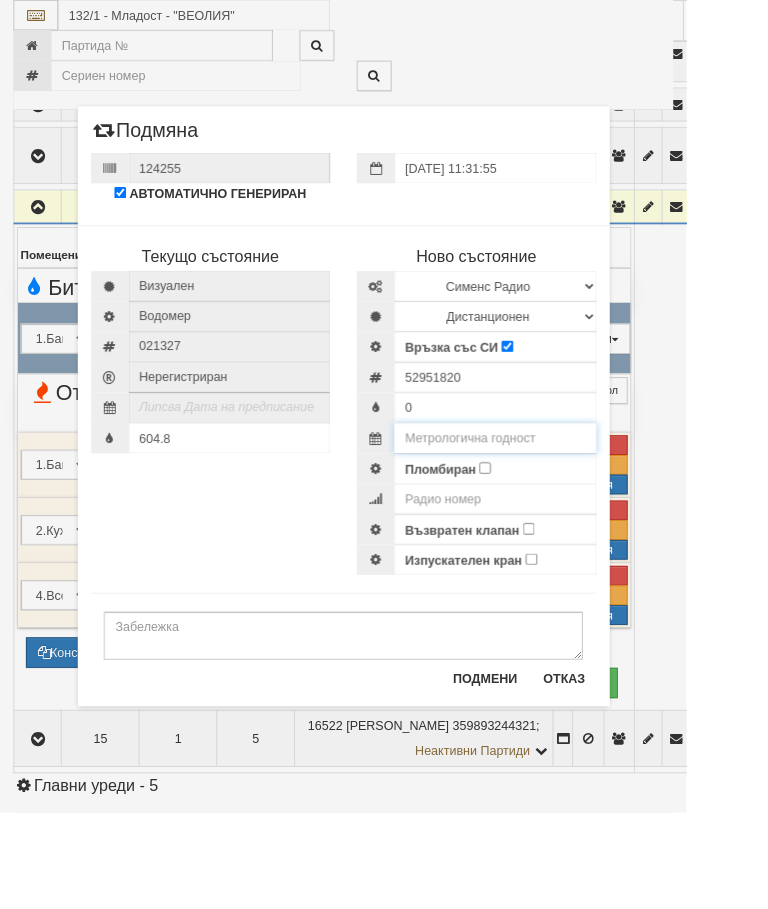 click at bounding box center [554, 490] 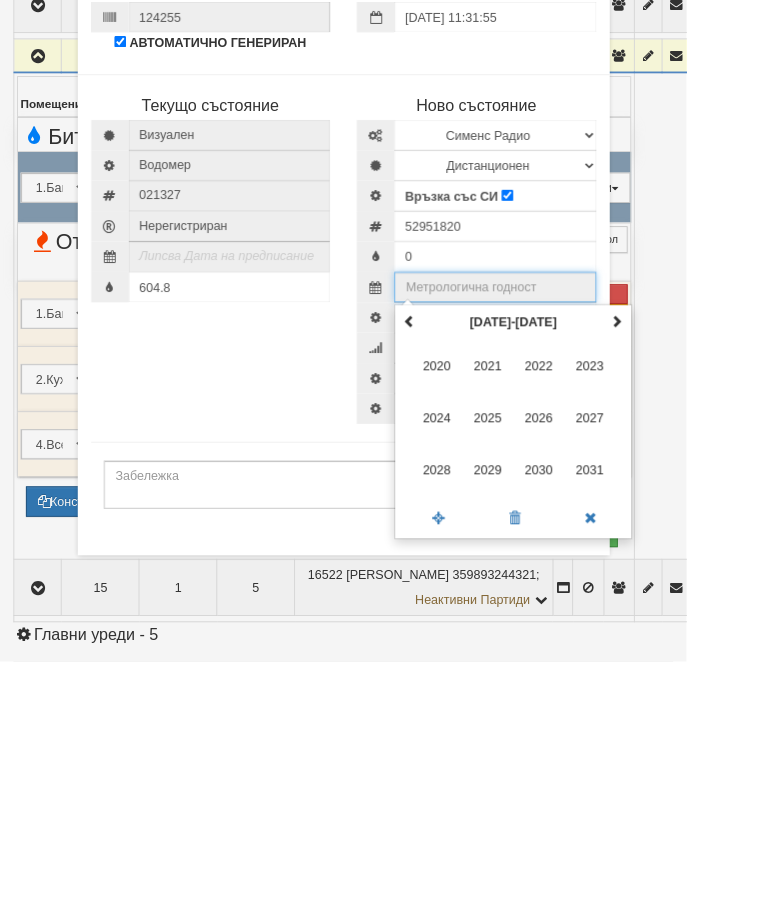 click at bounding box center [690, 528] 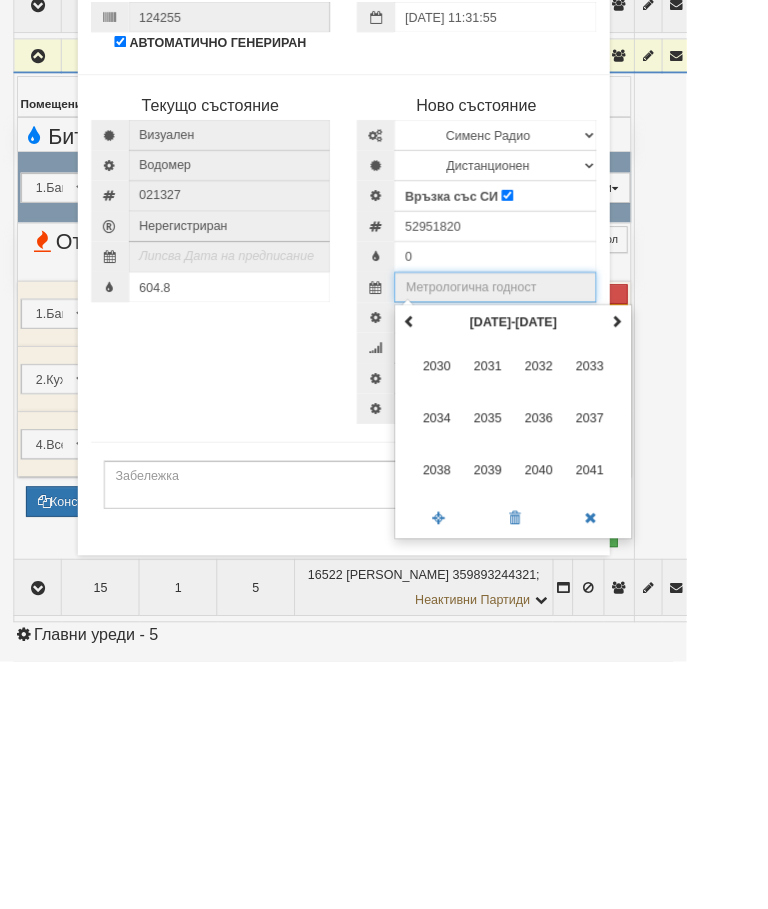 click on "2035" at bounding box center (546, 636) 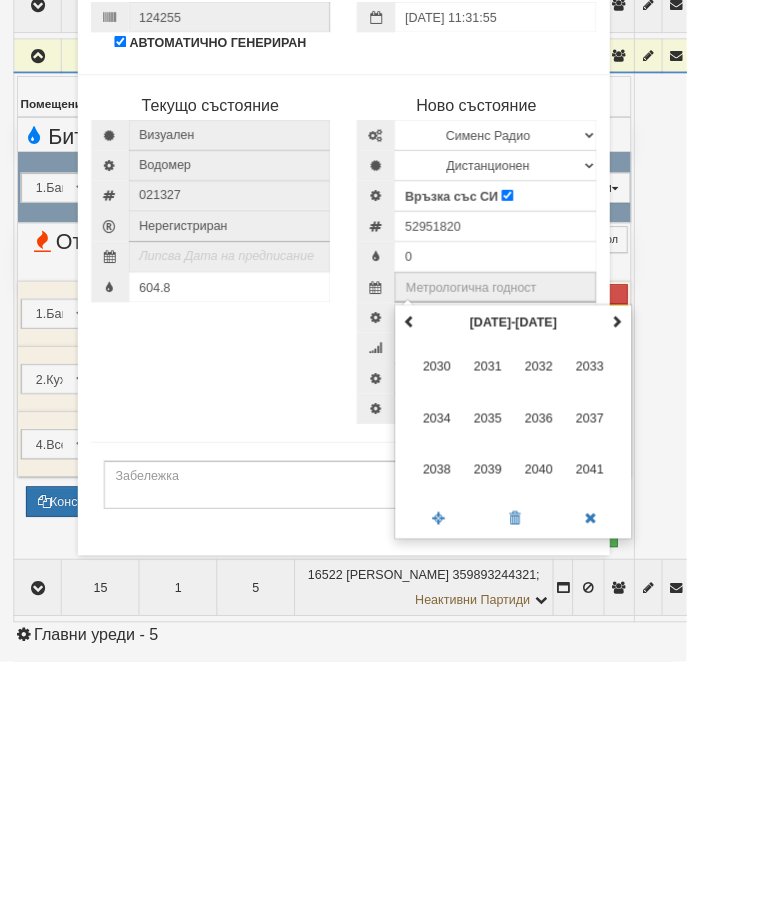 type on "2035" 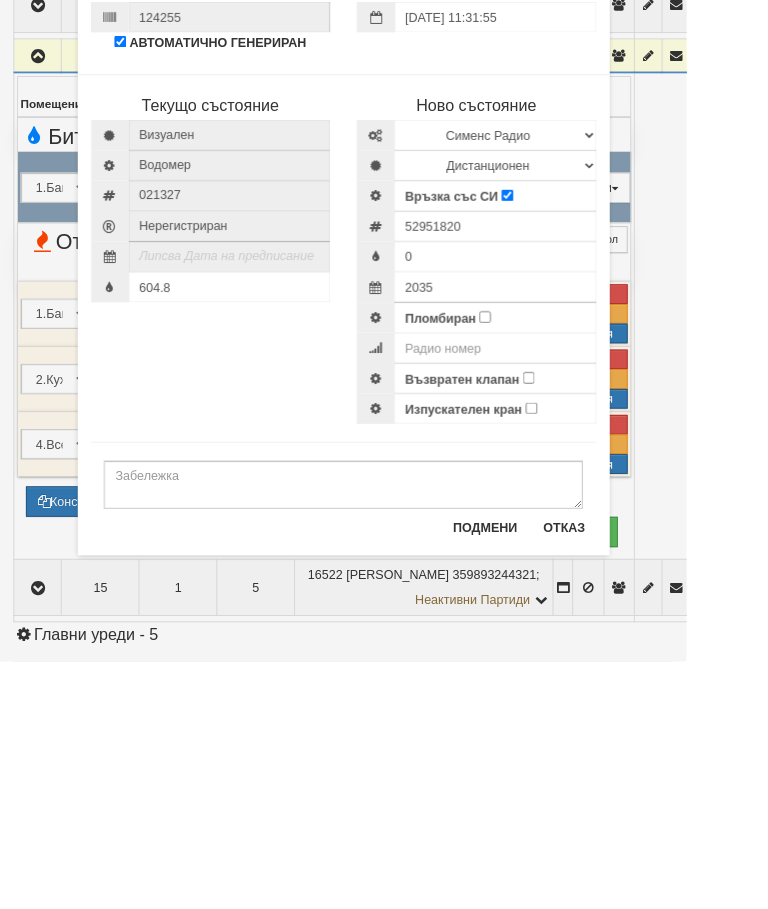 scroll, scrollTop: 1331, scrollLeft: 0, axis: vertical 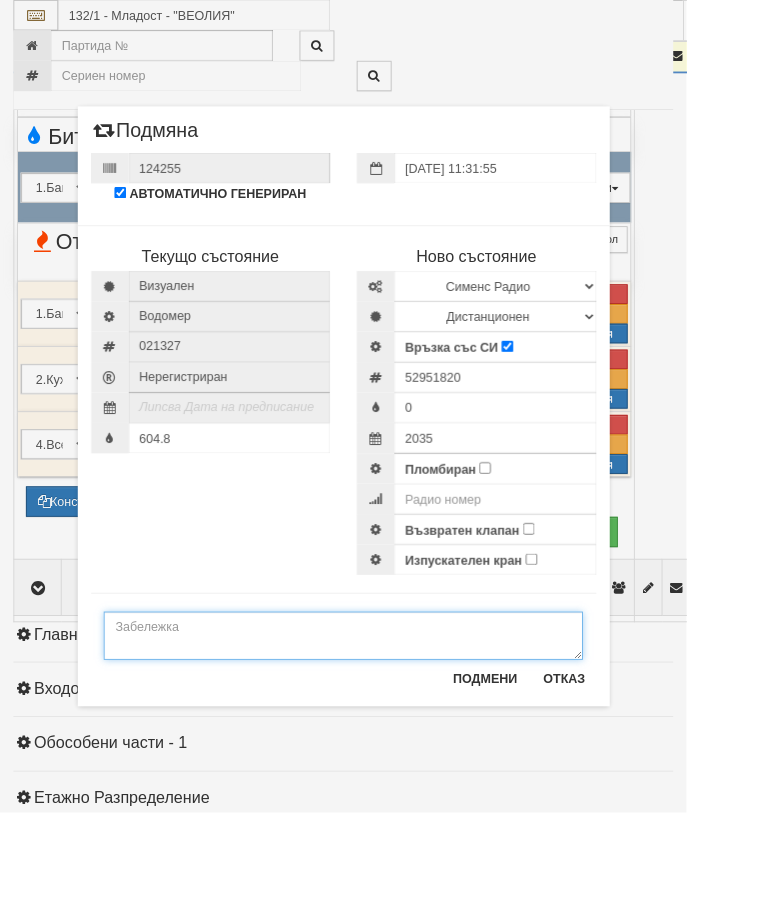 click at bounding box center (384, 711) 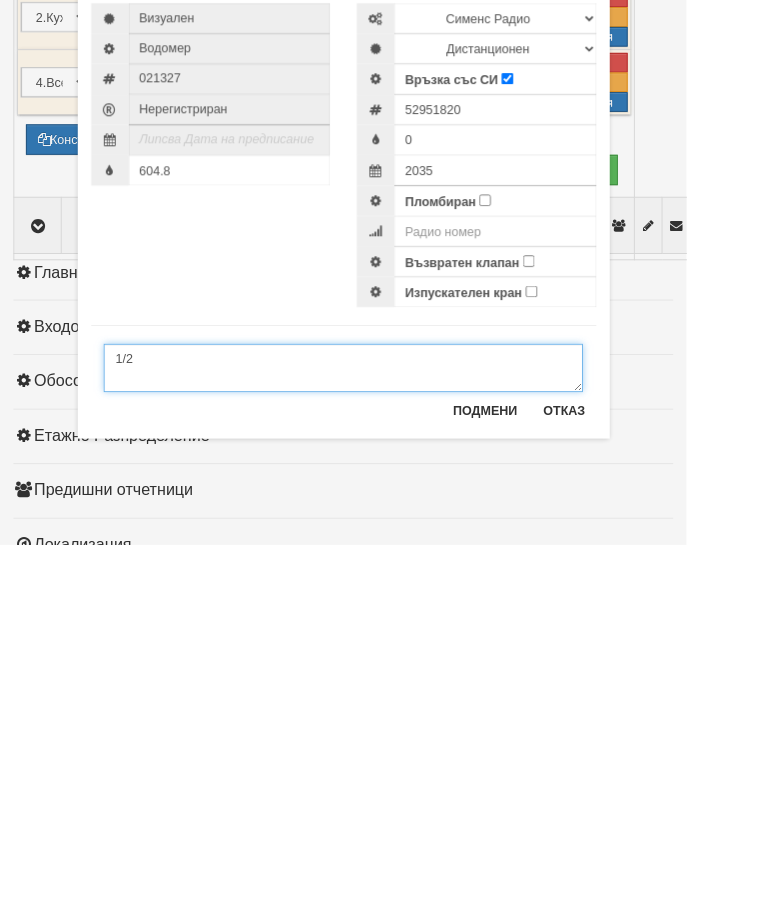 type on "1/2" 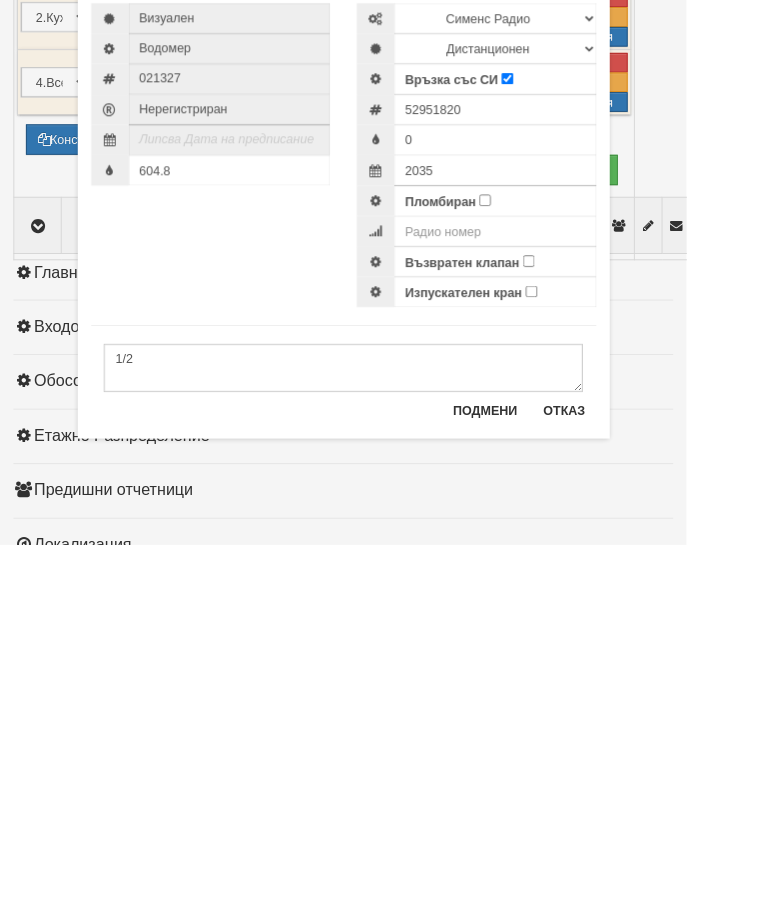 click on "Пломбиран" at bounding box center (542, 523) 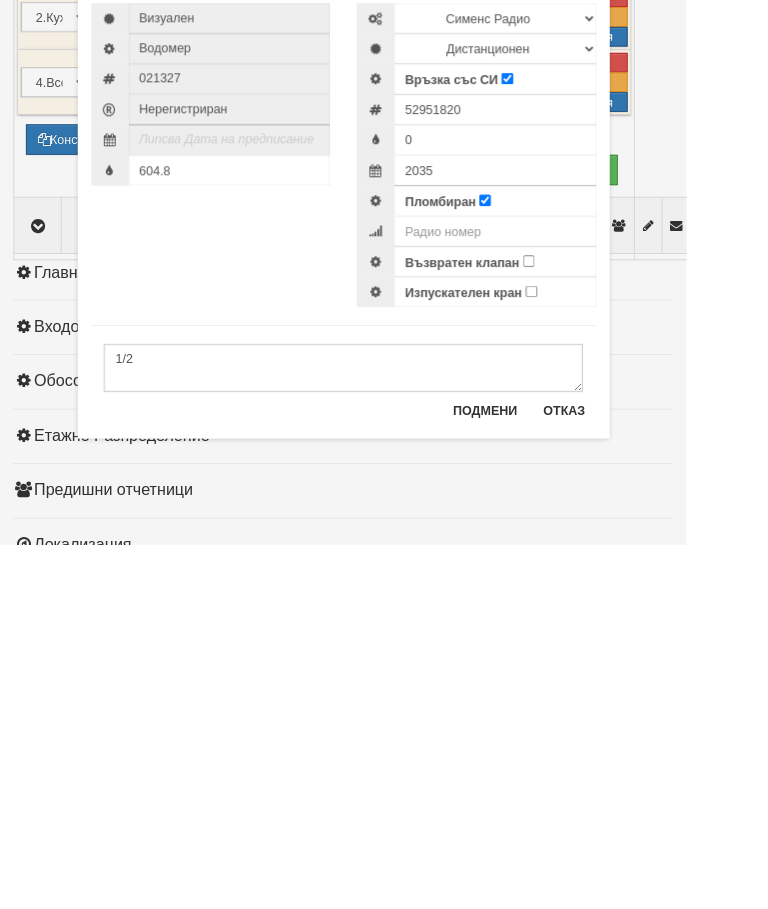 scroll, scrollTop: 1595, scrollLeft: 0, axis: vertical 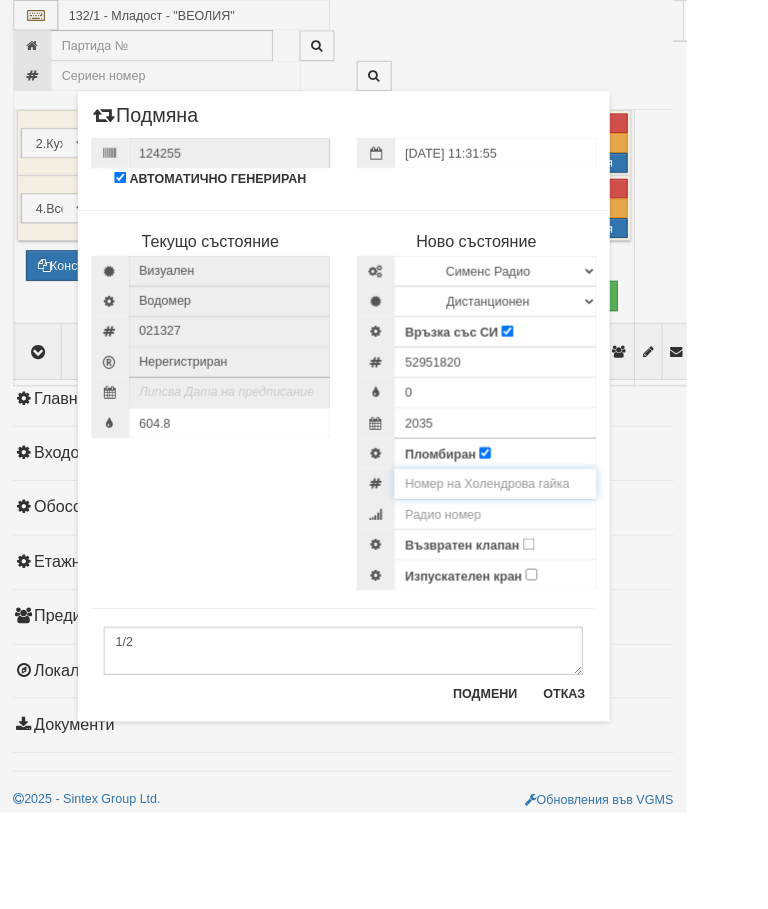 click at bounding box center (554, 541) 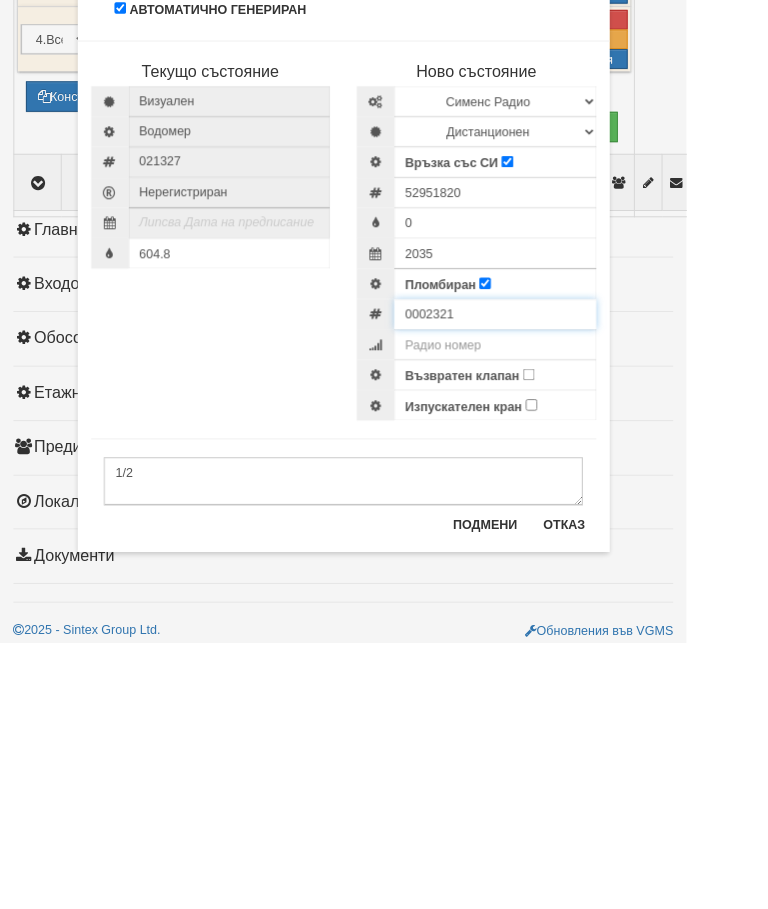 type on "0002321" 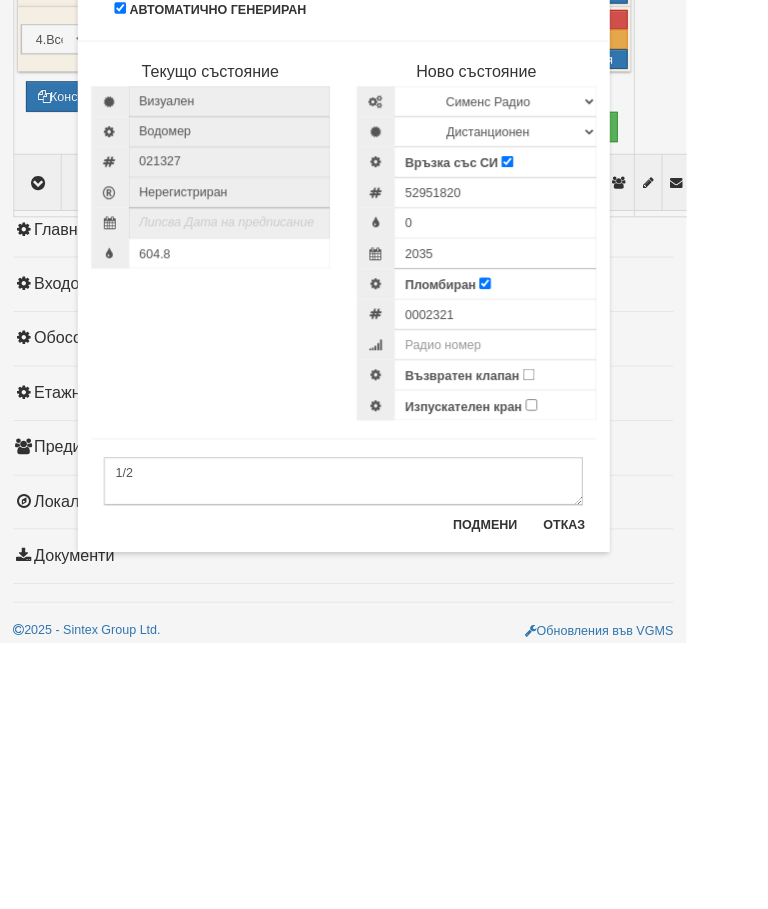 click on "Възвратен клапан" at bounding box center [591, 608] 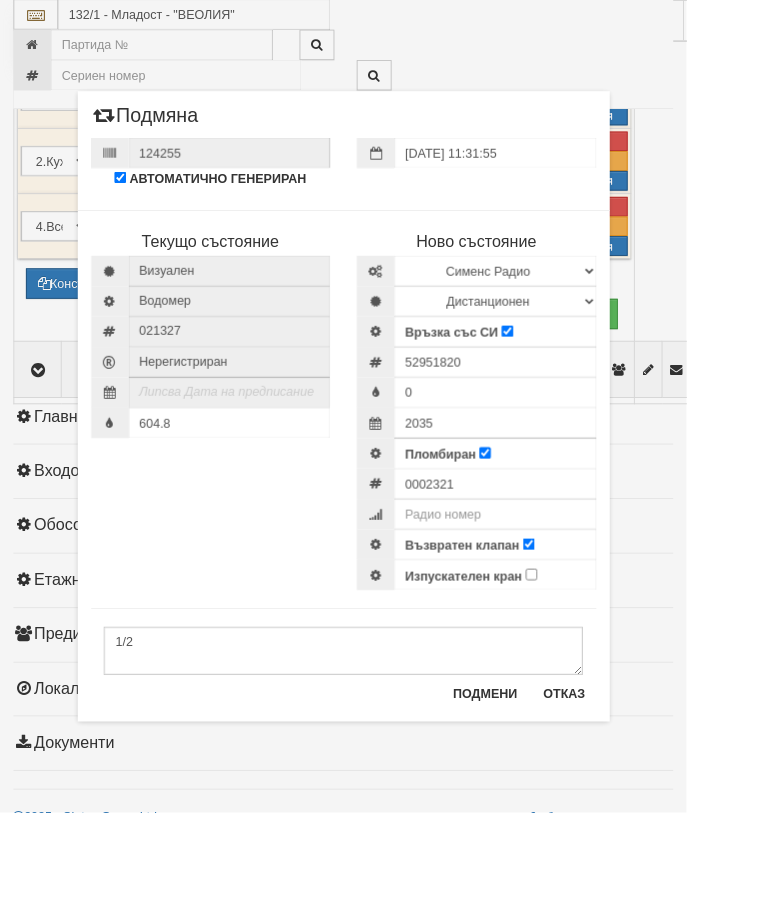 scroll, scrollTop: 1511, scrollLeft: 0, axis: vertical 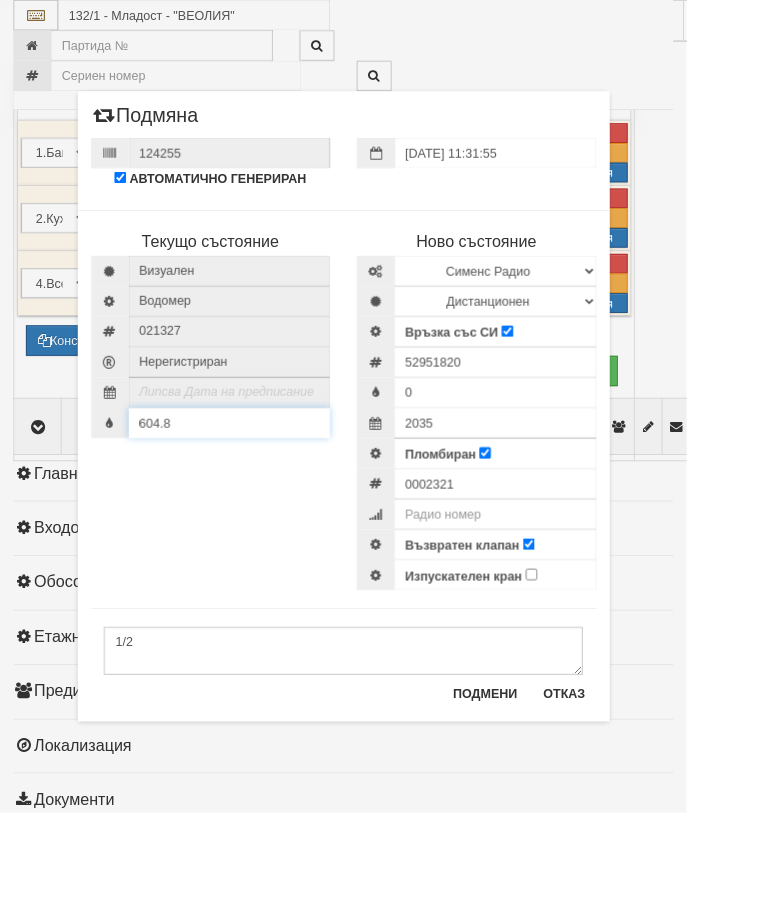 click on "604.8" at bounding box center [236, 473] 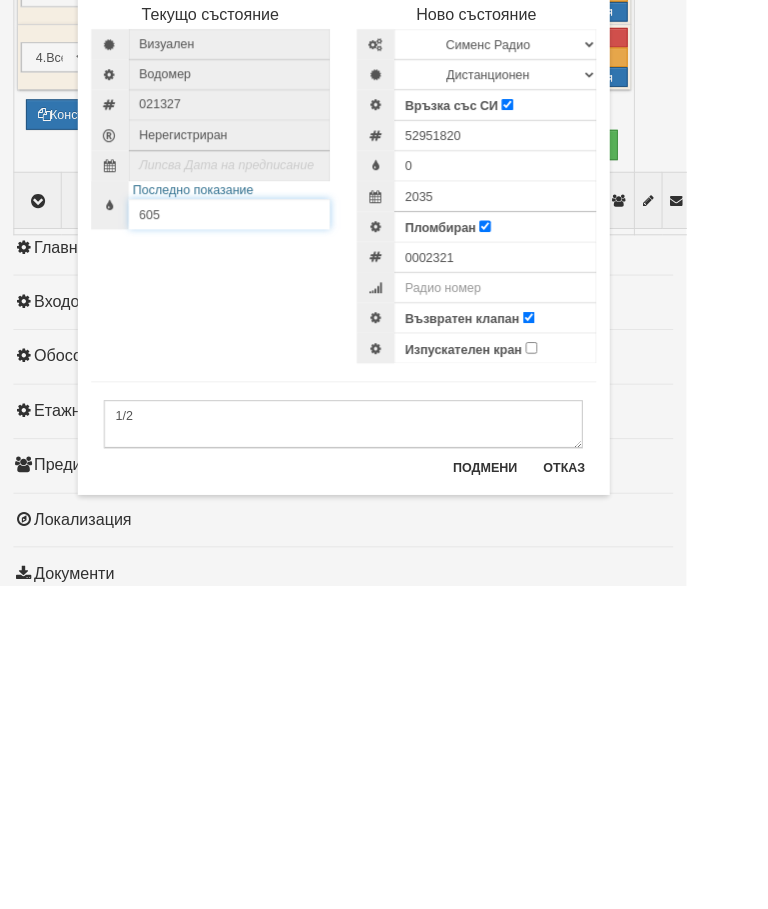 type on "605" 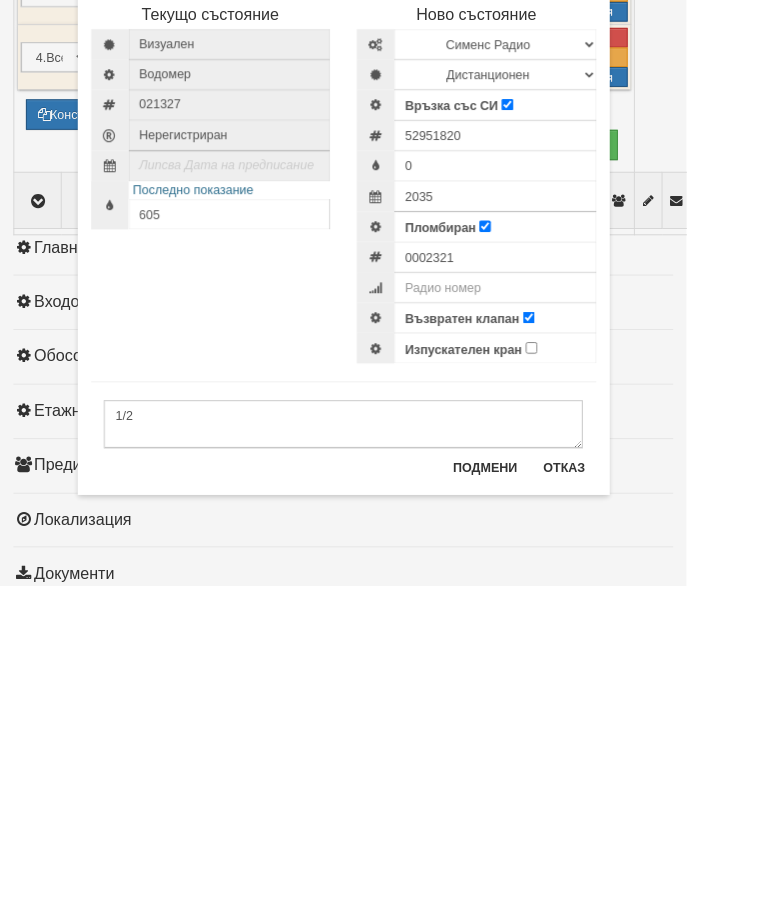 click on "Подмени" at bounding box center [543, 776] 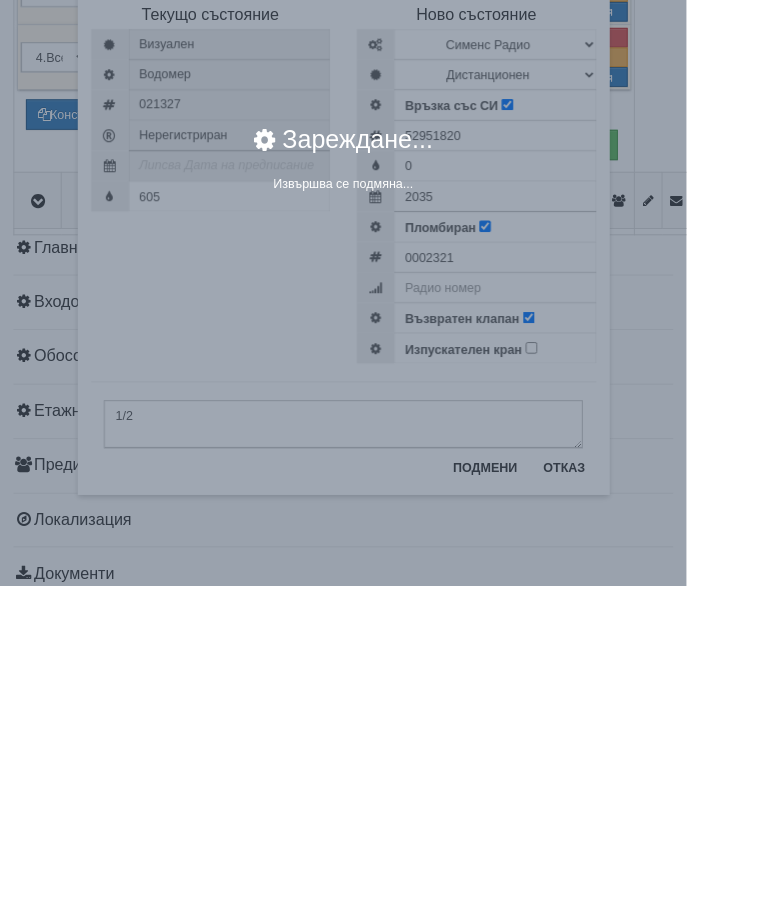 scroll, scrollTop: 1595, scrollLeft: 0, axis: vertical 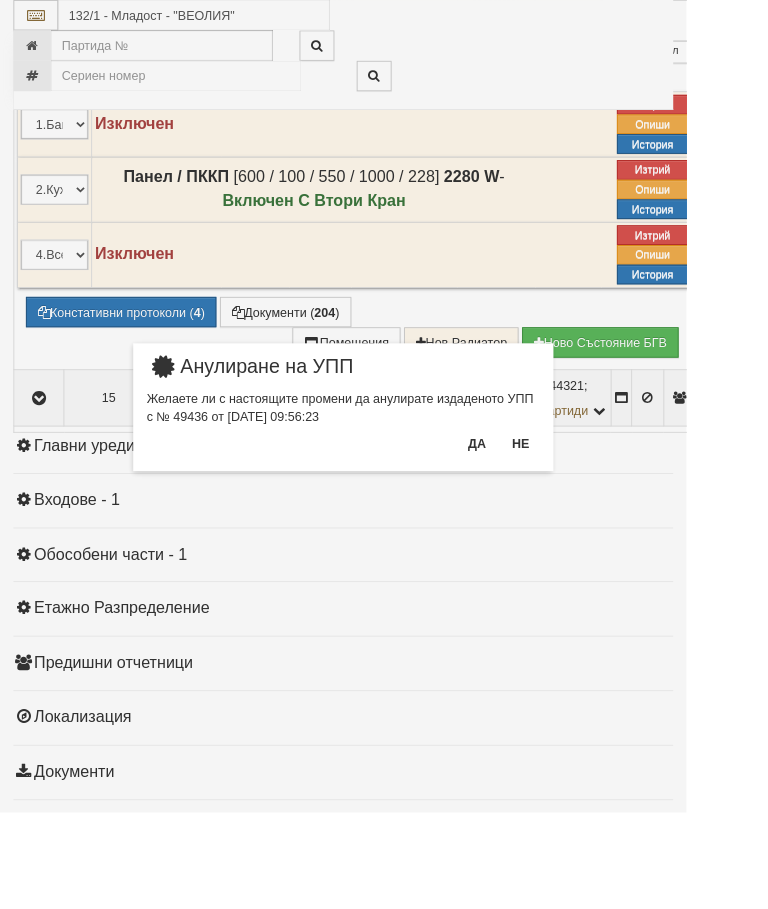 click on "Да" at bounding box center (533, 496) 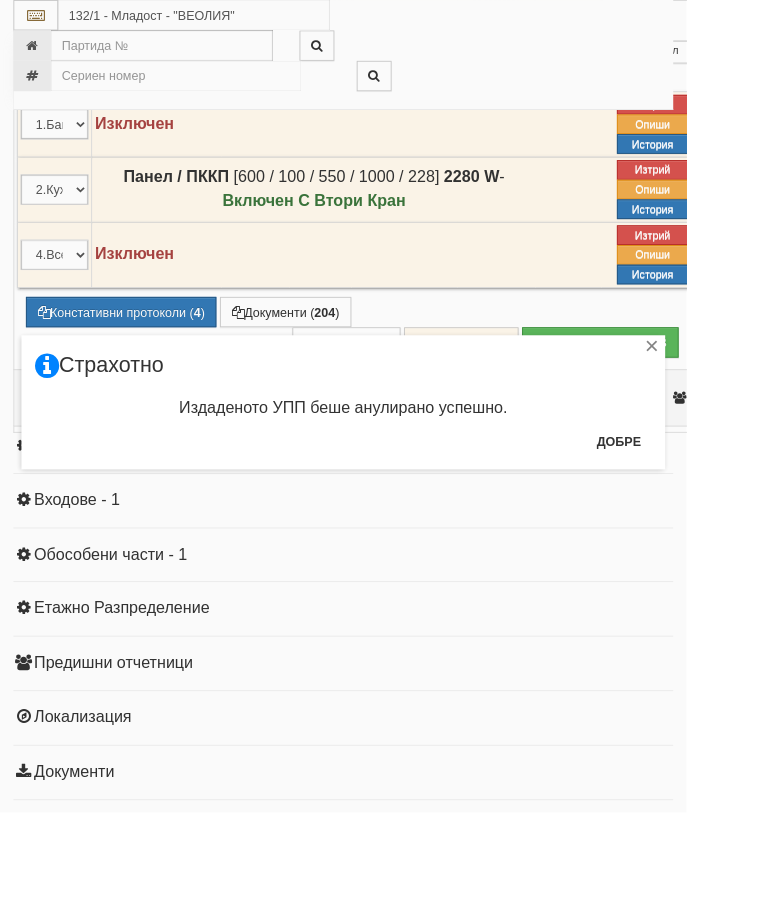 click on "Добре" at bounding box center [692, 494] 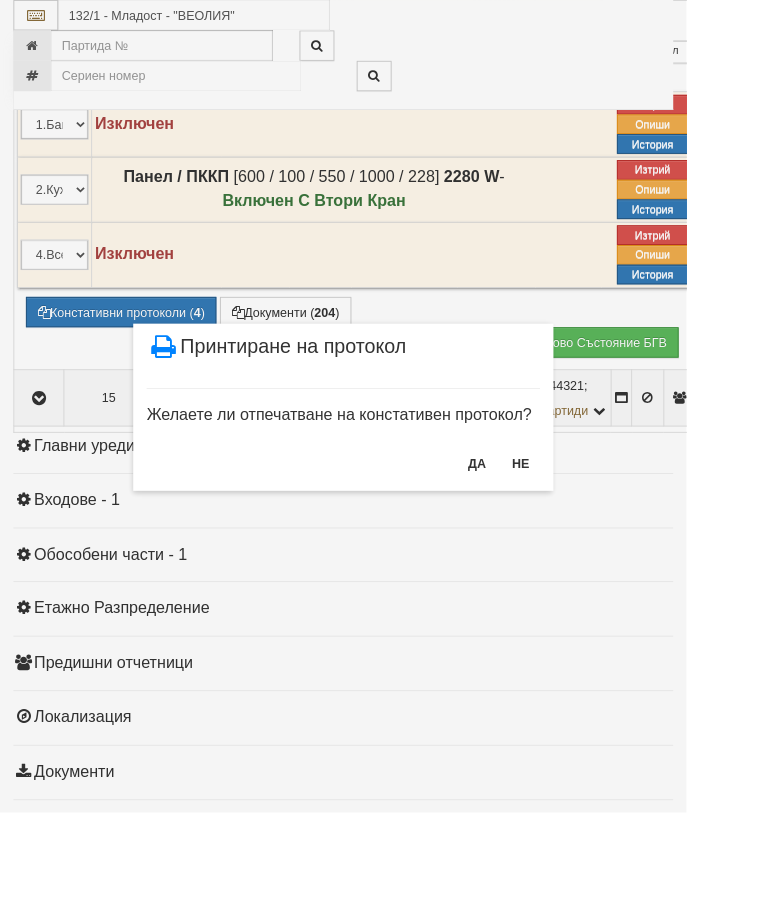 click on "НЕ" at bounding box center (582, 518) 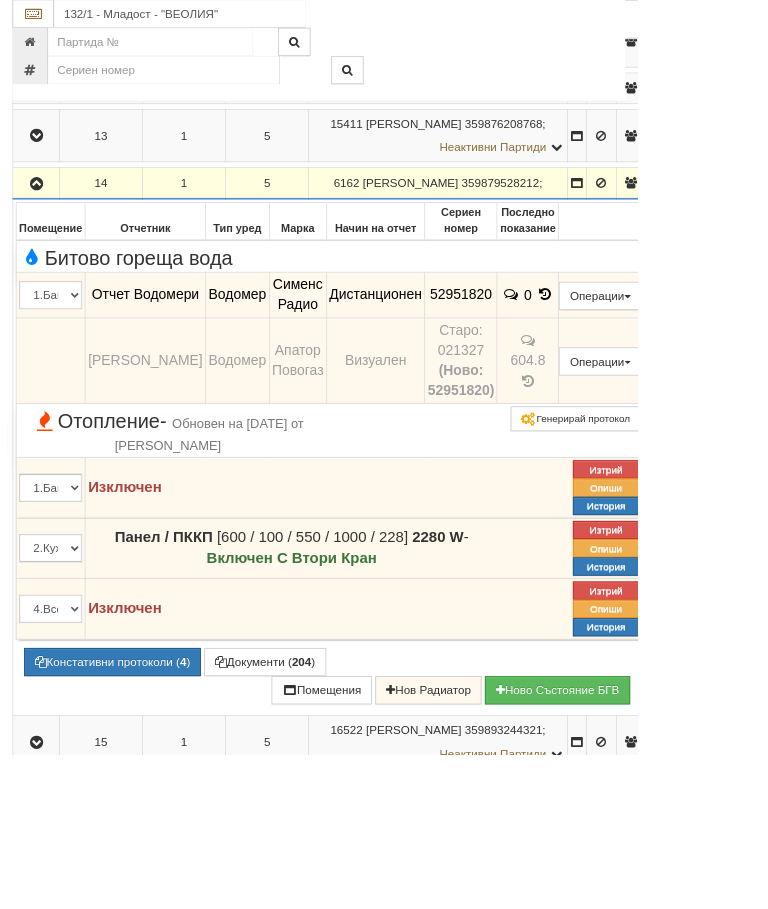 scroll, scrollTop: 1147, scrollLeft: 0, axis: vertical 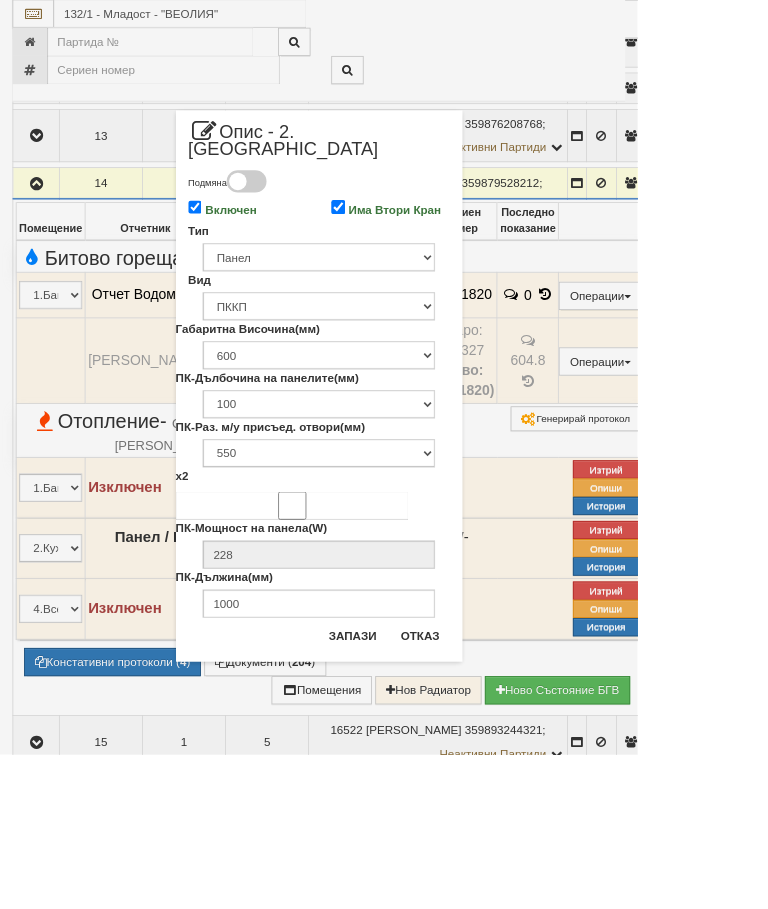 click on "Включен" at bounding box center (235, 249) 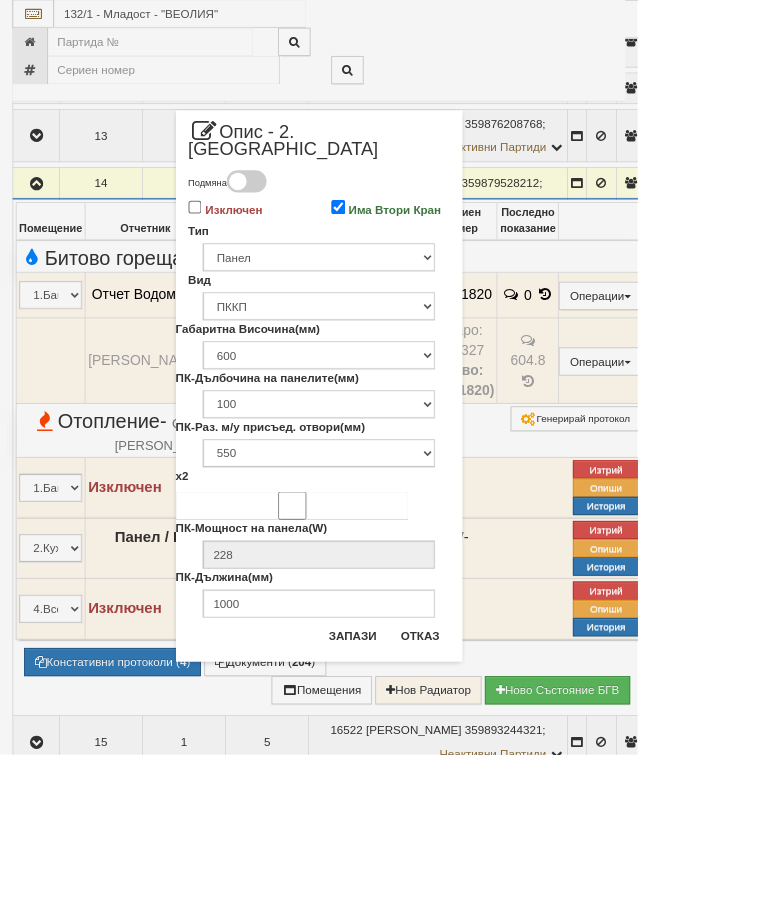 click on "Запази" at bounding box center (425, 766) 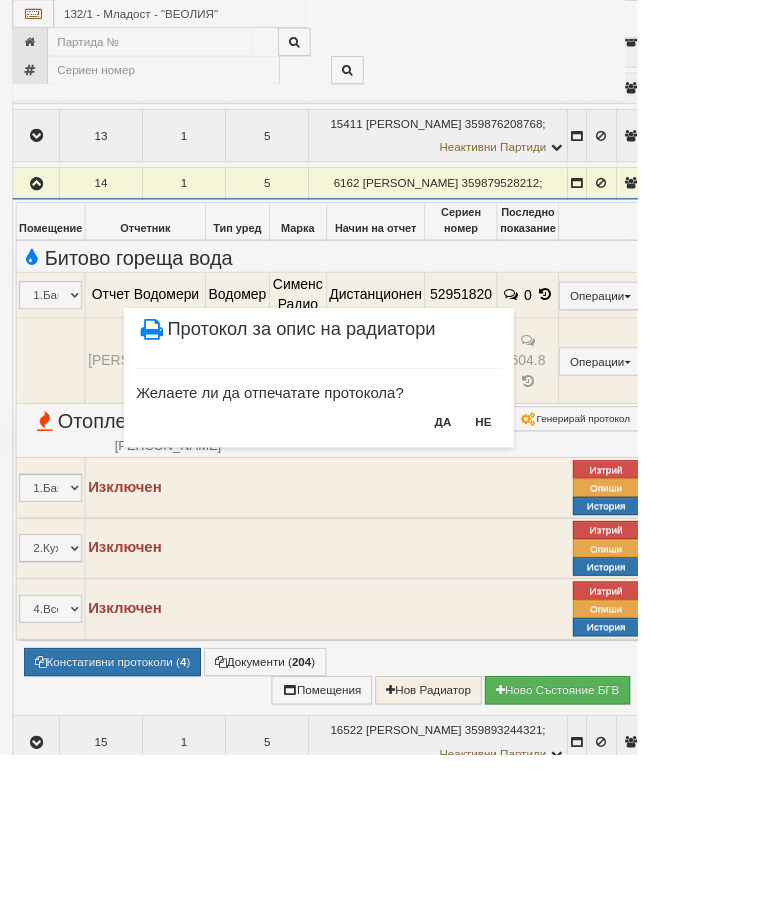 click on "НЕ" at bounding box center (582, 508) 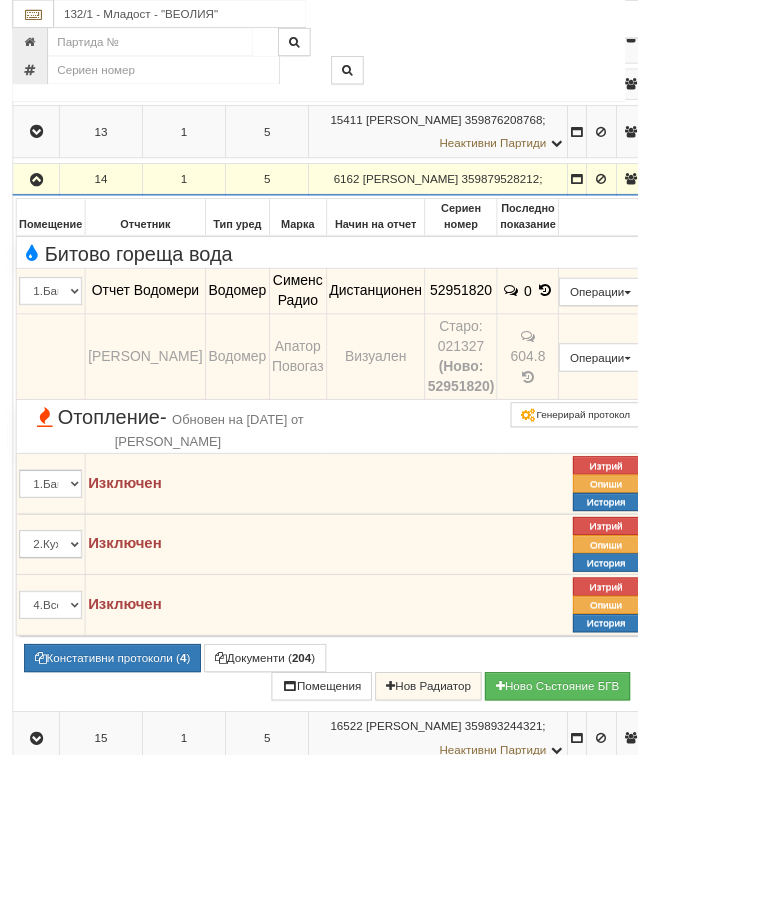 scroll, scrollTop: 1333, scrollLeft: 0, axis: vertical 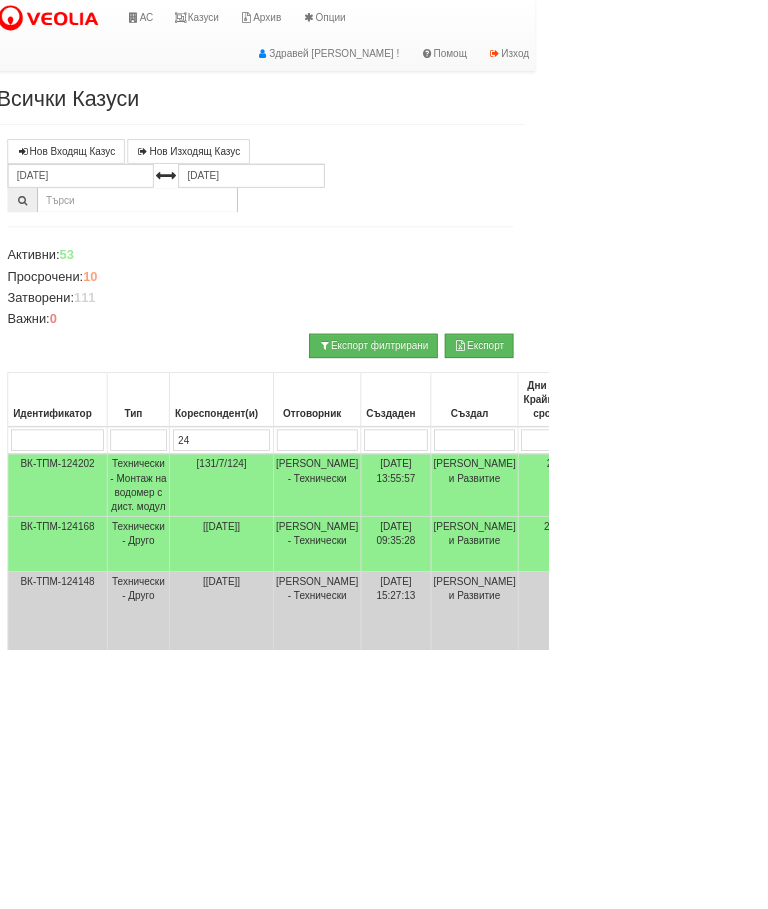 type on "2" 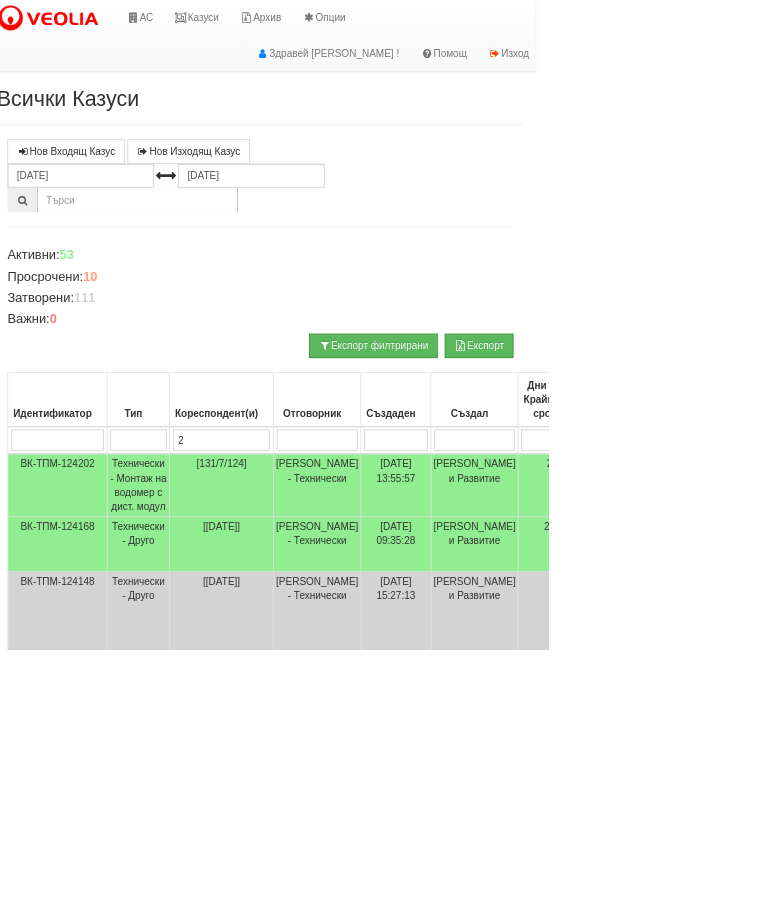 type 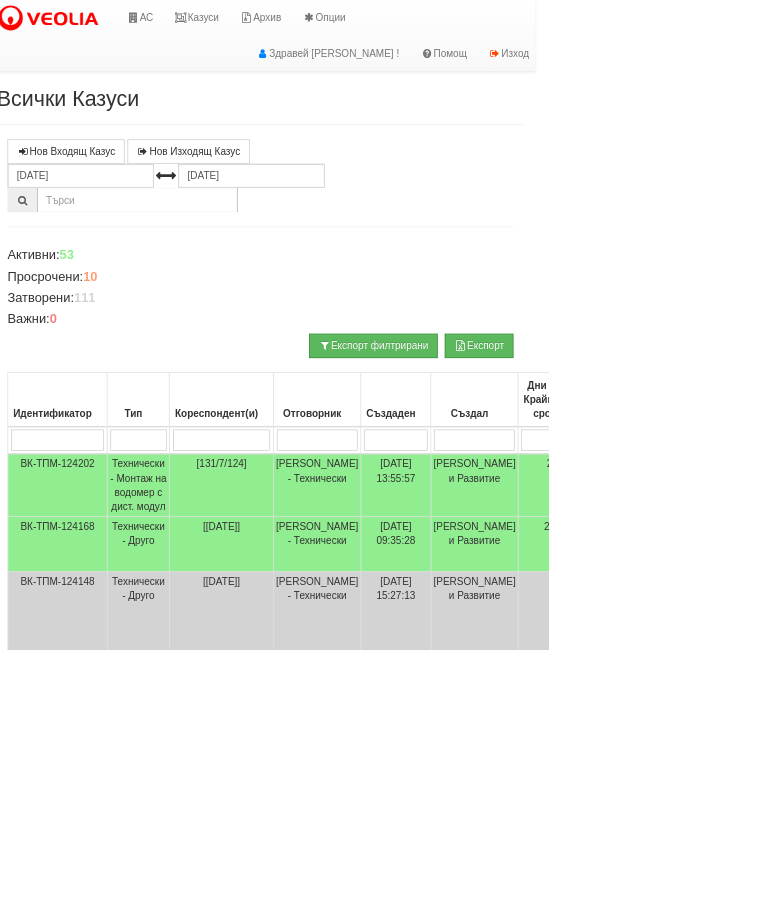 type 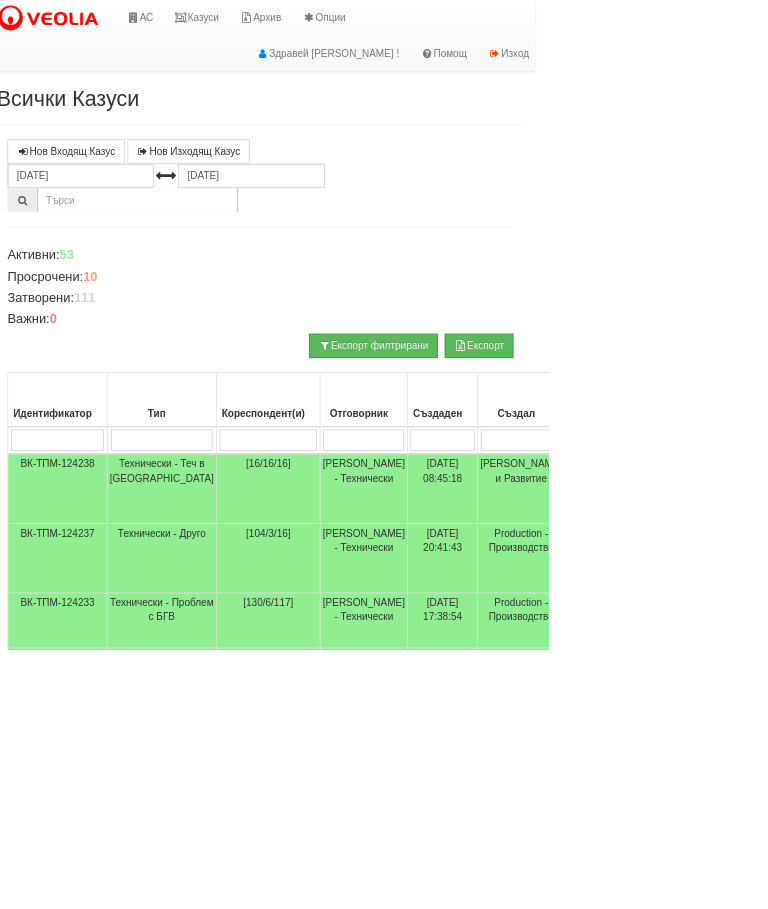 type on "2" 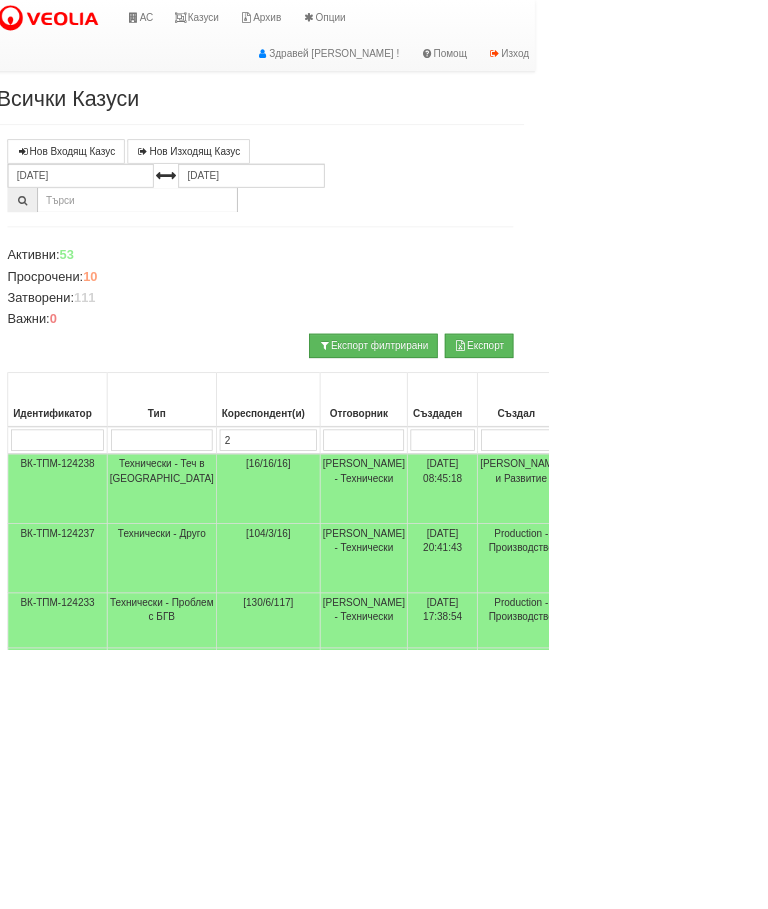 type on "2" 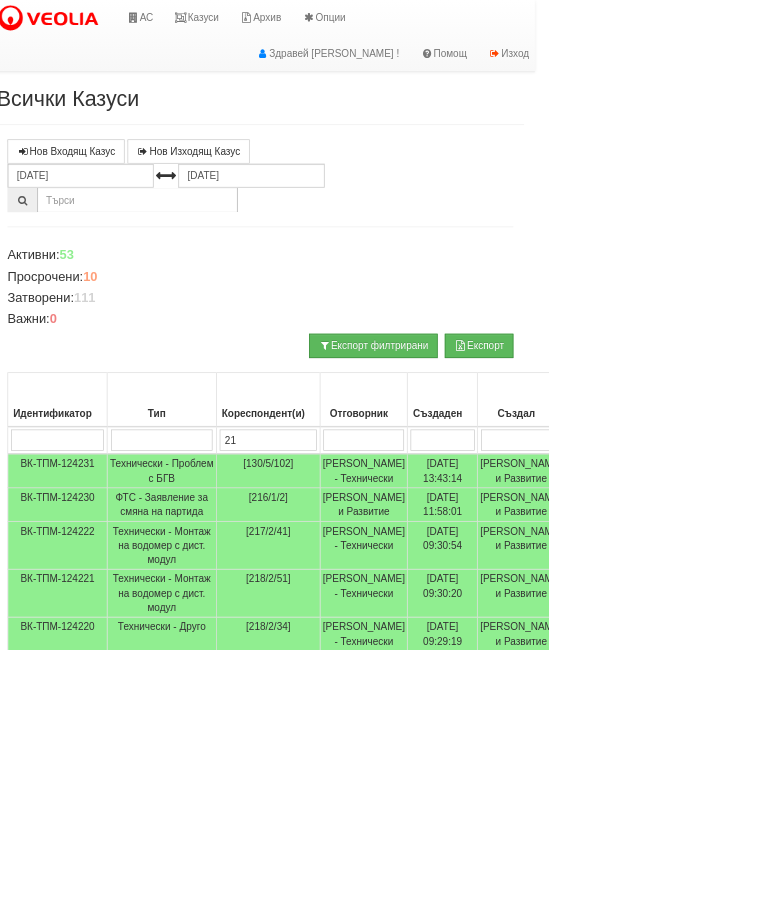 type on "214" 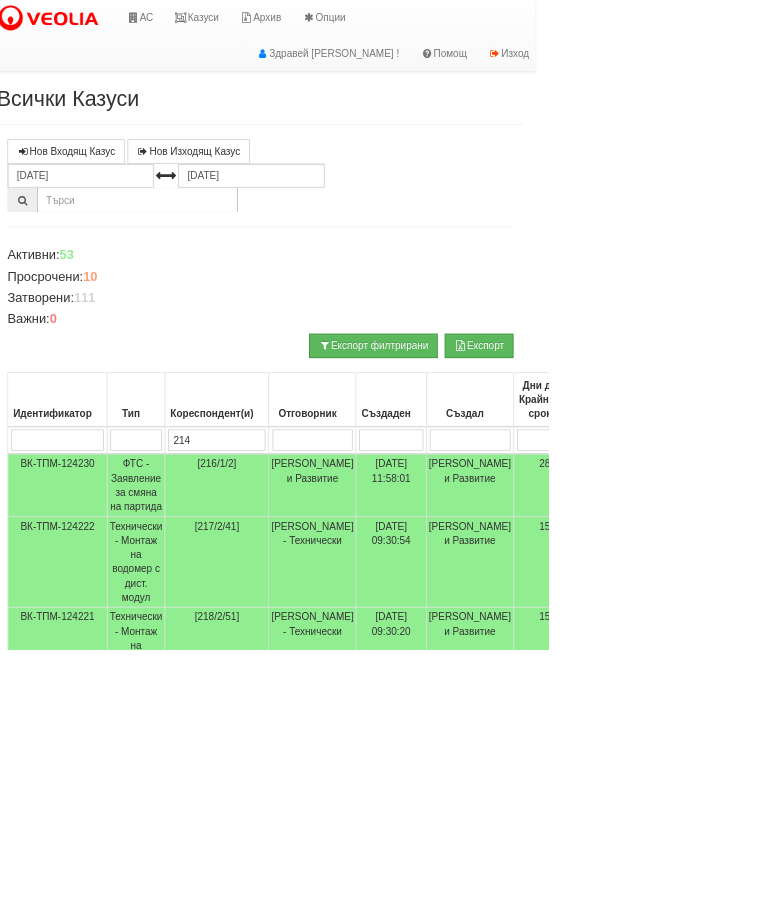 type on "214" 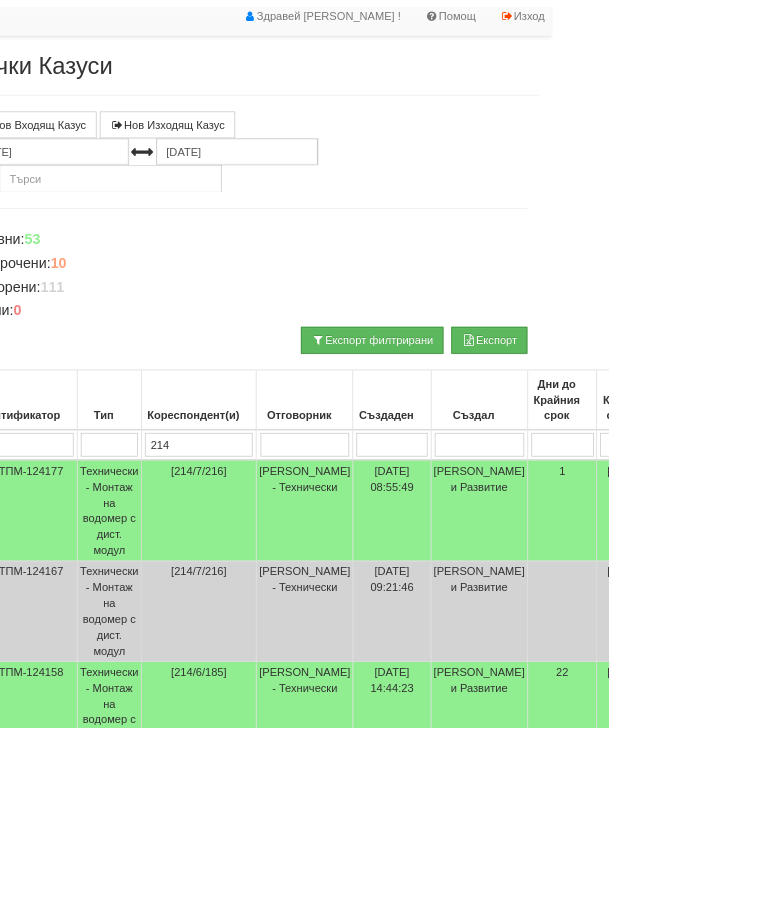 scroll, scrollTop: 65, scrollLeft: 72, axis: both 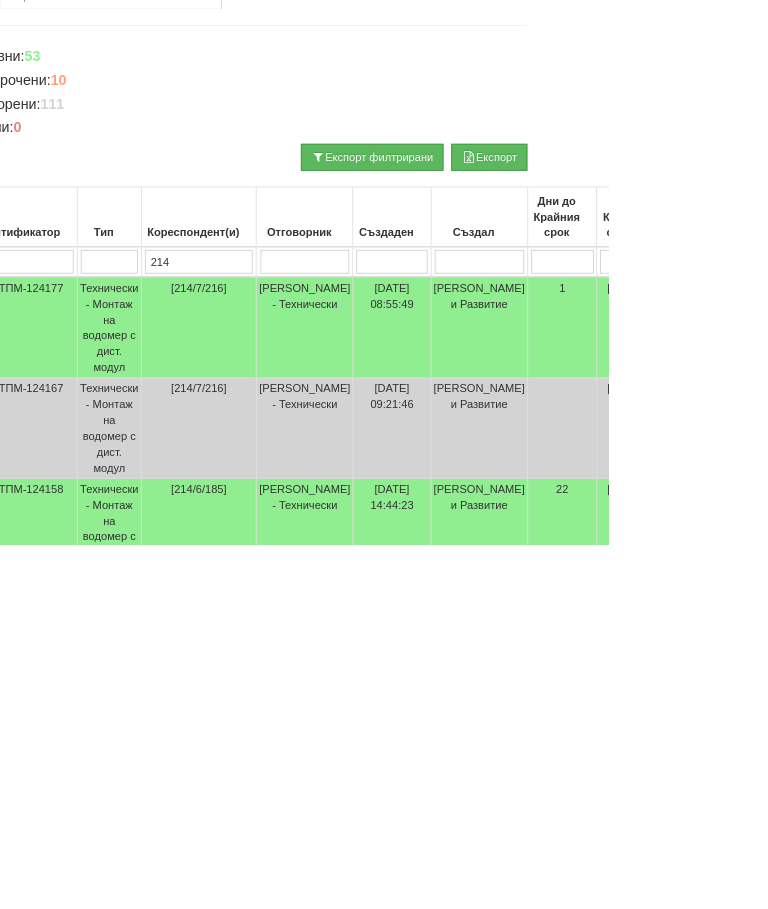 type on "214" 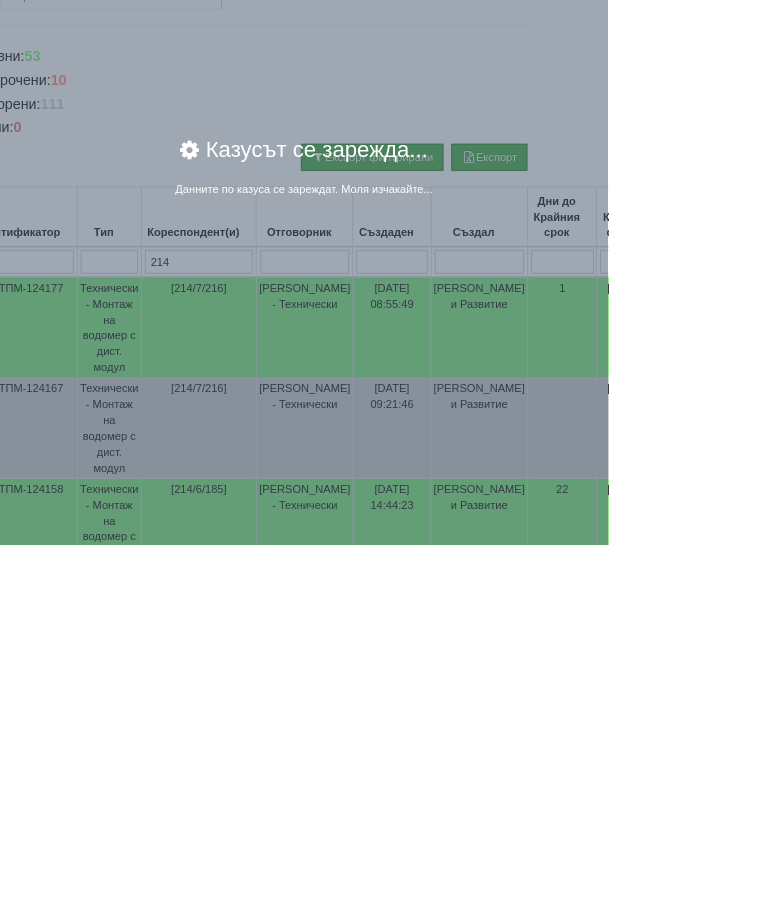 scroll, scrollTop: 0, scrollLeft: 73, axis: horizontal 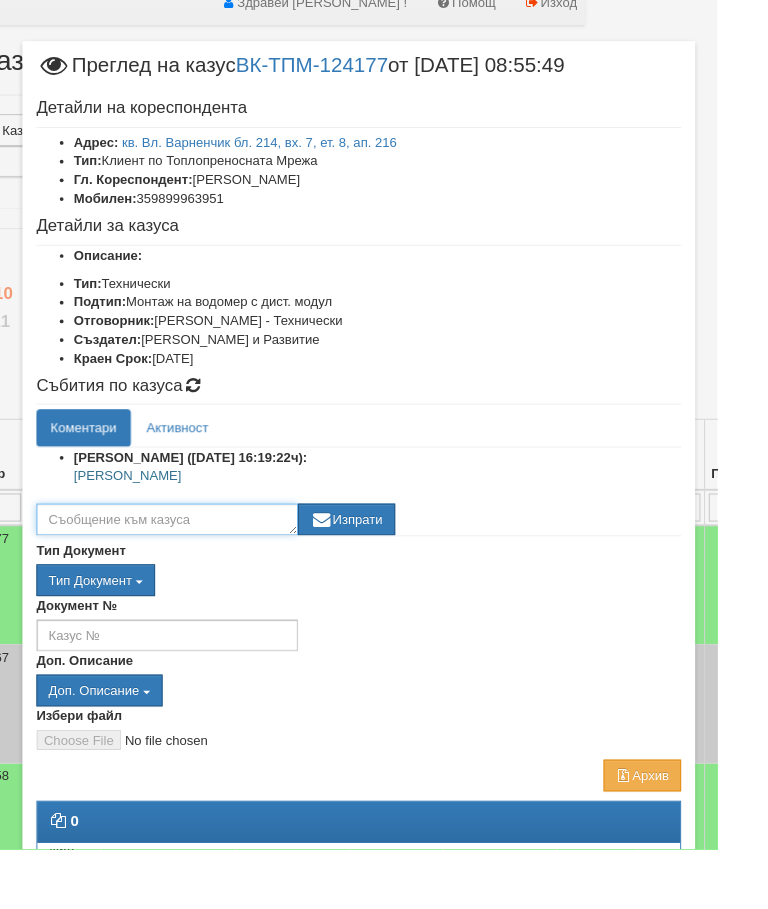 click at bounding box center [179, 556] 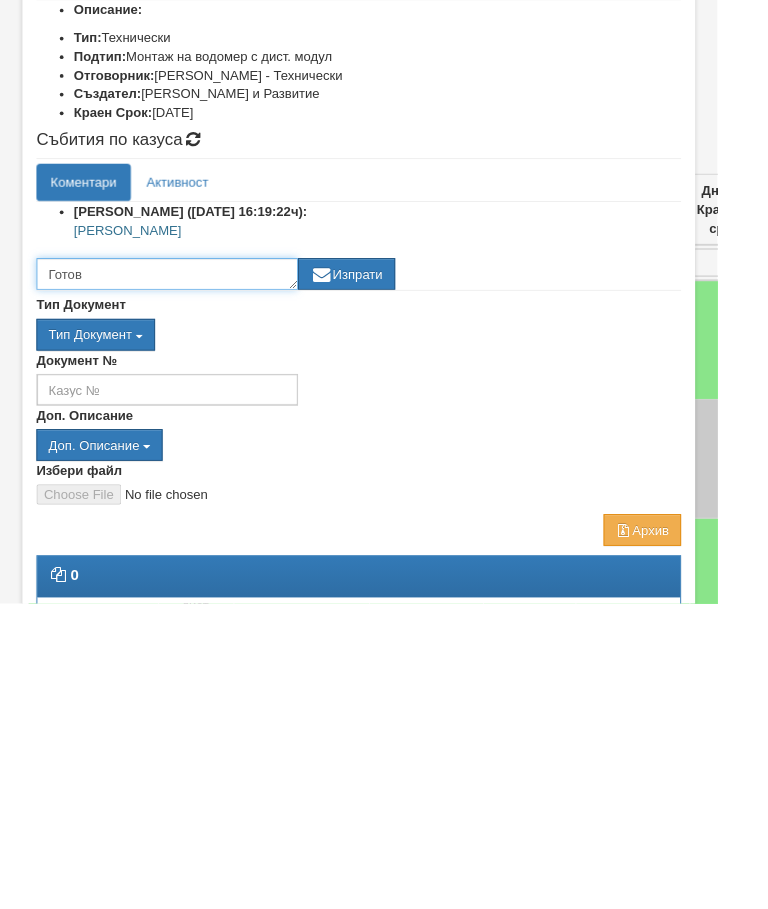 type on "Готов" 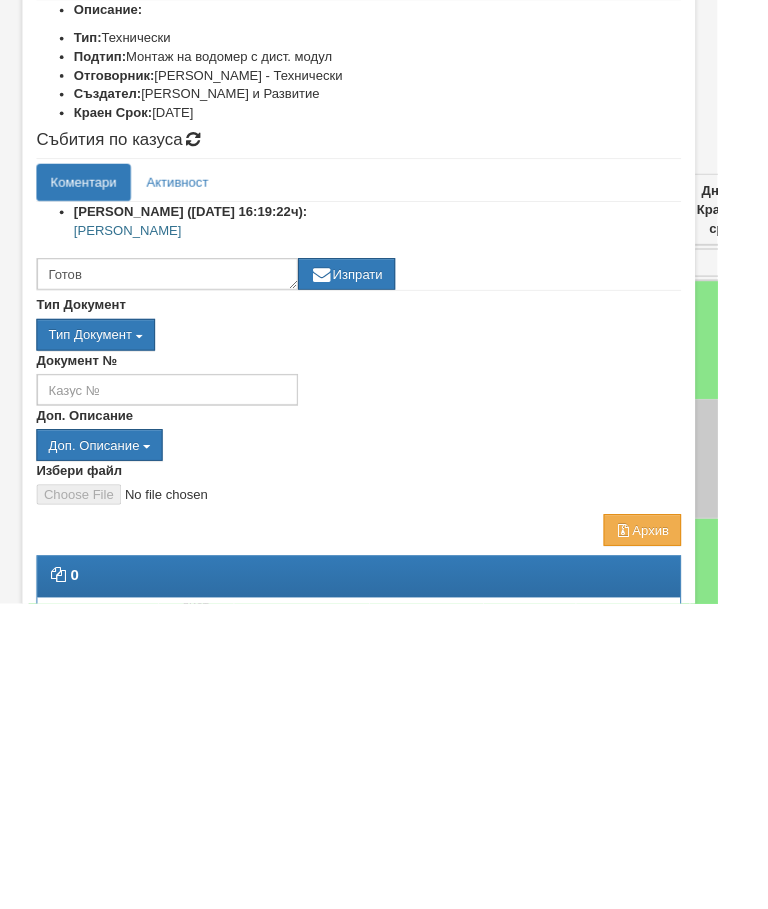 click on "Изпрати" at bounding box center (371, 556) 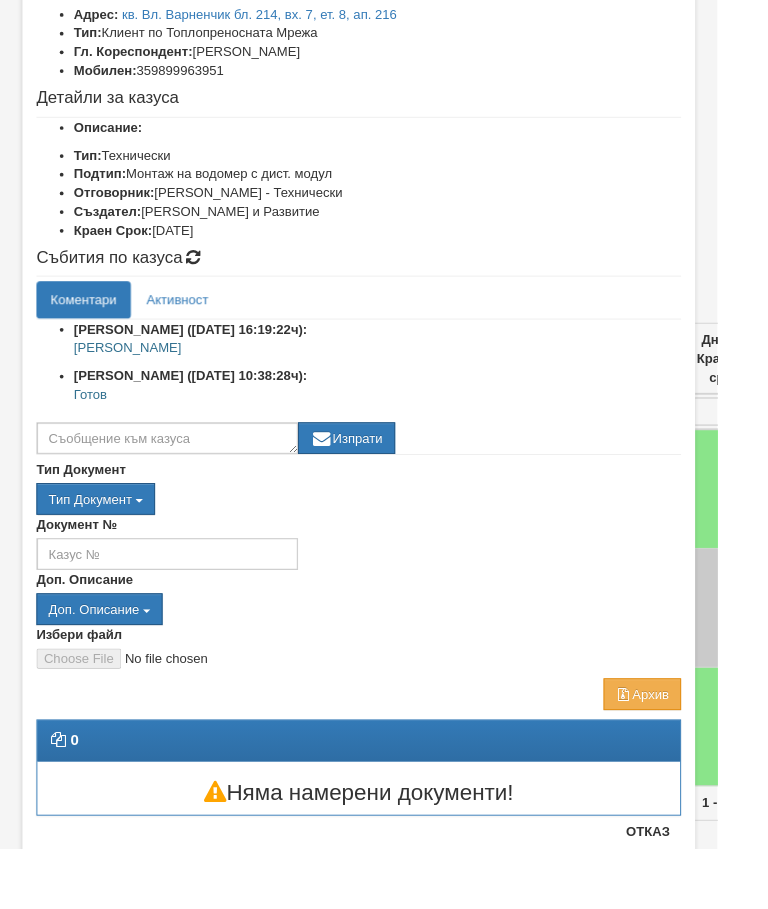 scroll, scrollTop: 141, scrollLeft: 0, axis: vertical 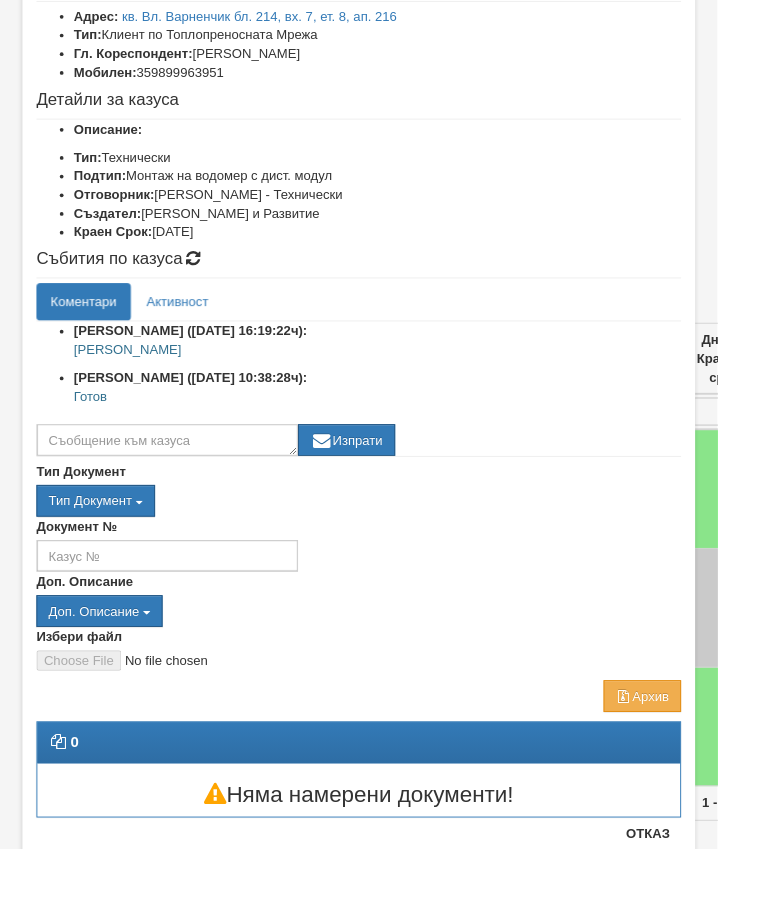 click on "Отказ" at bounding box center (693, 892) 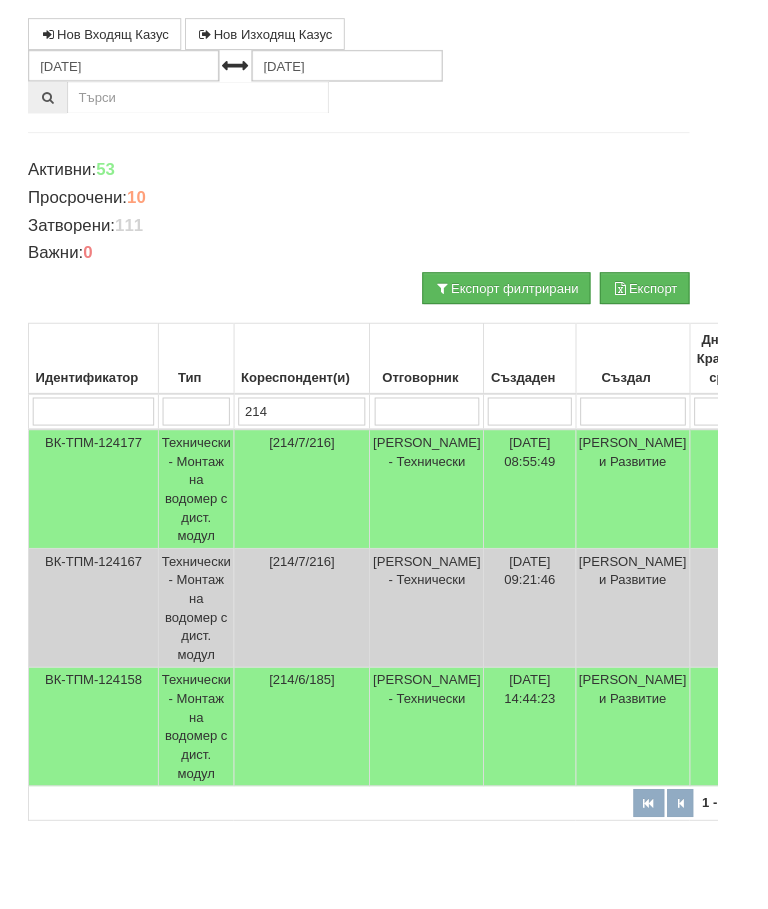 click on "214" at bounding box center (323, 441) 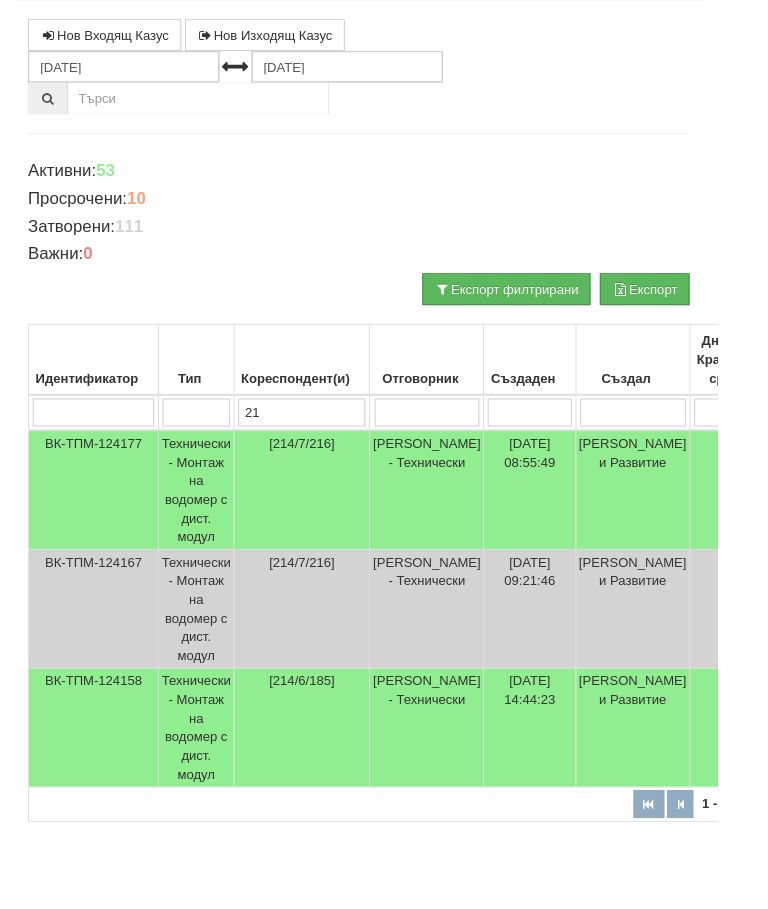 type on "2" 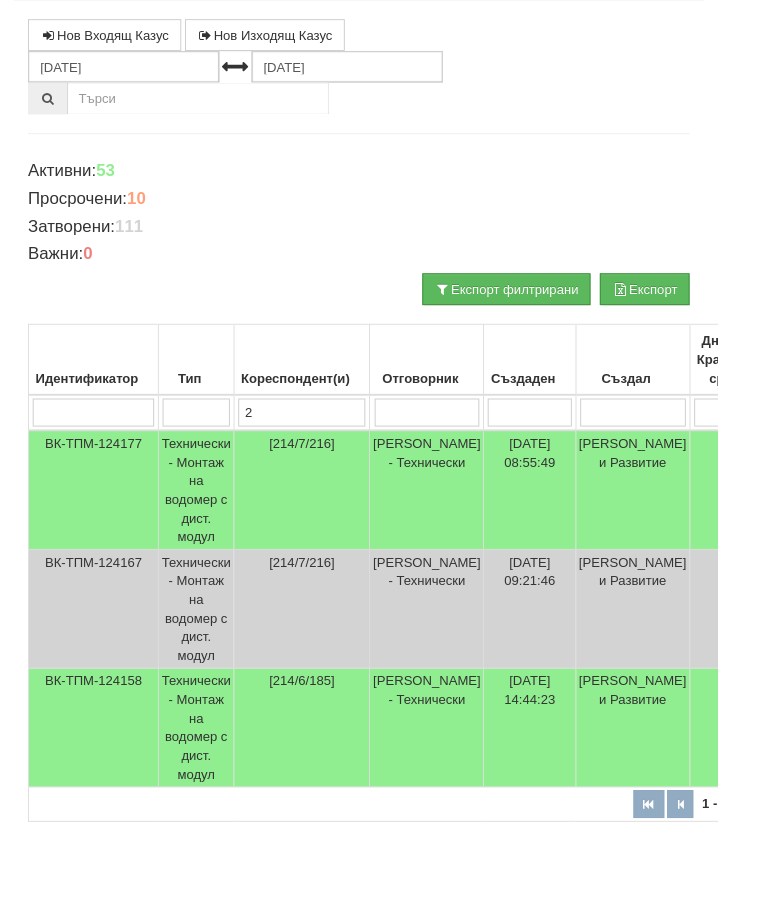 type 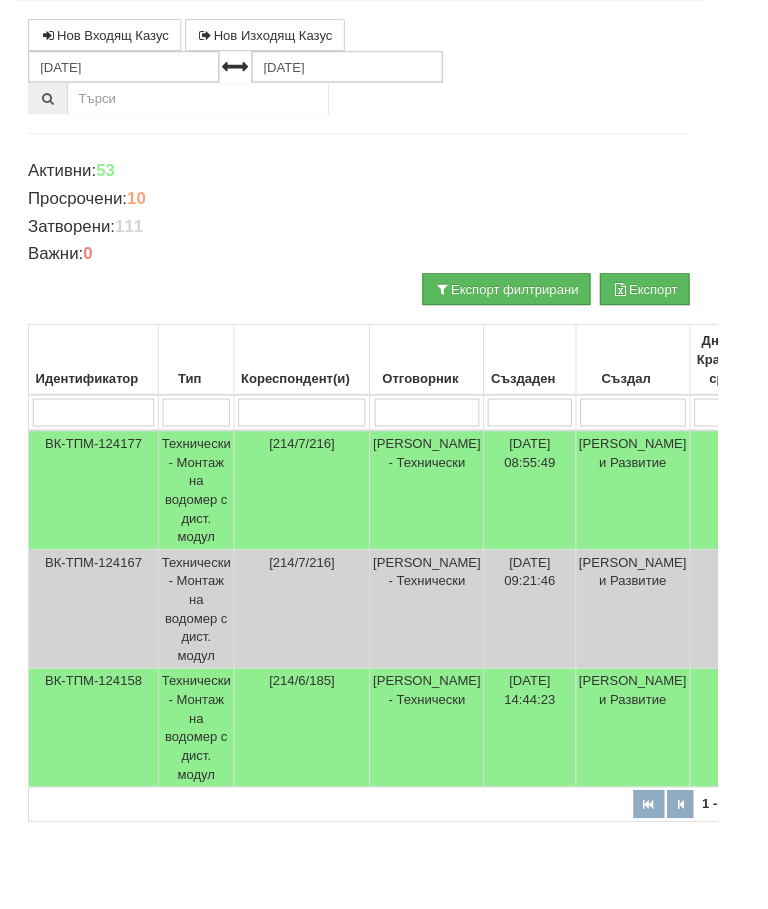 type 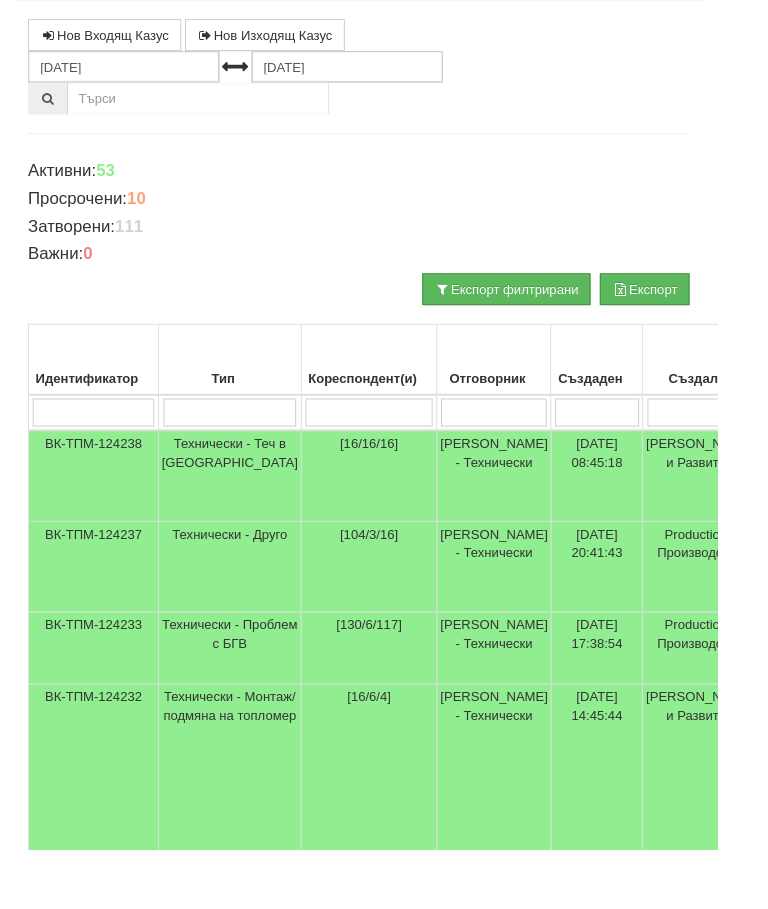 type 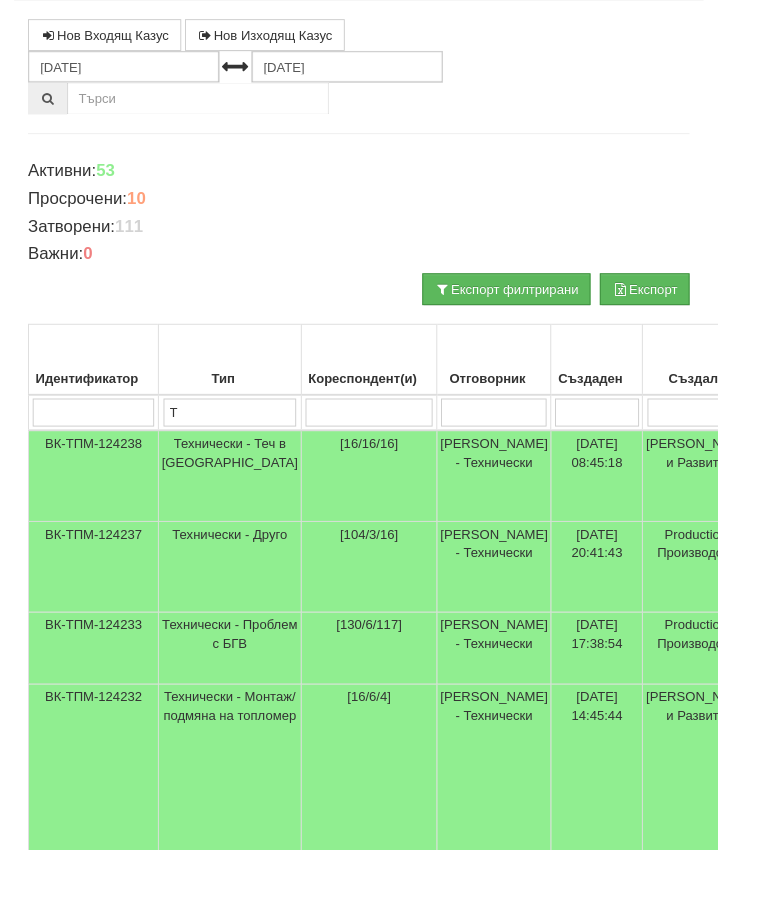 type on "Т" 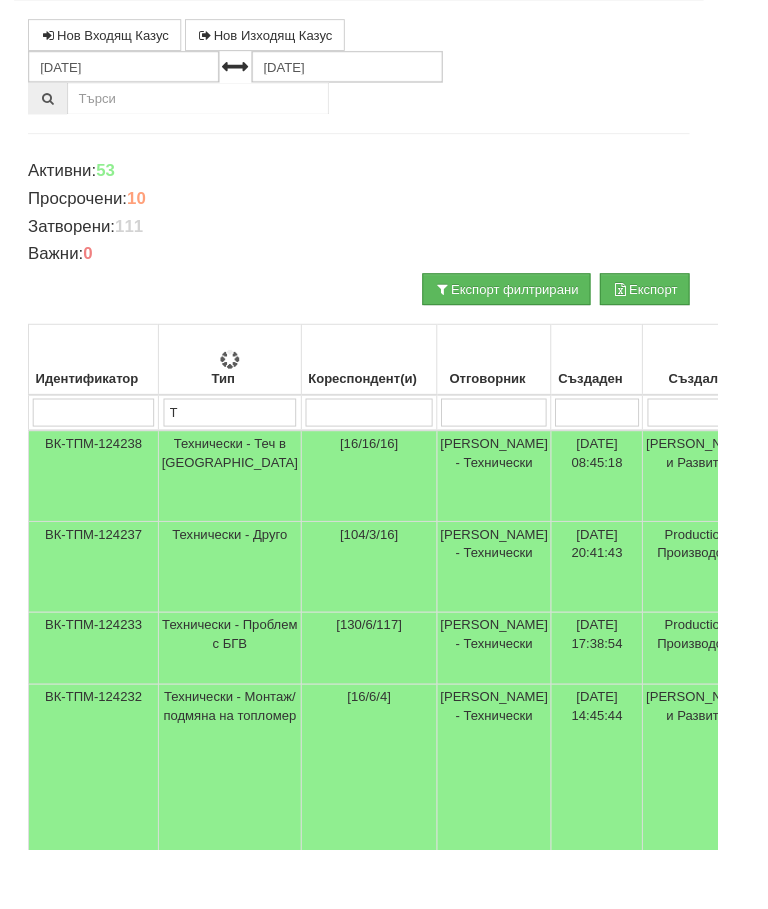 type on "Те" 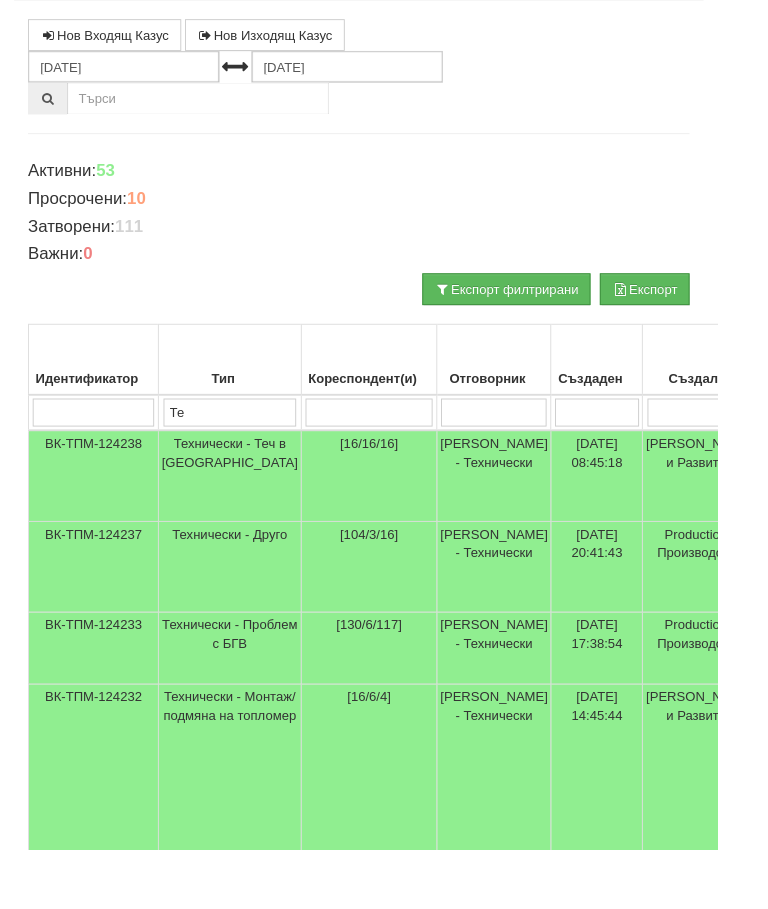 type on "Те" 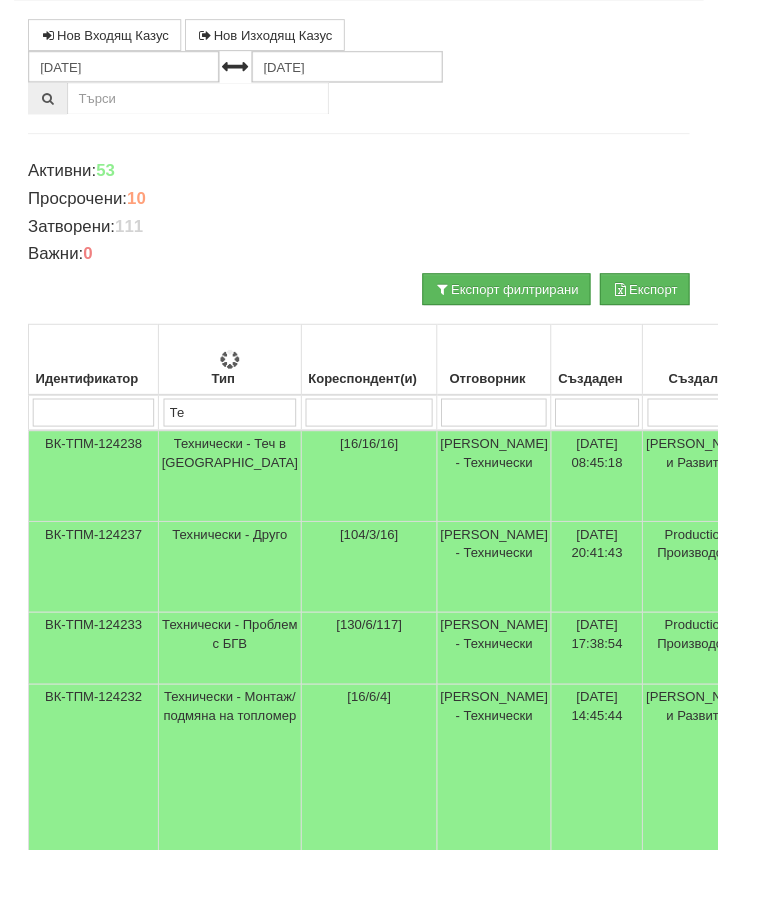 type on "Тех" 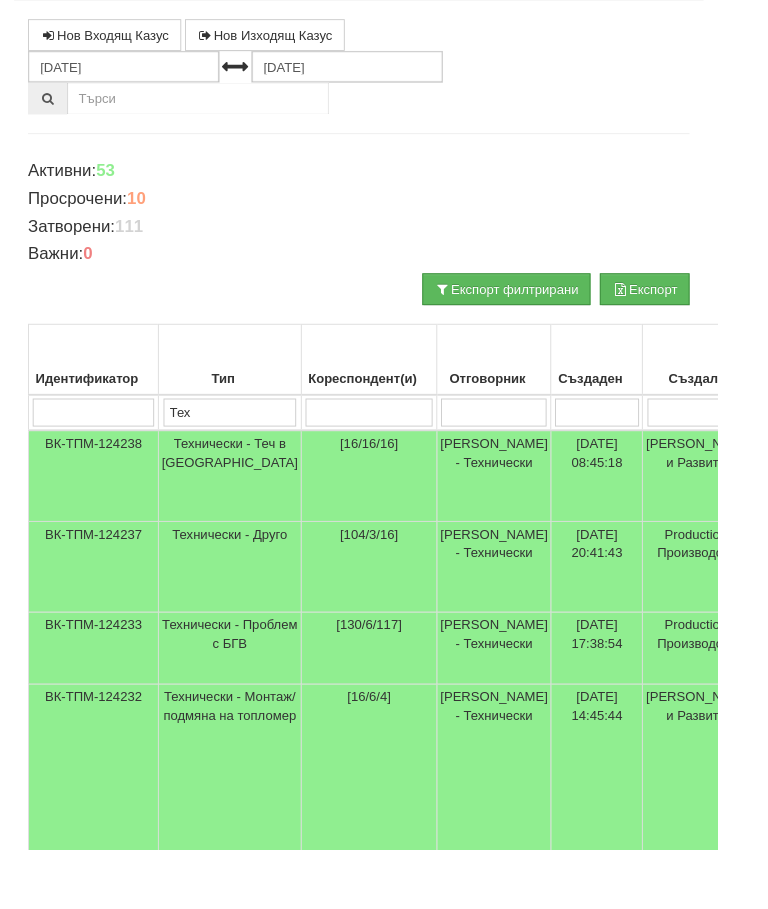 type on "Тех" 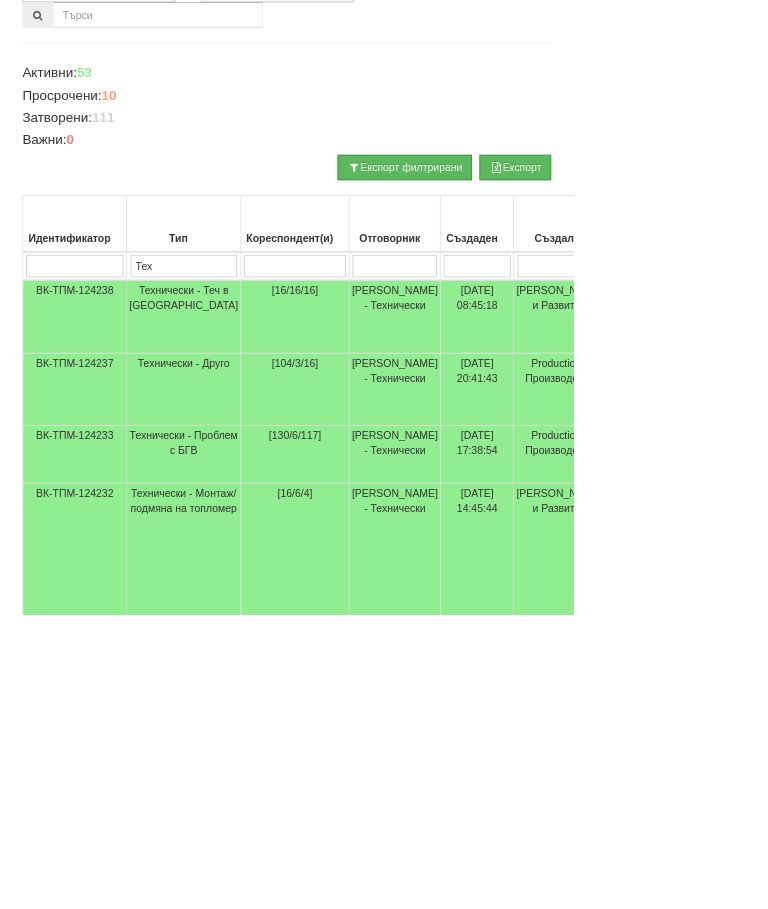 scroll, scrollTop: 174, scrollLeft: 550, axis: both 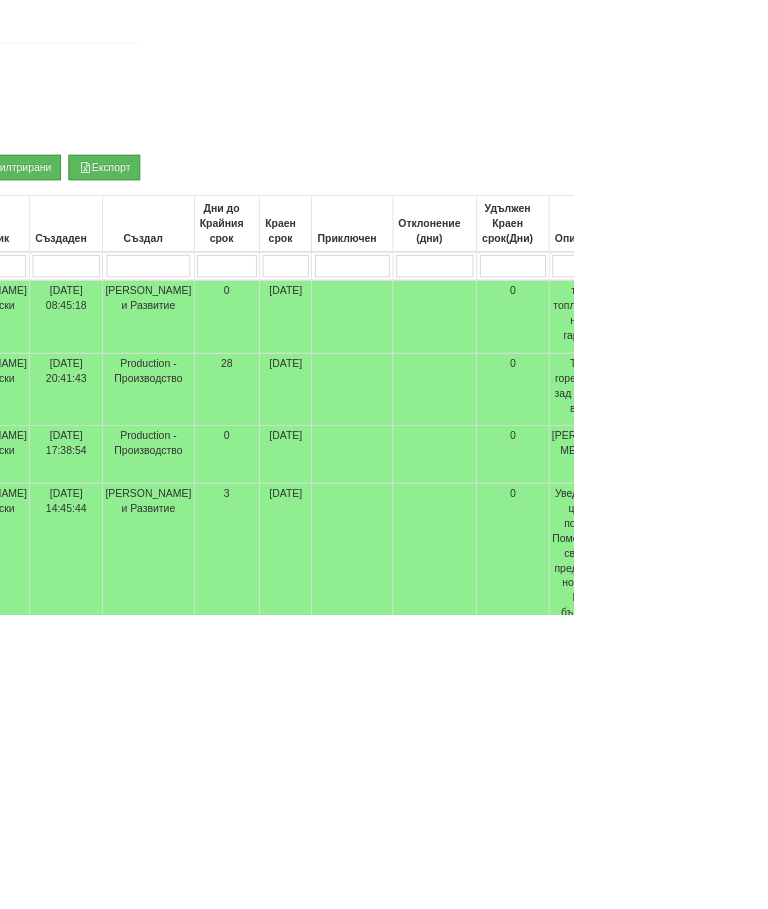 type on "Тех" 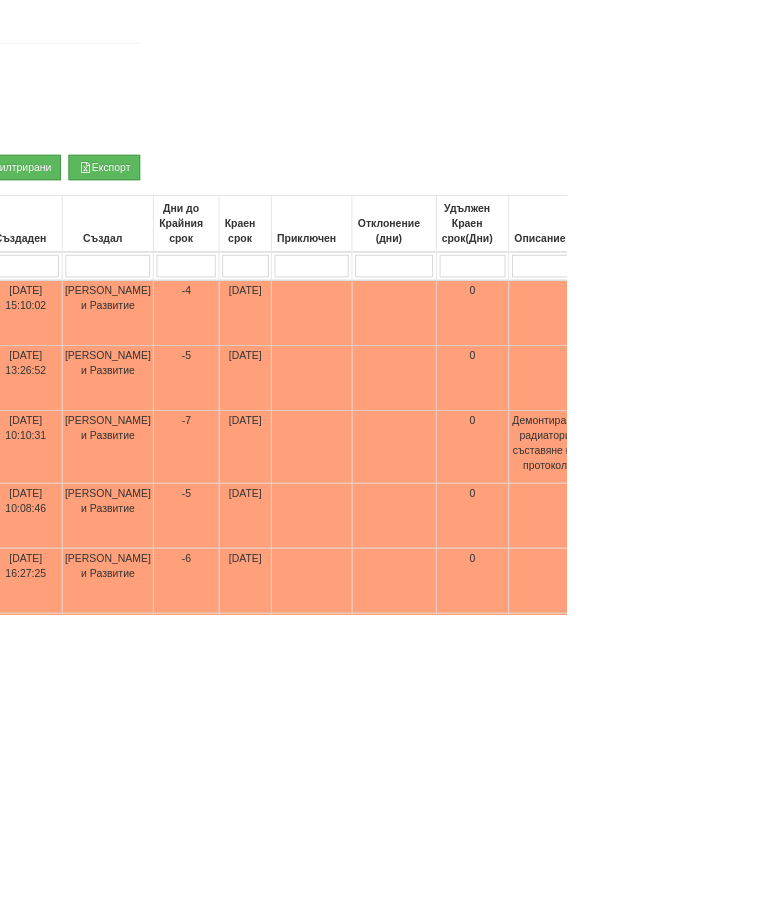 type on "Пр" 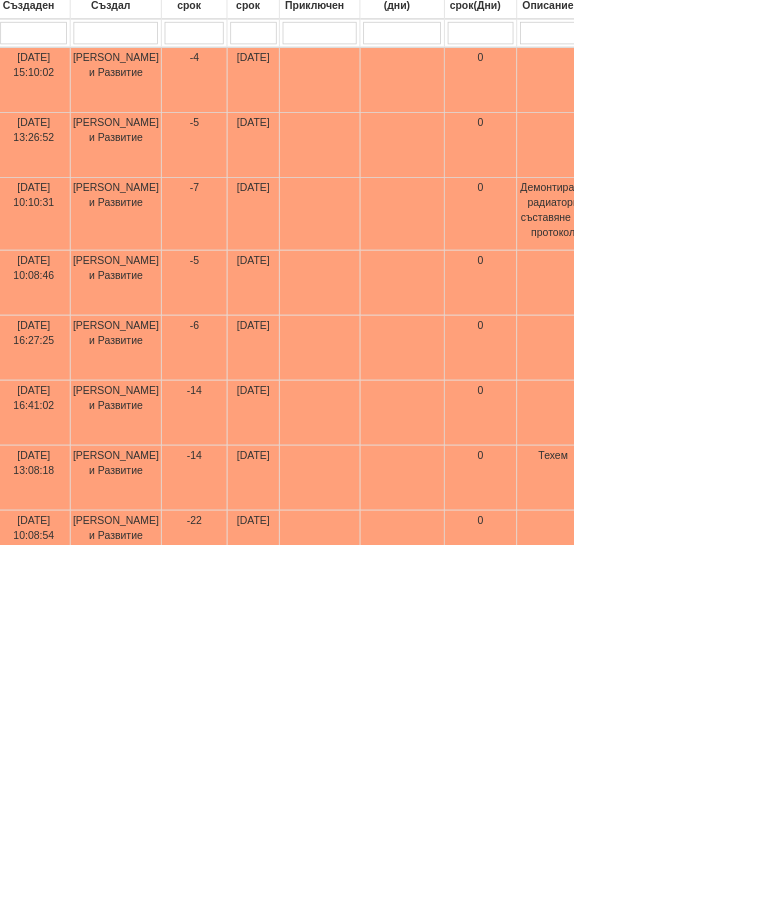 scroll, scrollTop: 393, scrollLeft: 0, axis: vertical 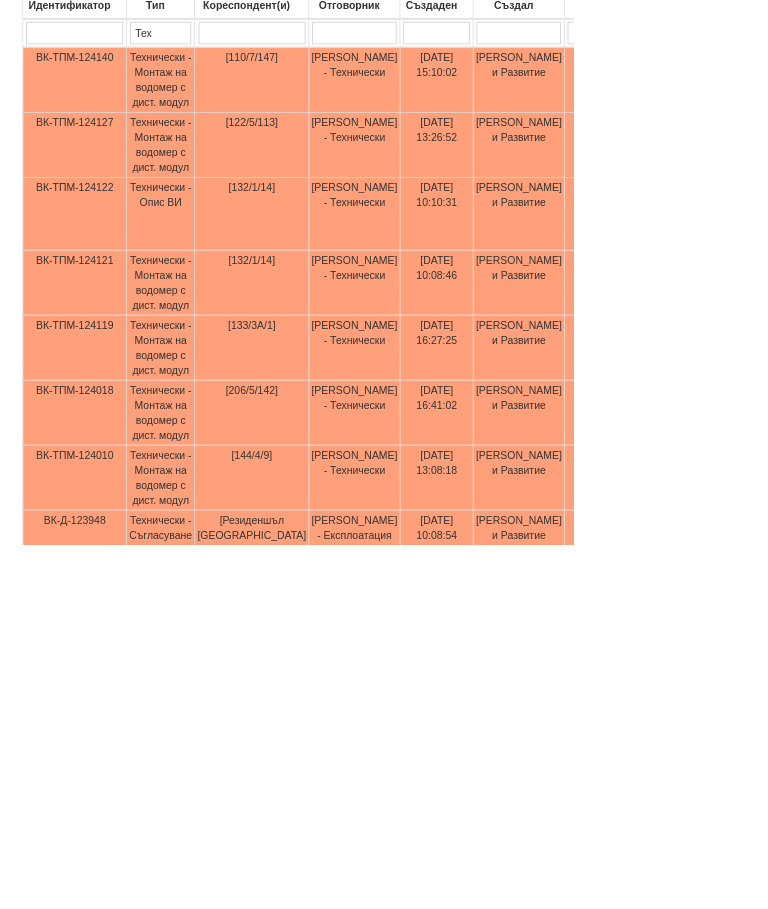 type on "Пр" 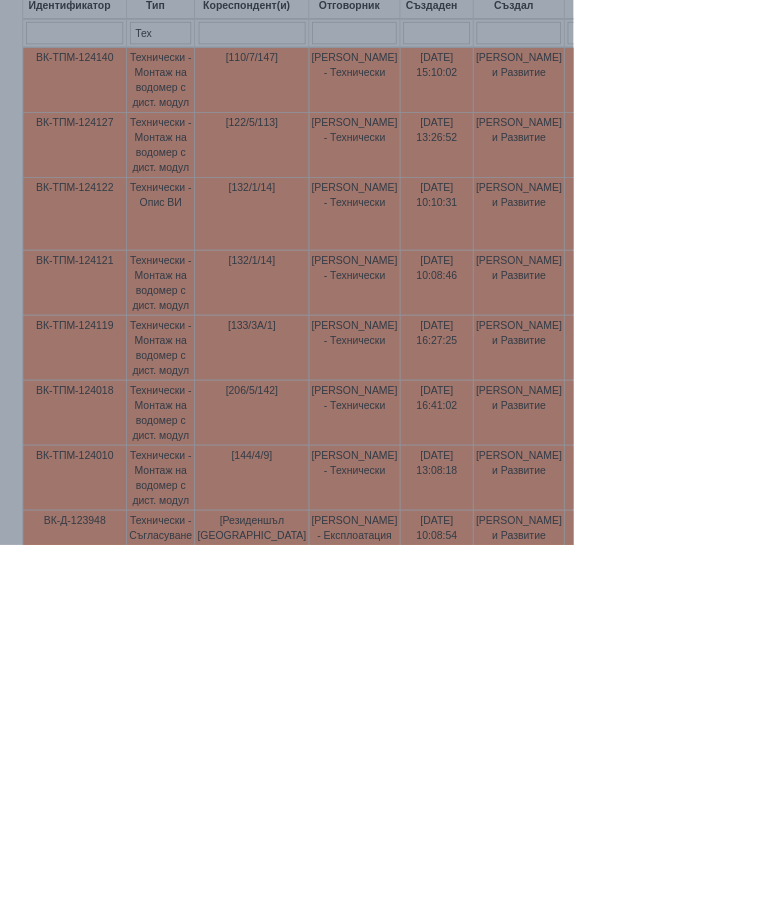 scroll, scrollTop: 255, scrollLeft: 0, axis: vertical 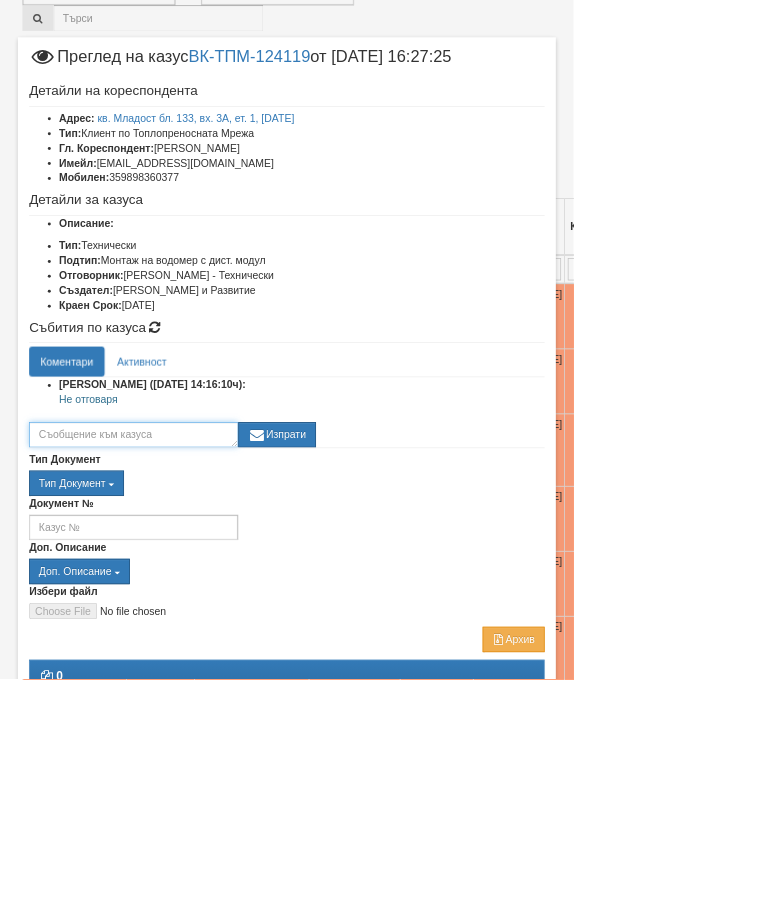 click at bounding box center [179, 582] 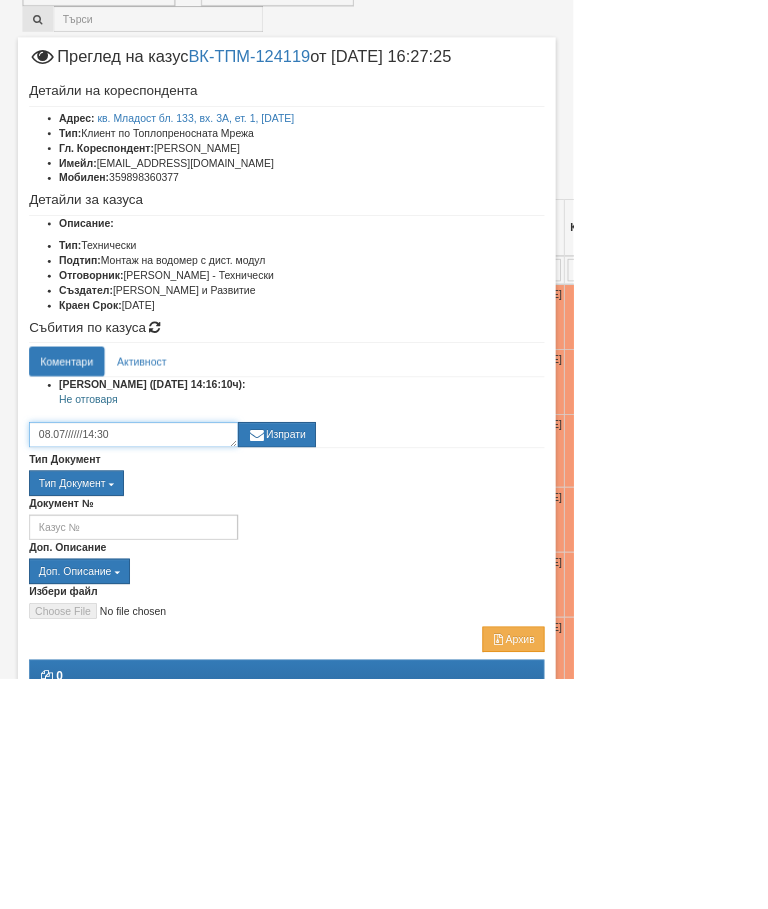type on "08.07//////14:30" 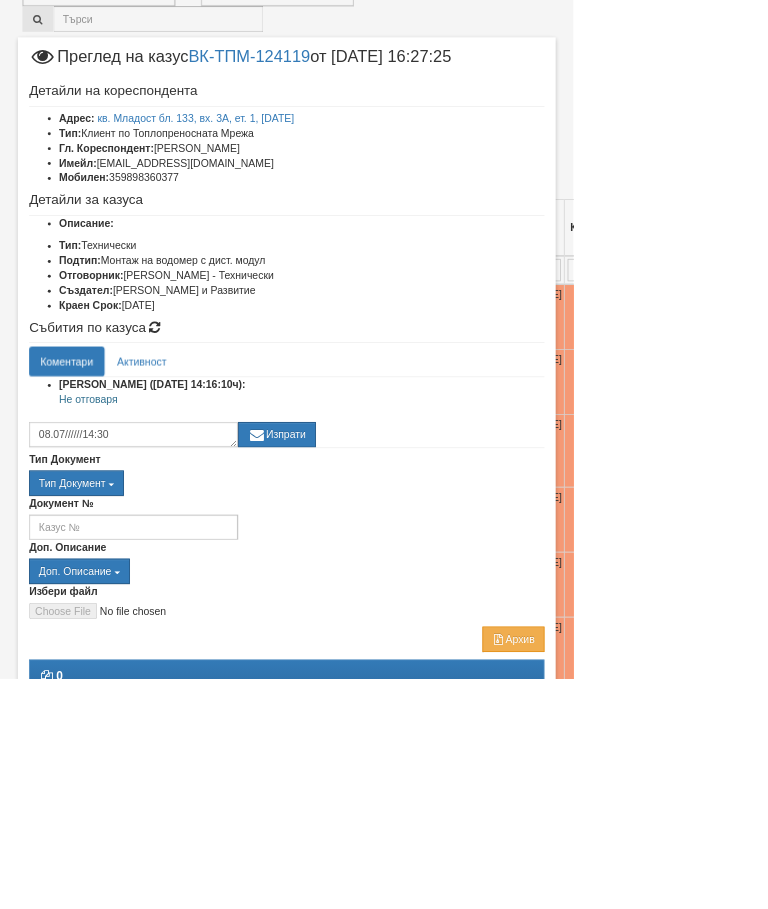 click on "Изпрати" at bounding box center [371, 582] 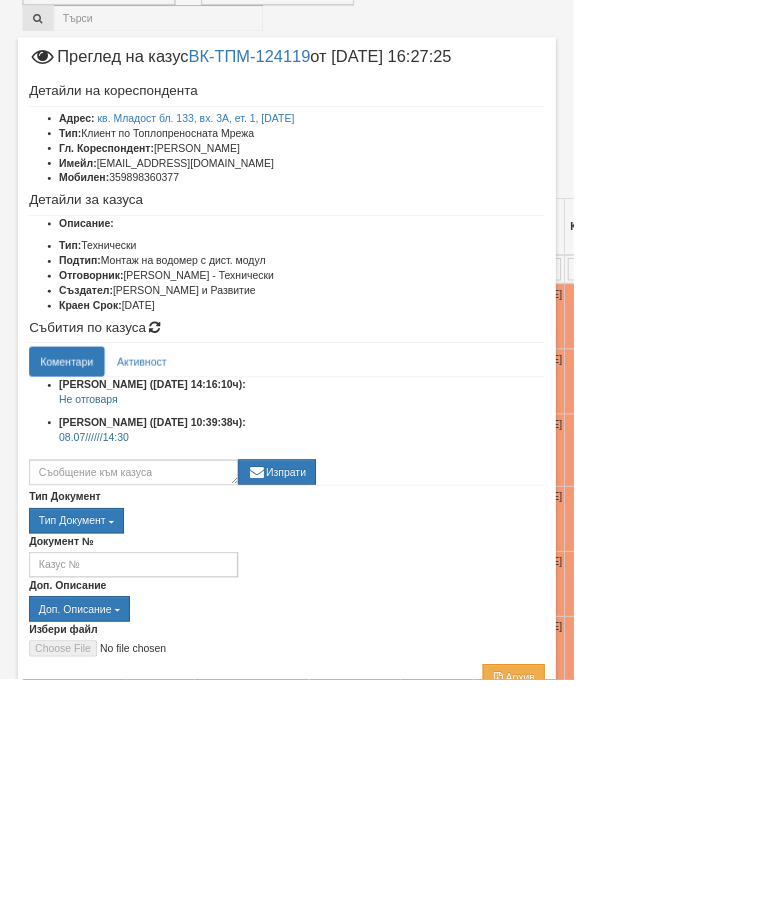 click on "Отказ" at bounding box center (693, 1106) 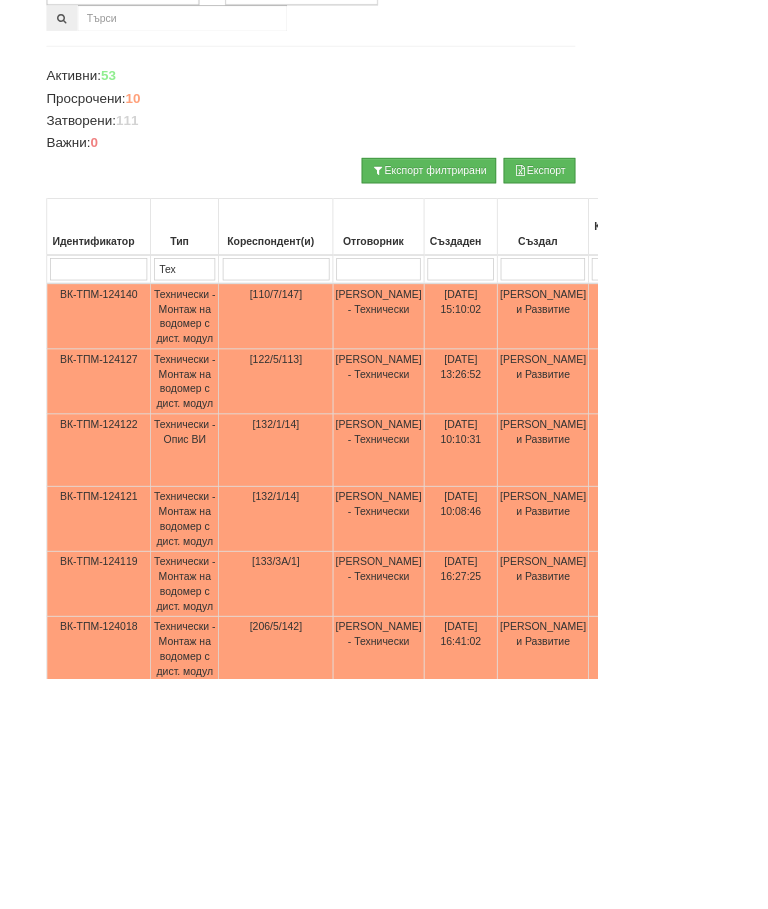 scroll, scrollTop: 255, scrollLeft: 0, axis: vertical 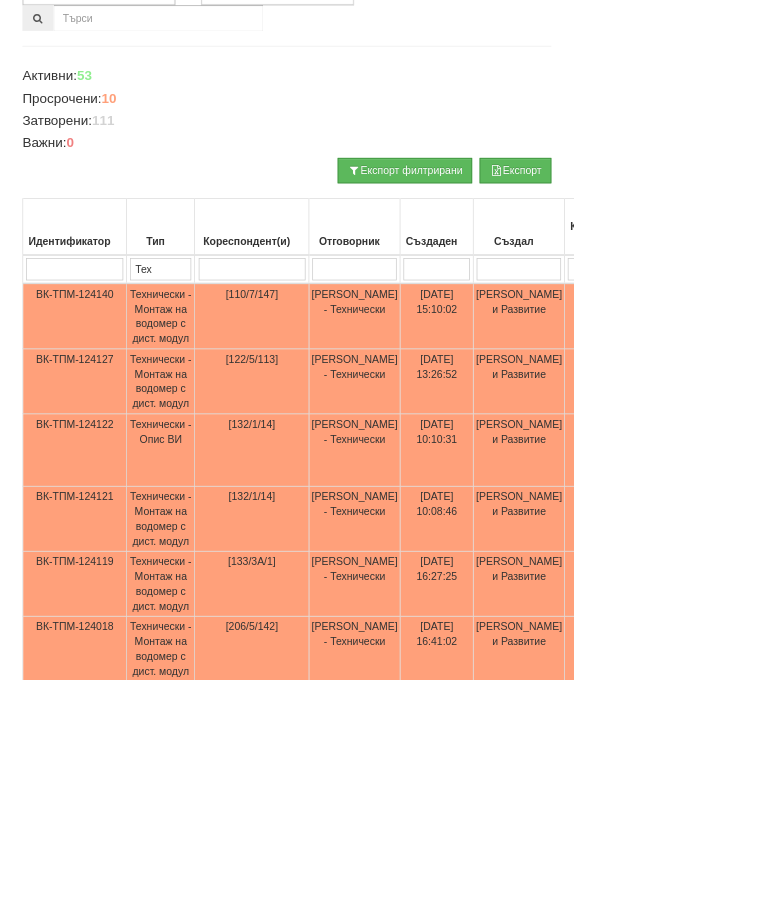 click on "Технически - Монтаж на водомер с дист. модул" at bounding box center (215, 511) 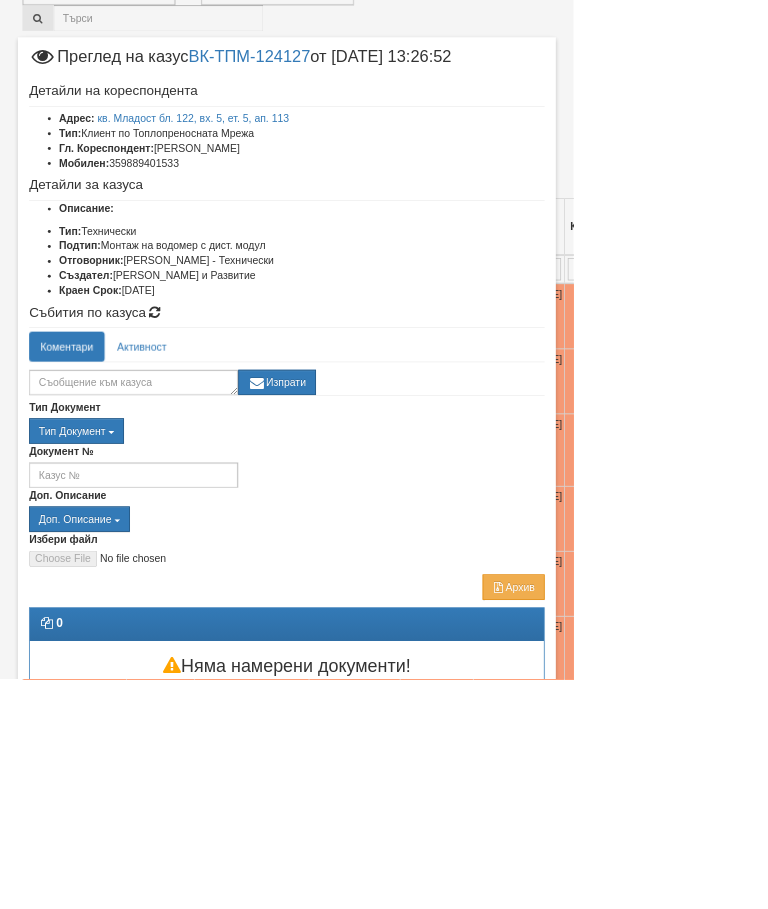 click on "Отказ" at bounding box center [693, 972] 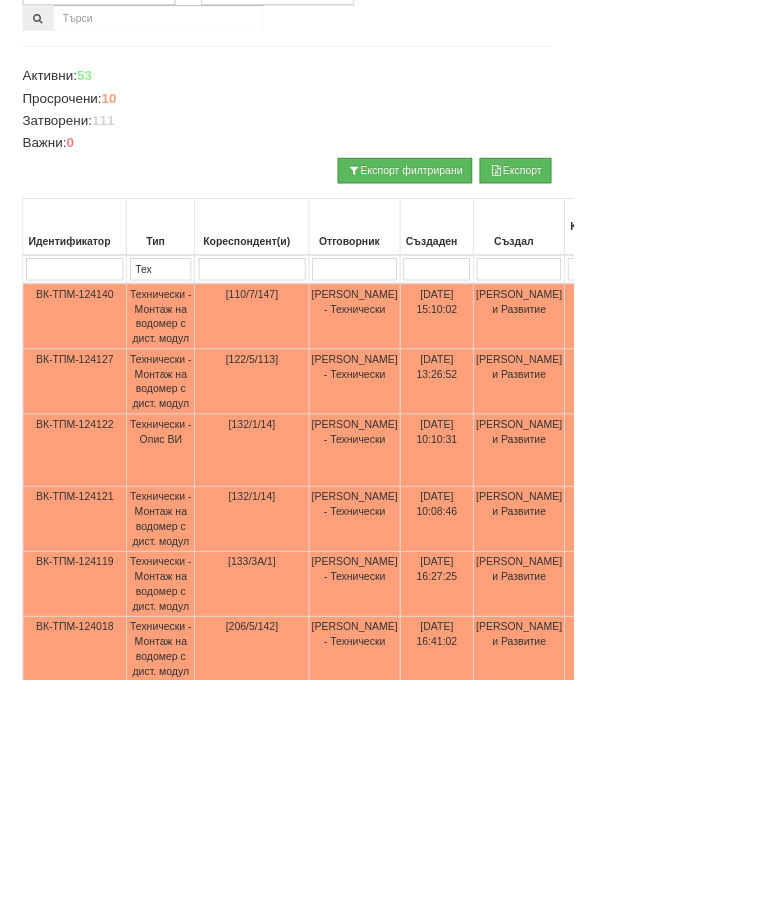 click on "Технически - Монтаж на водомер с дист. модул" at bounding box center (215, 695) 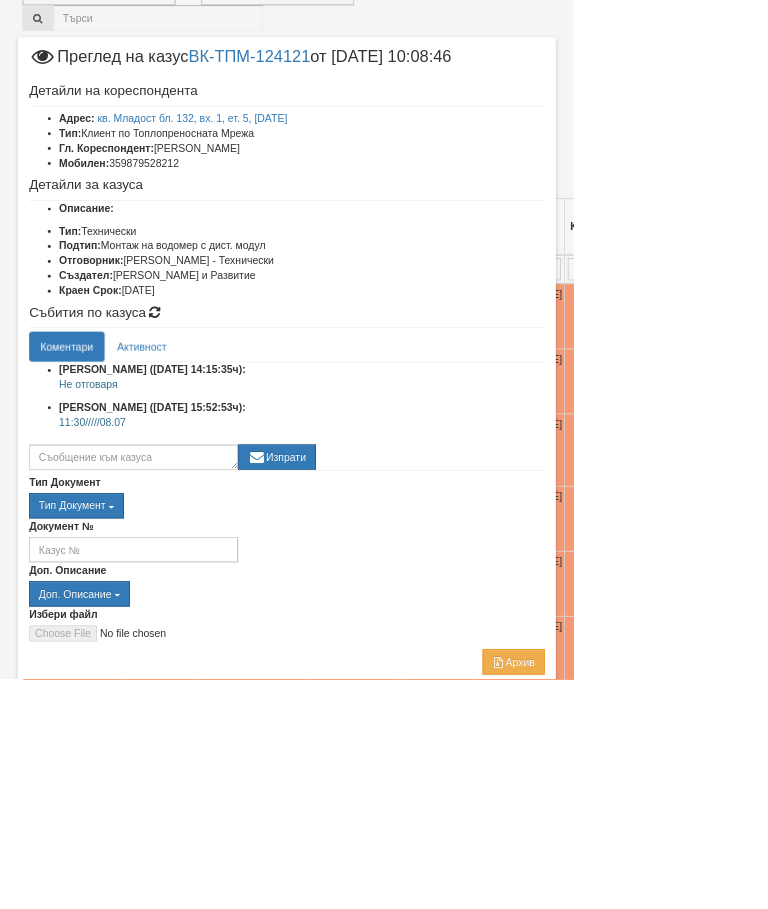 click on "Отказ" at bounding box center [693, 1160] 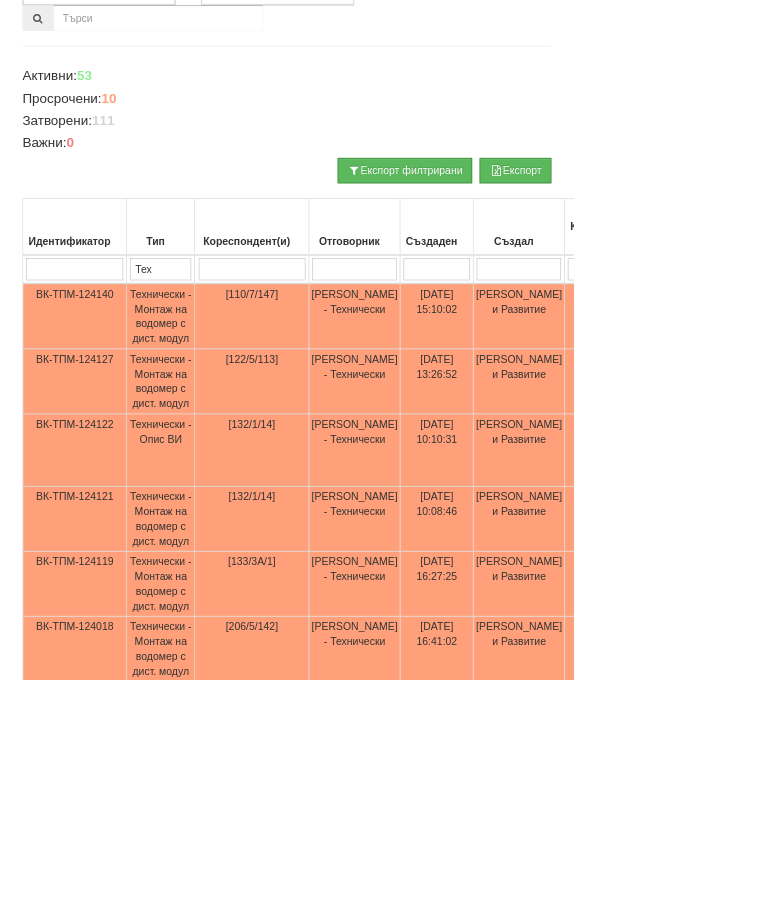 click at bounding box center (337, 361) 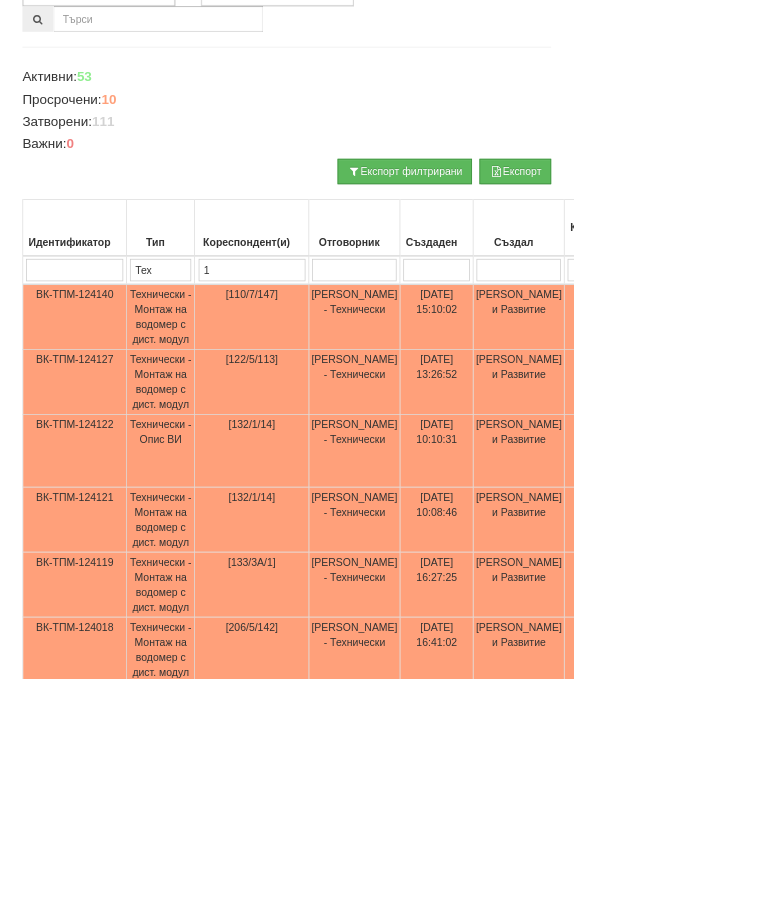 type on "13" 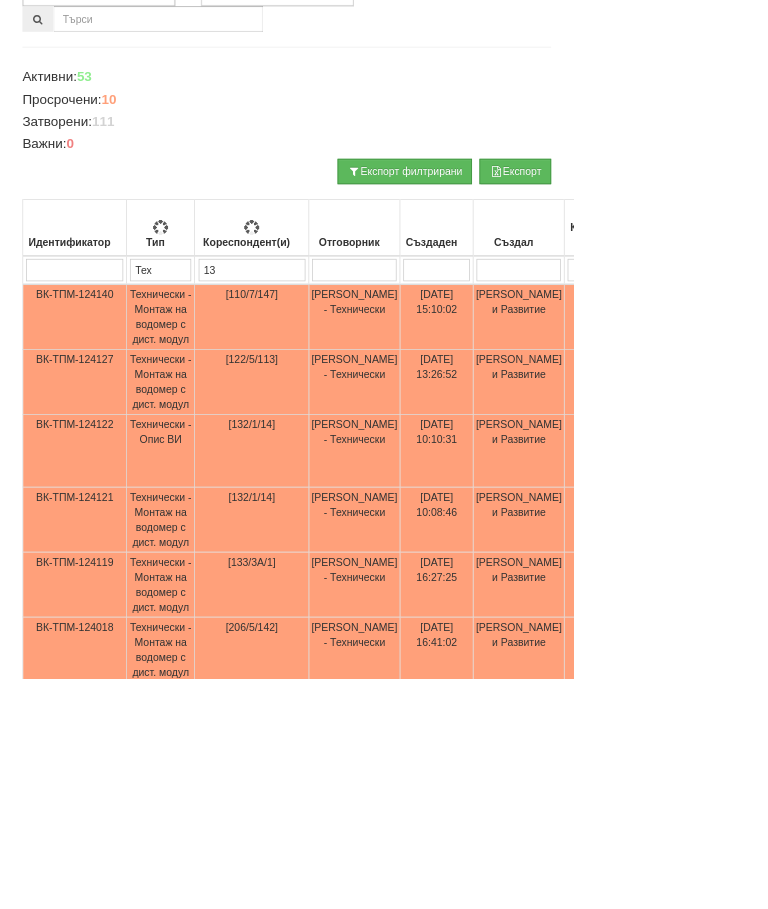 type on "13" 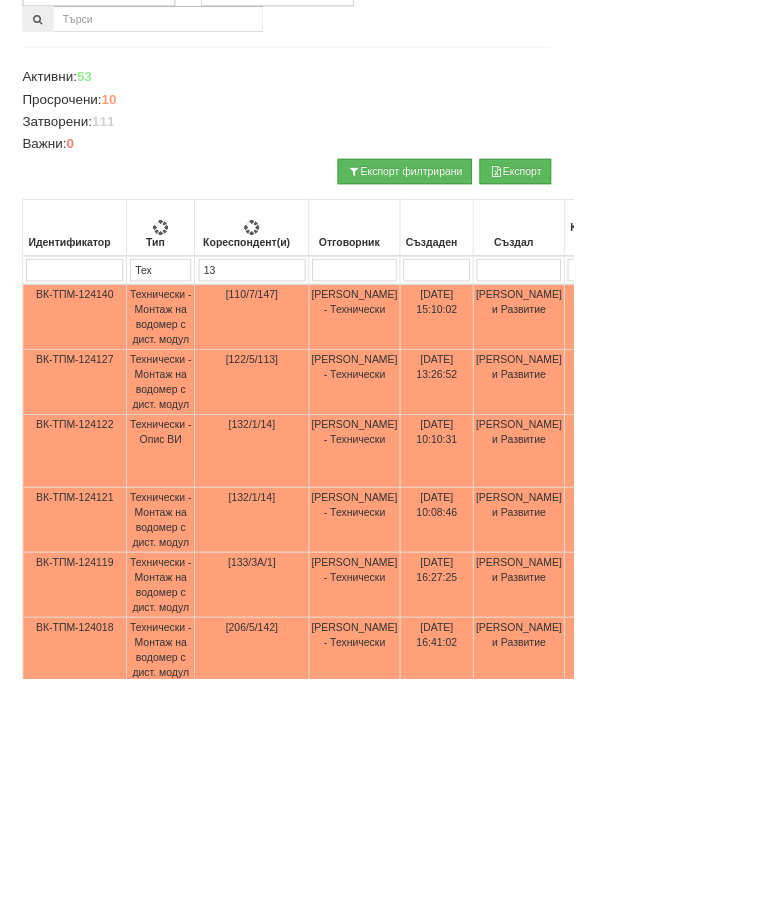 type on "130" 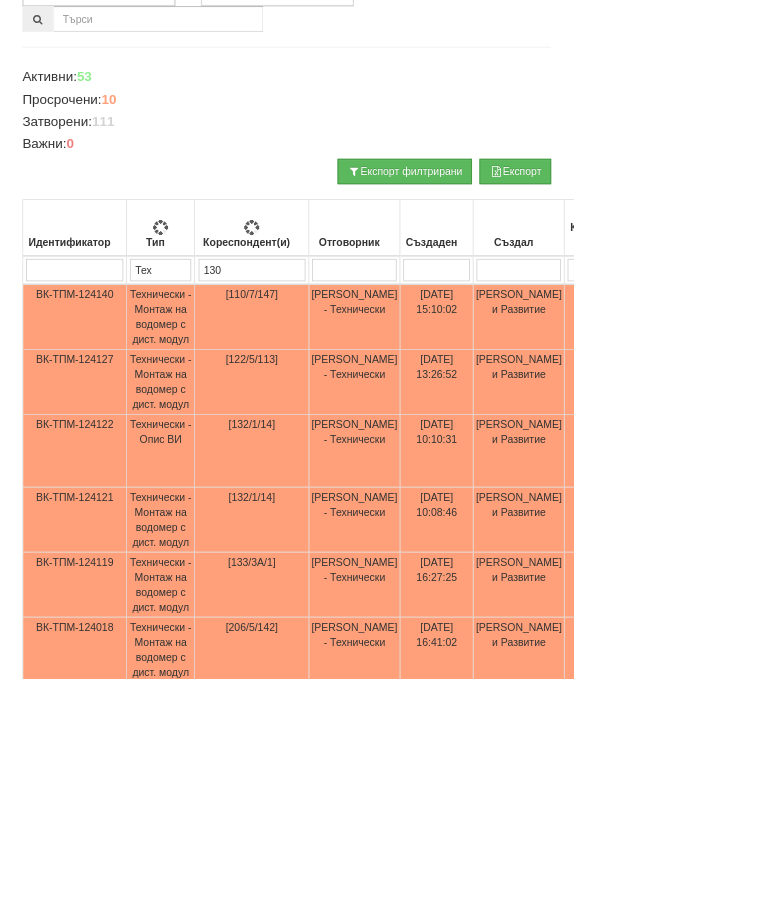 scroll, scrollTop: 28, scrollLeft: 0, axis: vertical 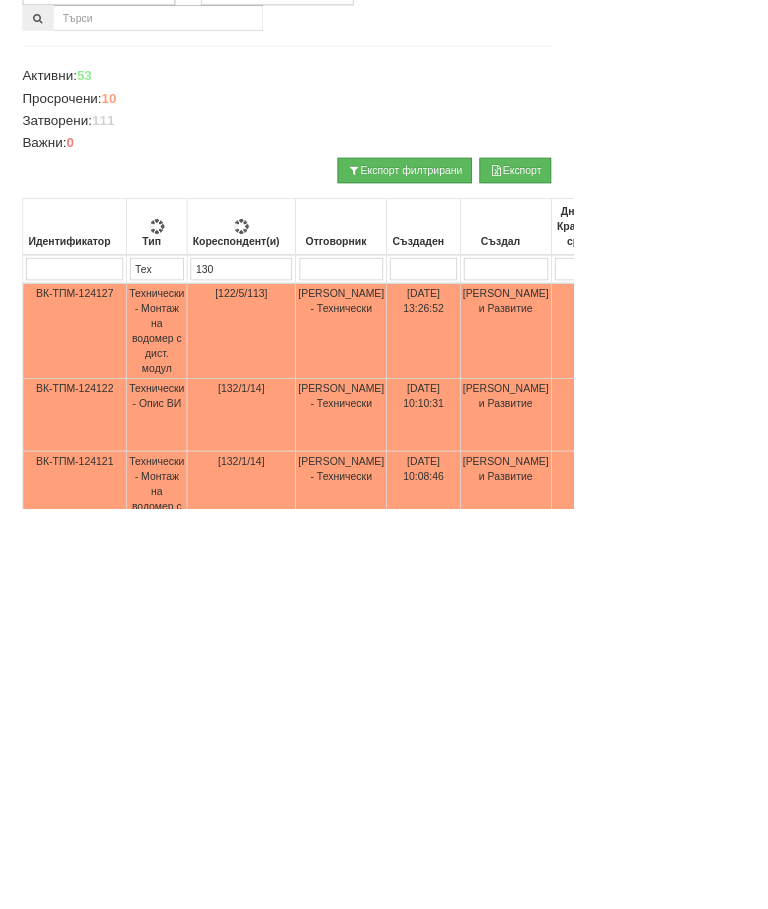 type on "130" 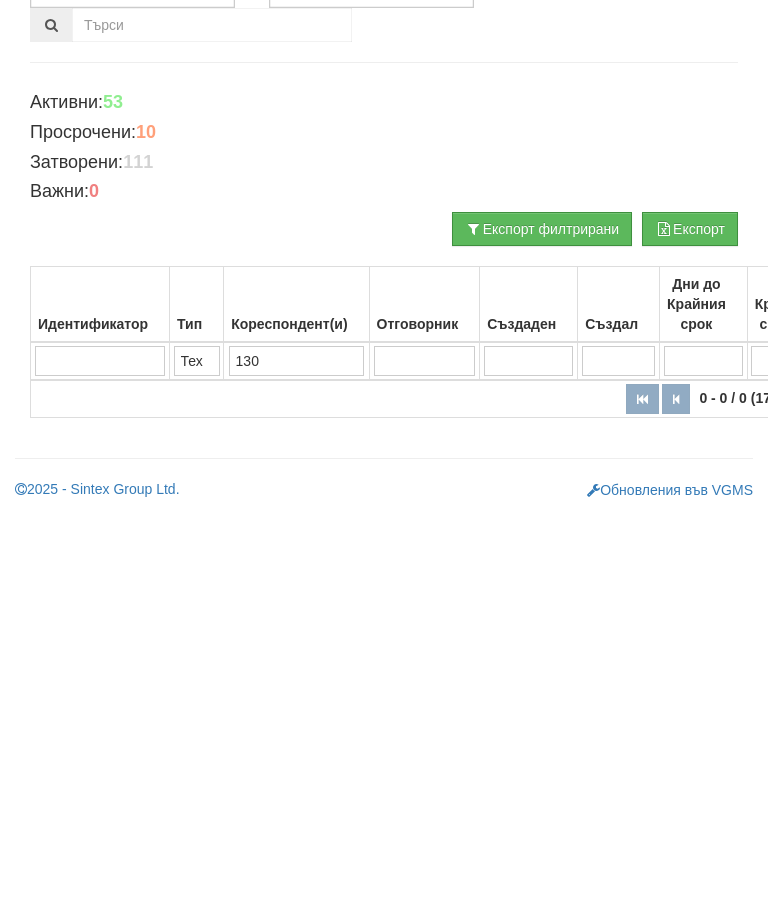 scroll, scrollTop: 0, scrollLeft: 739, axis: horizontal 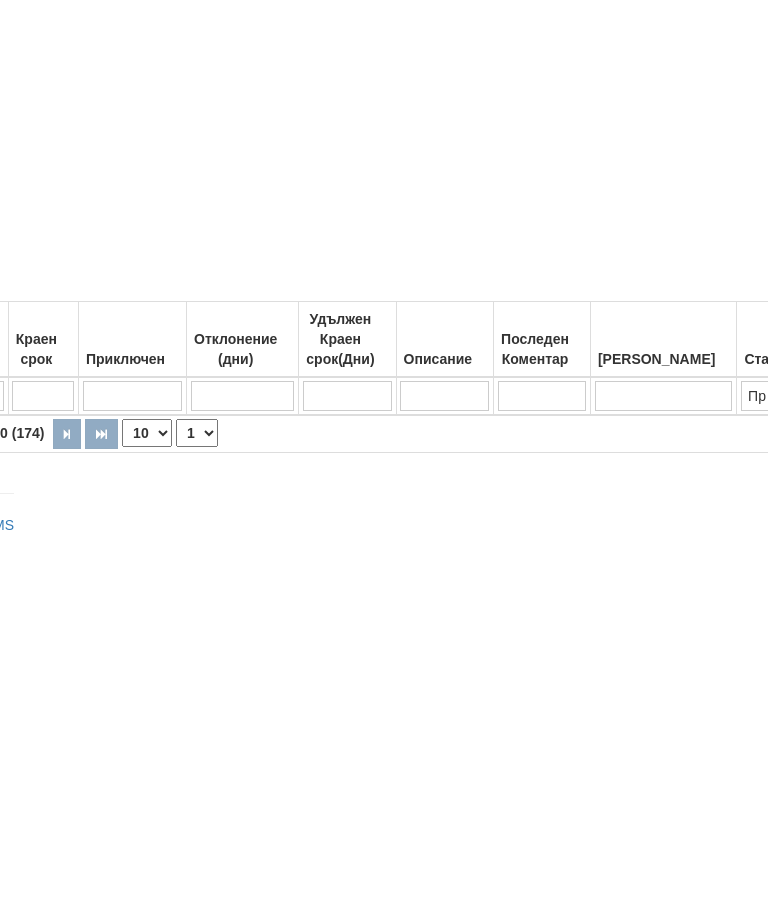 type on "130" 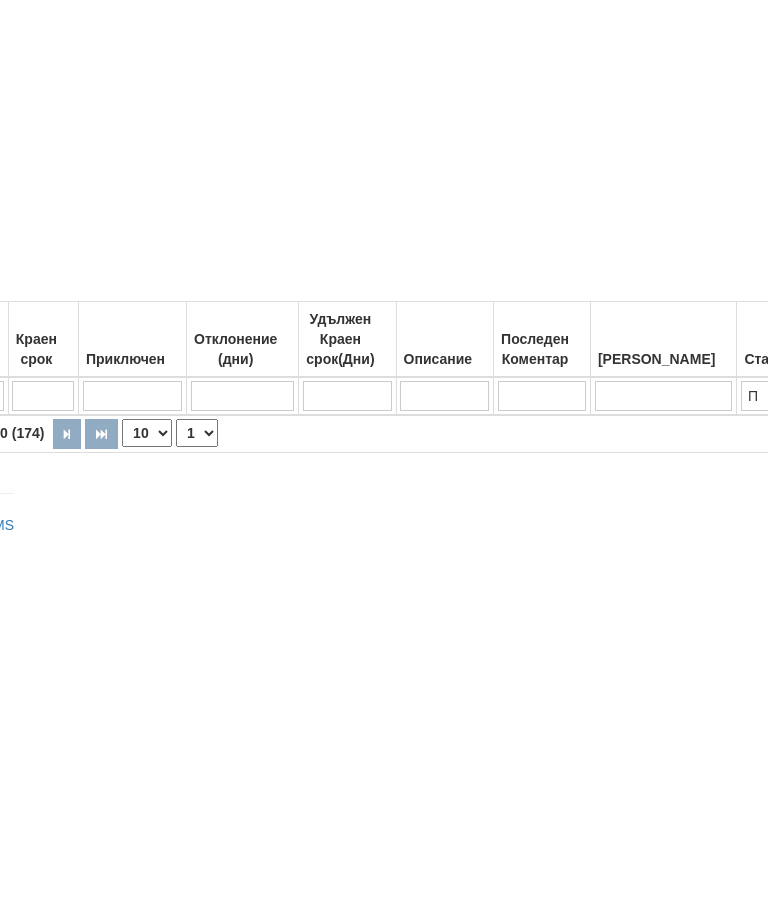 type on "П" 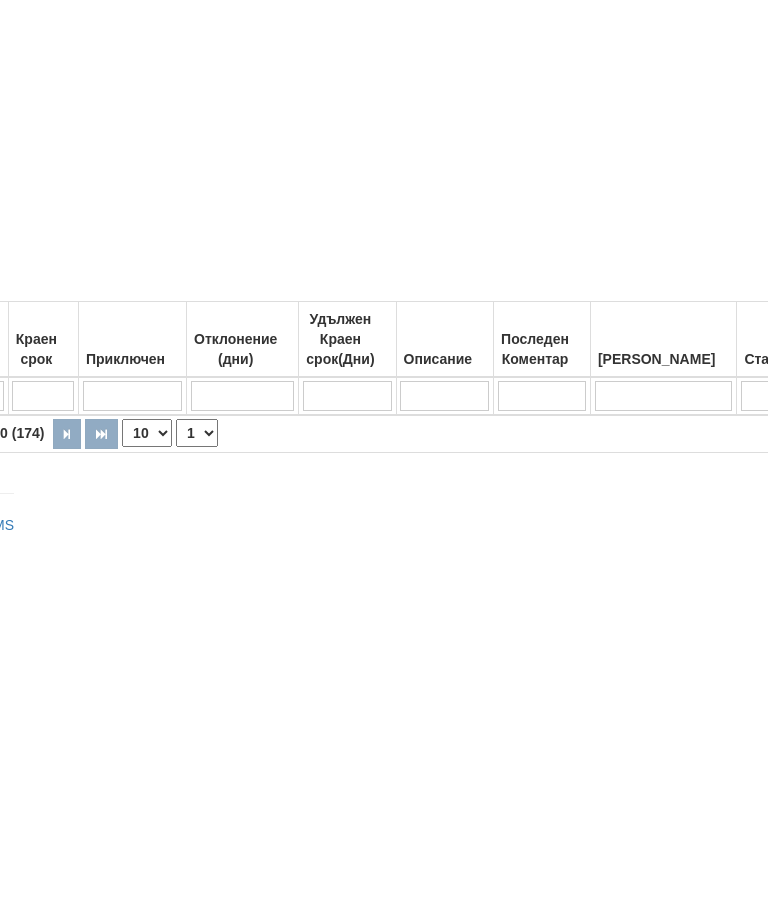 type 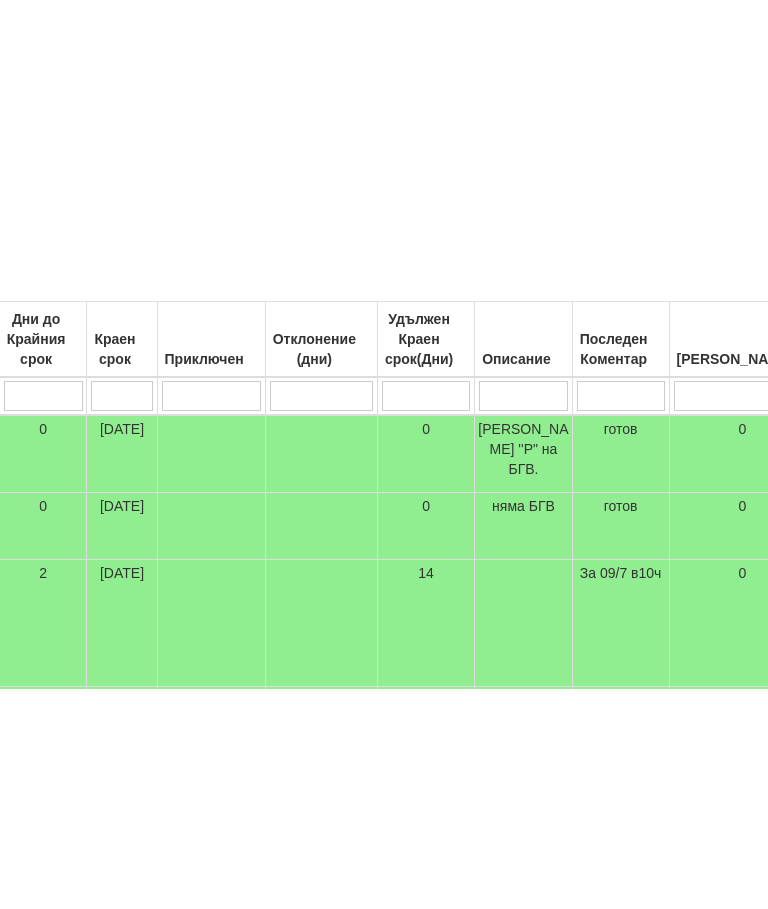 scroll, scrollTop: 0, scrollLeft: 0, axis: both 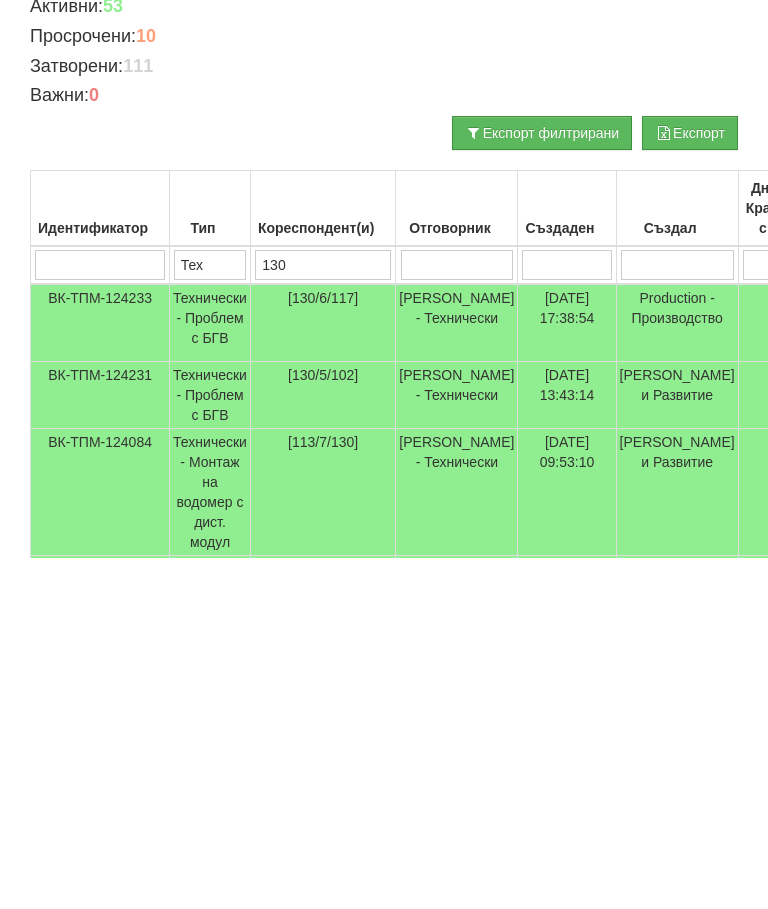 type 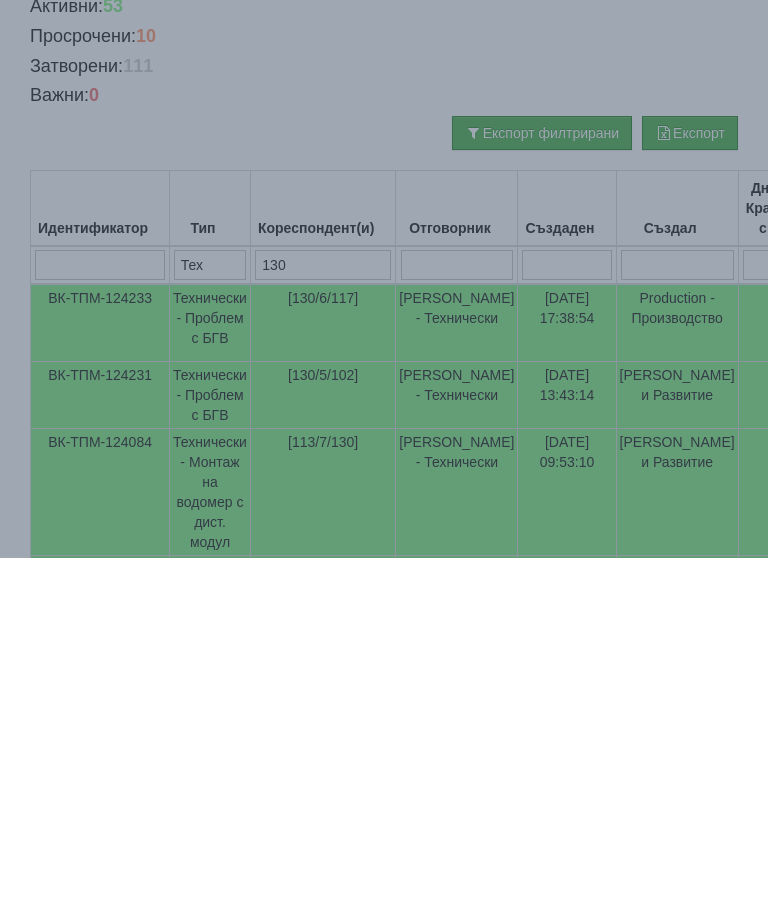 scroll, scrollTop: 246, scrollLeft: 0, axis: vertical 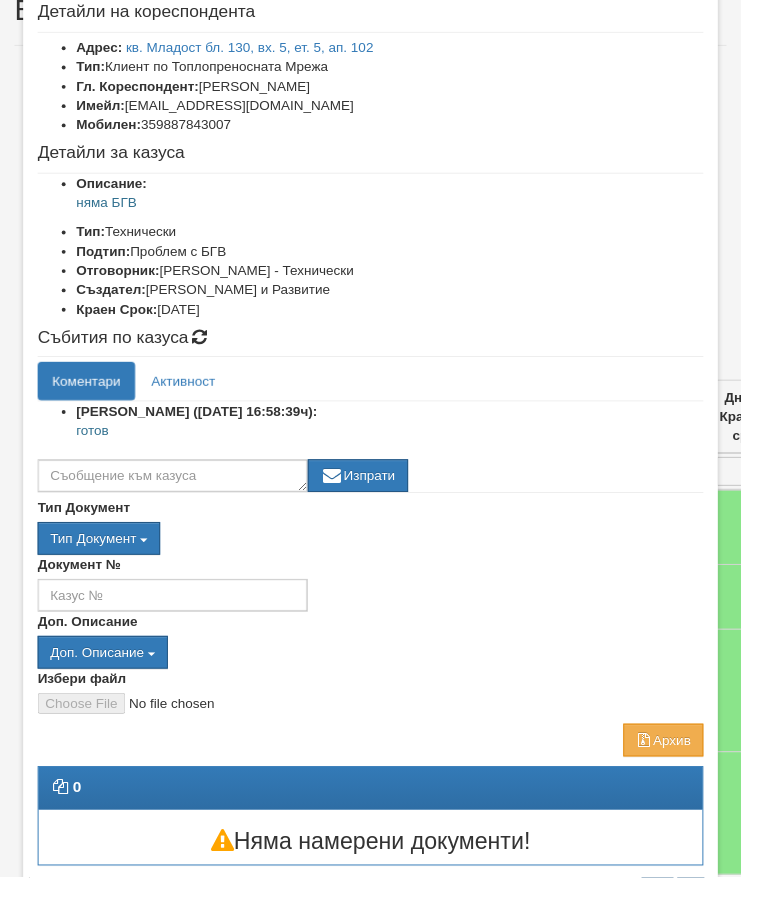 click on "Отказ" at bounding box center [693, 914] 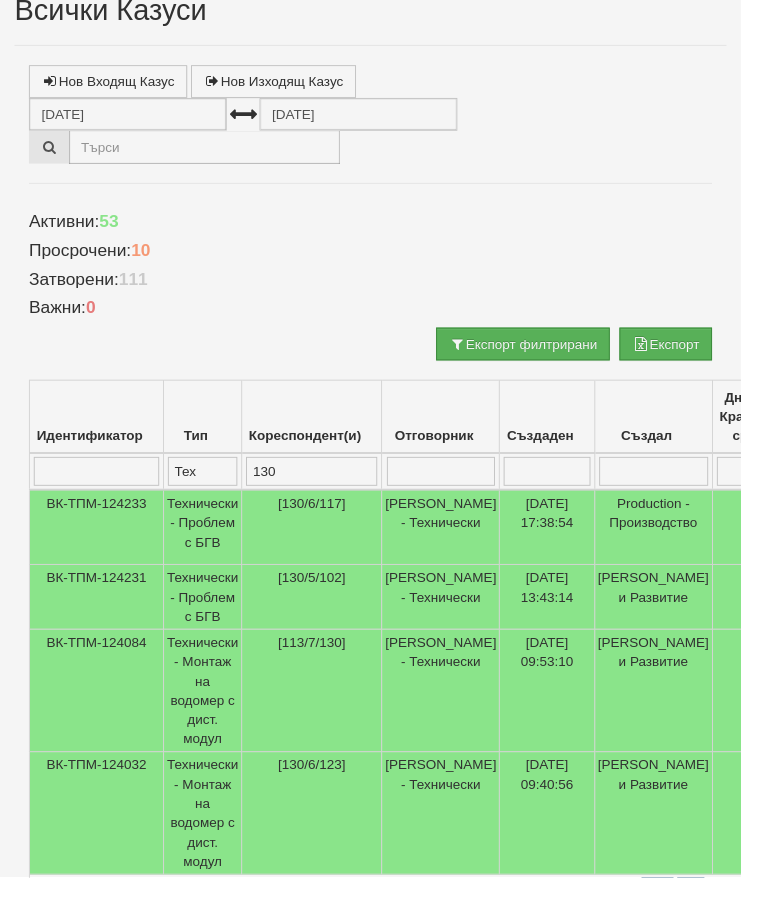 scroll, scrollTop: 84, scrollLeft: 0, axis: vertical 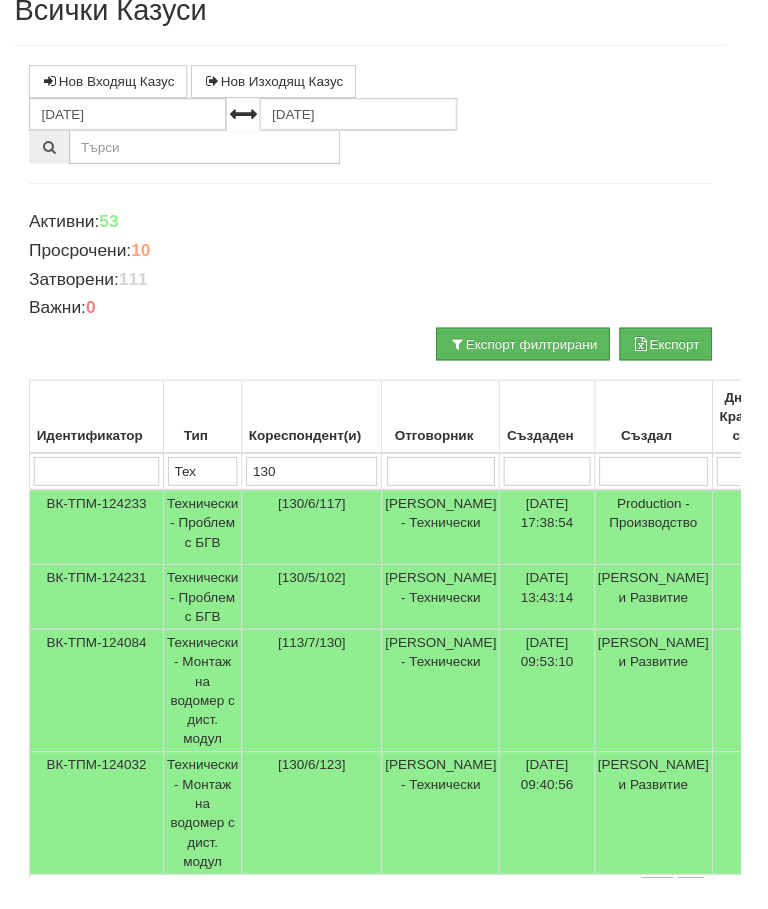 click on "Технически - Проблем с БГВ" at bounding box center (210, 546) 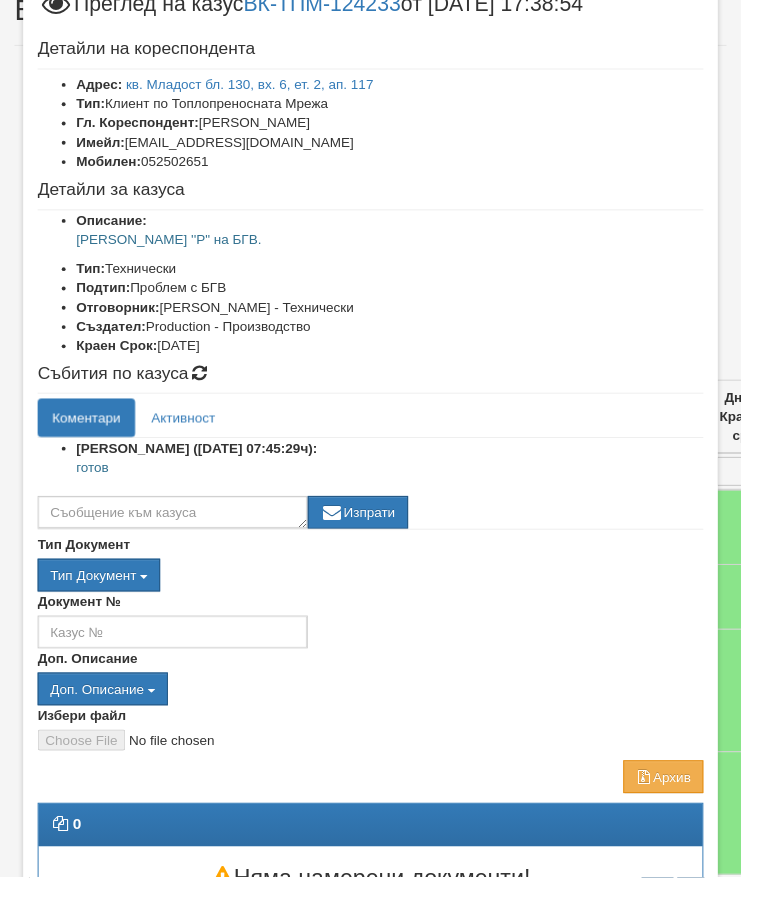 scroll, scrollTop: 70, scrollLeft: 0, axis: vertical 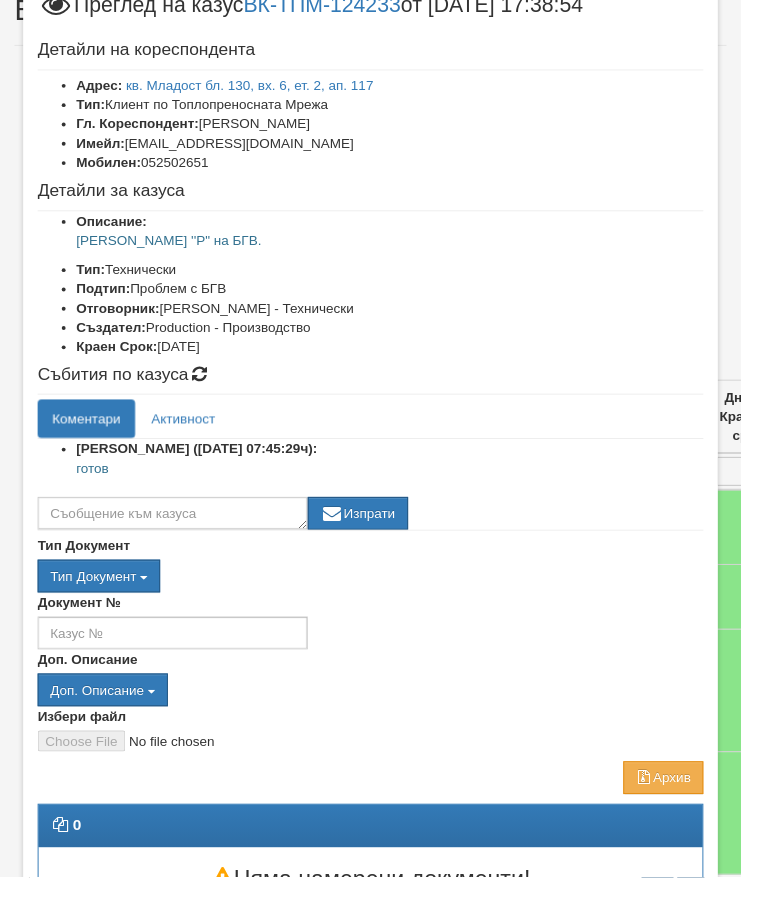 click on "Отказ" at bounding box center (693, 939) 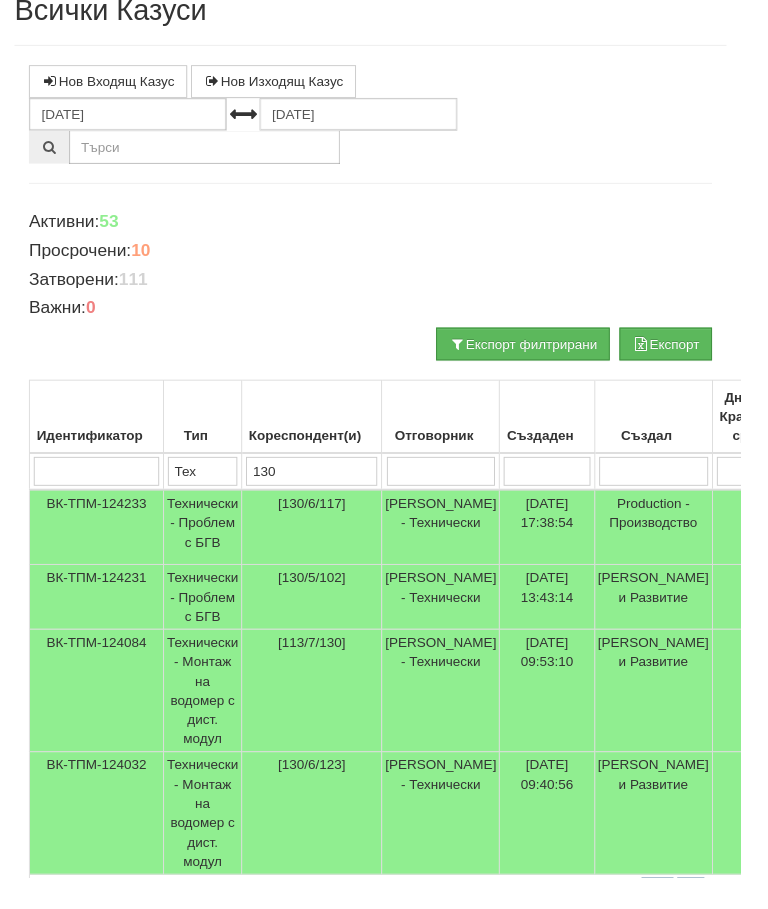 click on "Технически - Проблем с БГВ" at bounding box center (210, 618) 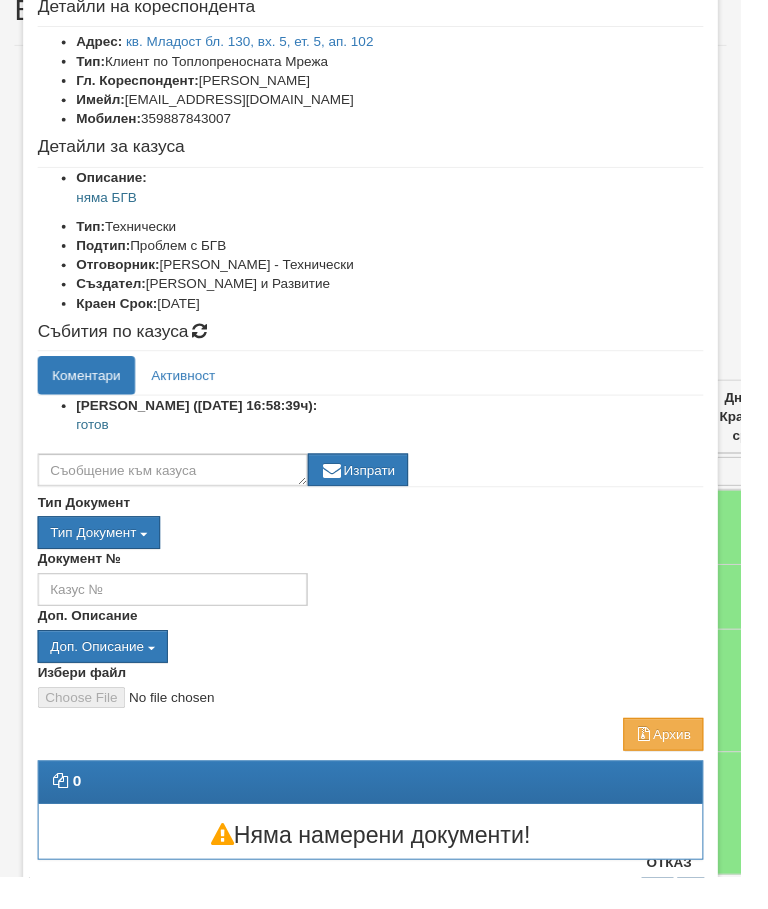 scroll, scrollTop: 70, scrollLeft: 0, axis: vertical 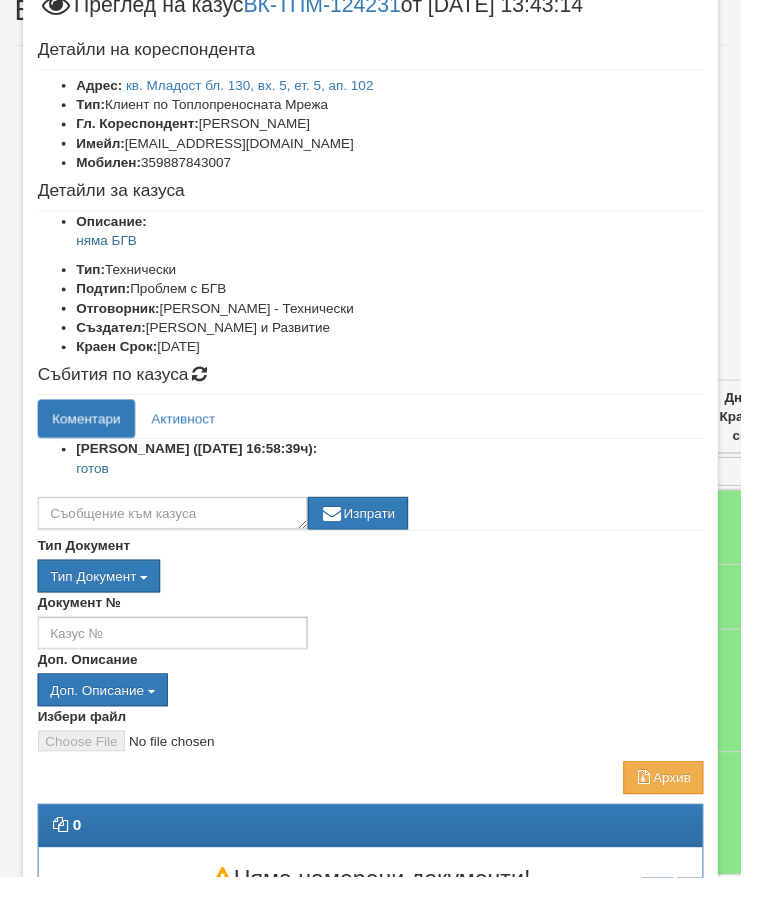 click on "Няма намерени документи!" at bounding box center (384, 911) 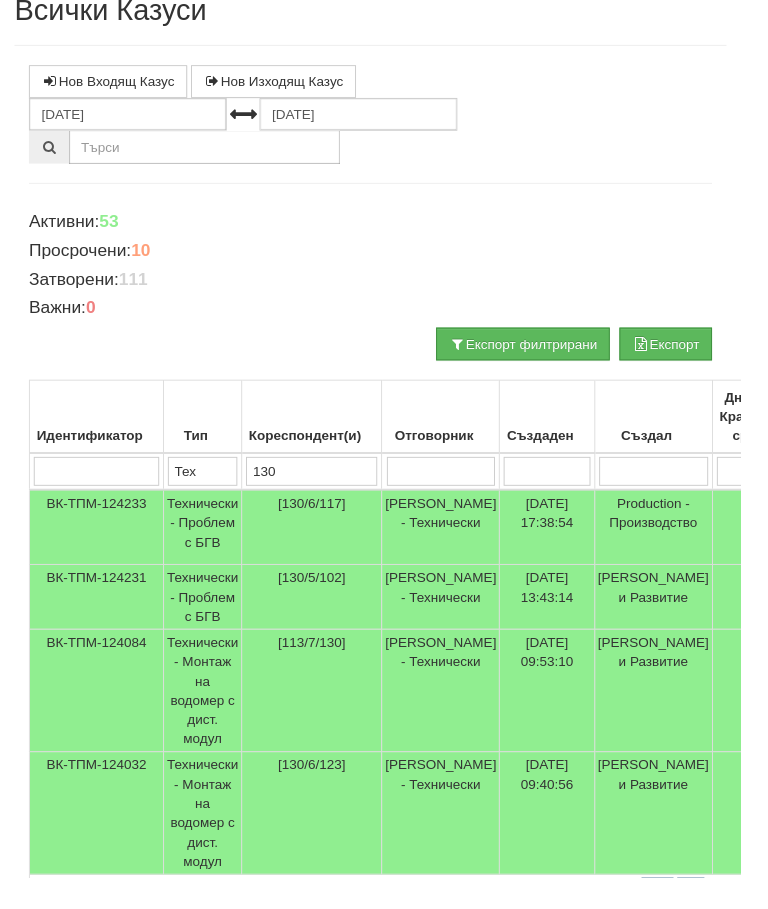 click on "Технически - Проблем с БГВ" at bounding box center [210, 546] 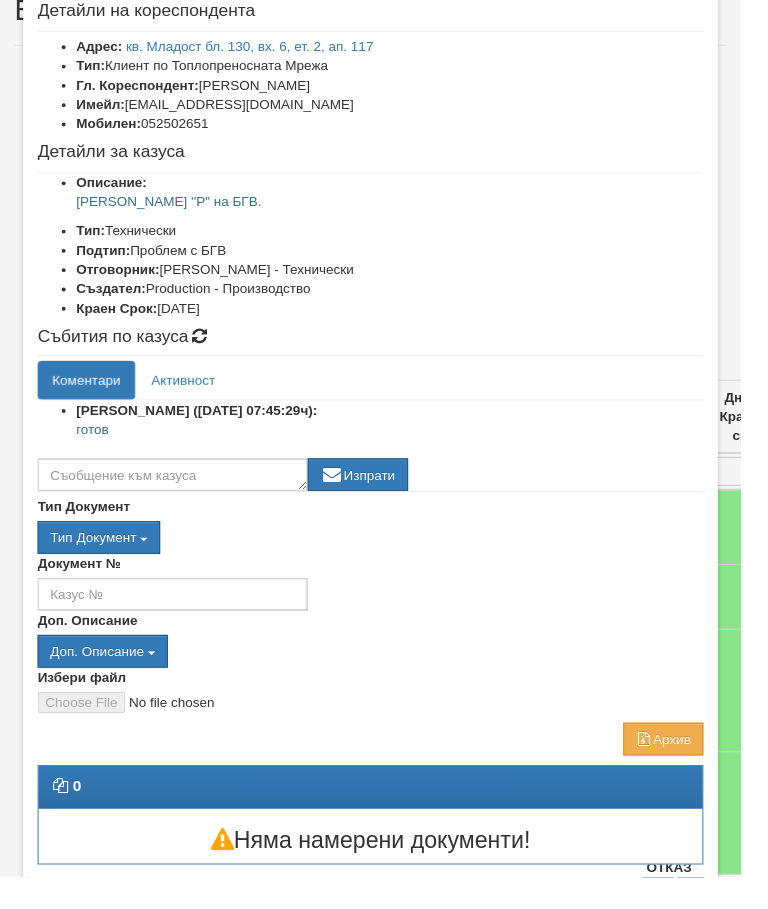 scroll, scrollTop: 70, scrollLeft: 0, axis: vertical 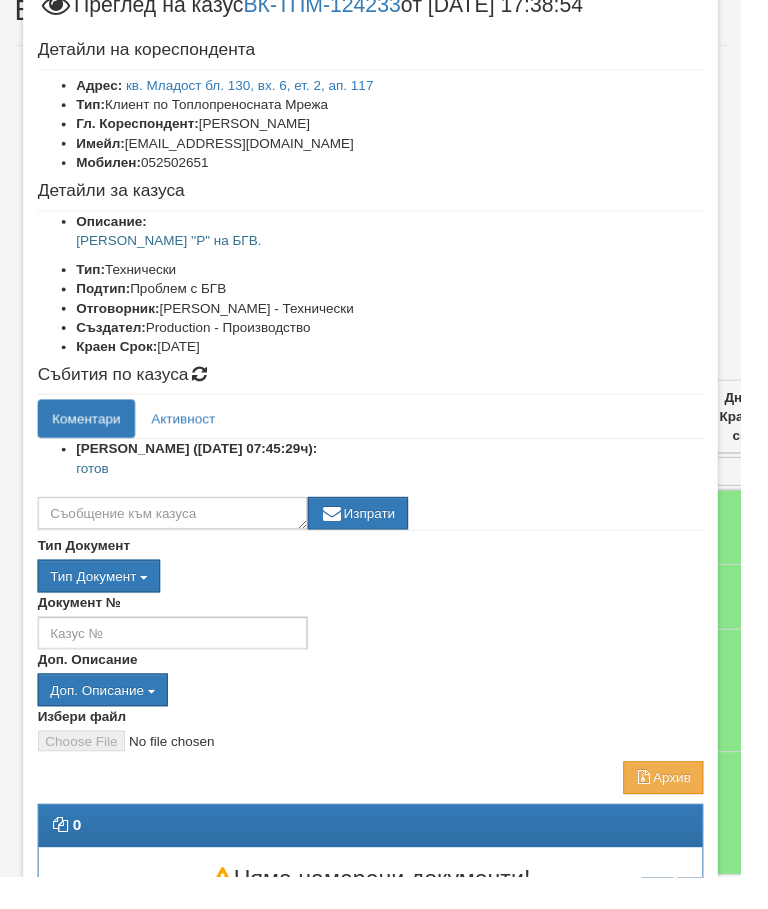 click on "Няма намерени документи!" at bounding box center (384, 911) 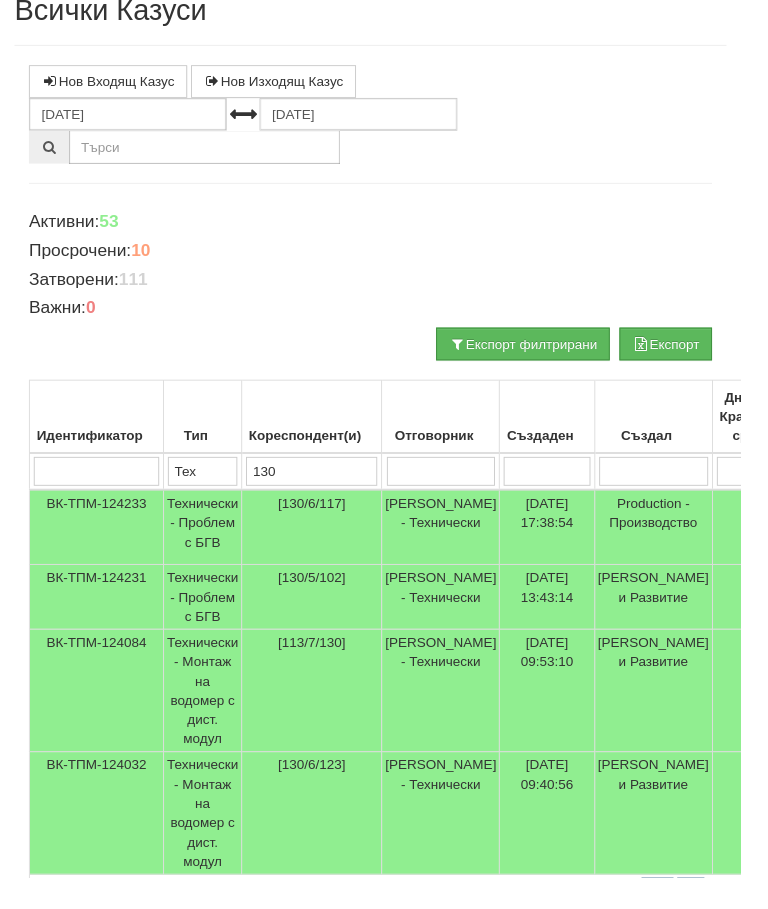 scroll, scrollTop: 213, scrollLeft: 0, axis: vertical 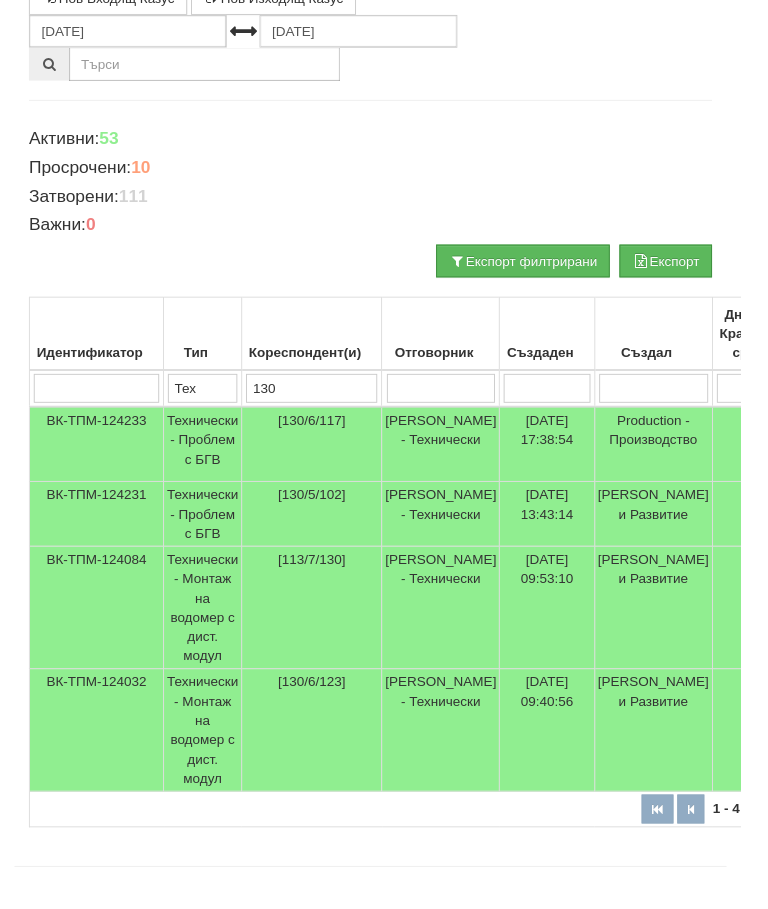 click on "Технически - Проблем с БГВ" at bounding box center [210, 461] 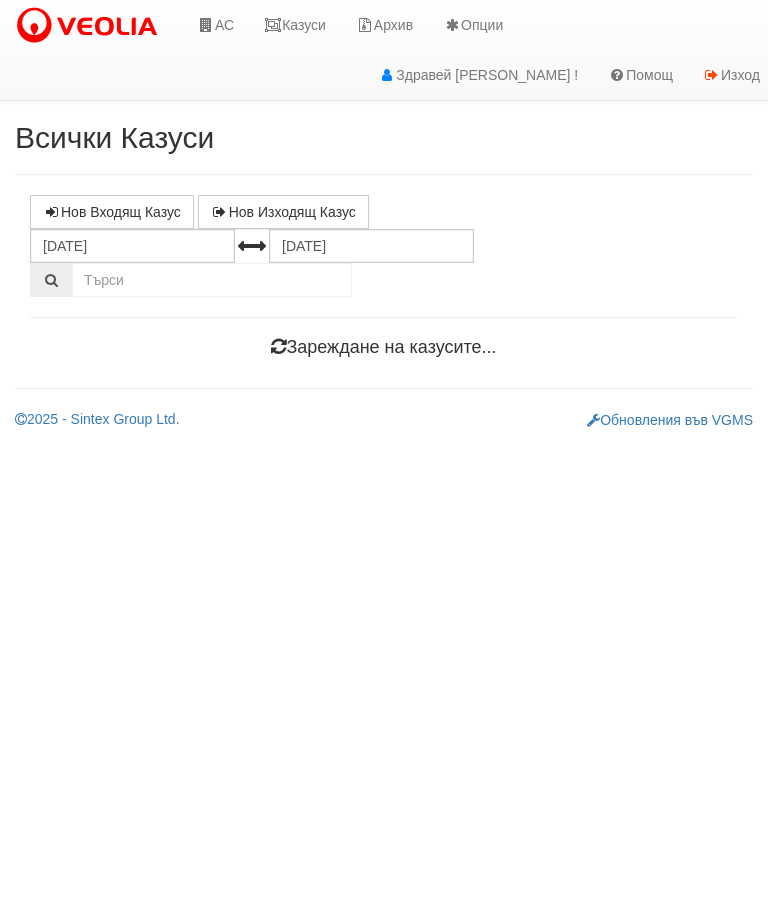 scroll, scrollTop: 0, scrollLeft: 0, axis: both 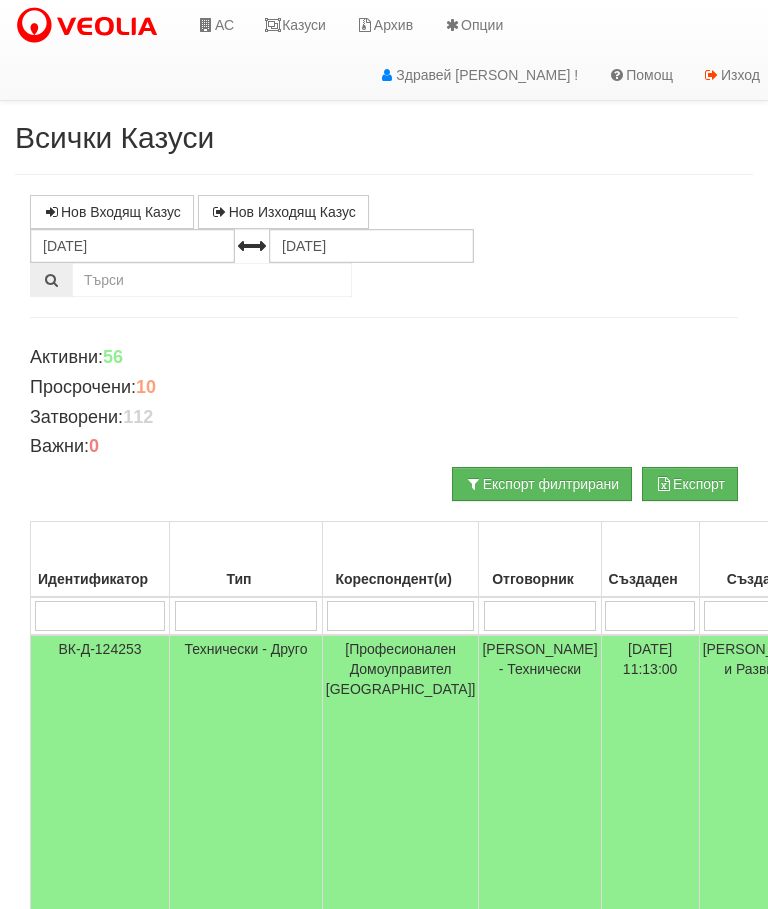 click at bounding box center [400, 616] 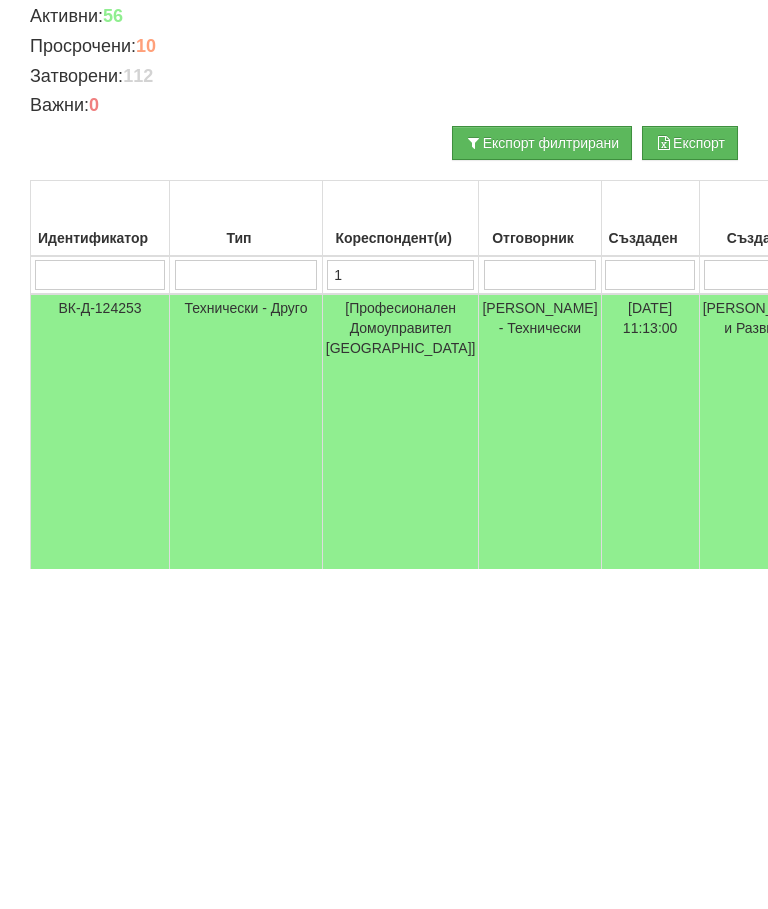 type on "13" 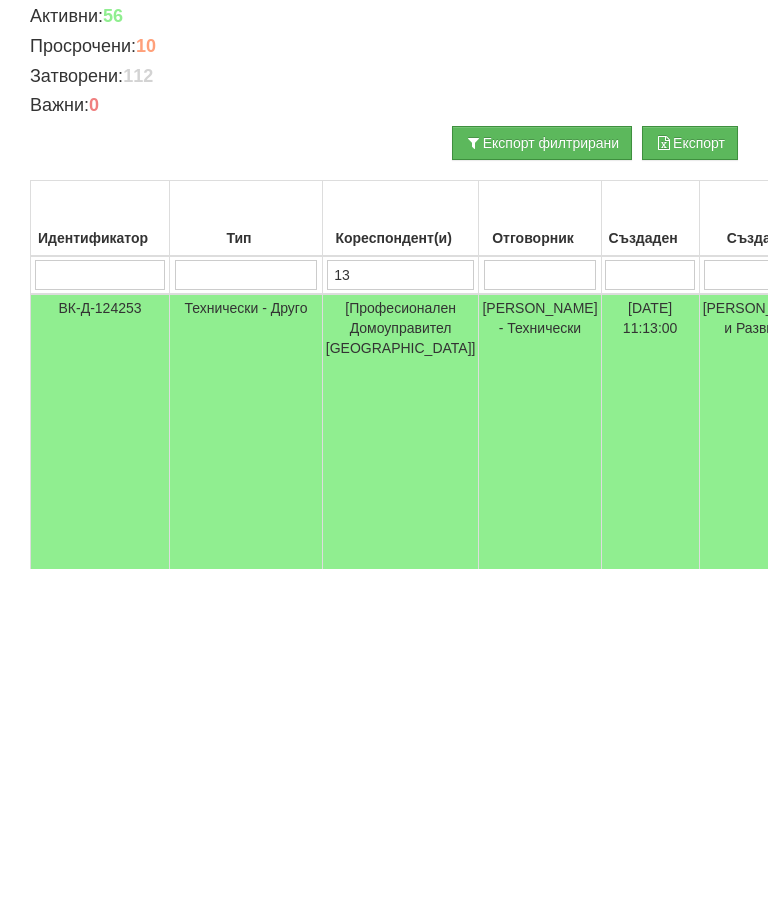 type on "13" 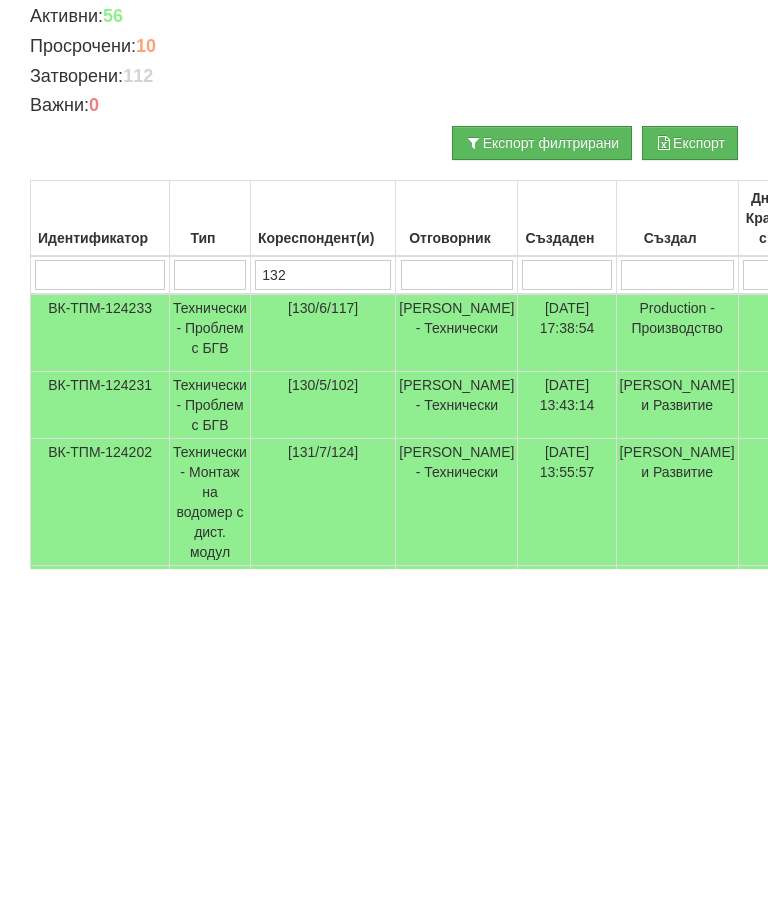type on "132" 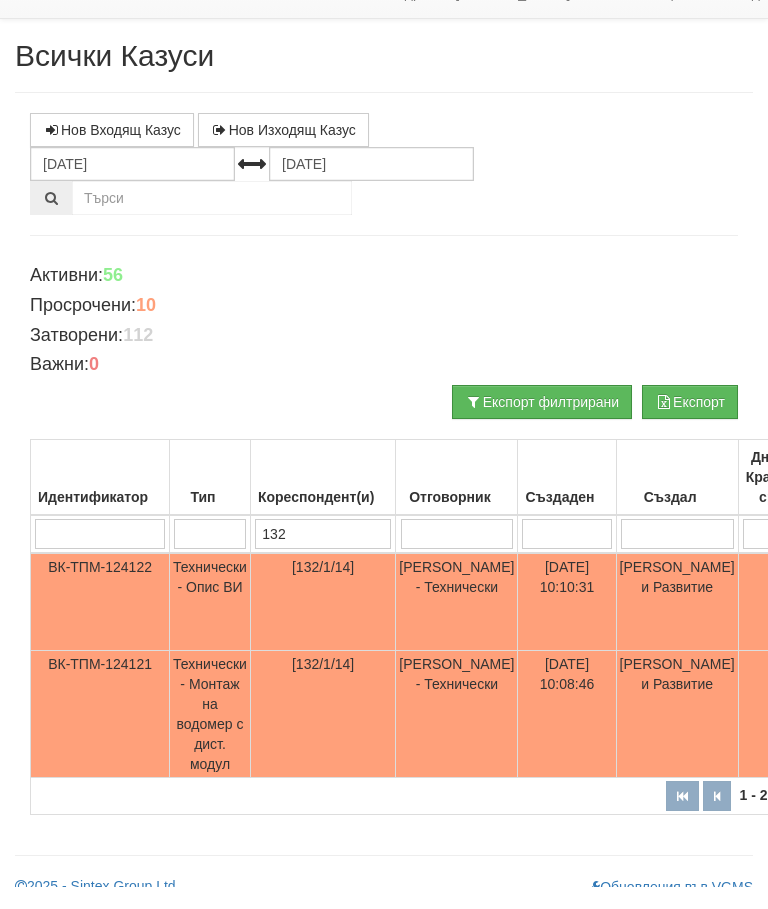 scroll, scrollTop: 82, scrollLeft: 0, axis: vertical 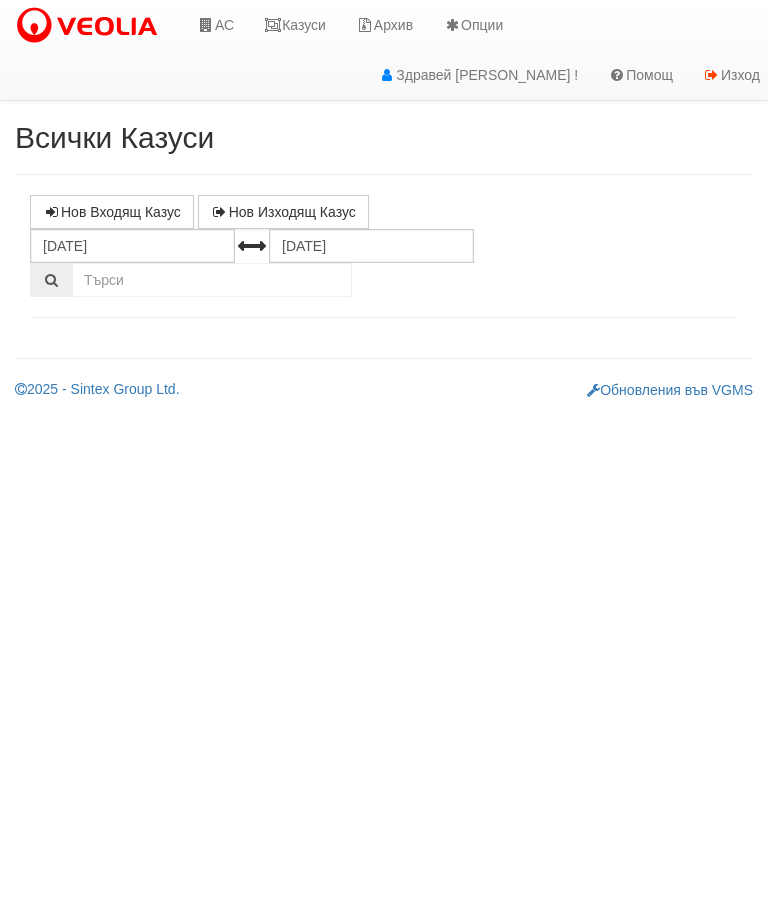 select on "10" 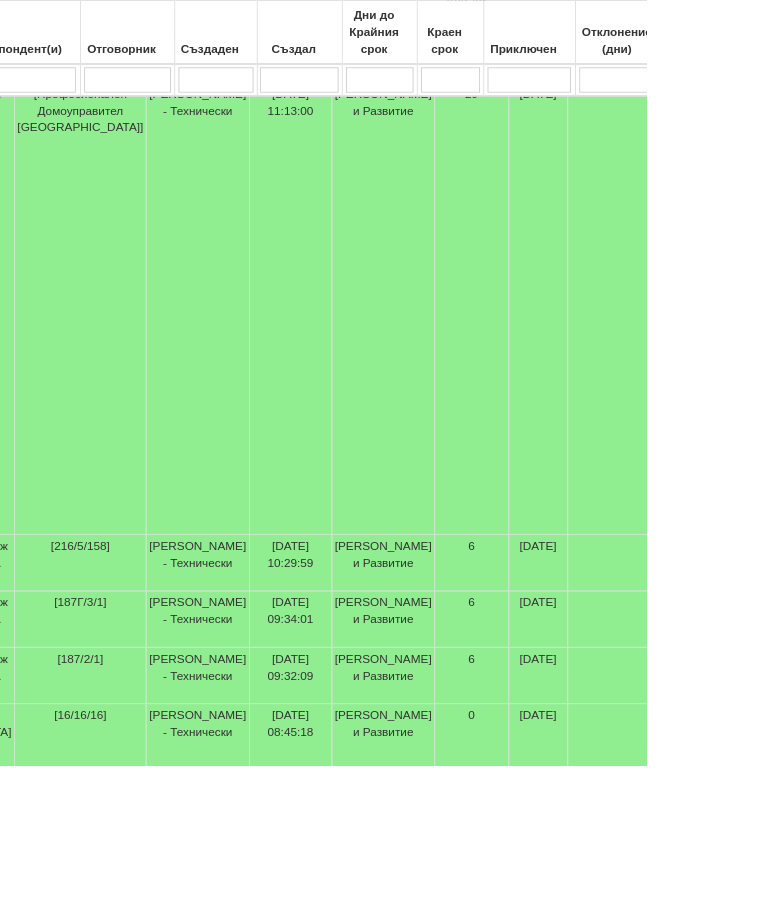 scroll, scrollTop: 0, scrollLeft: 0, axis: both 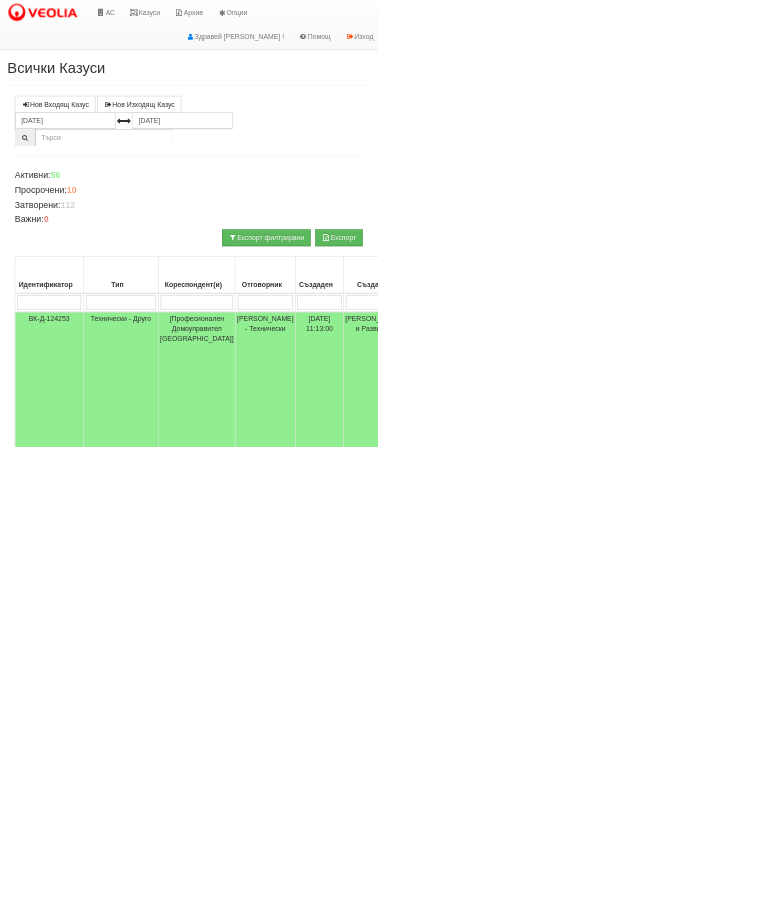 click at bounding box center [400, 616] 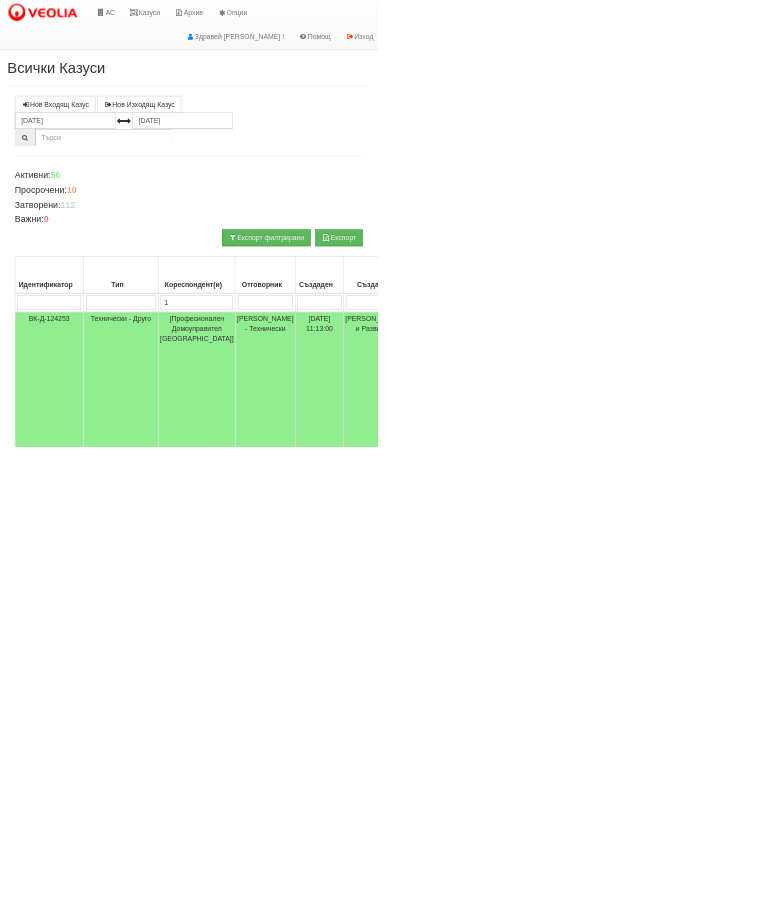 type on "13" 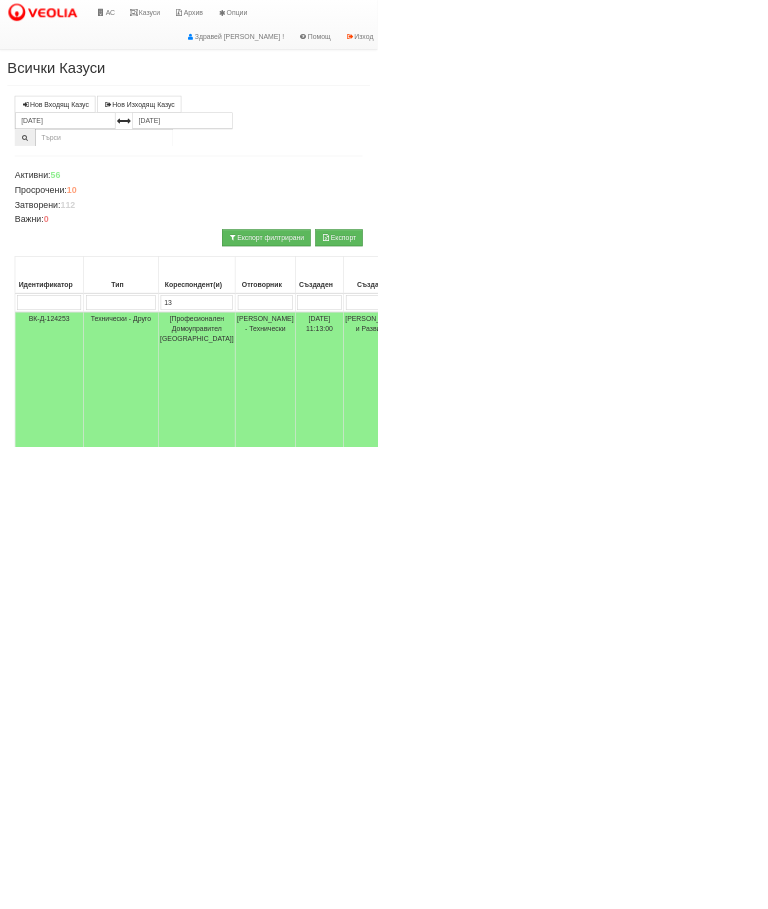 type on "13" 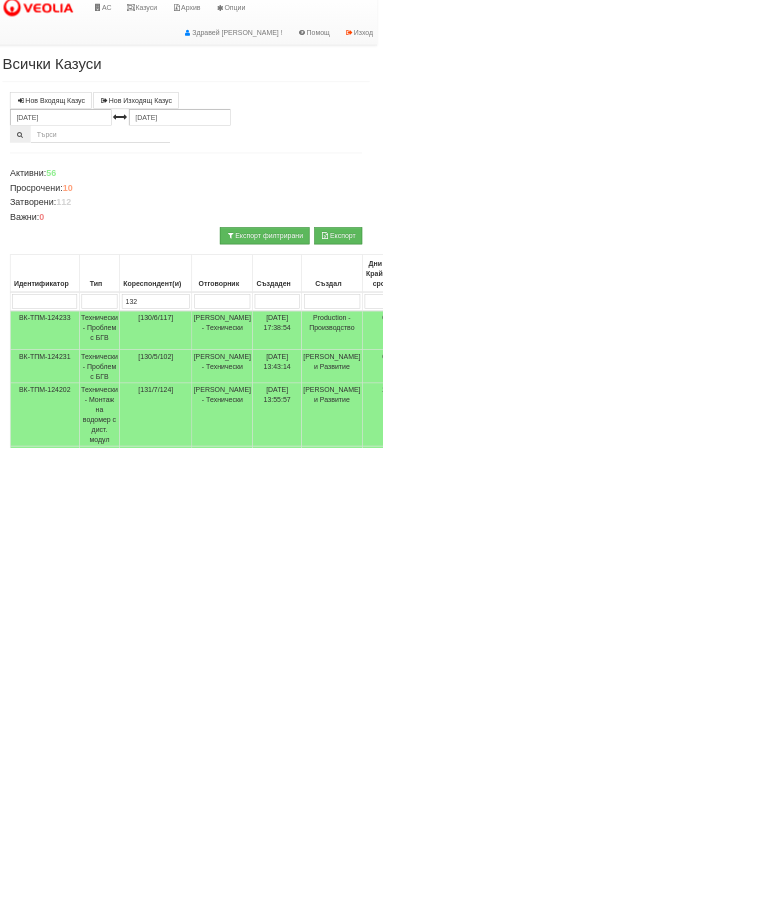 type on "132" 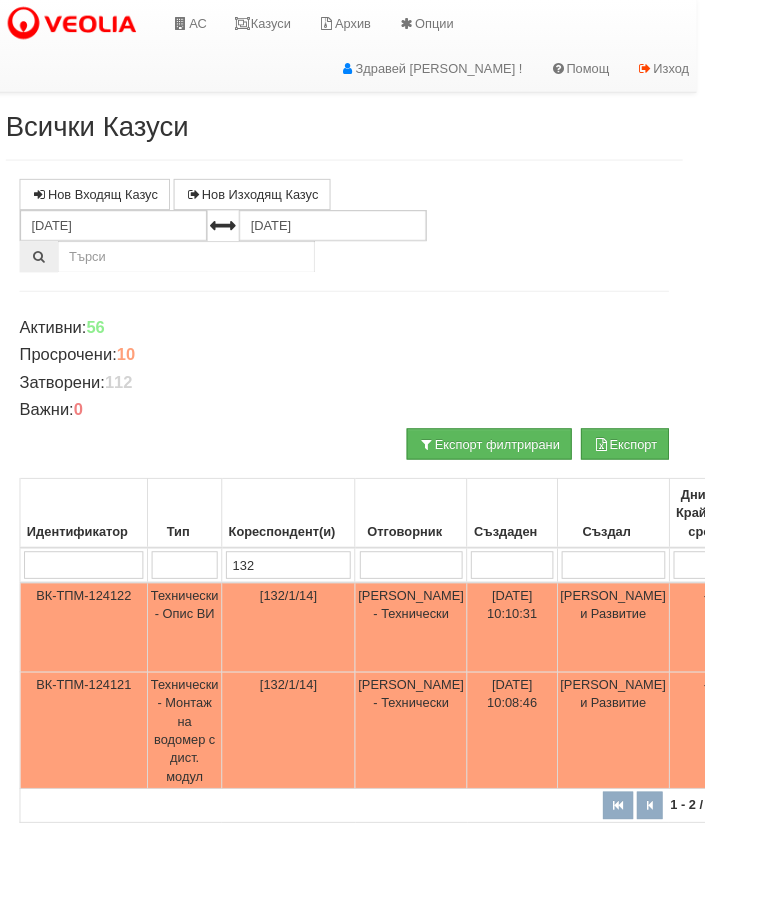 scroll, scrollTop: 8, scrollLeft: 39, axis: both 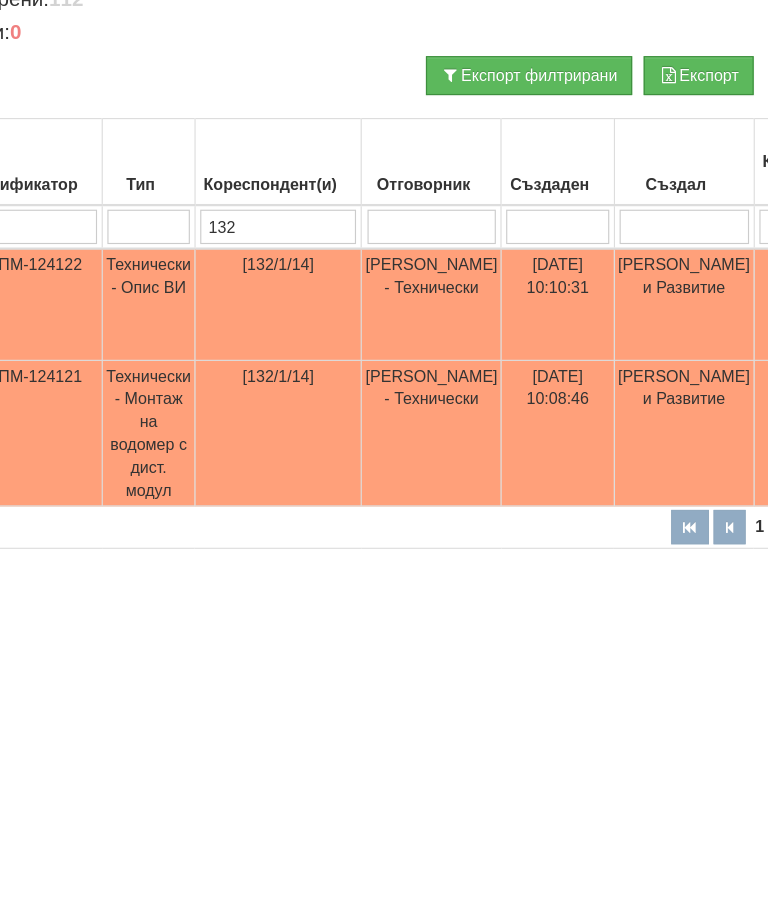 type on "132" 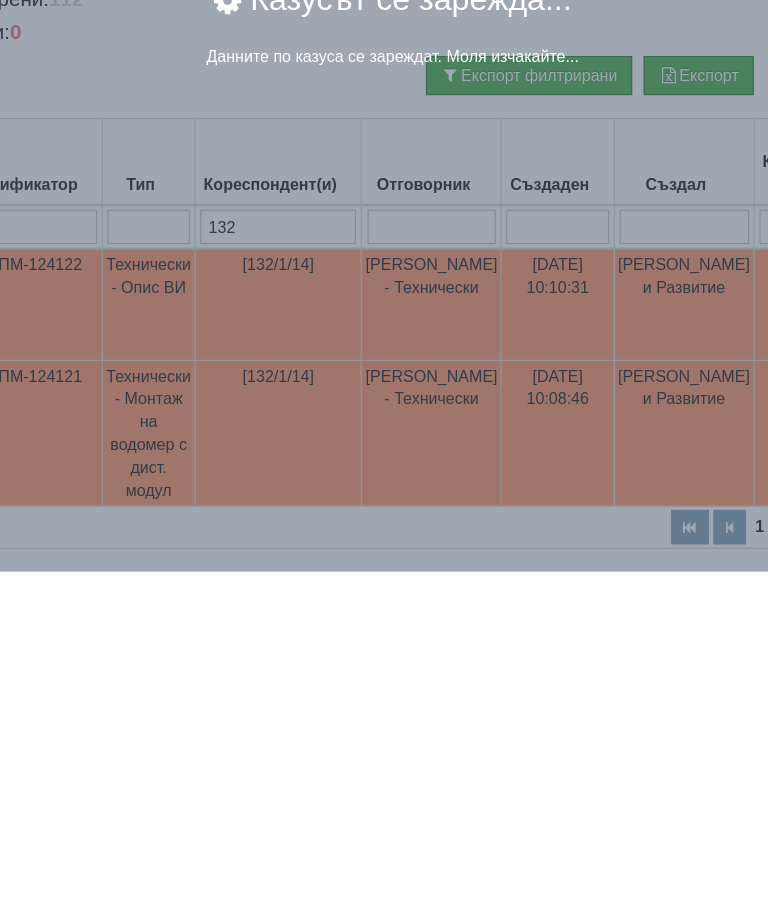 scroll, scrollTop: 82, scrollLeft: 39, axis: both 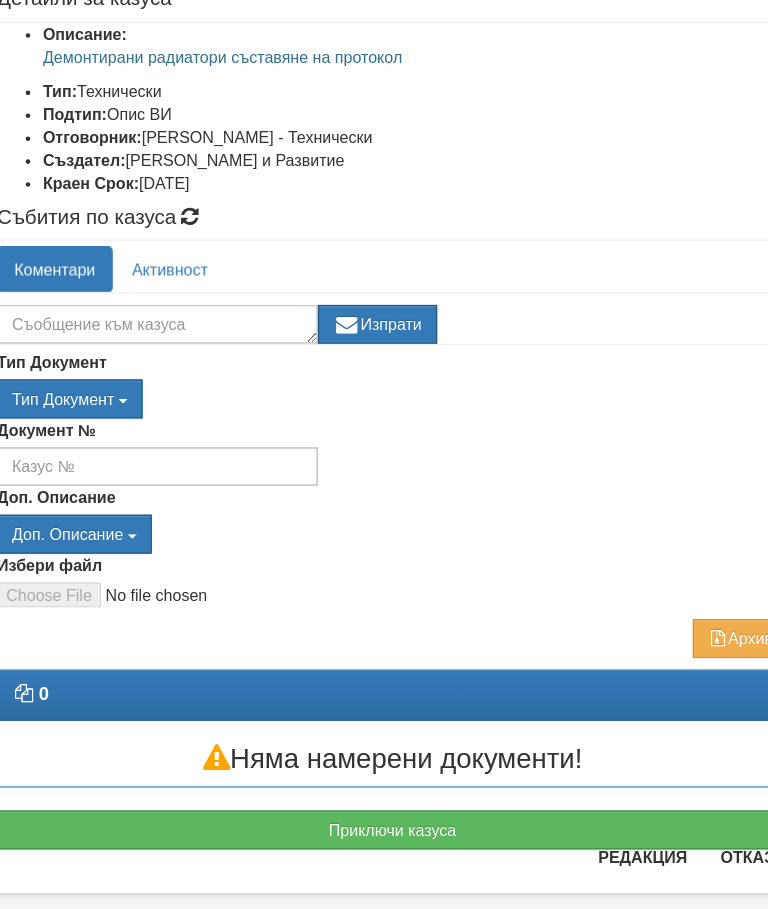 click on "Приключи казуса" at bounding box center [384, 840] 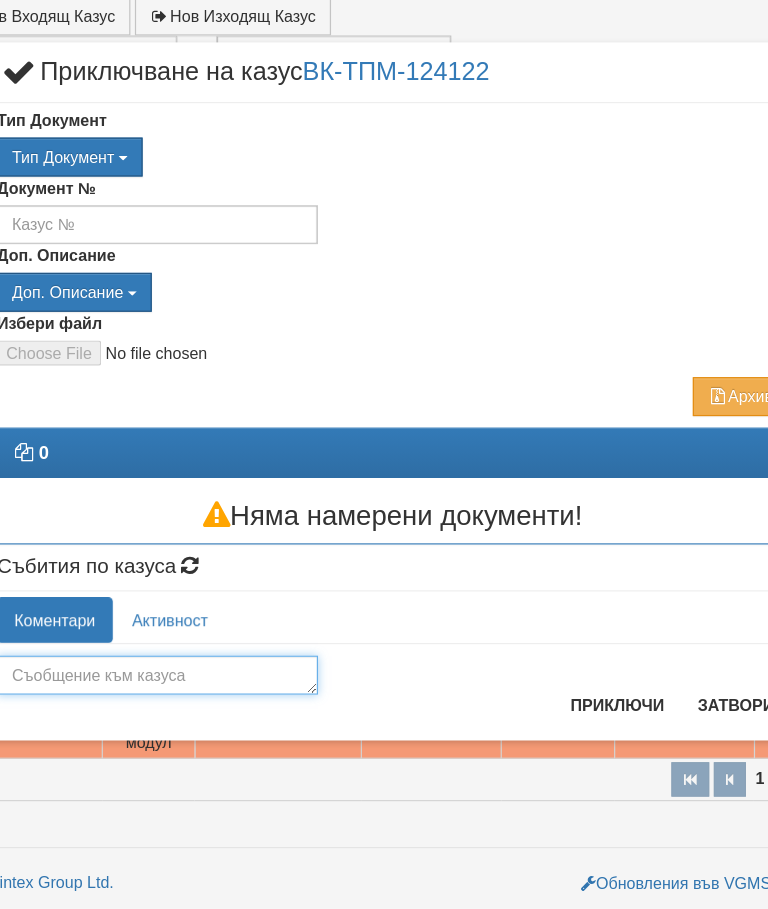 click at bounding box center (179, 705) 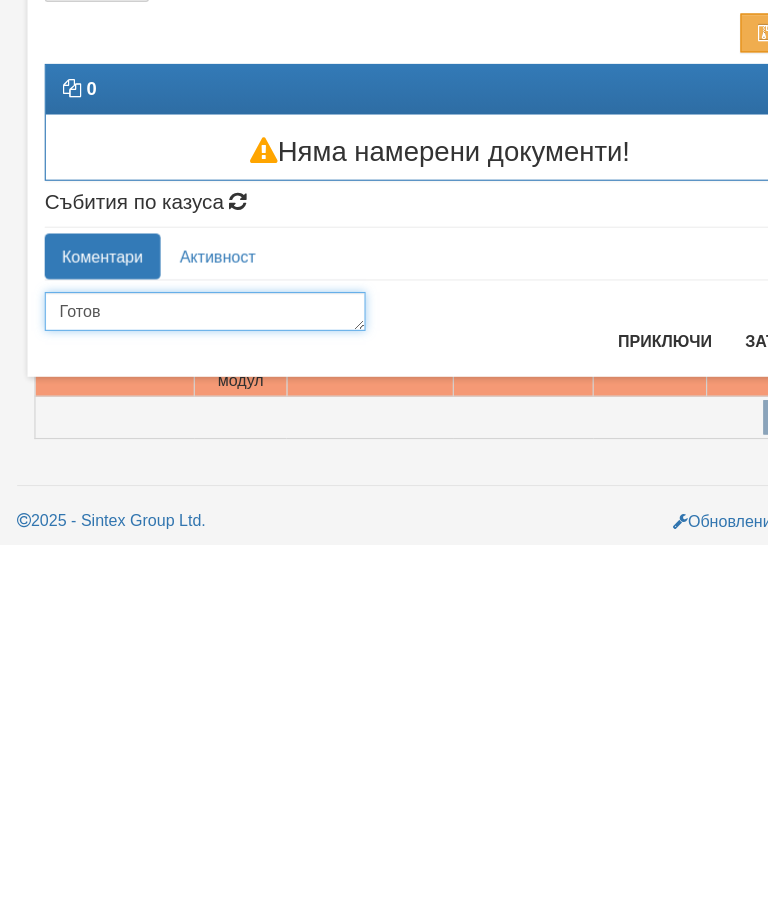 type on "Готов" 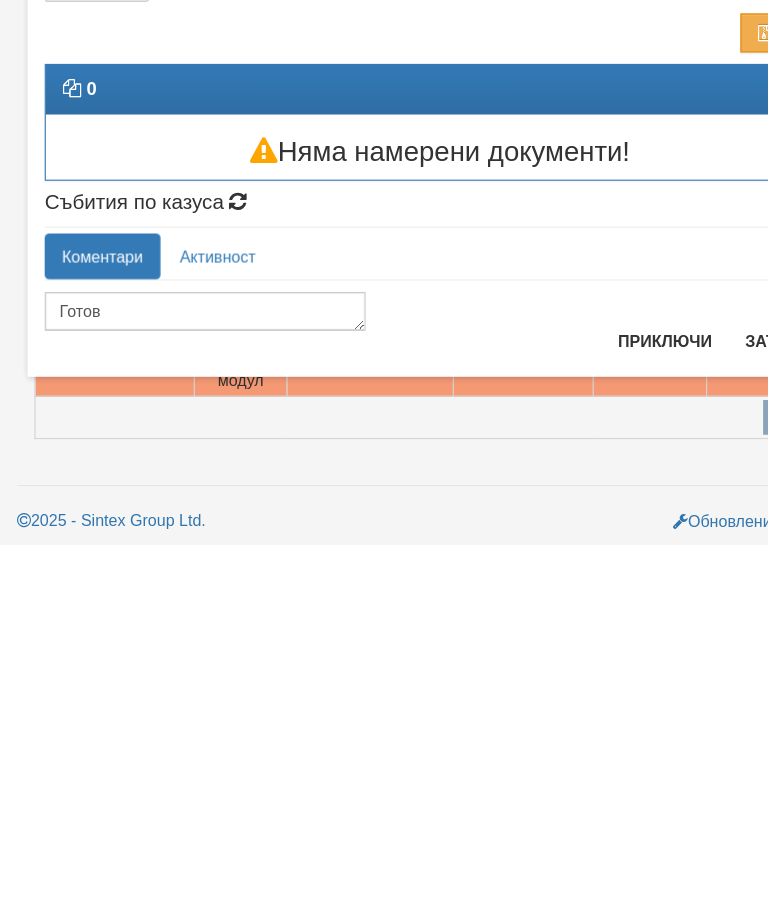 click on "Приключи" at bounding box center [580, 731] 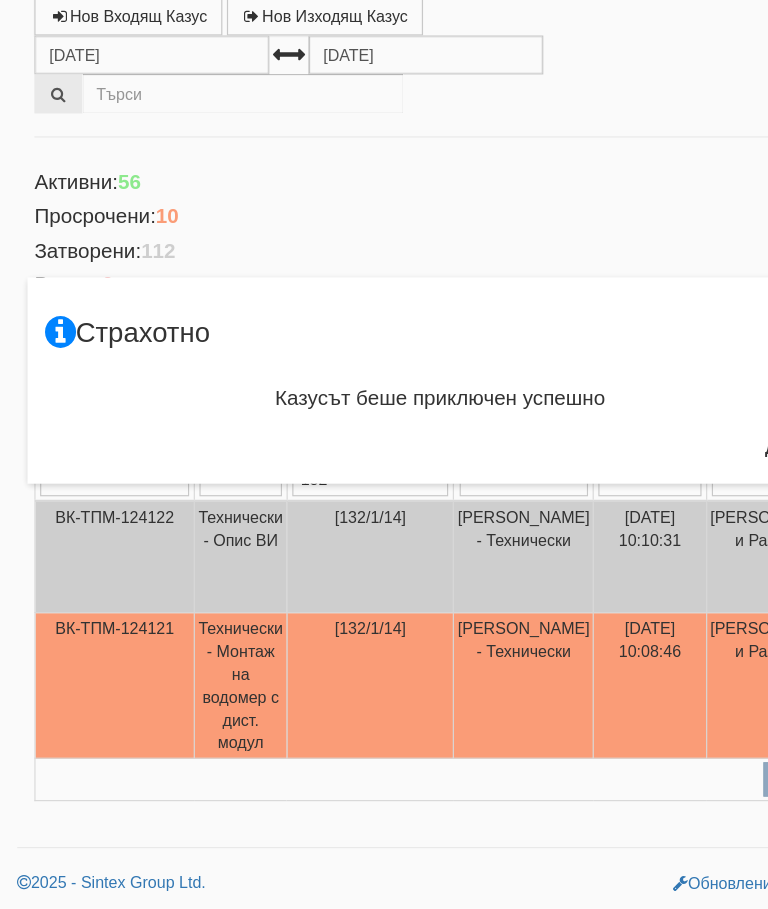 scroll, scrollTop: 0, scrollLeft: 0, axis: both 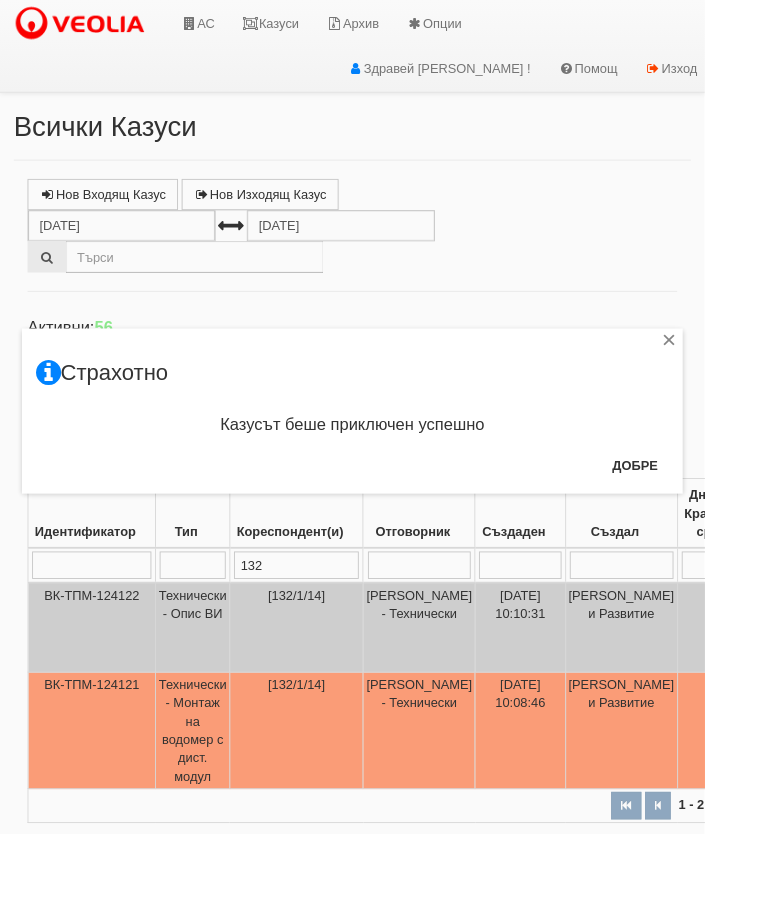 click on "Добре" at bounding box center (692, 507) 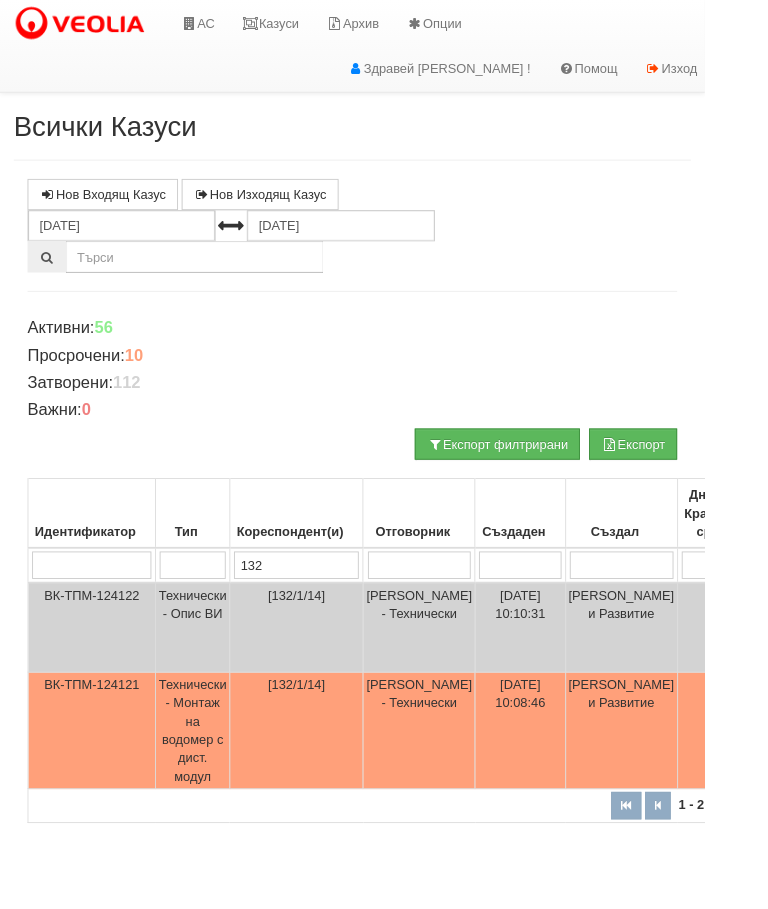 click on "Технически - Монтаж на водомер с дист. модул" at bounding box center [210, 796] 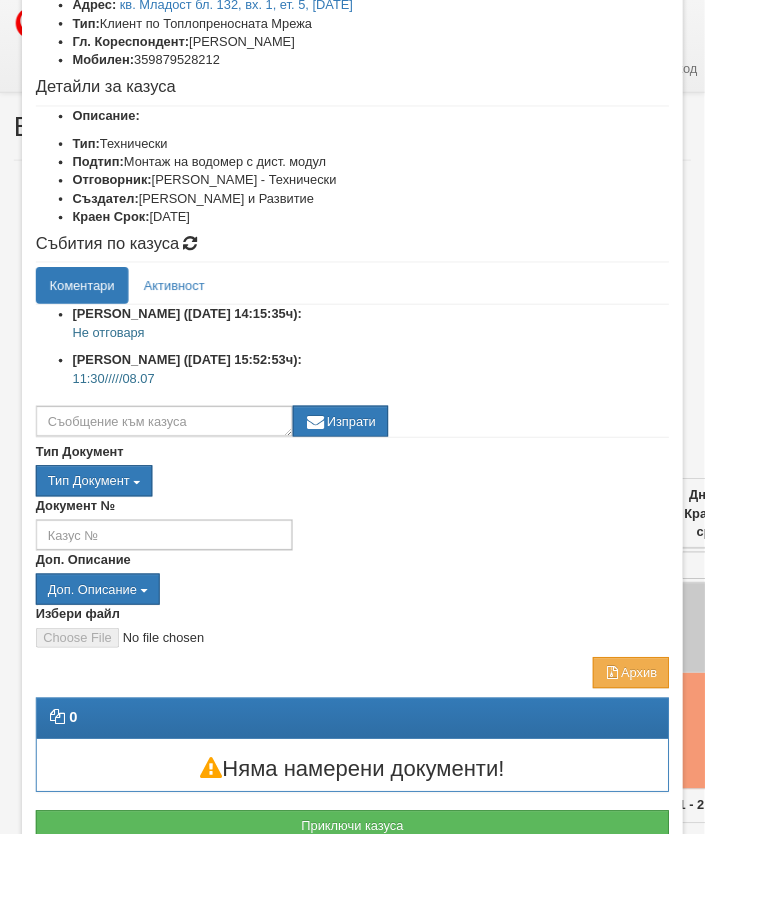 scroll, scrollTop: 156, scrollLeft: 0, axis: vertical 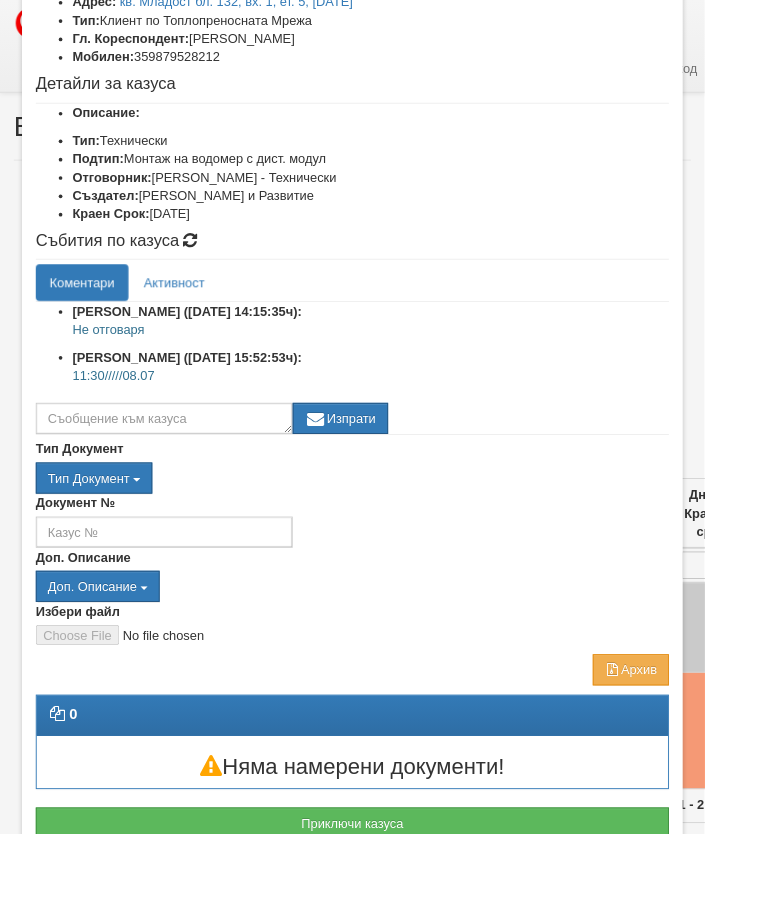 click on "Приключи казуса" at bounding box center (384, 897) 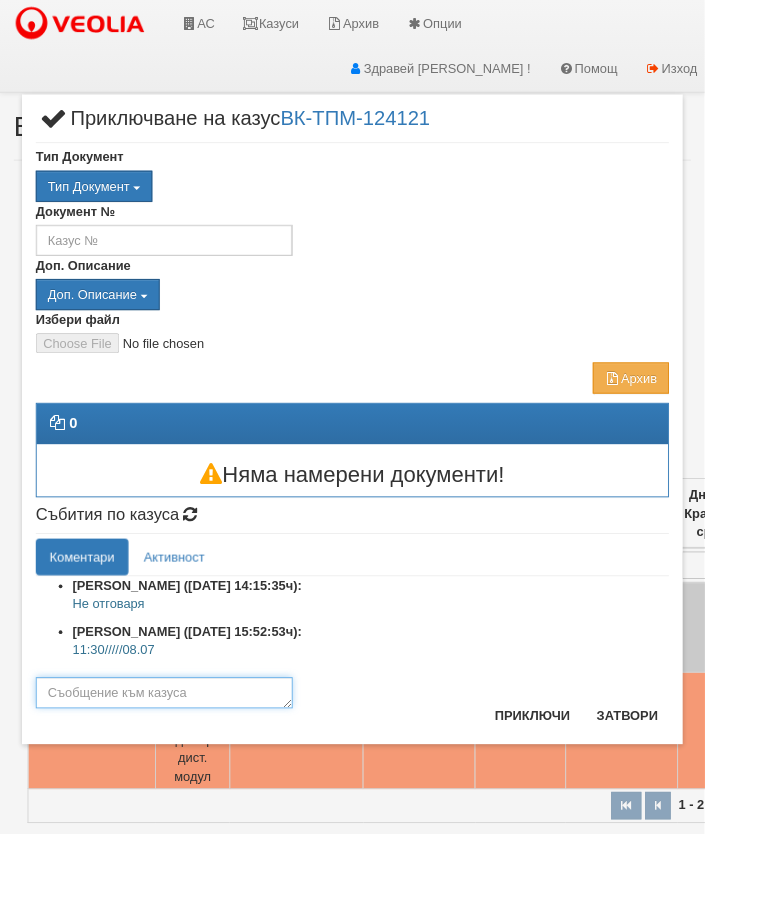 click at bounding box center (179, 755) 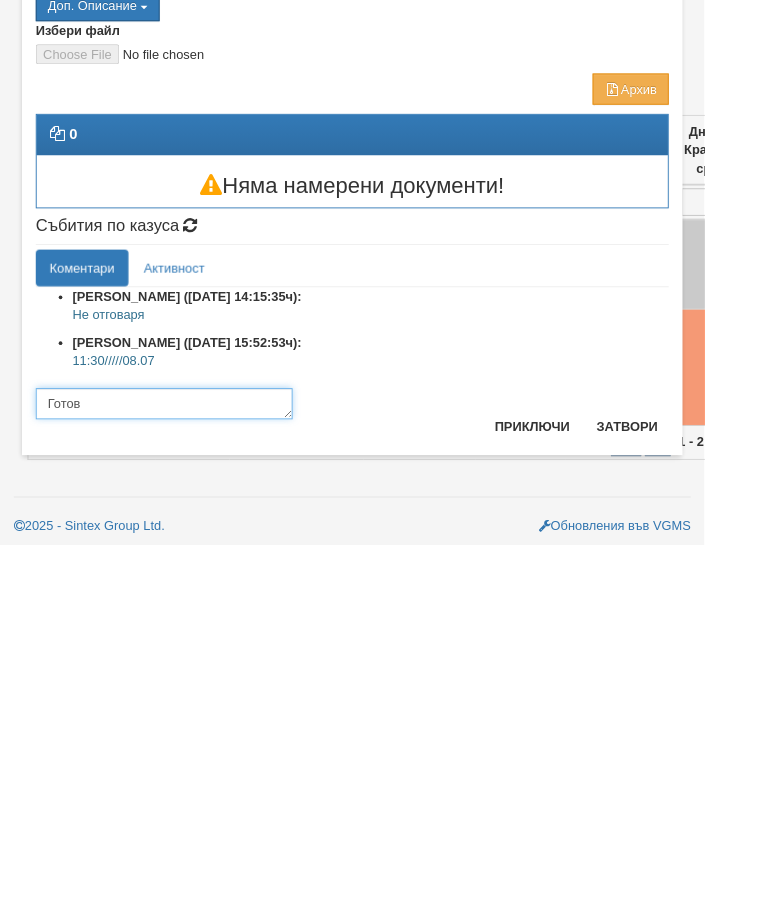 type on "Готов" 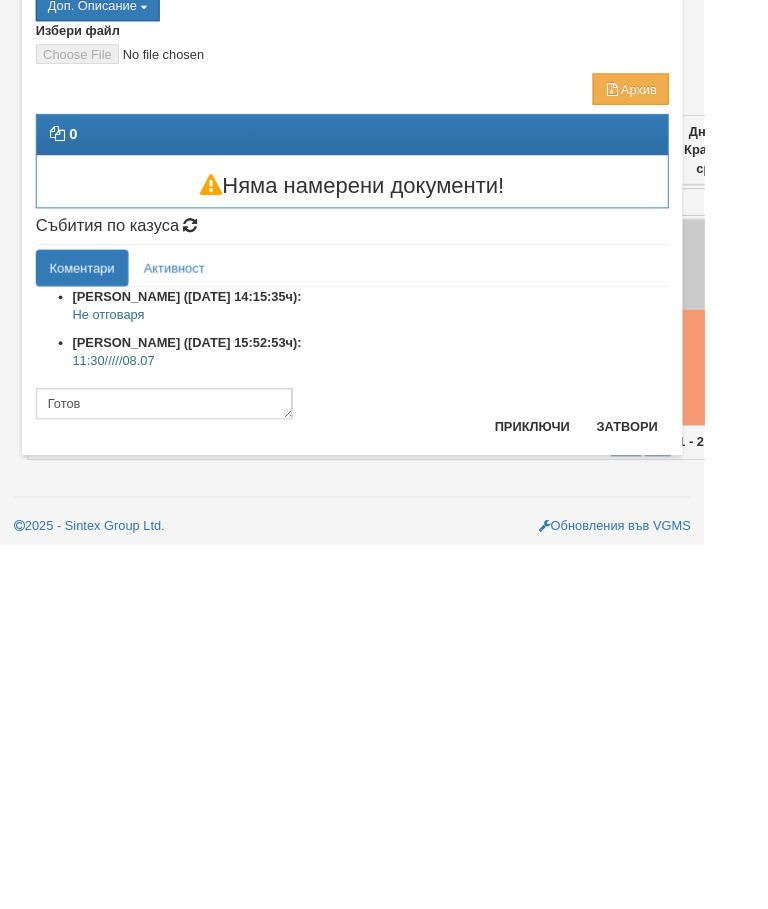 click on "Петър Добрев (04/07/2025г. 14:15:35ч):
Не отговаря
Петър Добрев (07/07/2025г. 15:52:53ч):
11:30/////08.07
Готов
Изпрати" at bounding box center (384, 700) 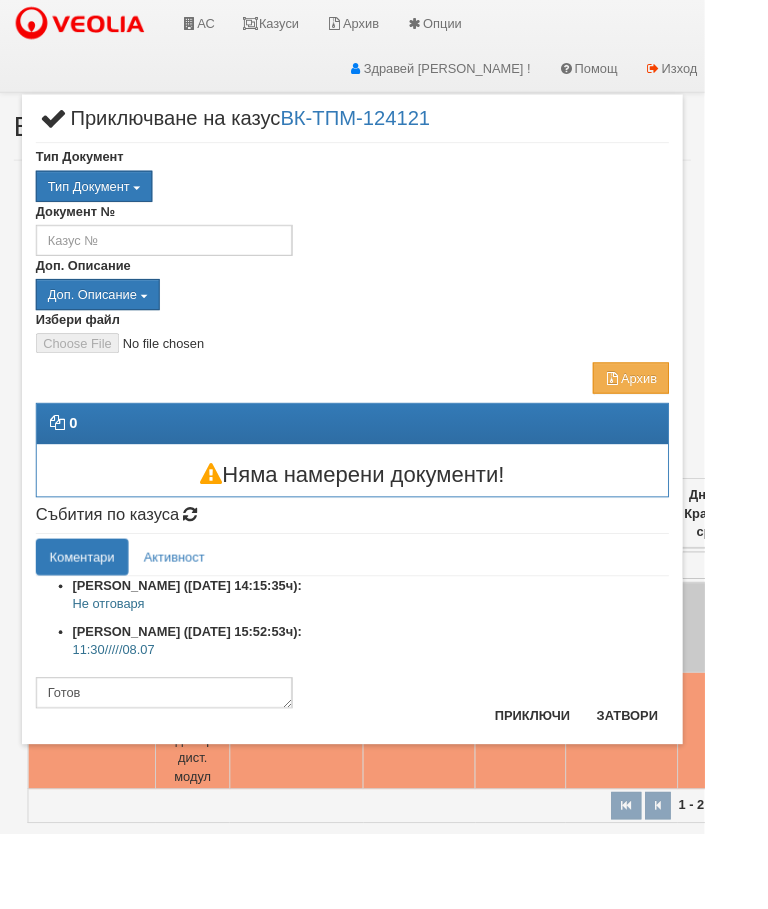 click on "Приключи" at bounding box center [580, 780] 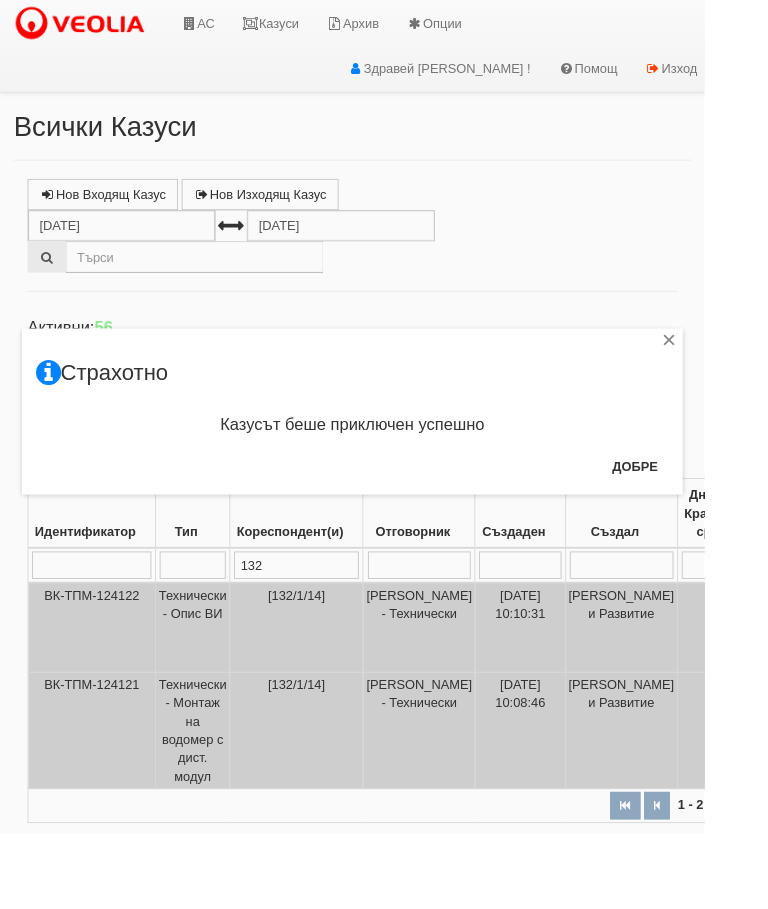 click on "Добре" at bounding box center (692, 508) 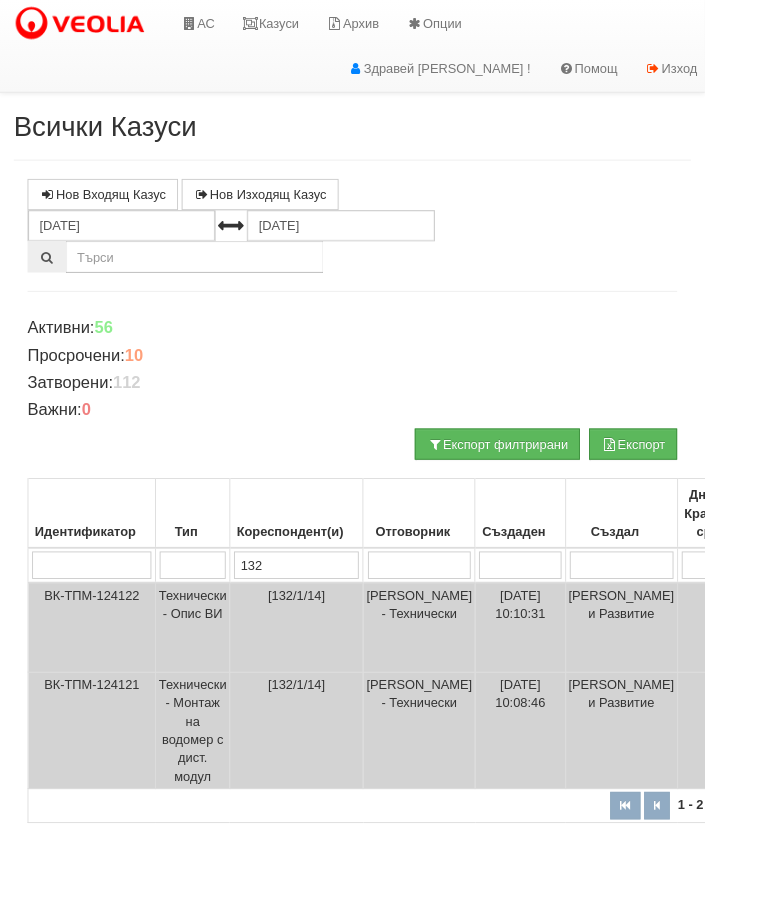 click on "132" at bounding box center (323, 616) 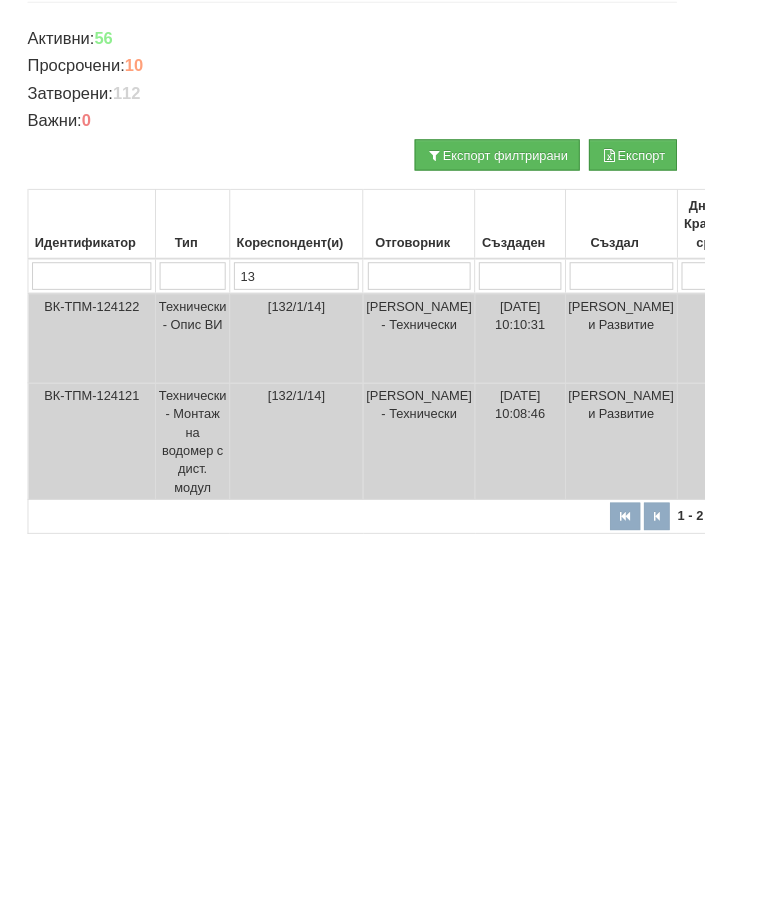 type on "1" 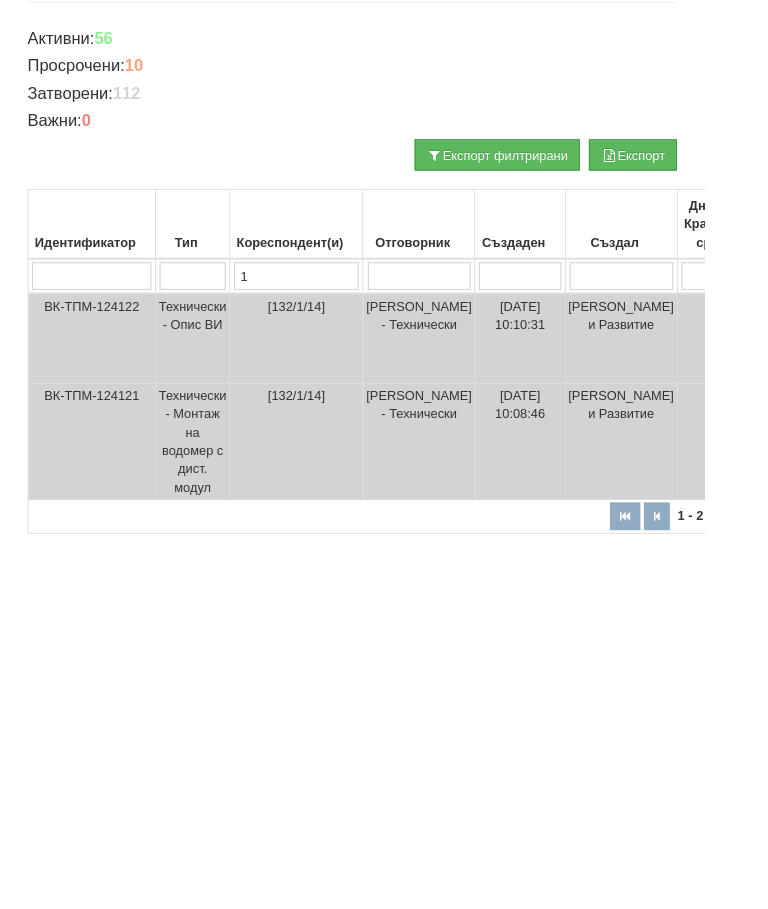 type 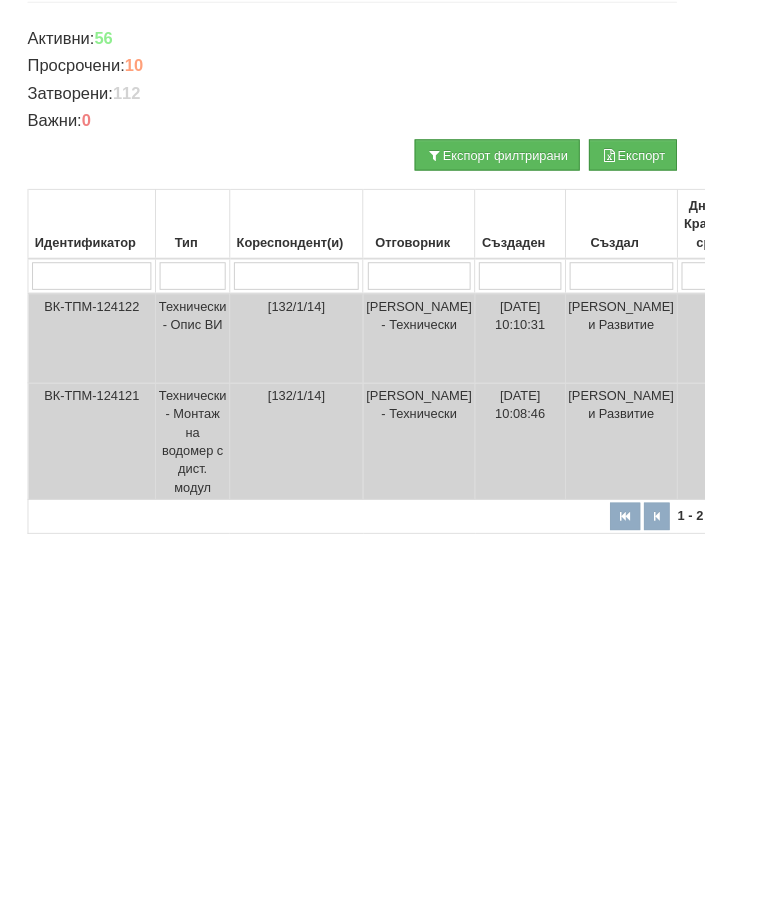 type 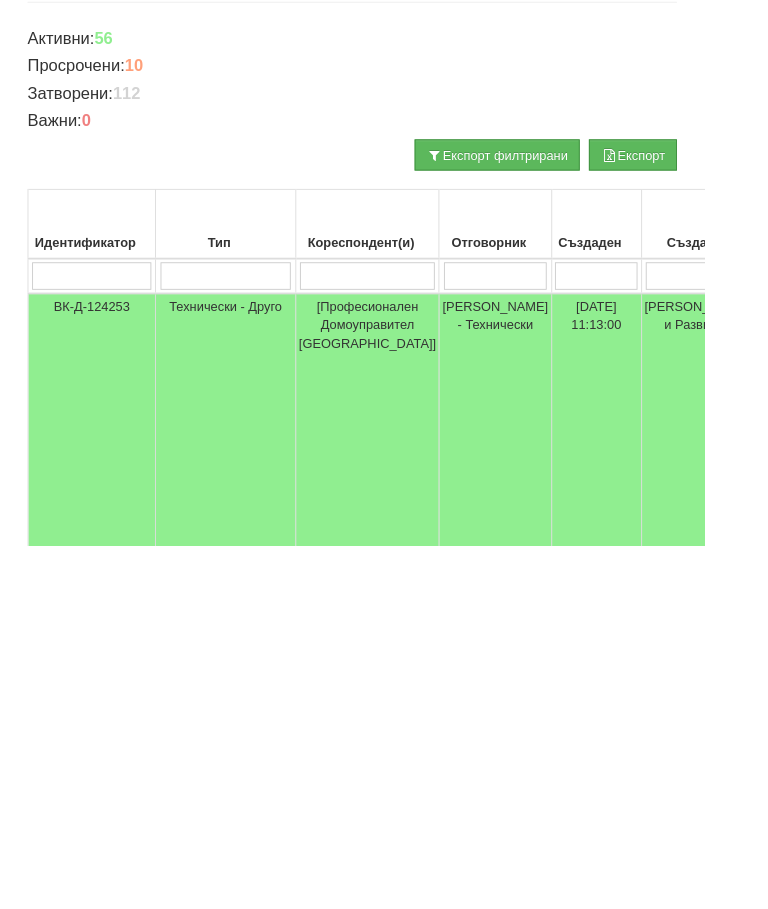 type on "1" 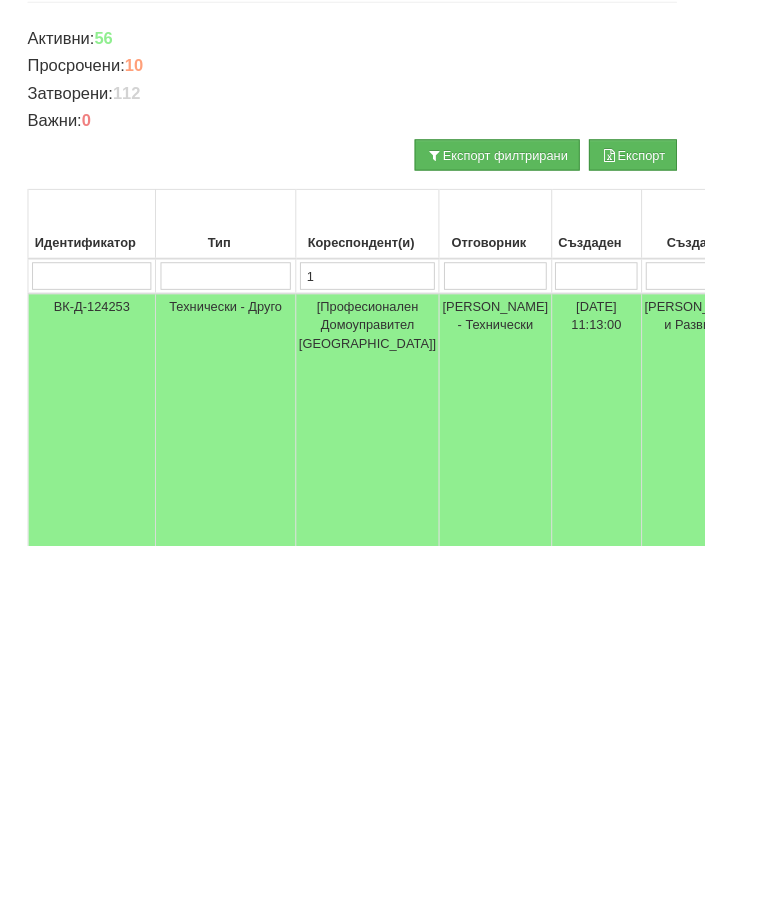 type on "1" 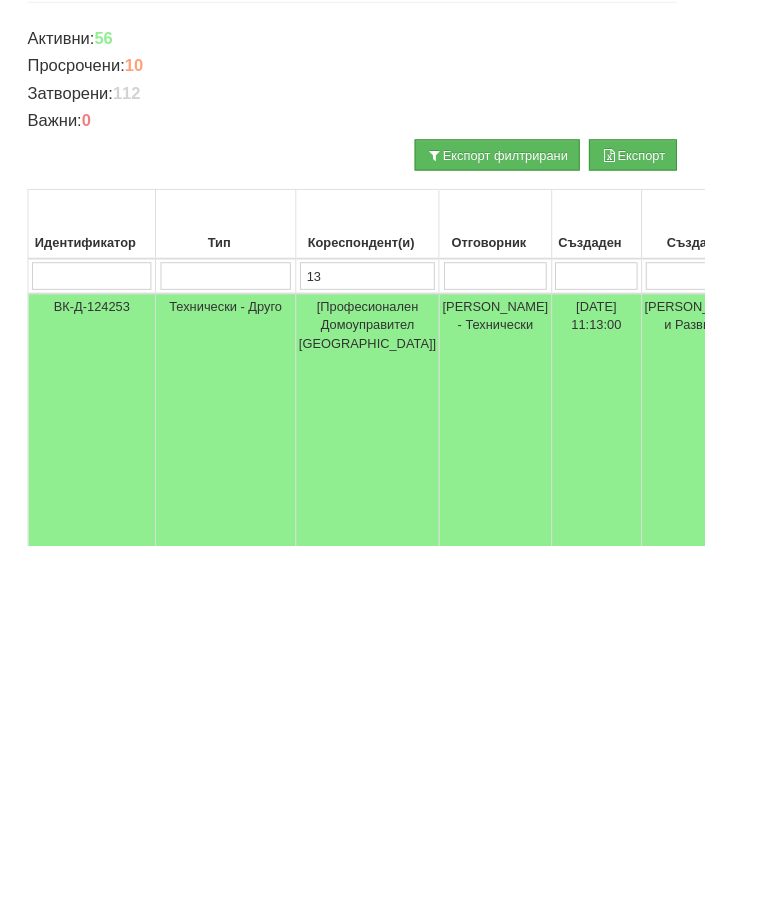 type on "133" 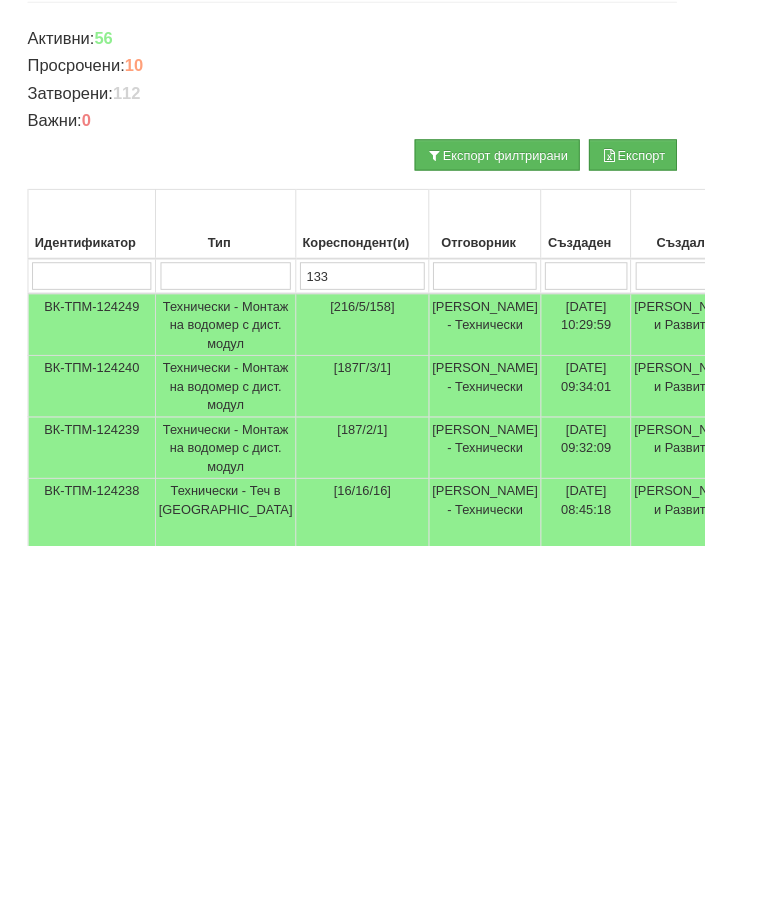 type on "133" 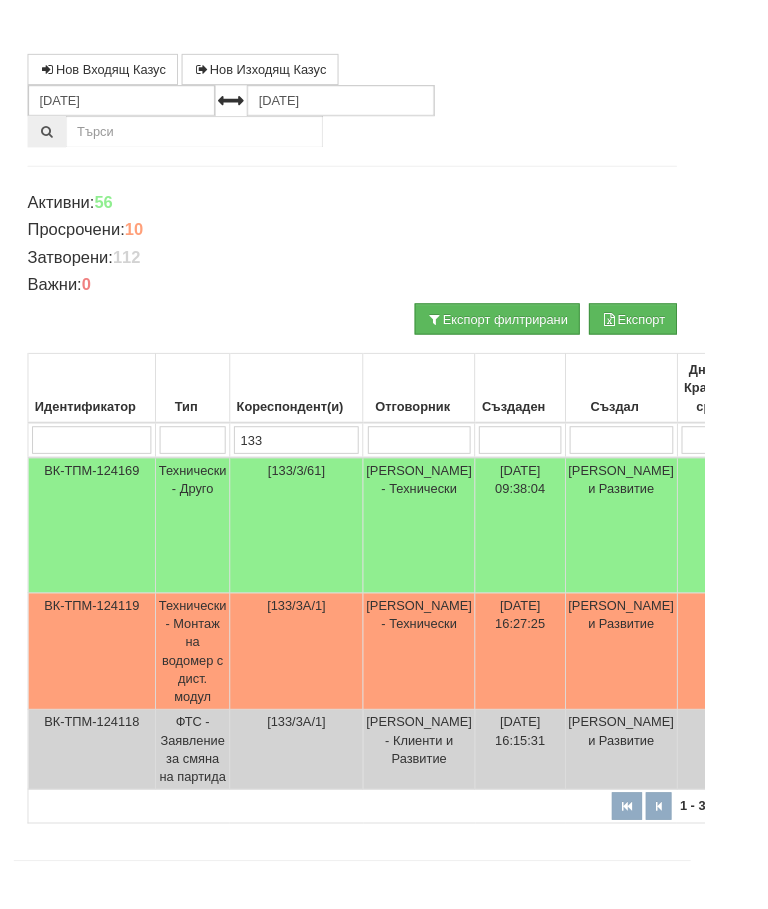 scroll, scrollTop: 180, scrollLeft: 0, axis: vertical 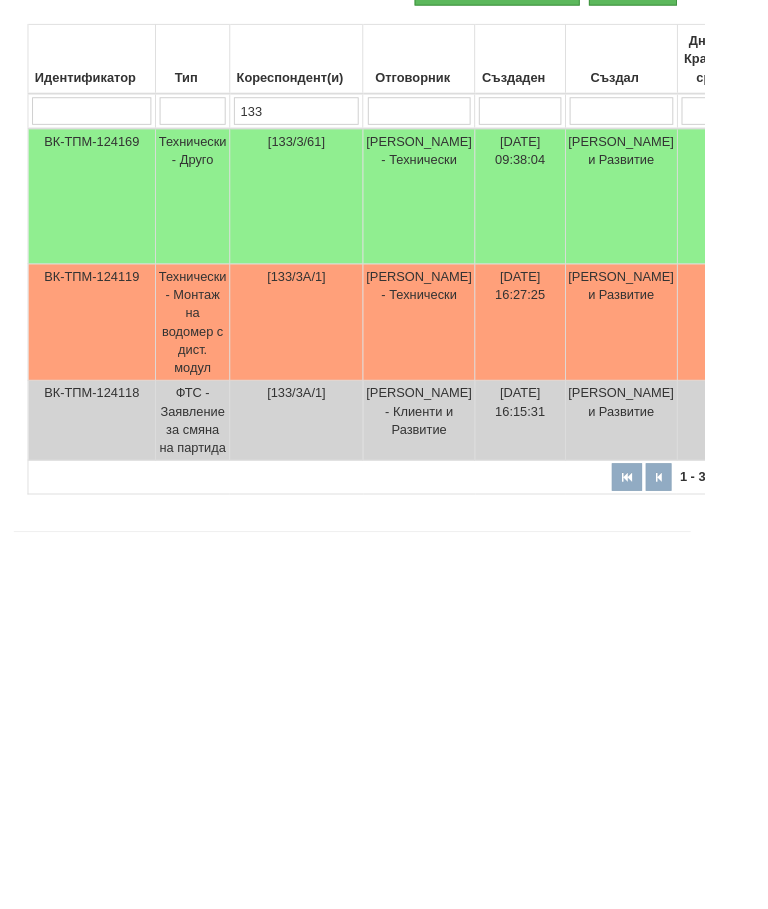 type on "133" 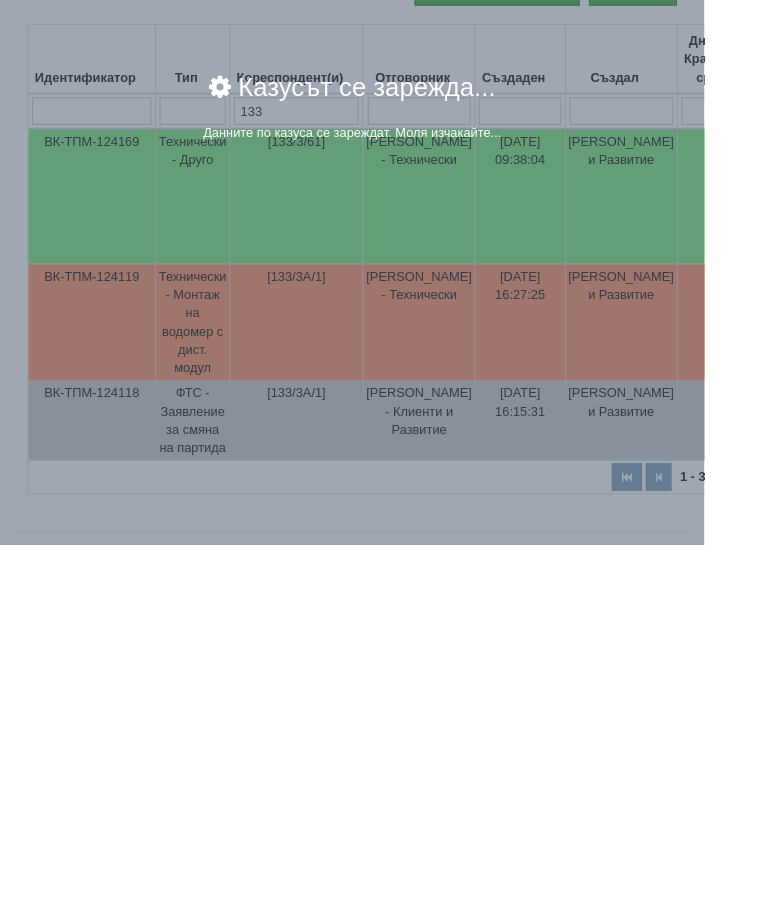 scroll, scrollTop: 137, scrollLeft: 0, axis: vertical 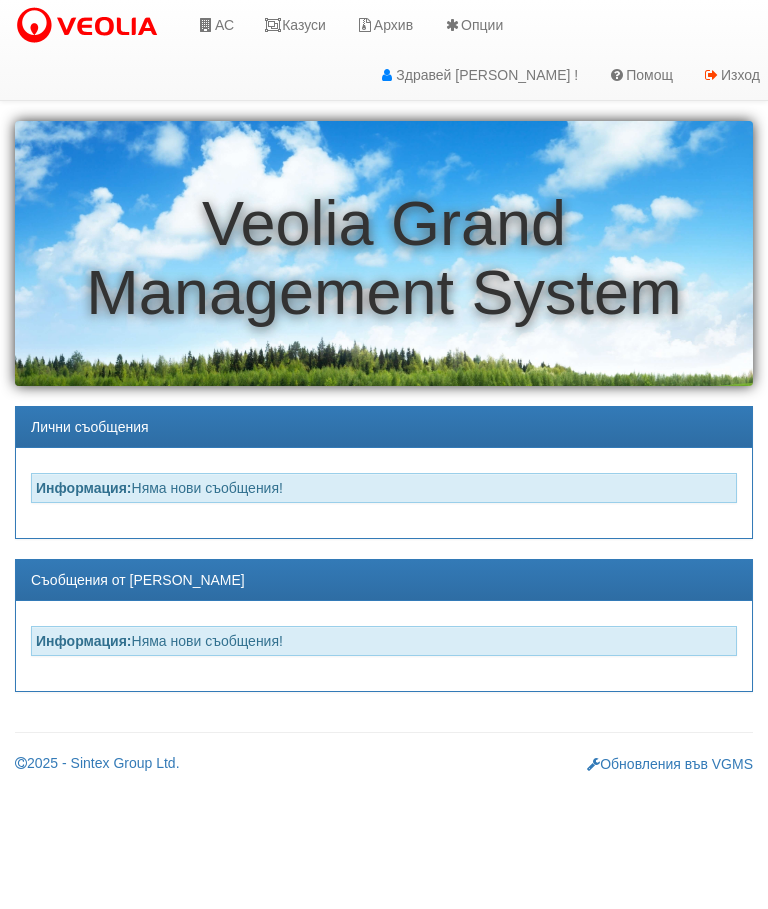 click on "Казуси" at bounding box center [295, 25] 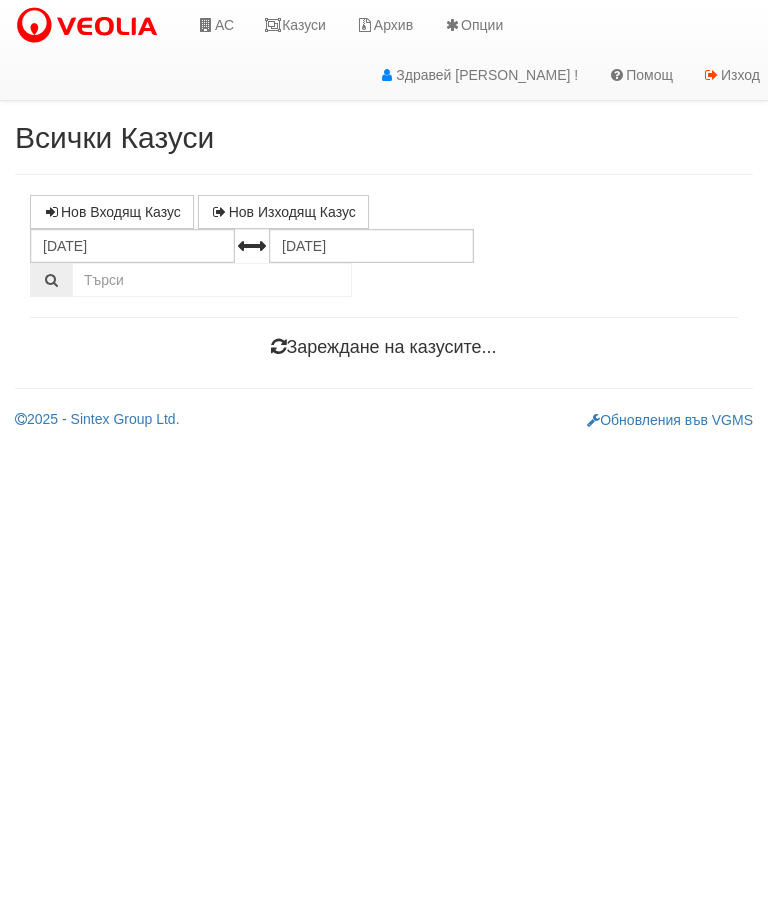 scroll, scrollTop: 0, scrollLeft: 0, axis: both 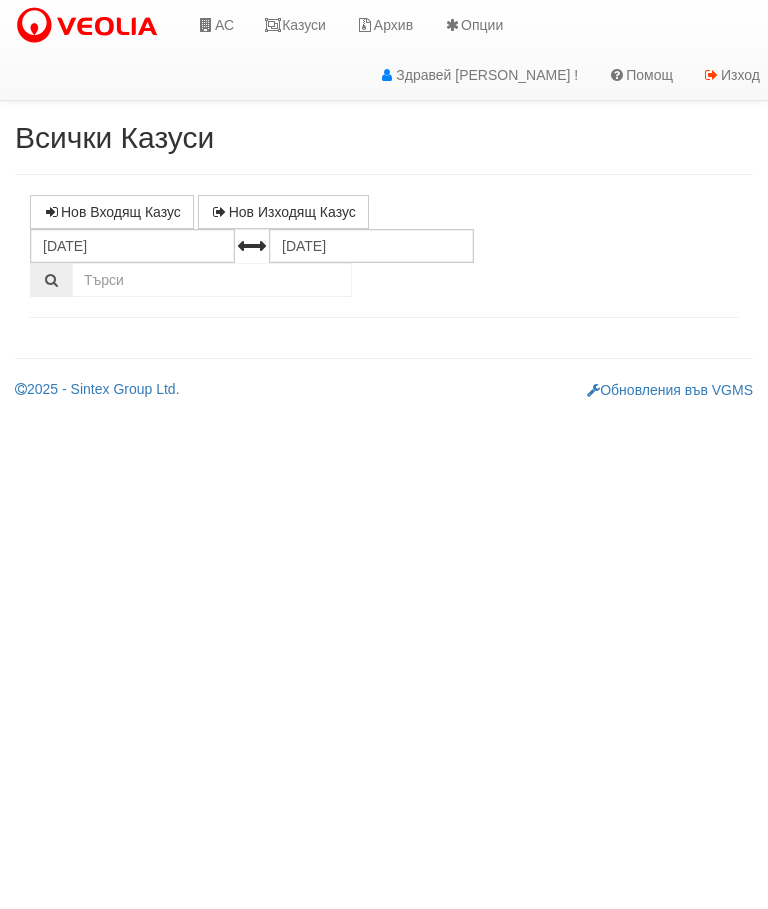 select on "10" 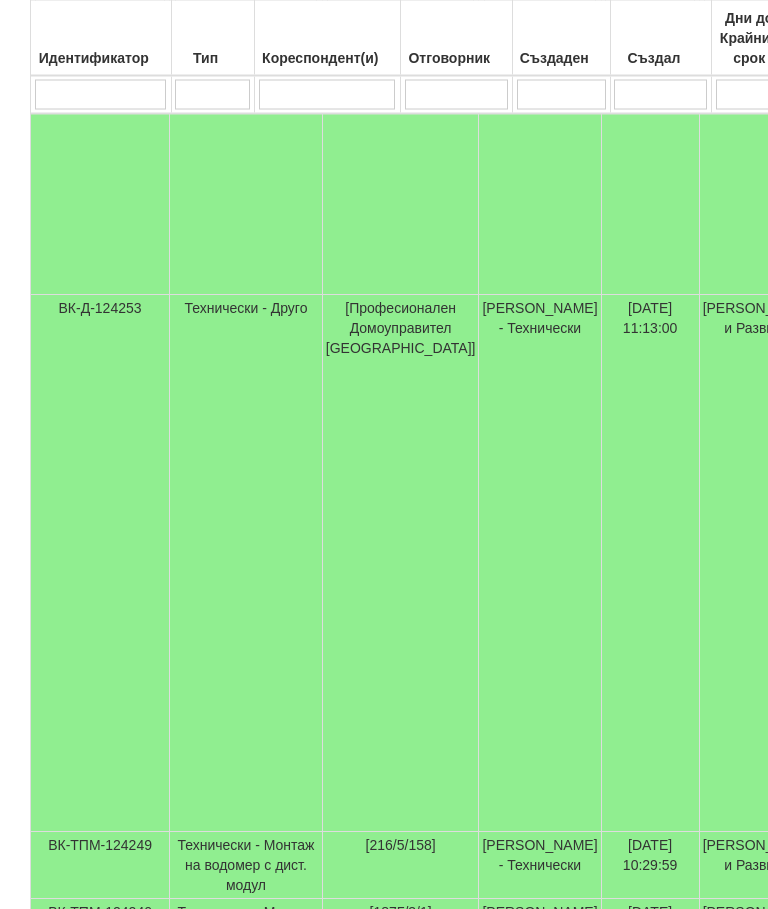scroll, scrollTop: 668, scrollLeft: 0, axis: vertical 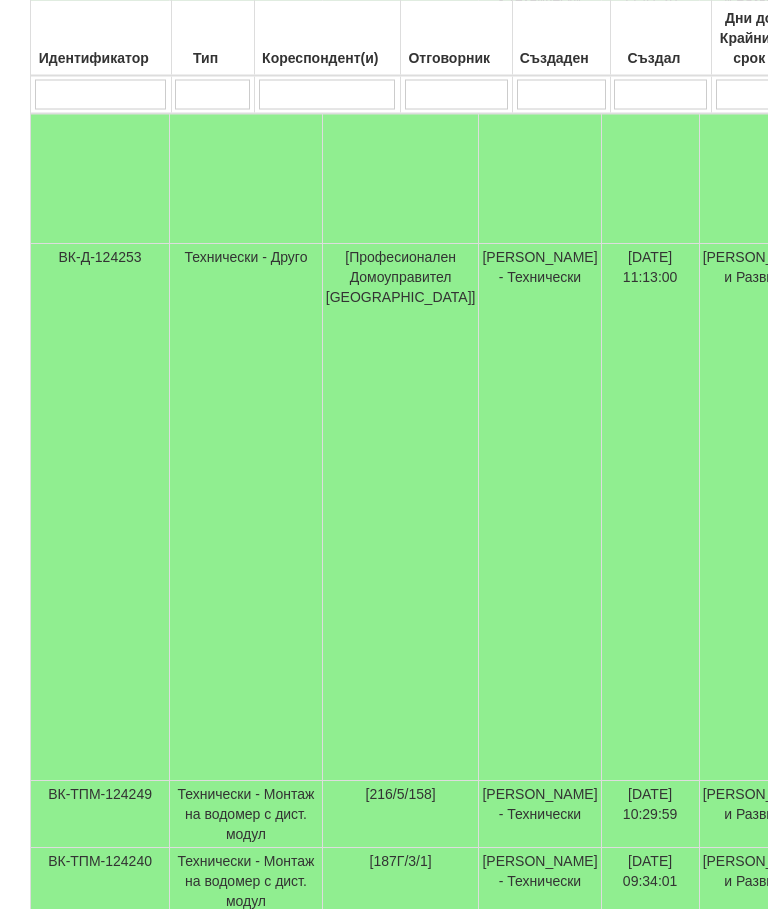 click at bounding box center (456, 95) 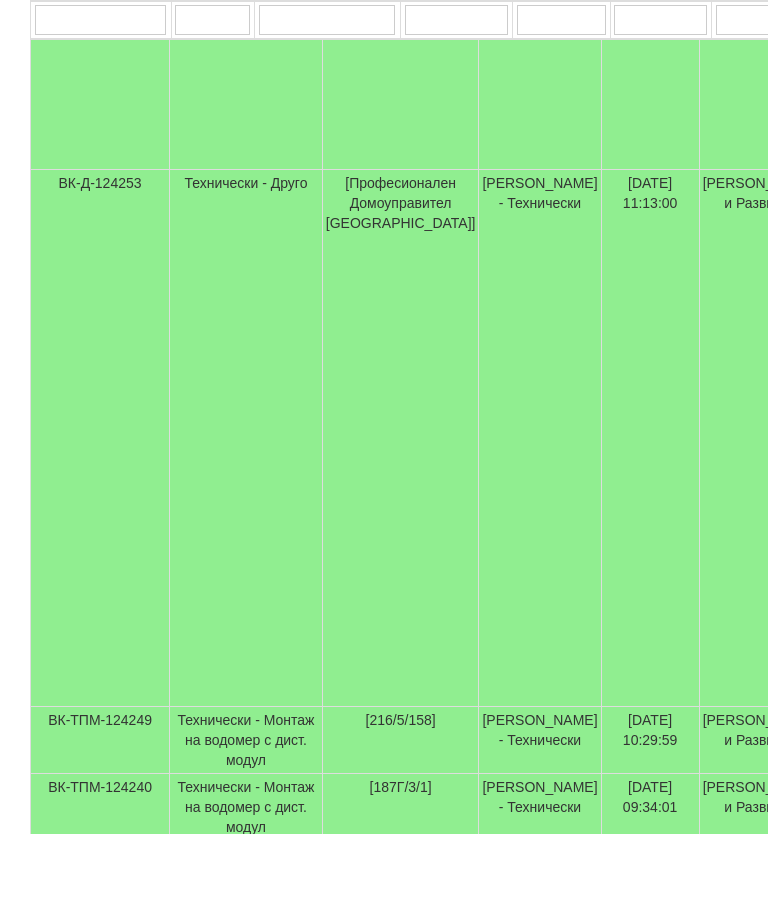 type on "П" 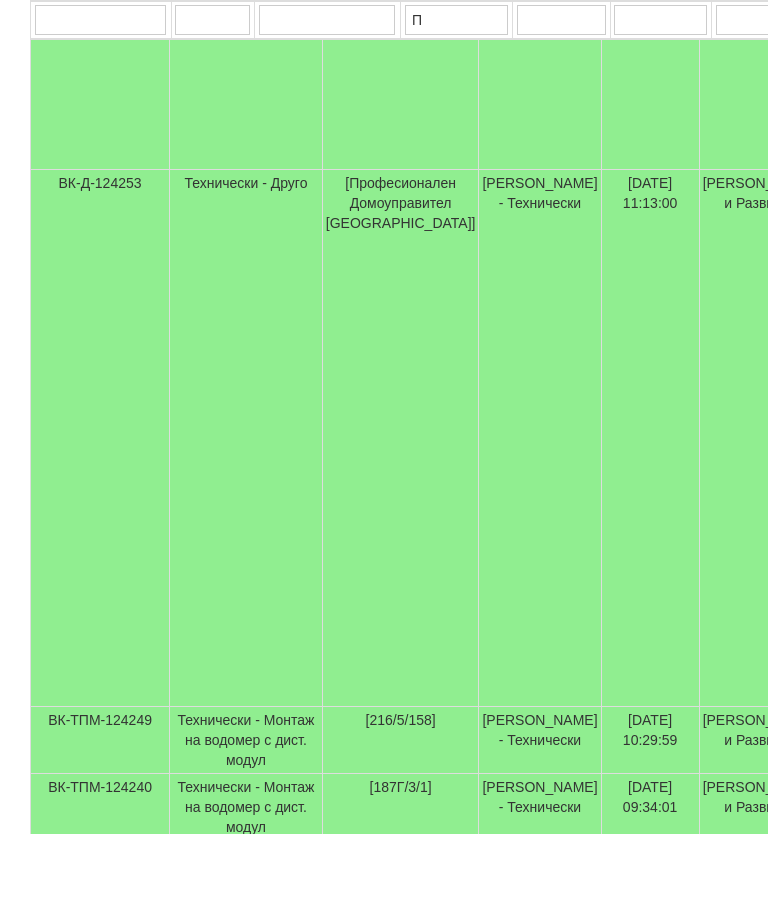 type on "П" 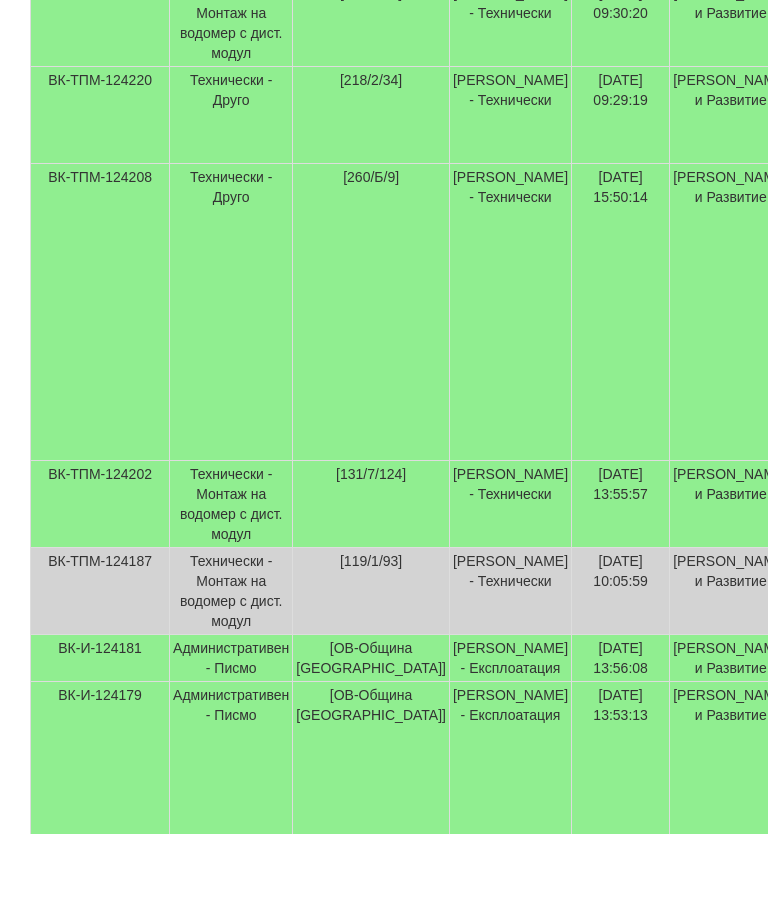 scroll, scrollTop: 180, scrollLeft: 0, axis: vertical 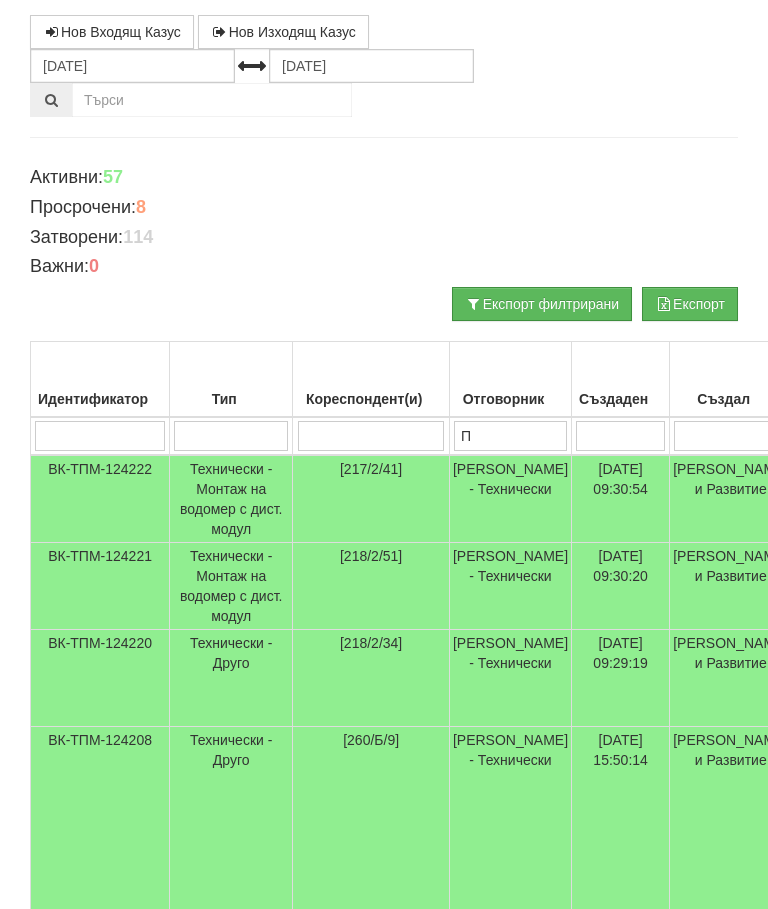 type on "Пе" 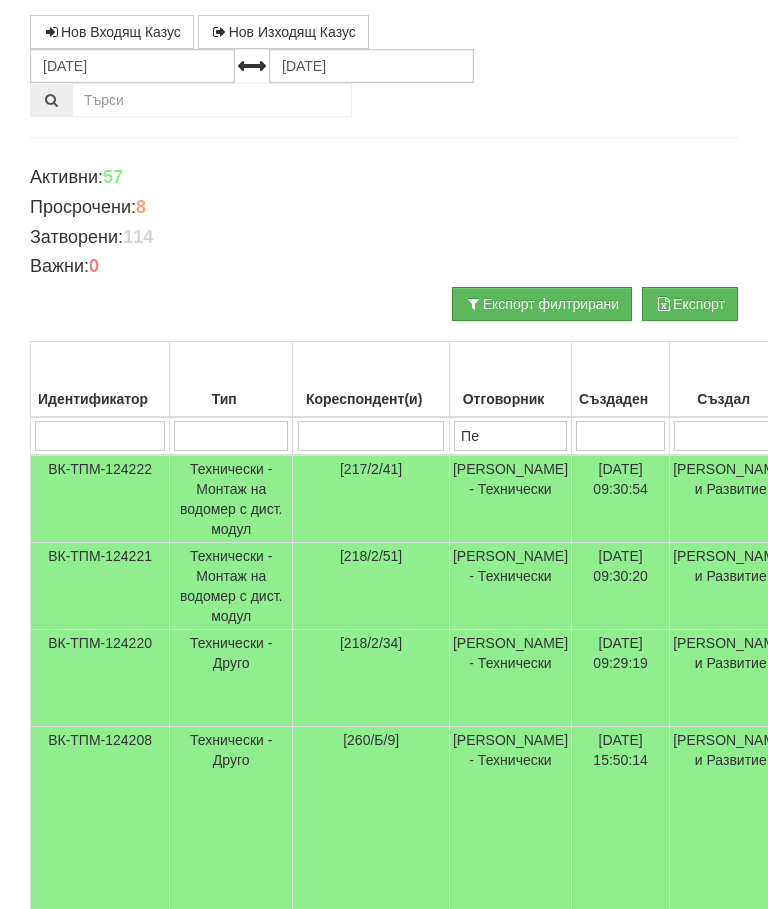 type on "Пе" 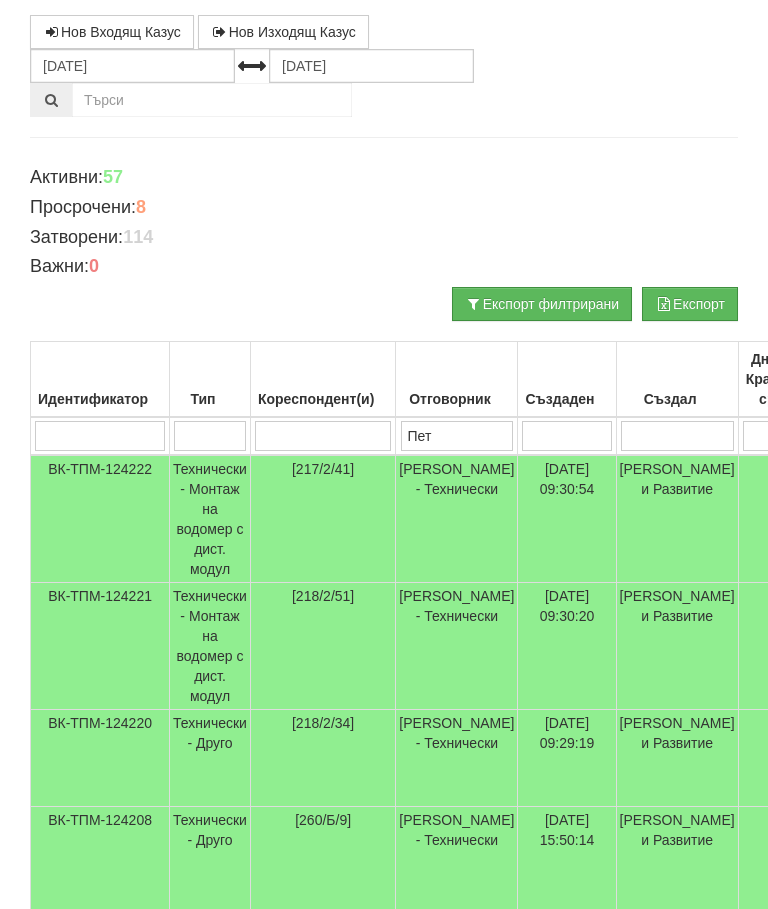 type on "Петъ" 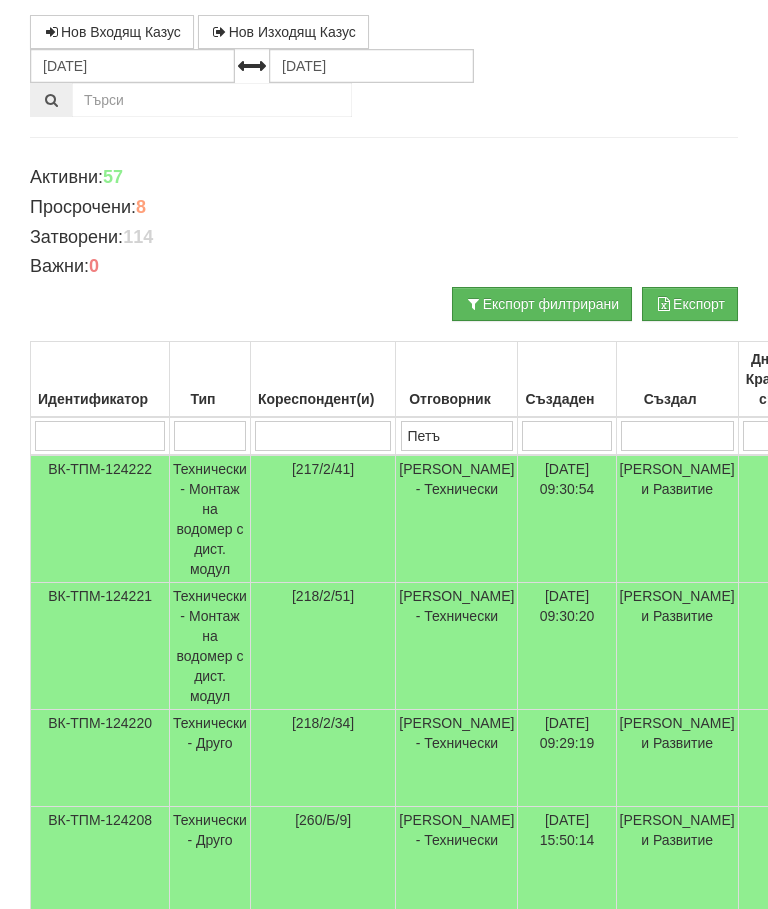 type on "Петъ" 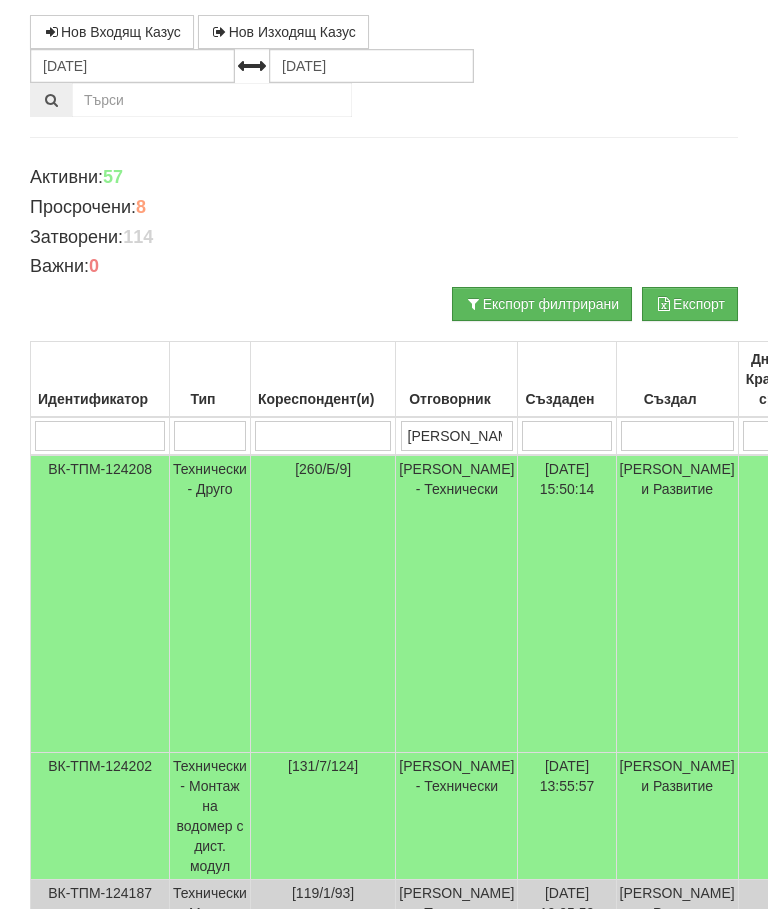 type on "[PERSON_NAME]" 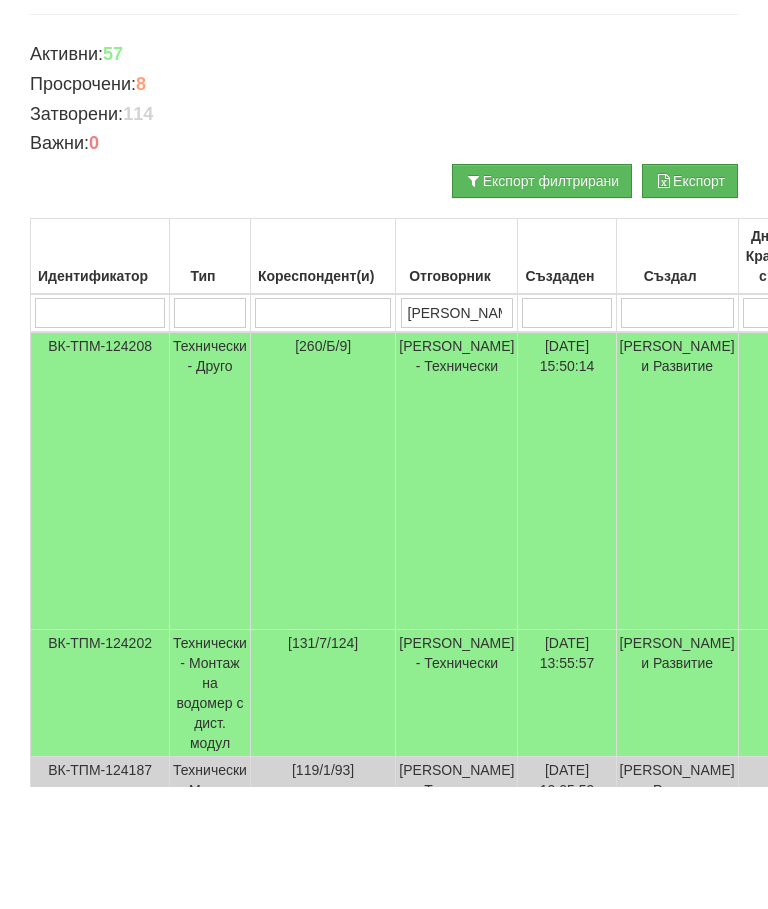 type on "[PERSON_NAME]" 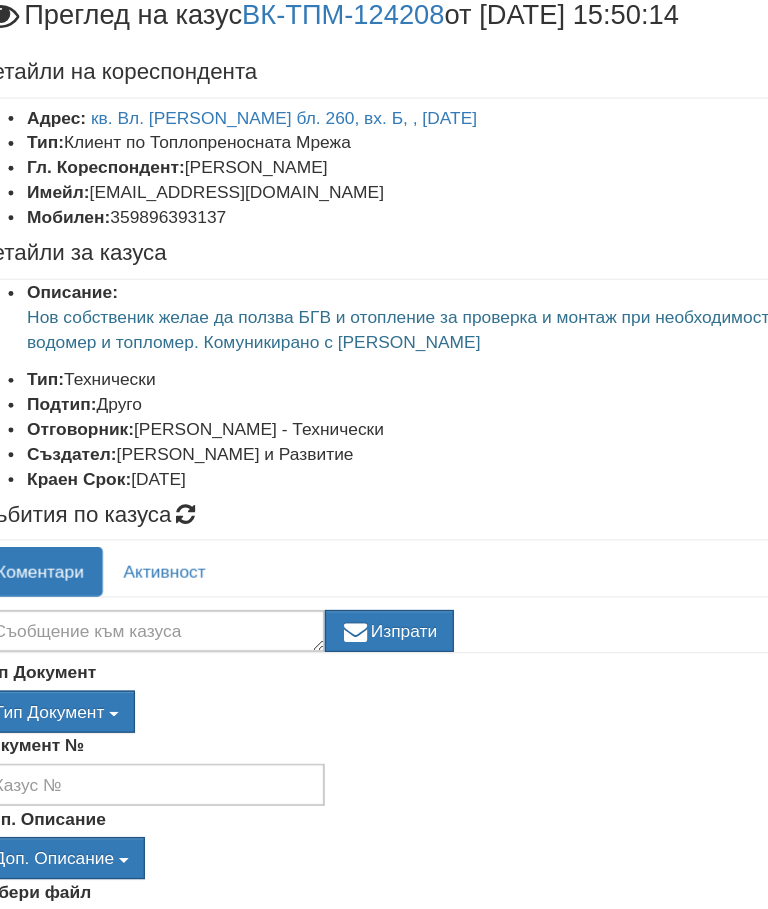 scroll, scrollTop: 173, scrollLeft: 19, axis: both 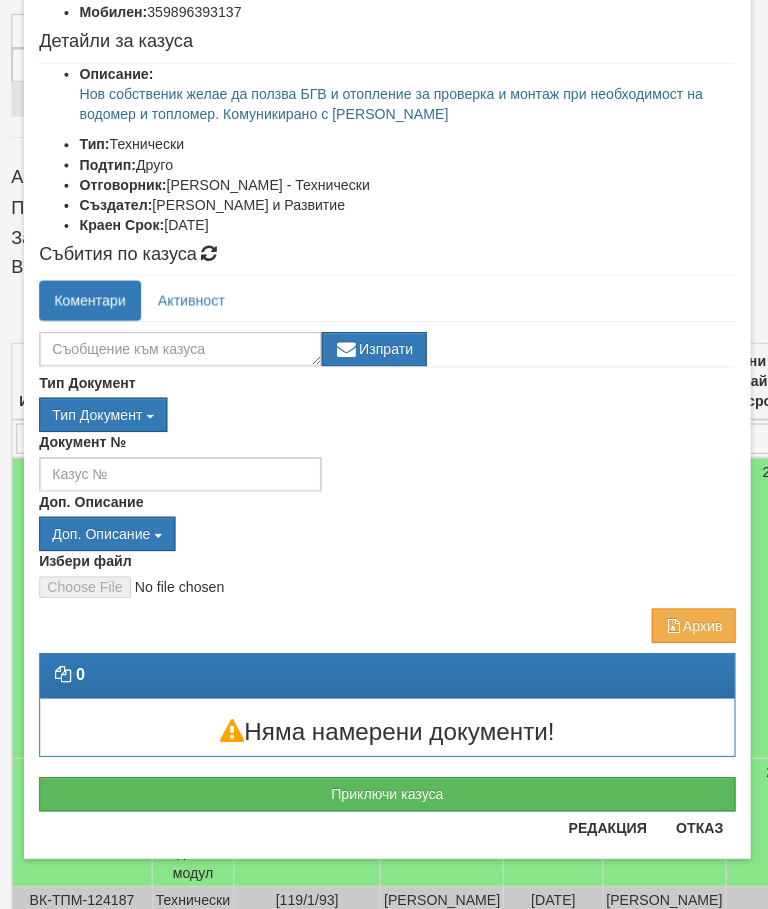 click on "Приключи казуса" at bounding box center [384, 795] 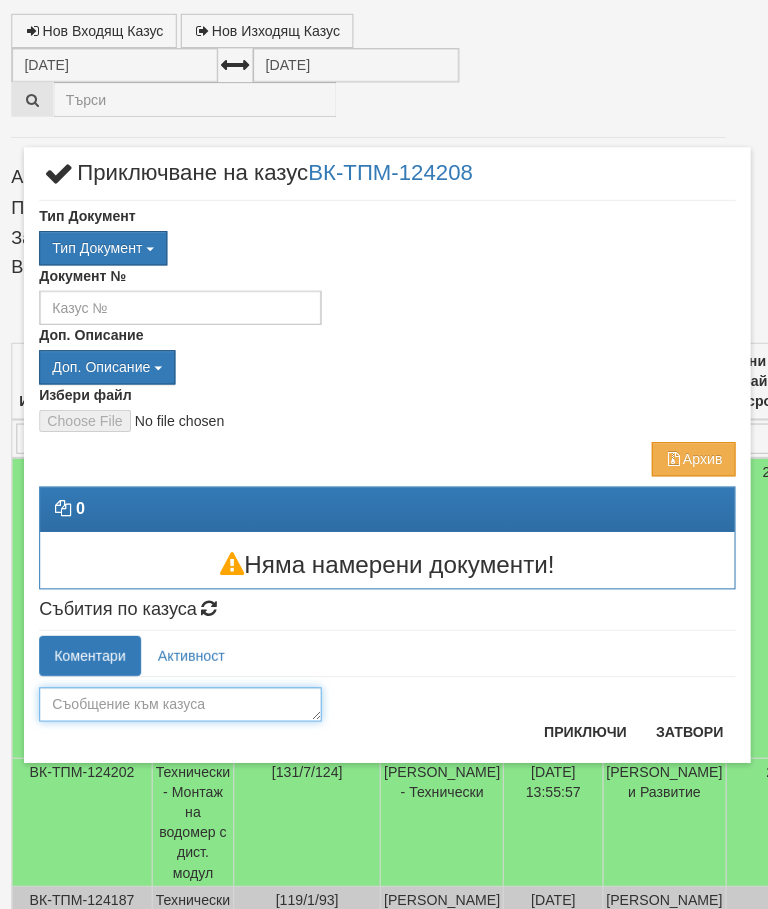 click at bounding box center [179, 706] 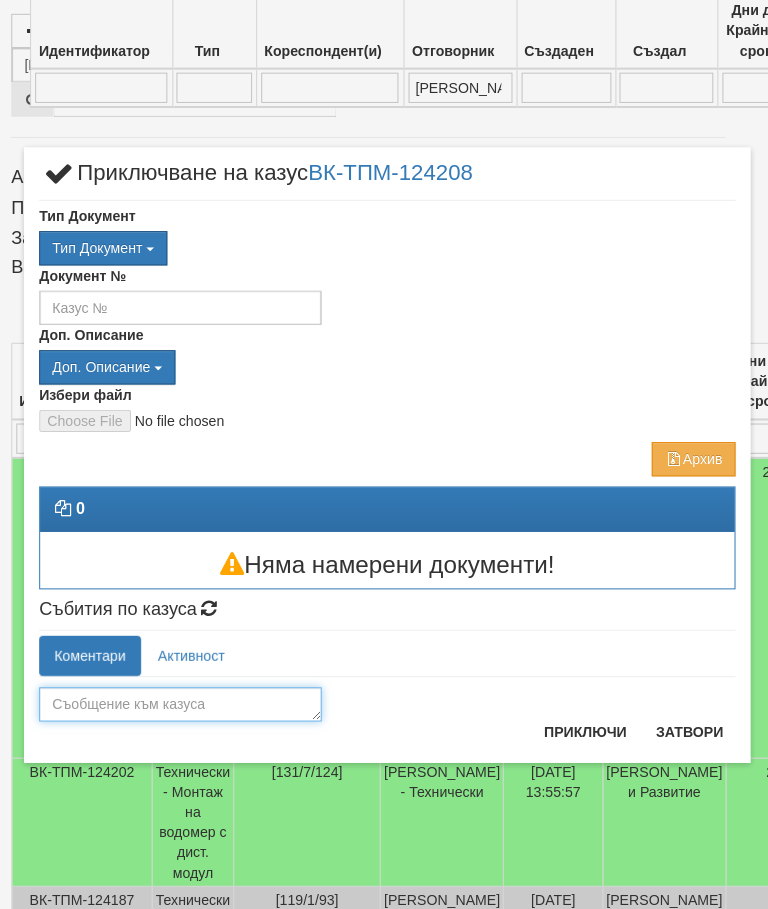 scroll, scrollTop: 236, scrollLeft: 0, axis: vertical 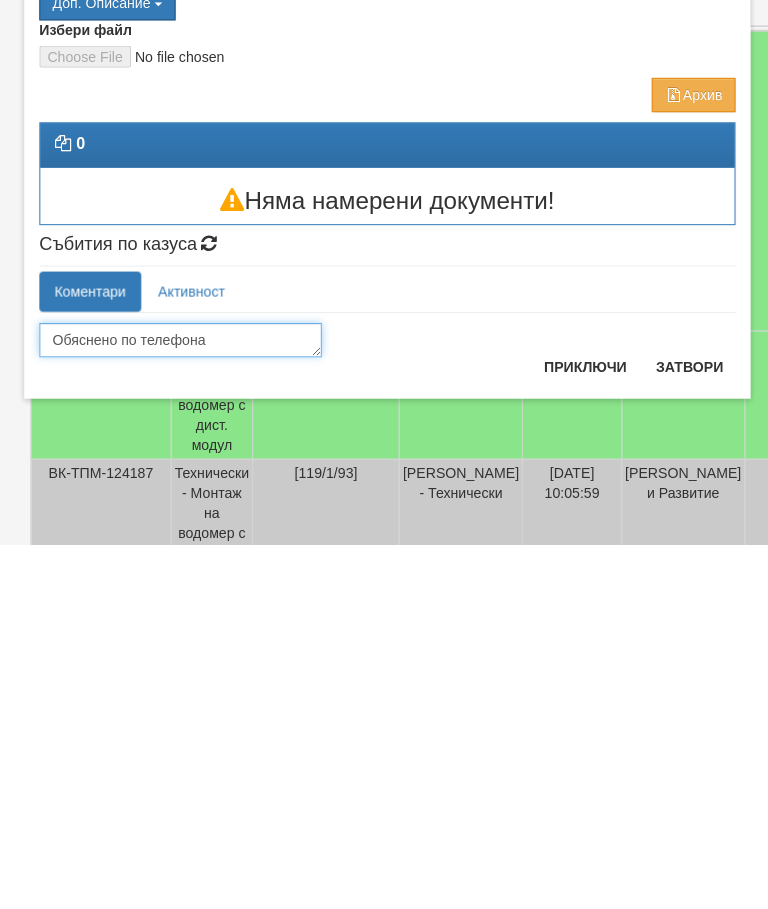 type on "Обяснено по телефона" 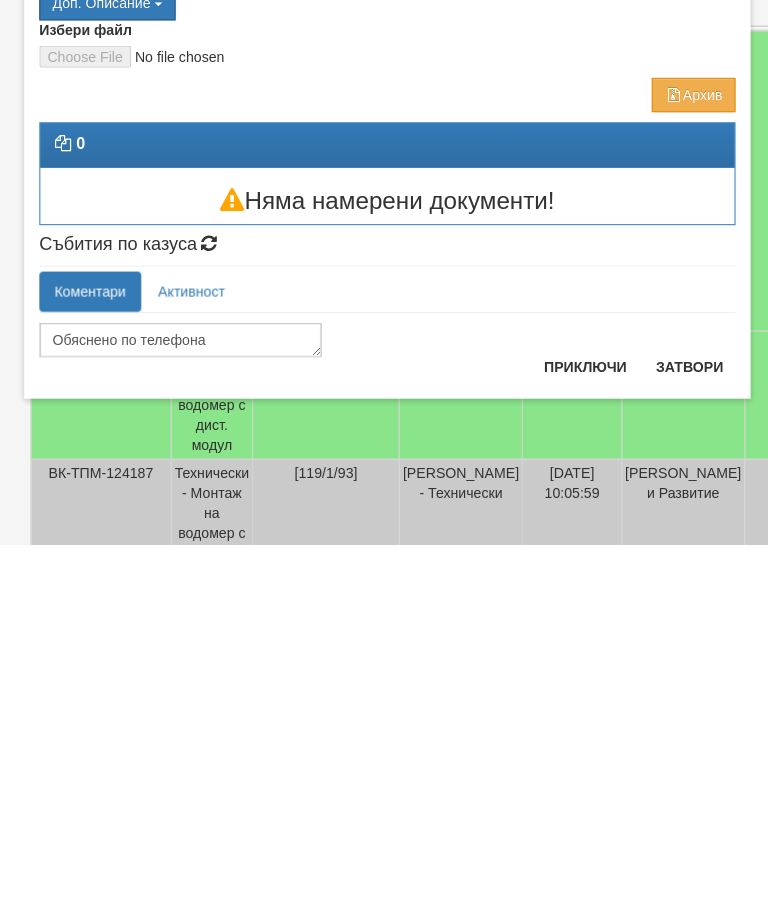 click on "Приключи" at bounding box center [580, 733] 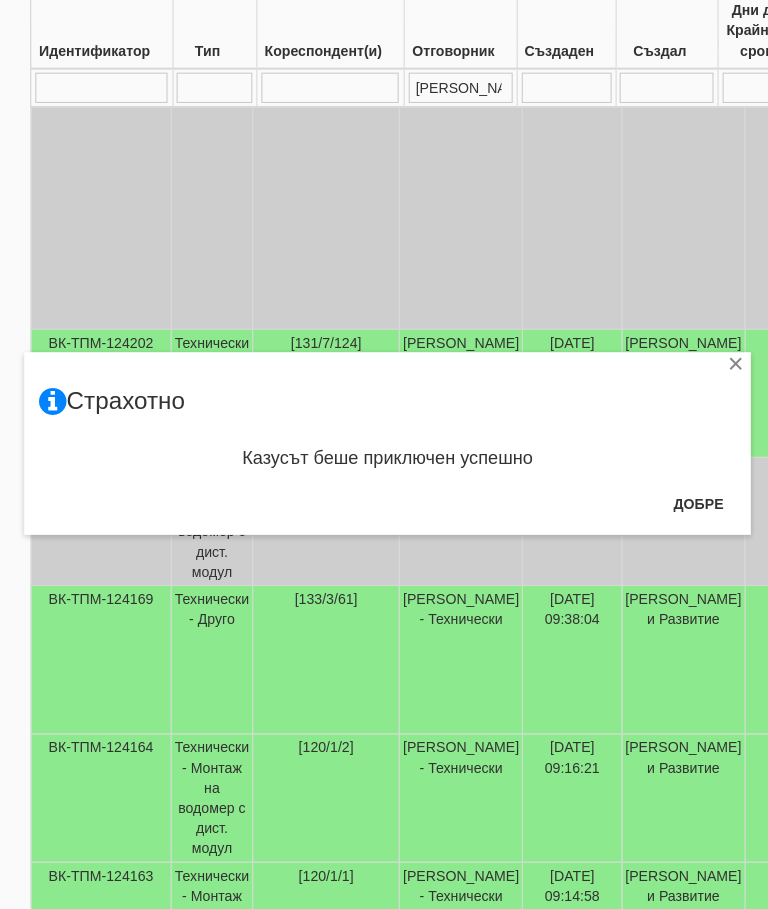 click on "Добре" at bounding box center [692, 507] 